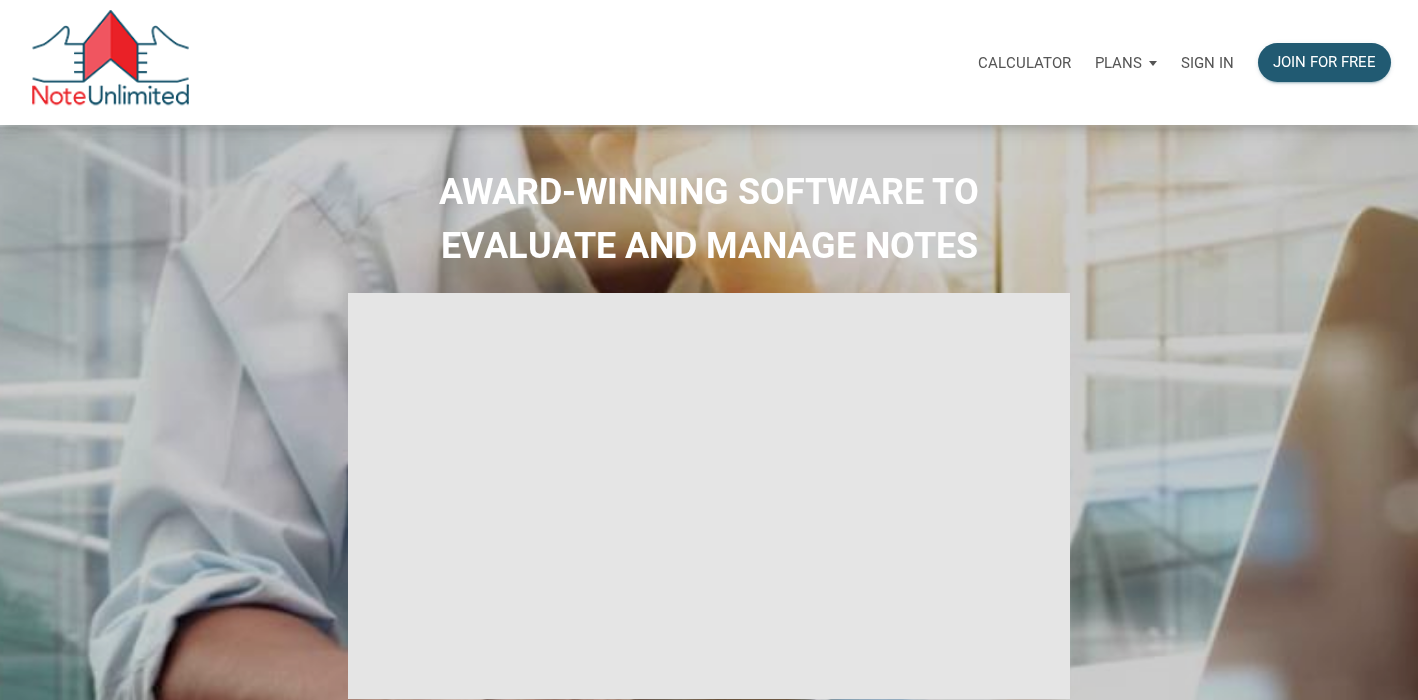 scroll, scrollTop: 0, scrollLeft: 0, axis: both 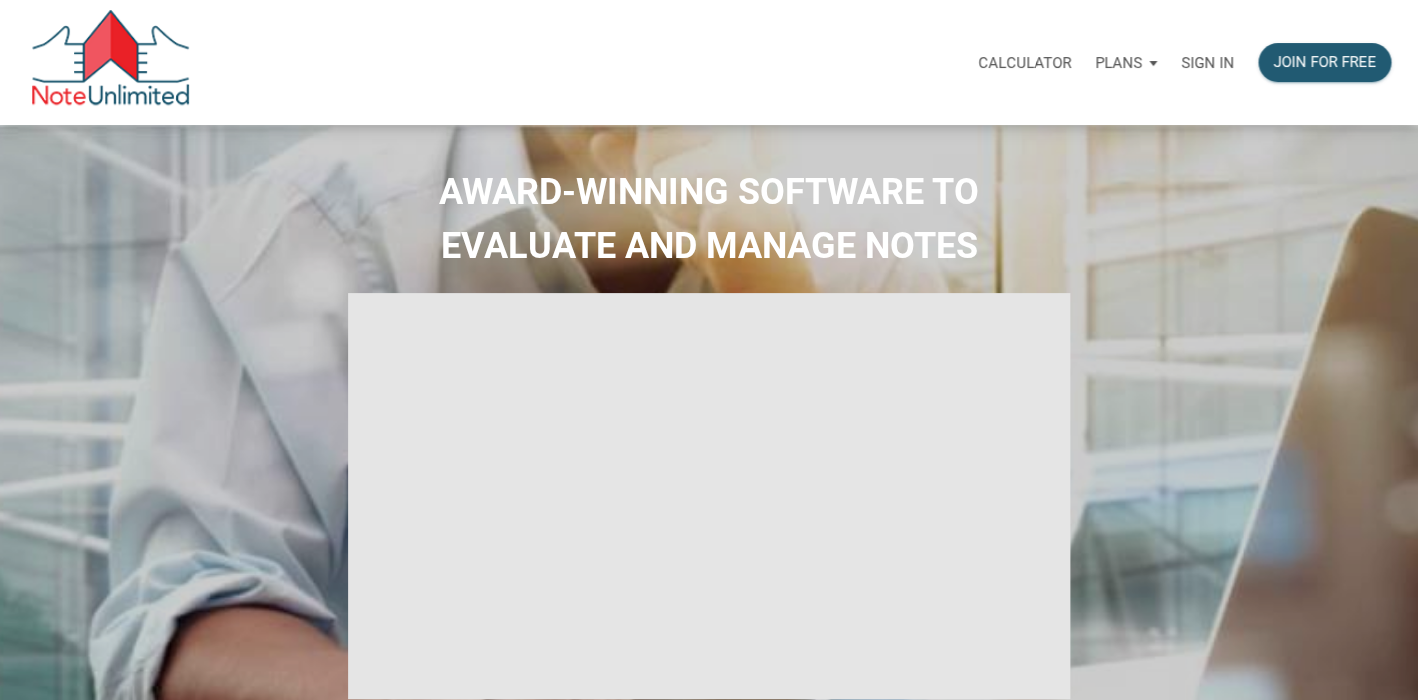 click on "Sign in" at bounding box center (1207, 63) 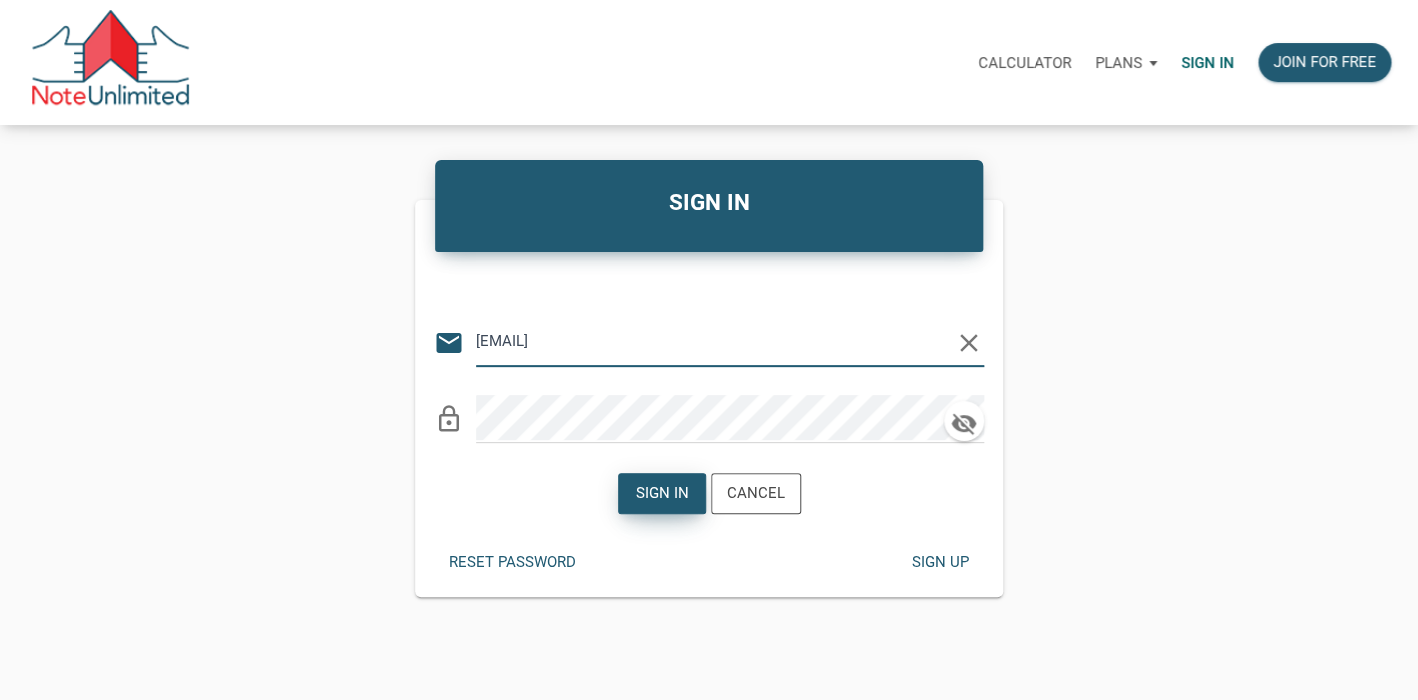 type on "[EMAIL]" 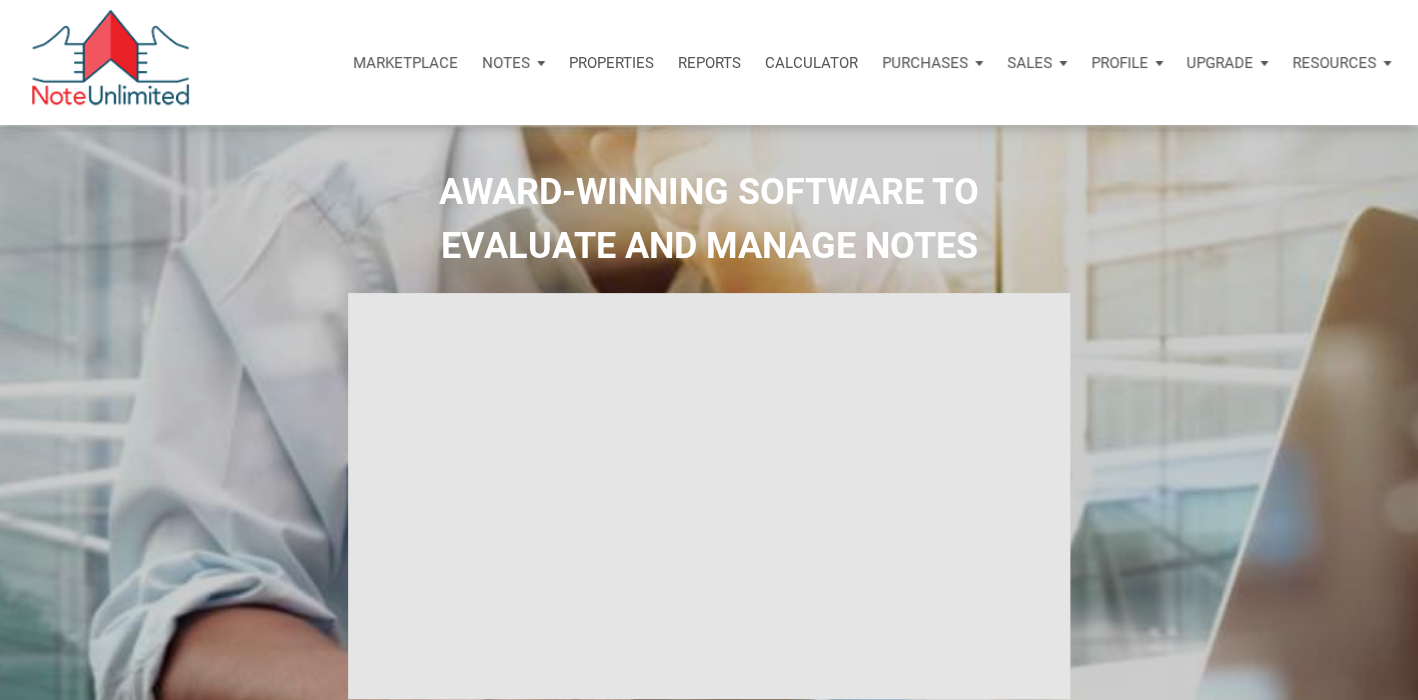 type on "Introduction to new features" 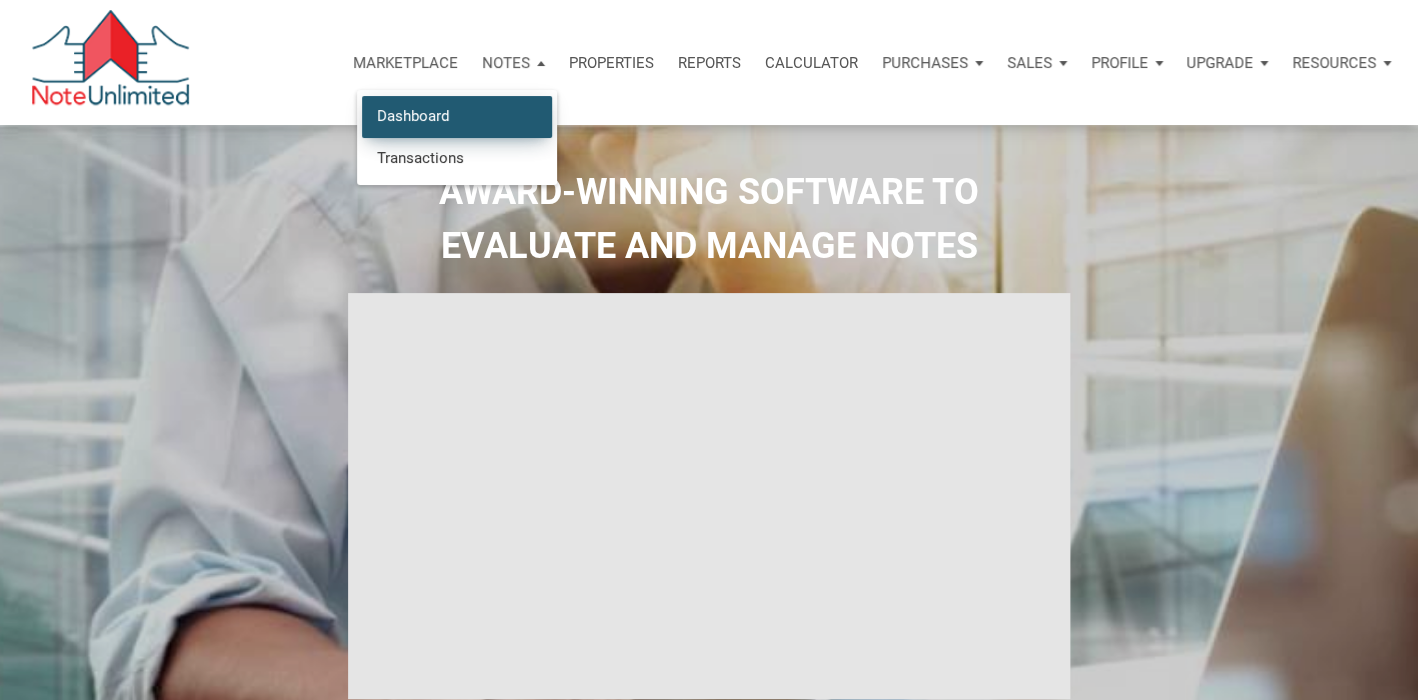 click on "Dashboard" at bounding box center (457, 116) 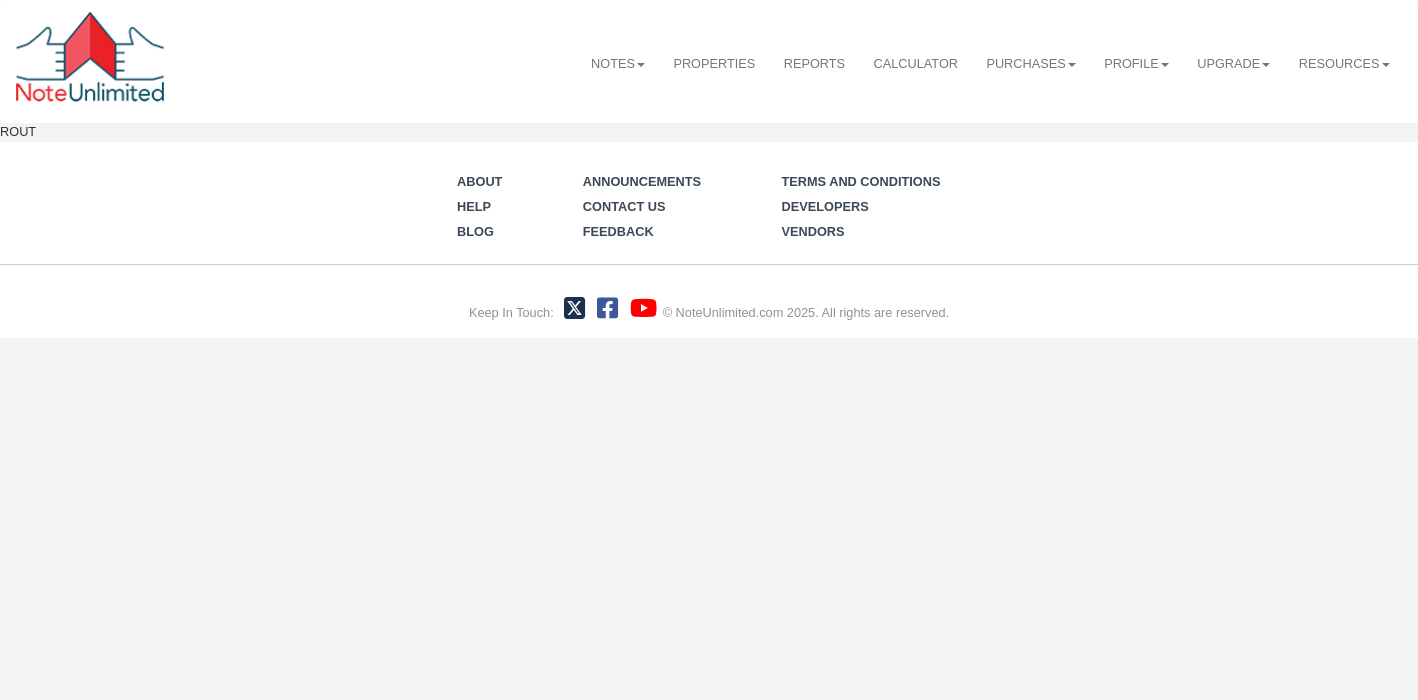 scroll, scrollTop: 0, scrollLeft: 0, axis: both 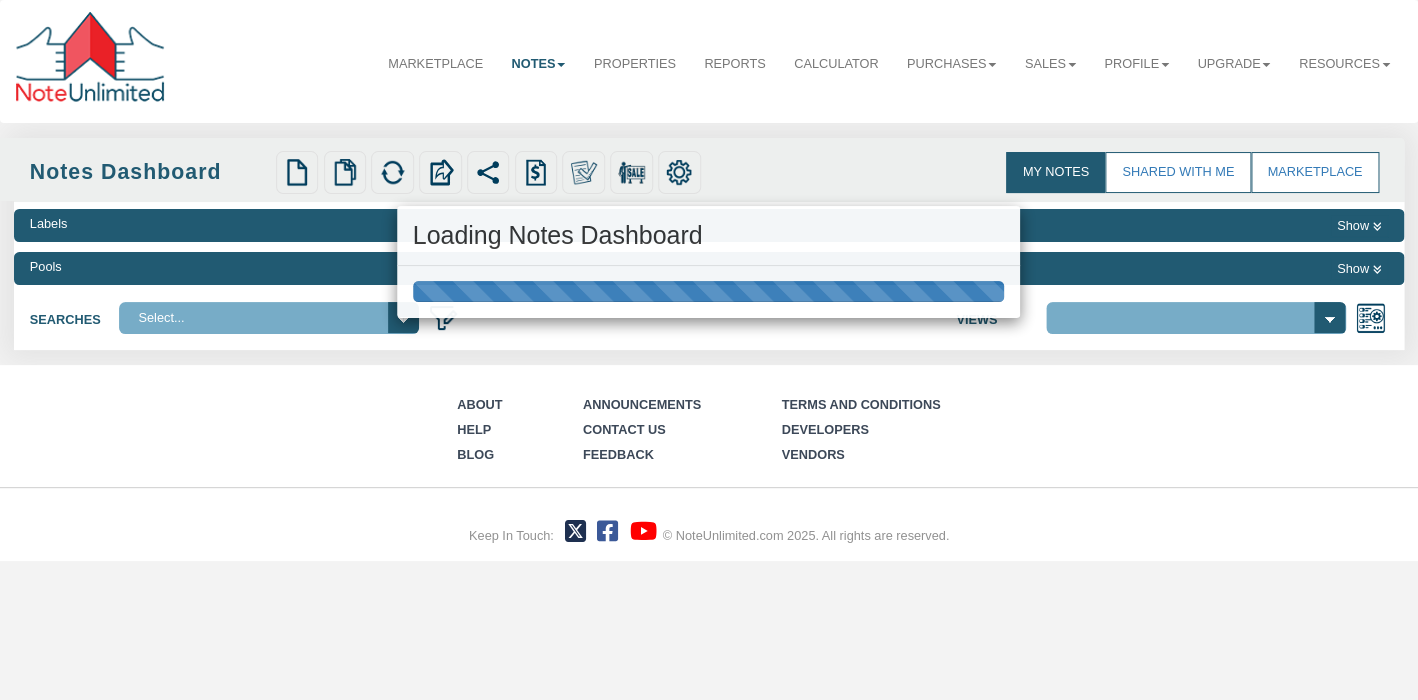 select on "3" 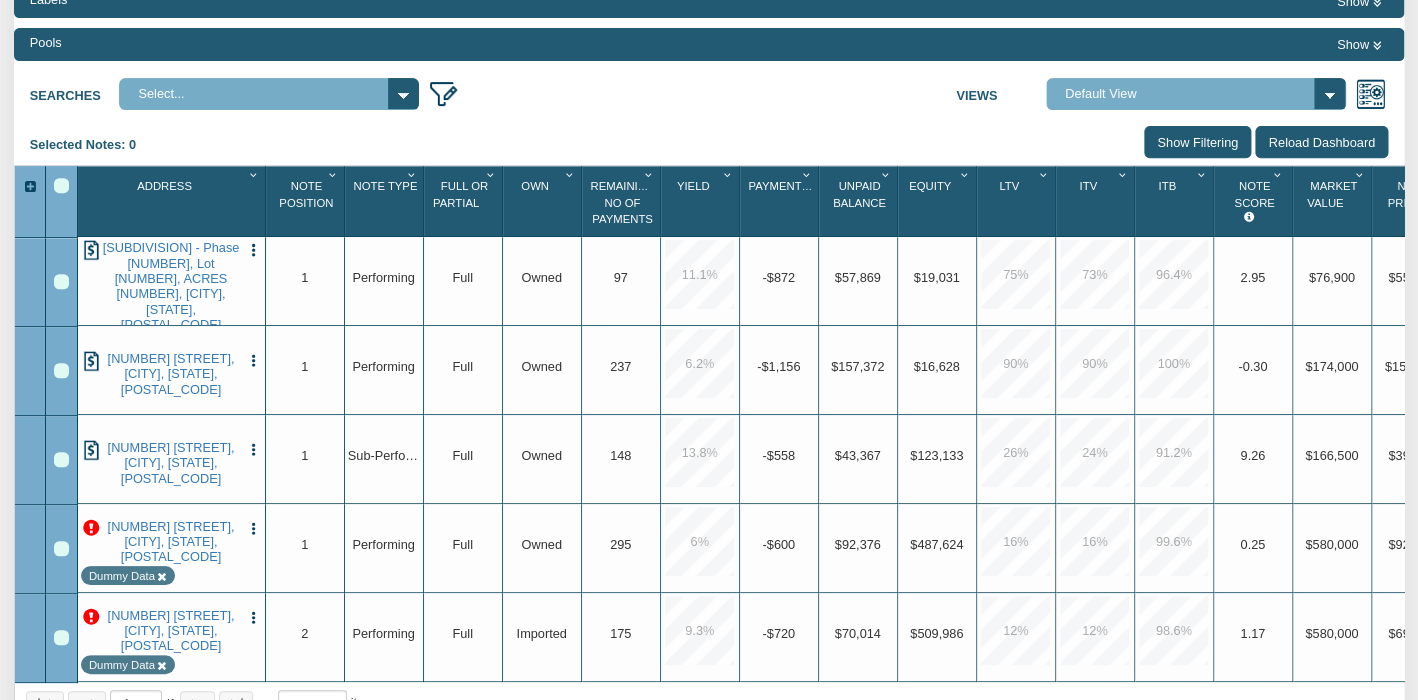 scroll, scrollTop: 225, scrollLeft: 0, axis: vertical 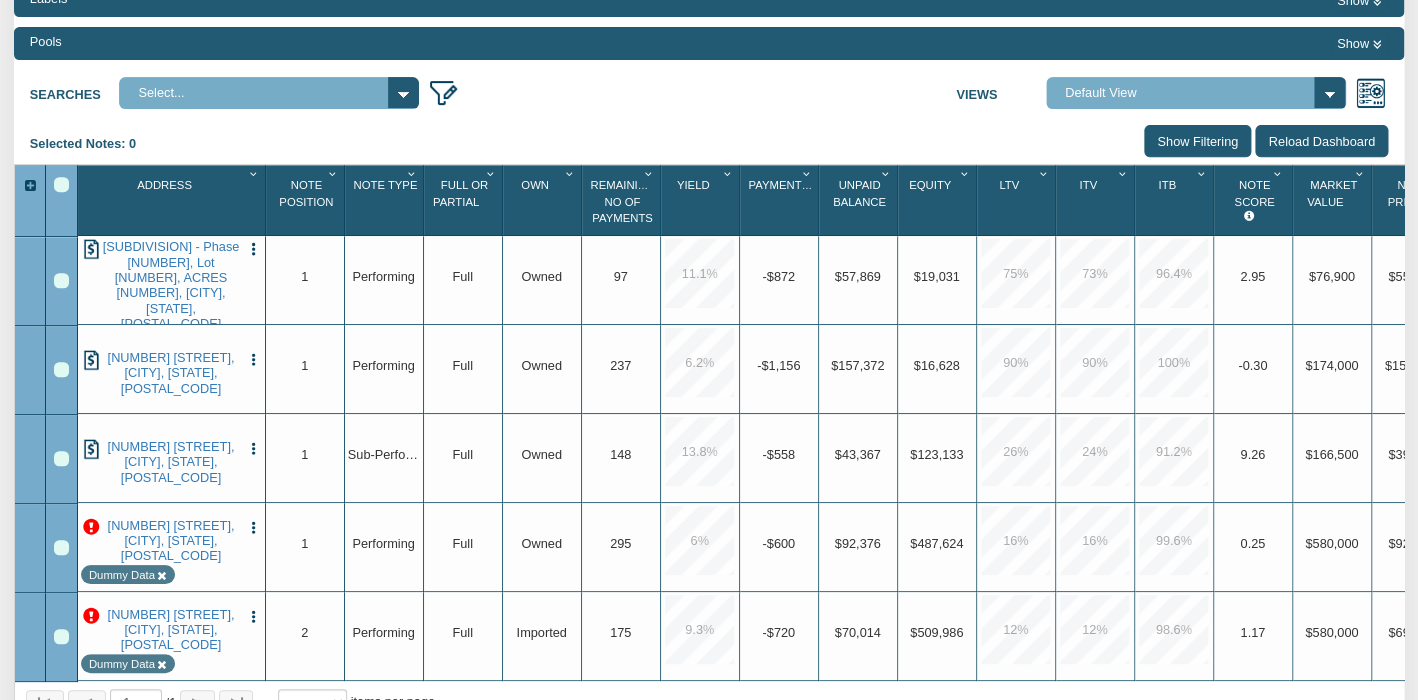 click on "Searches
Select...
Views
Default View NS Default (Colonial Funding Group) (Colonial Funding Group)" at bounding box center (709, 89) 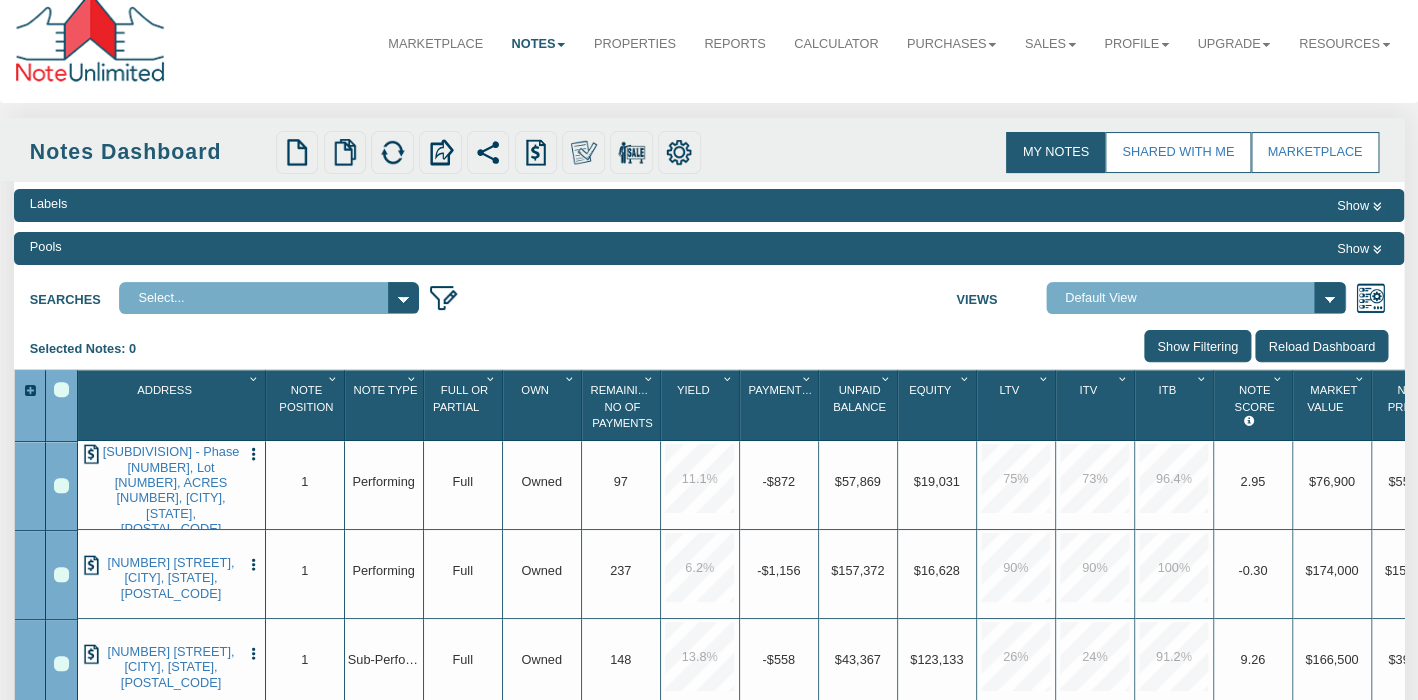 scroll, scrollTop: 0, scrollLeft: 0, axis: both 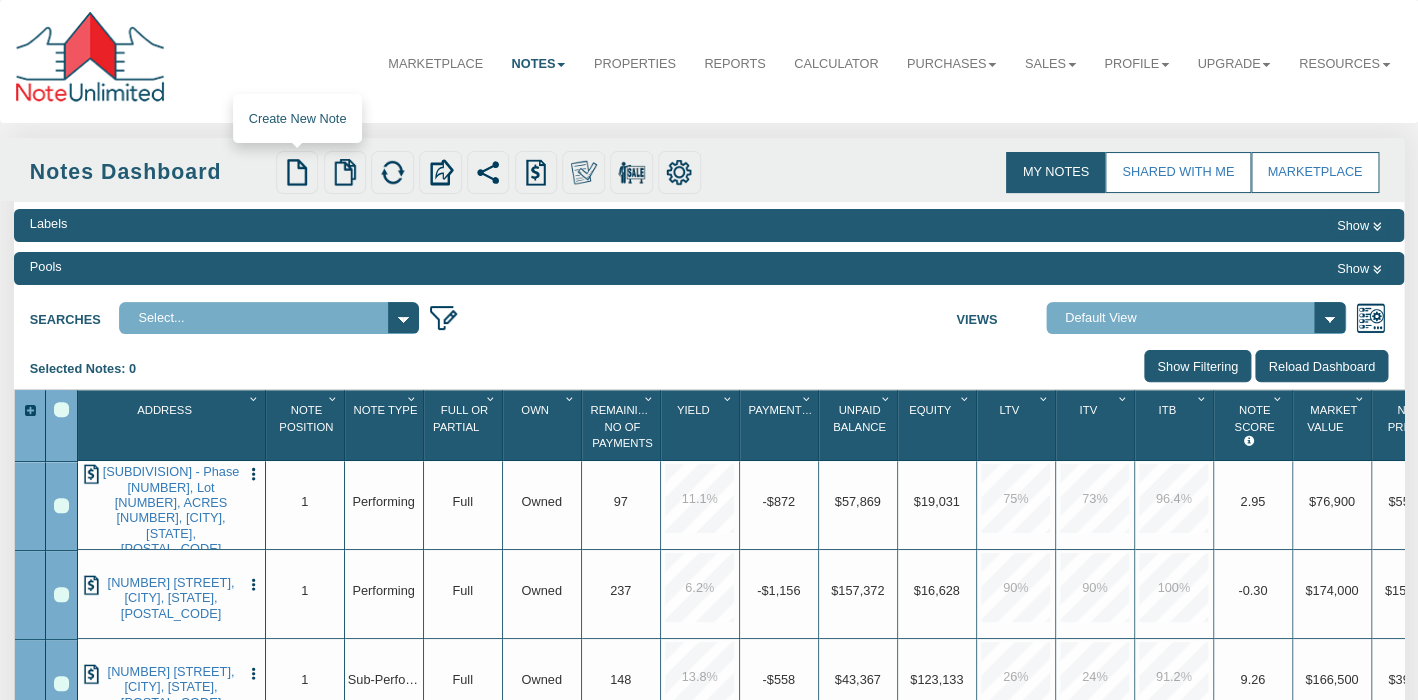 click at bounding box center [297, 172] 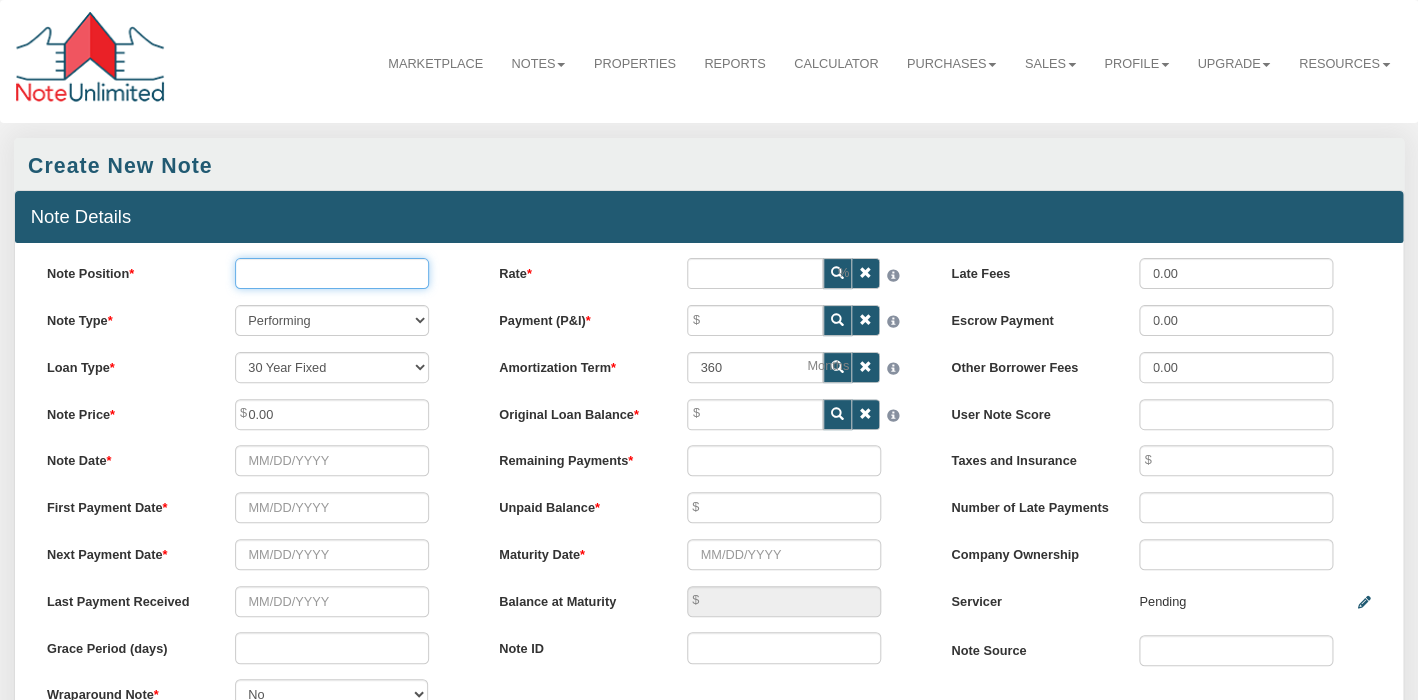 click on "Note Position" at bounding box center (332, 273) 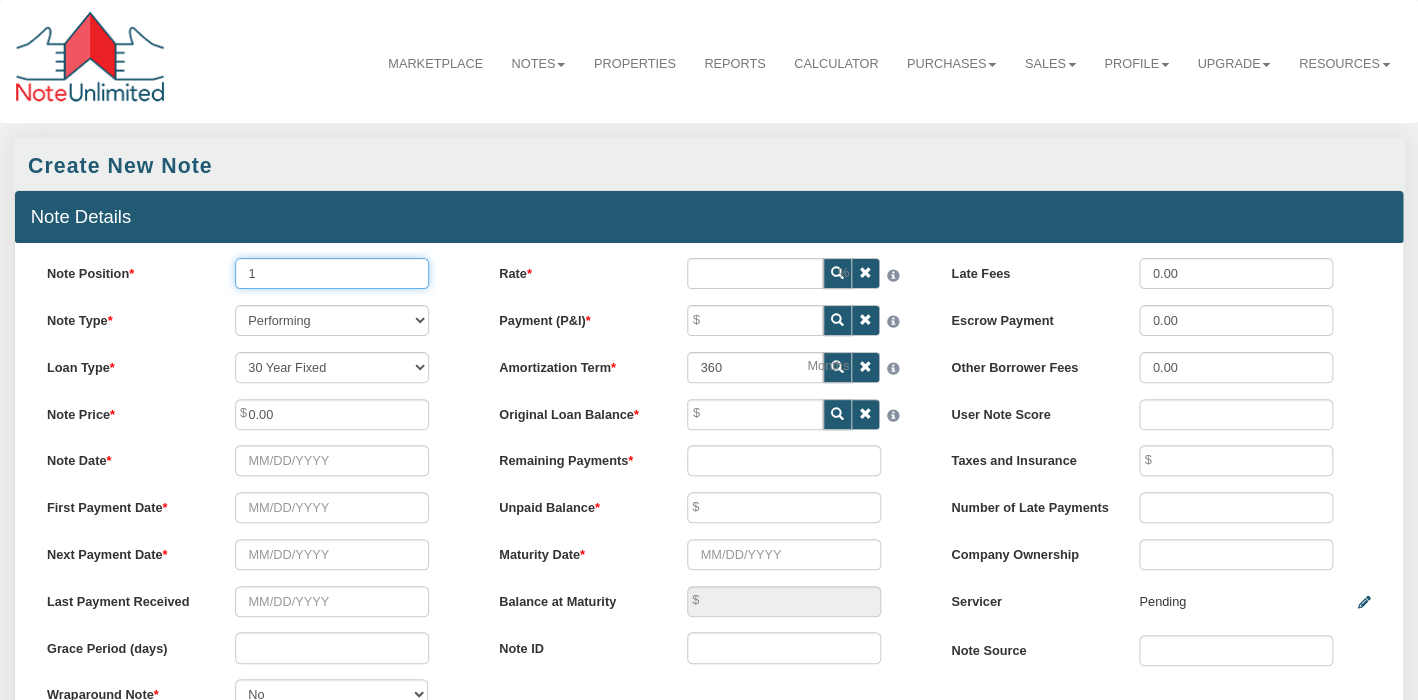 type on "1" 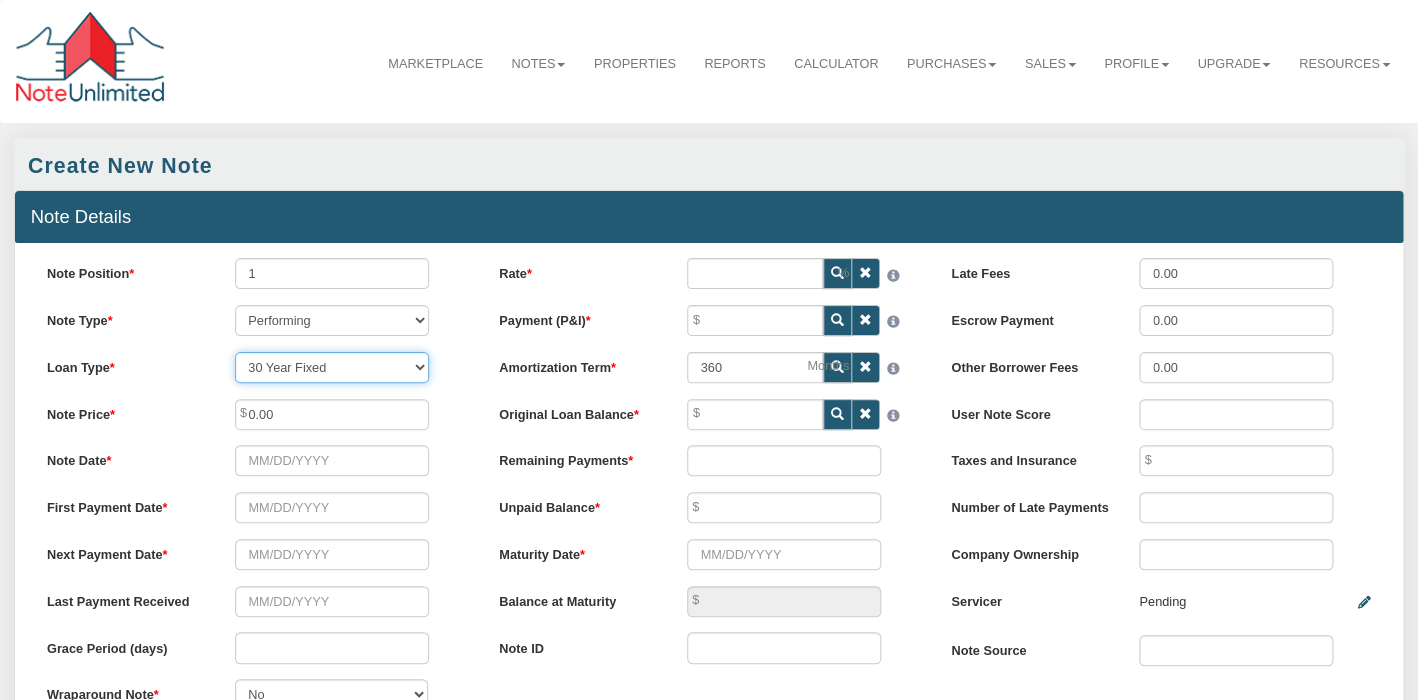 select on "string:CUST_FIXED" 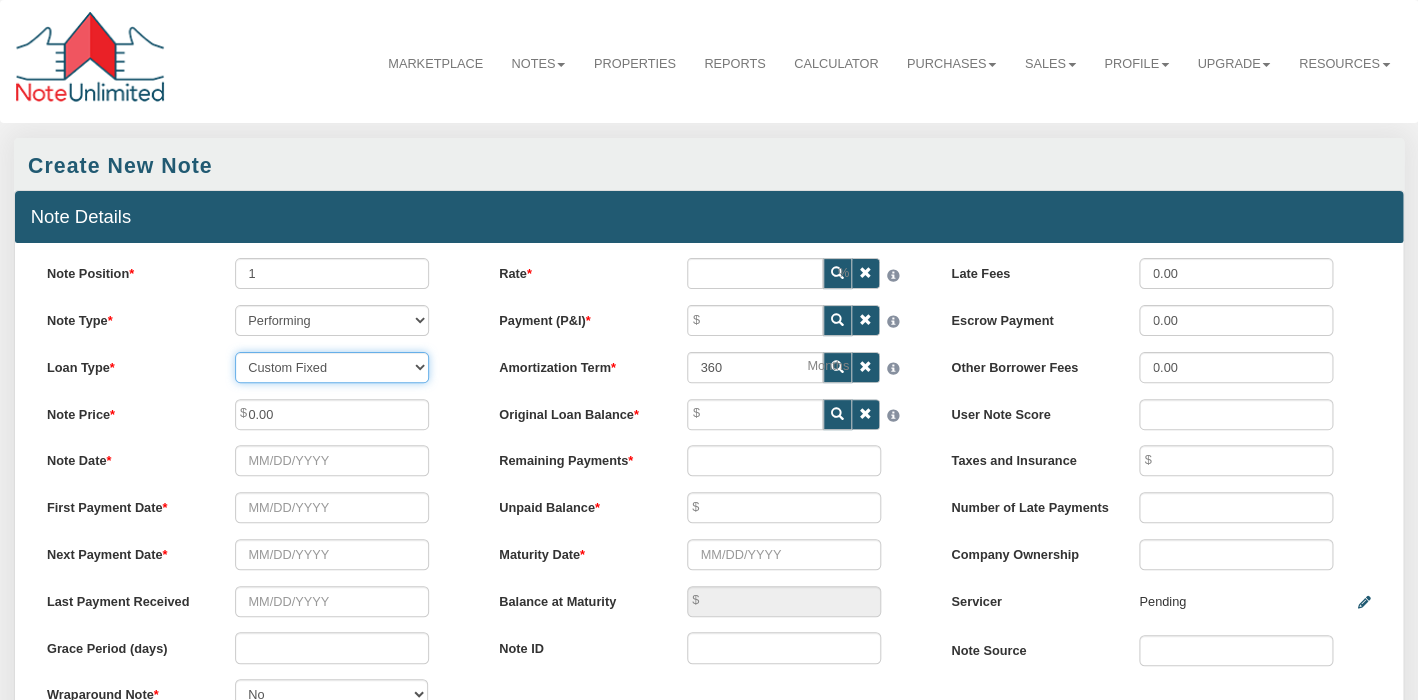 click on "Custom Fixed" at bounding box center [0, 0] 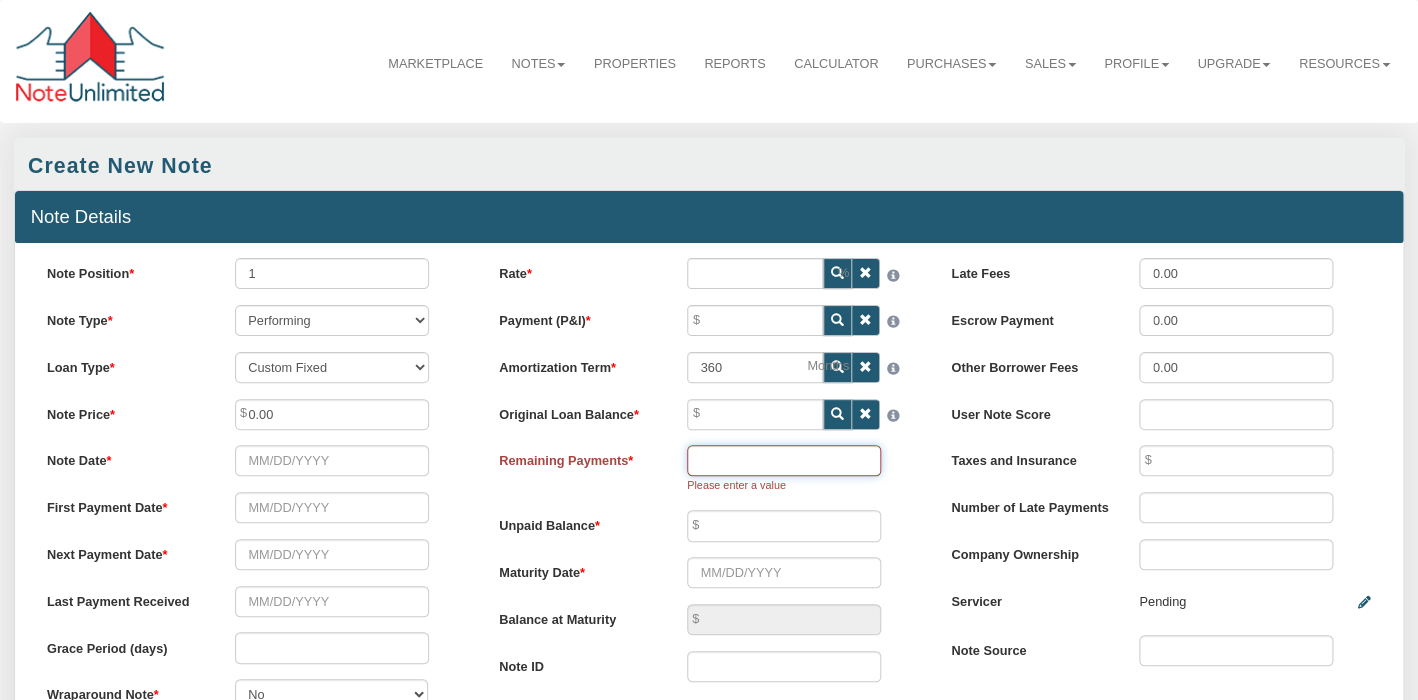 click at bounding box center (784, 460) 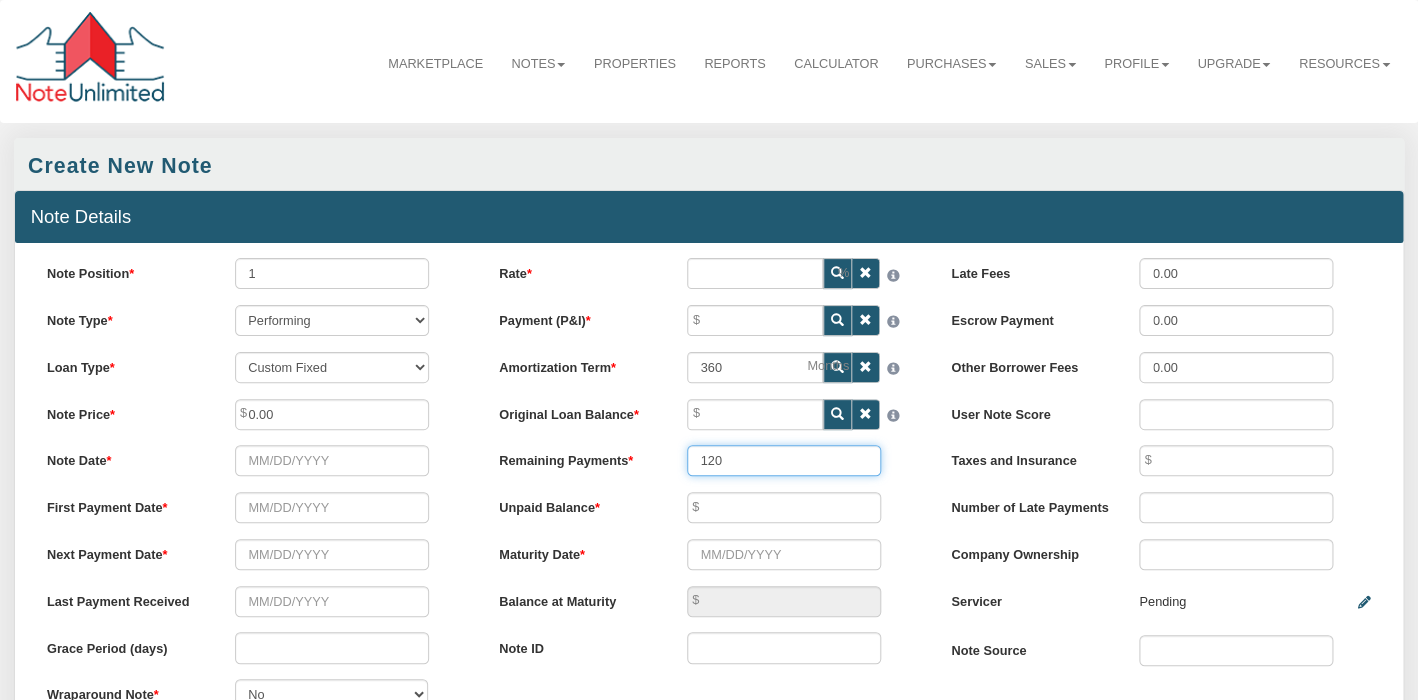 type on "120" 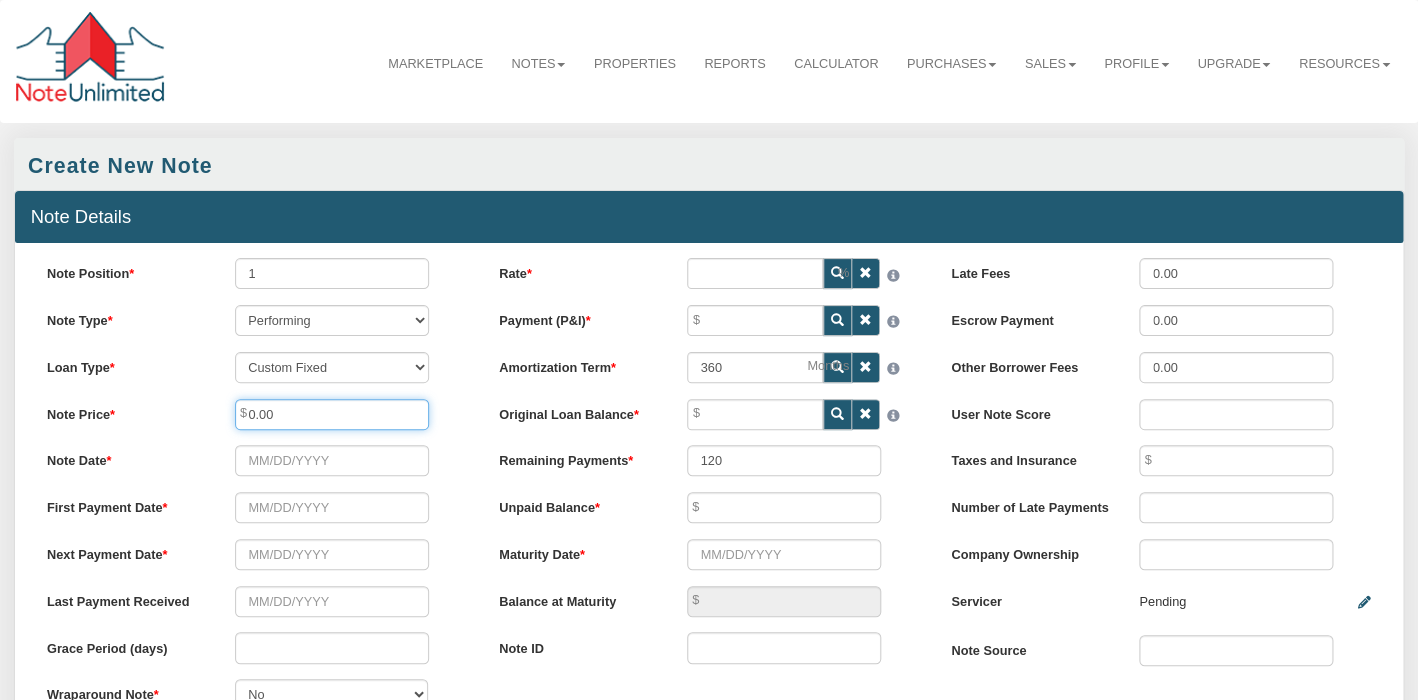click on "0.00" at bounding box center [332, 414] 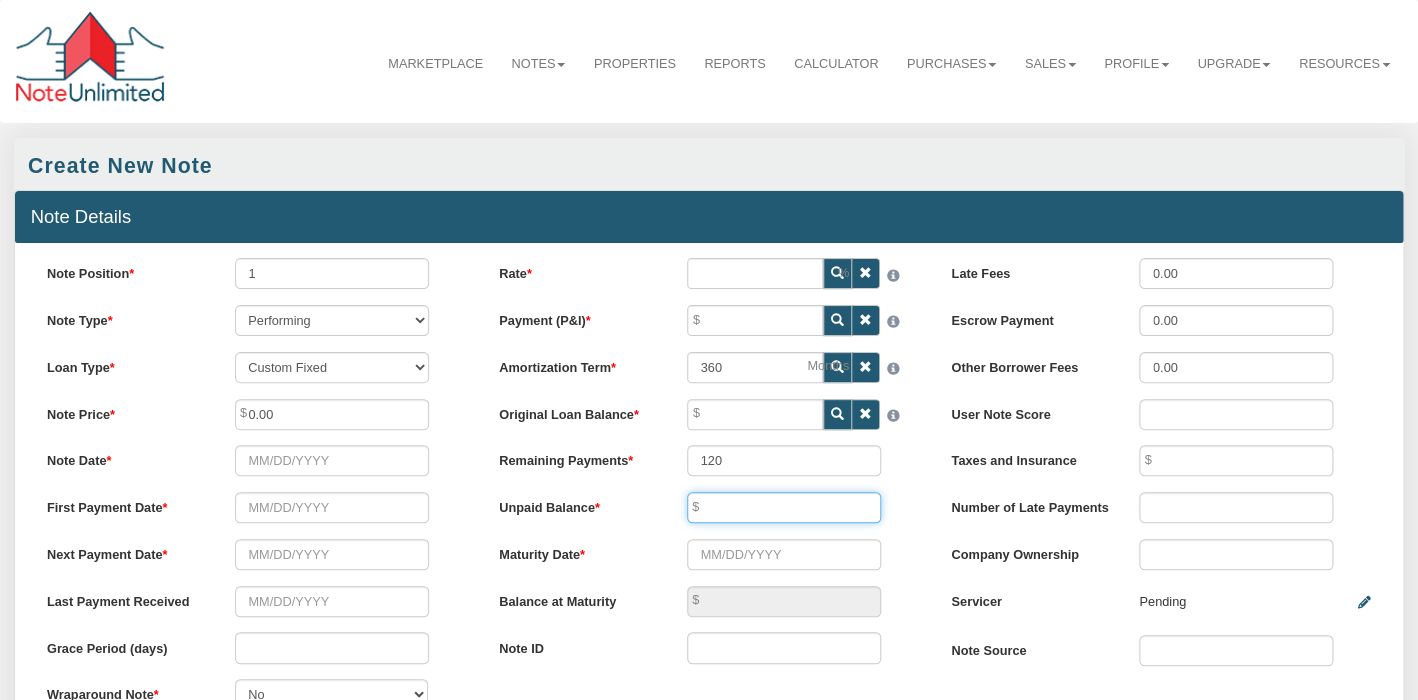 click at bounding box center [784, 507] 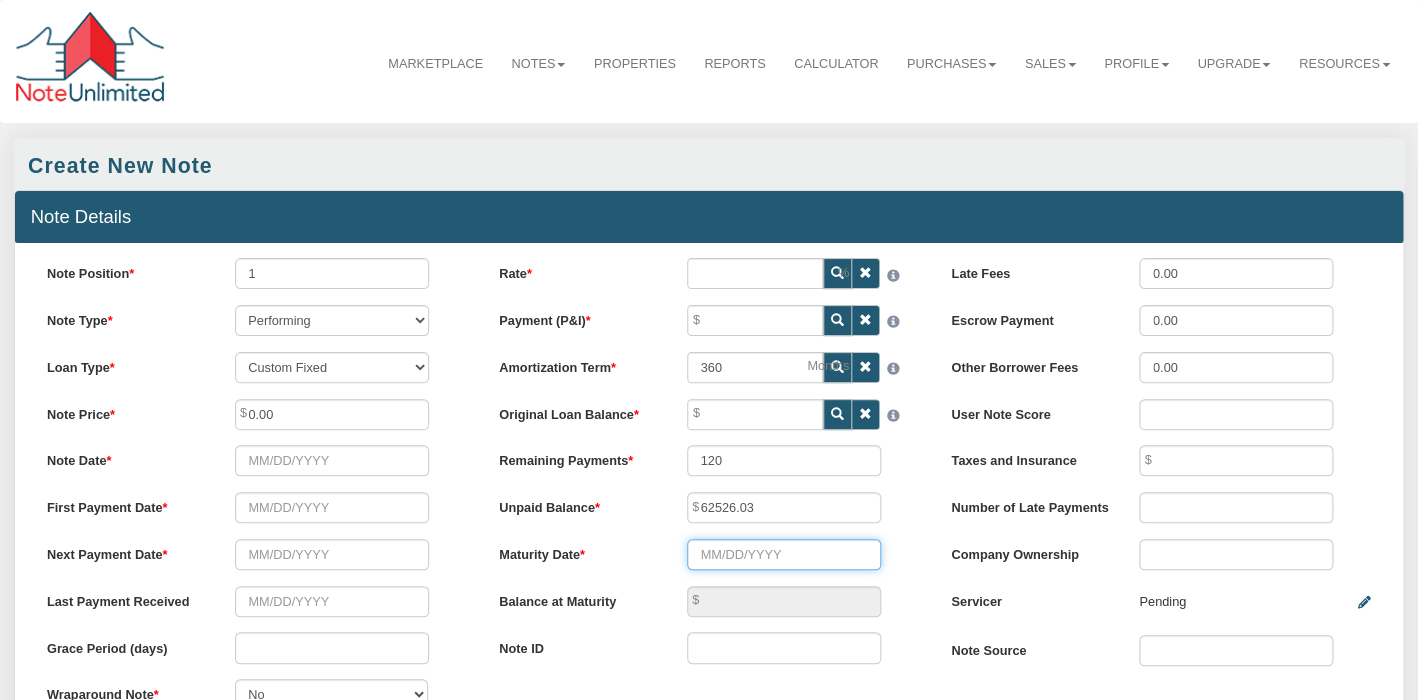 type on "62,526.03" 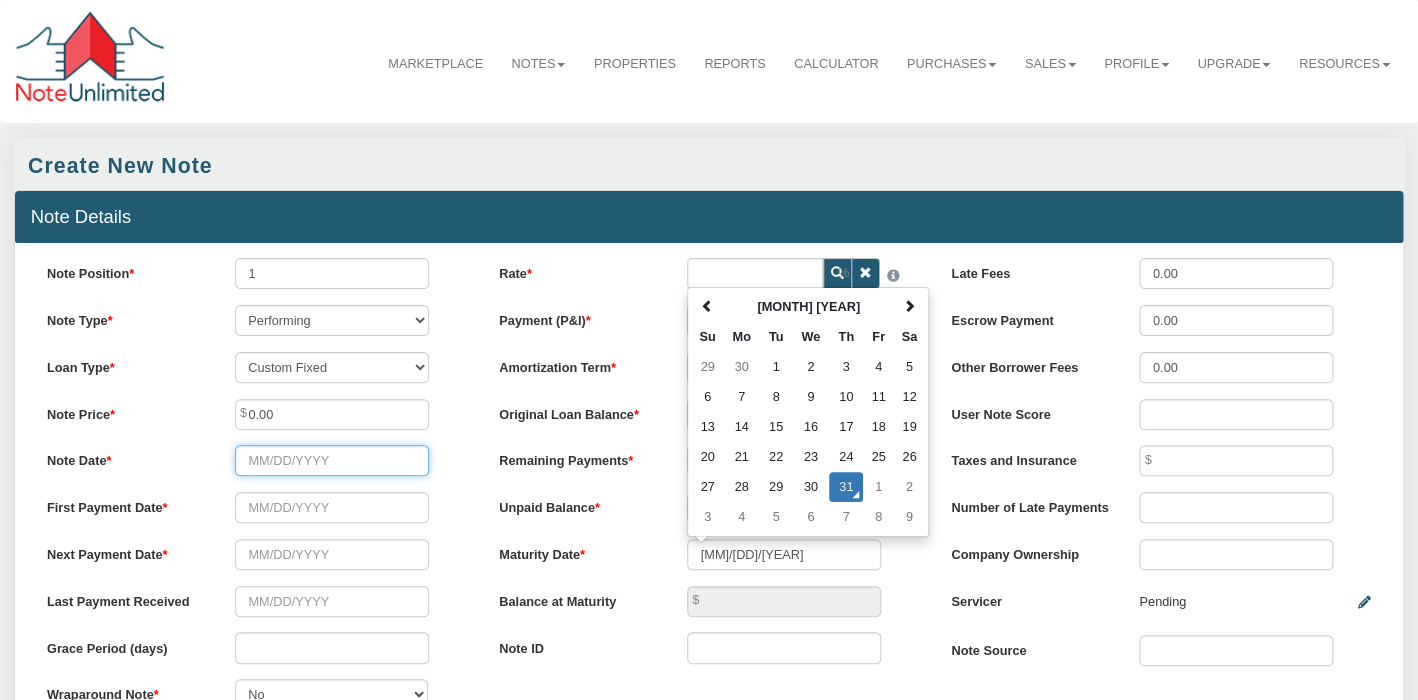 type on "[MM]/[DD]/[YEAR]" 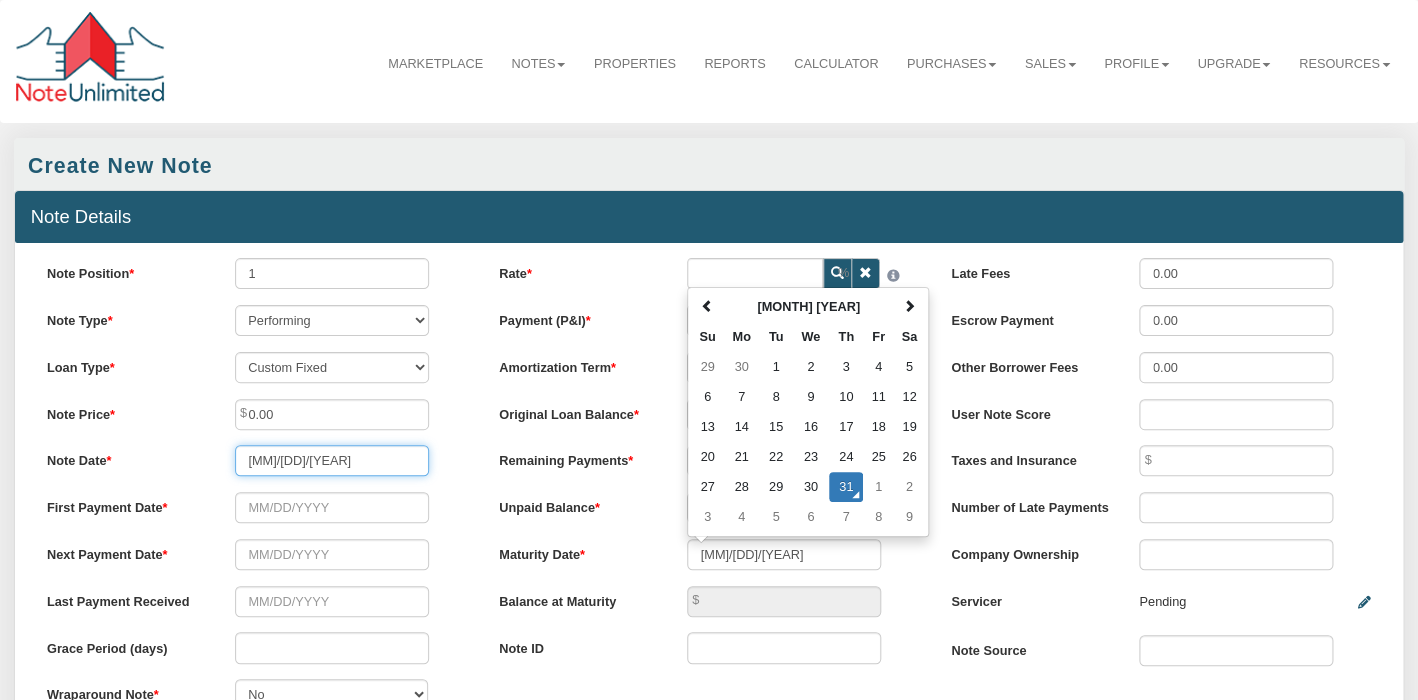 click on "[MM]/[DD]/[YEAR]" at bounding box center (332, 460) 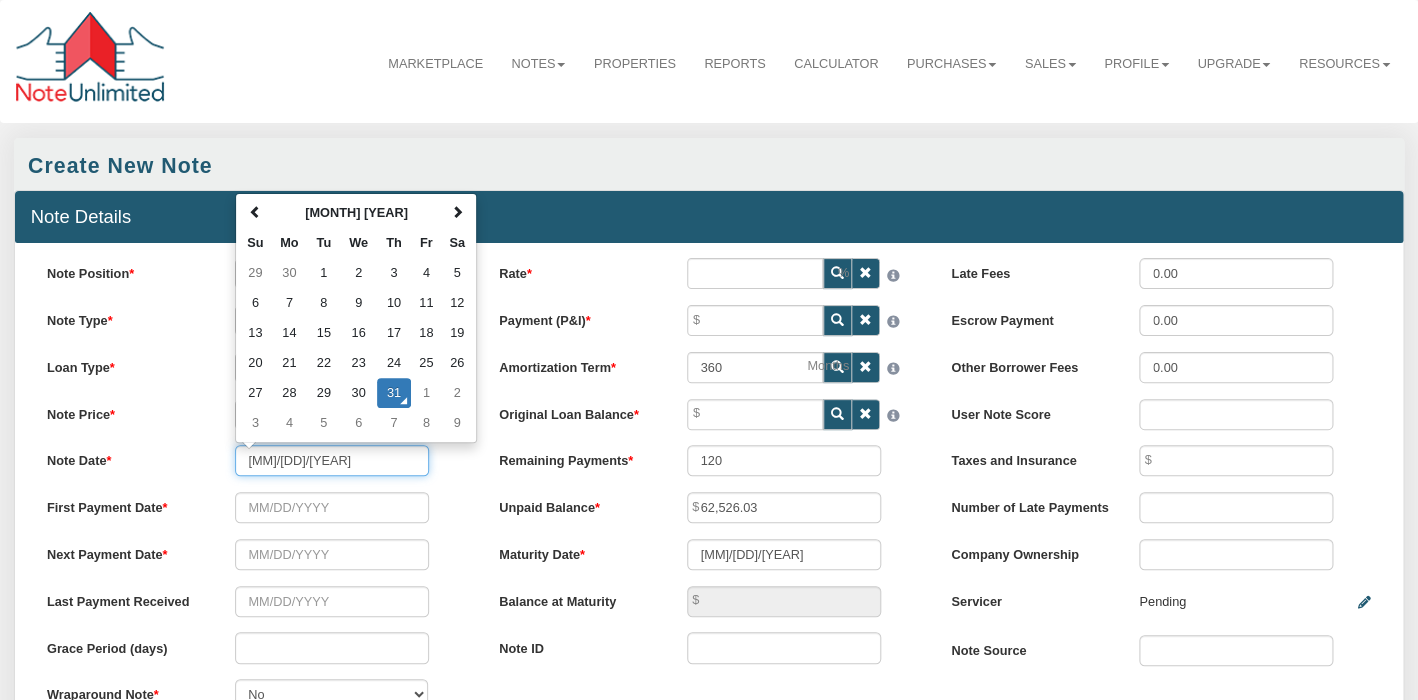 type on "[MM]/[DD]/[YEAR]" 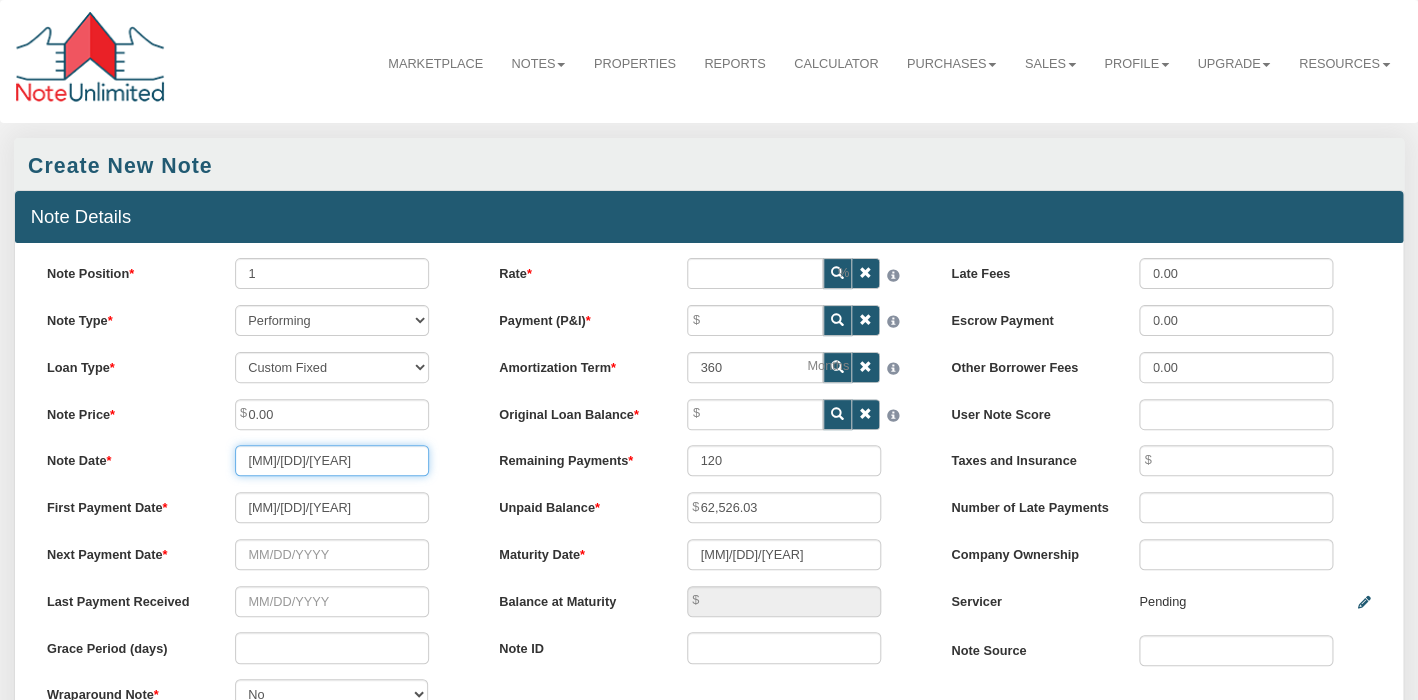 click on "[MM]/[DD]/[YEAR]" at bounding box center [332, 460] 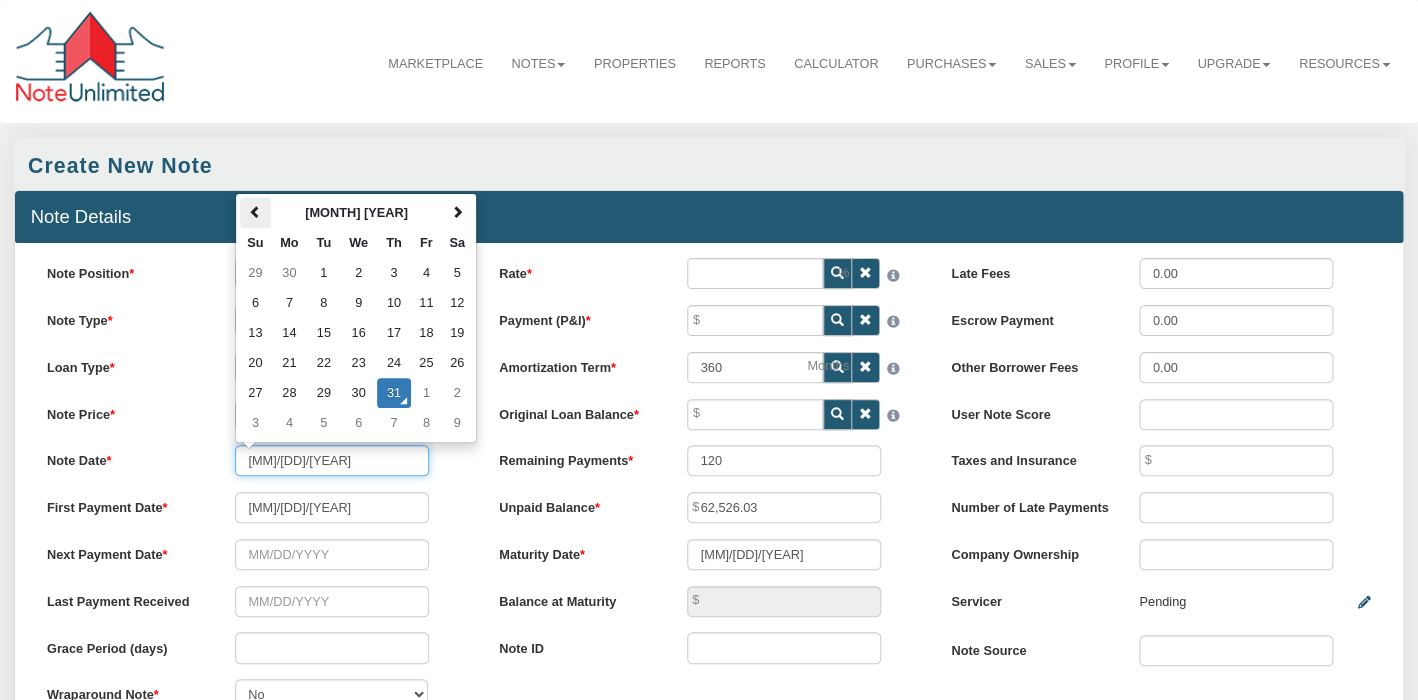 click at bounding box center [255, 212] 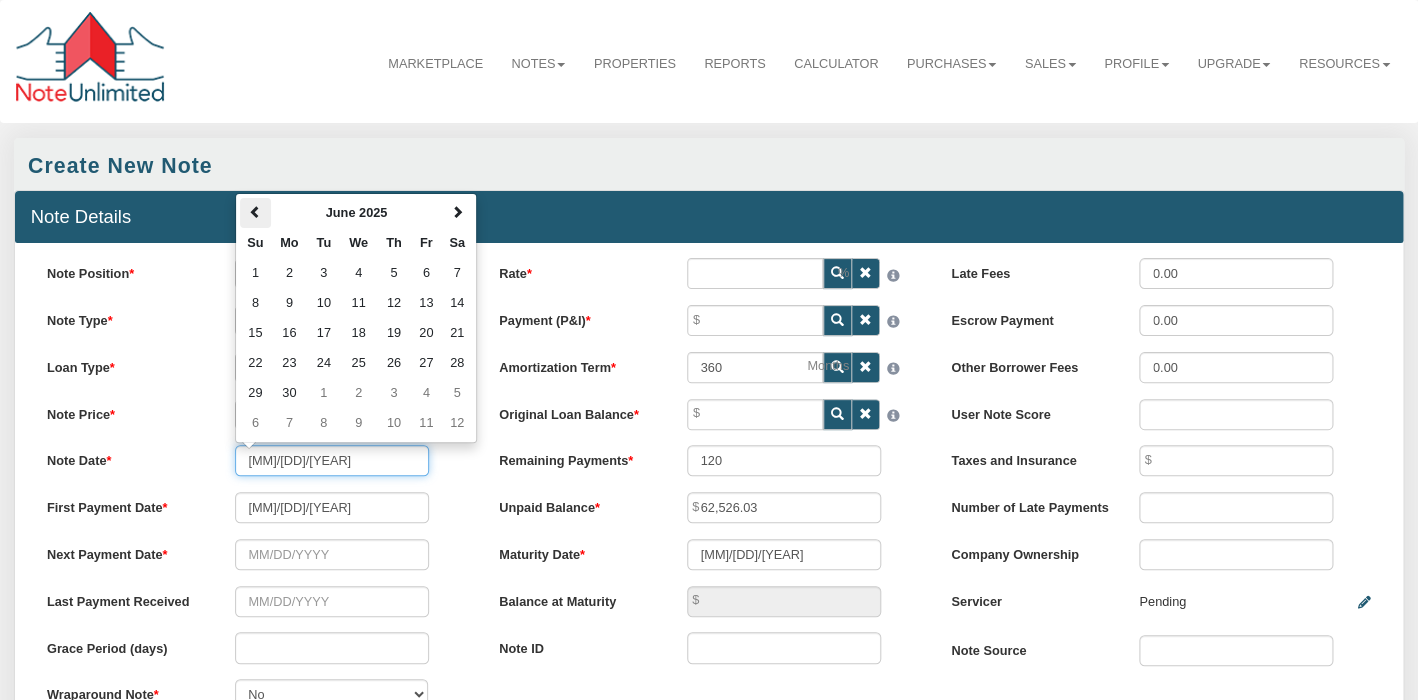 click at bounding box center (255, 212) 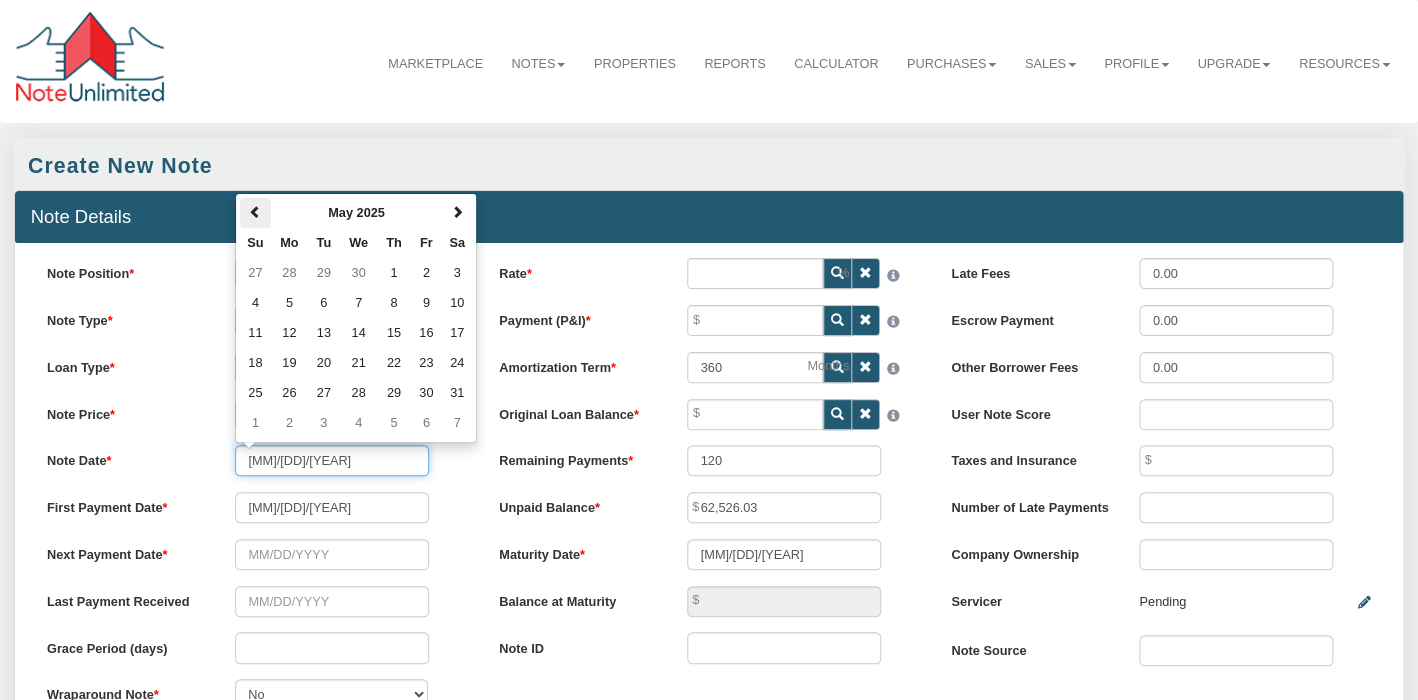 click at bounding box center (255, 212) 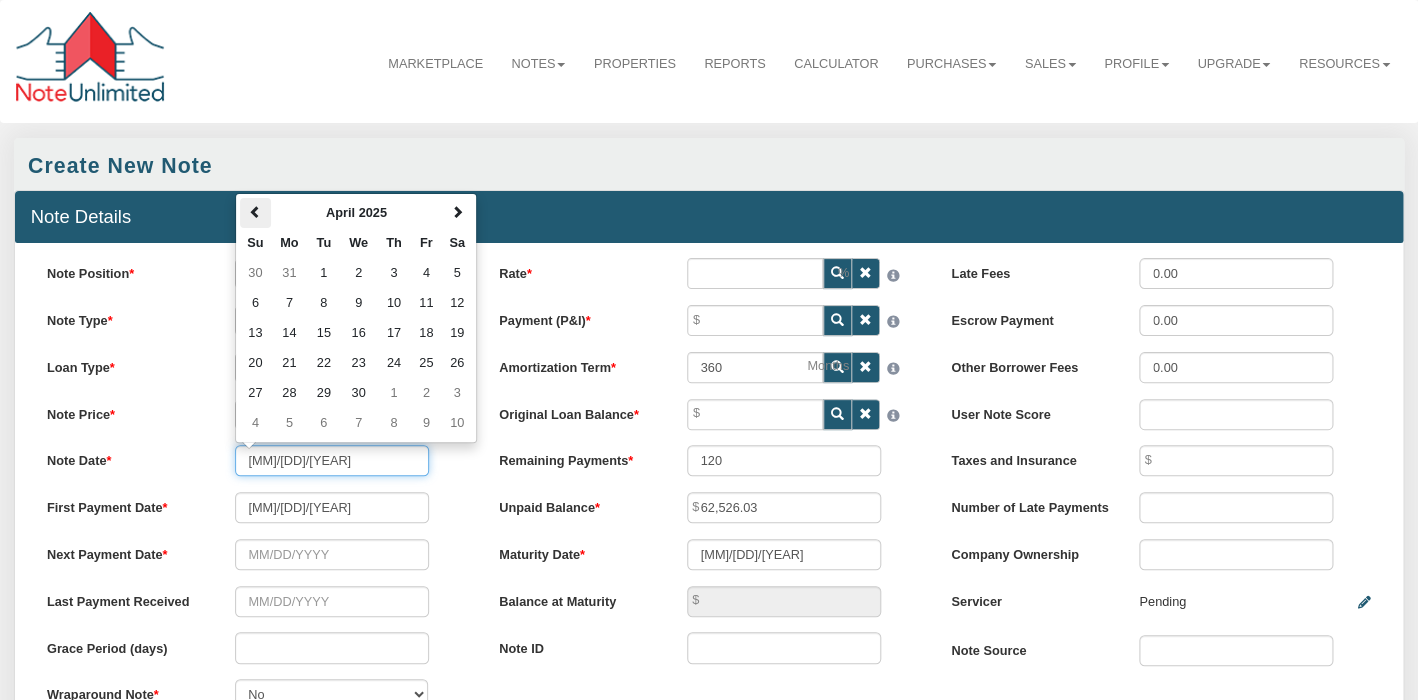 click at bounding box center [255, 212] 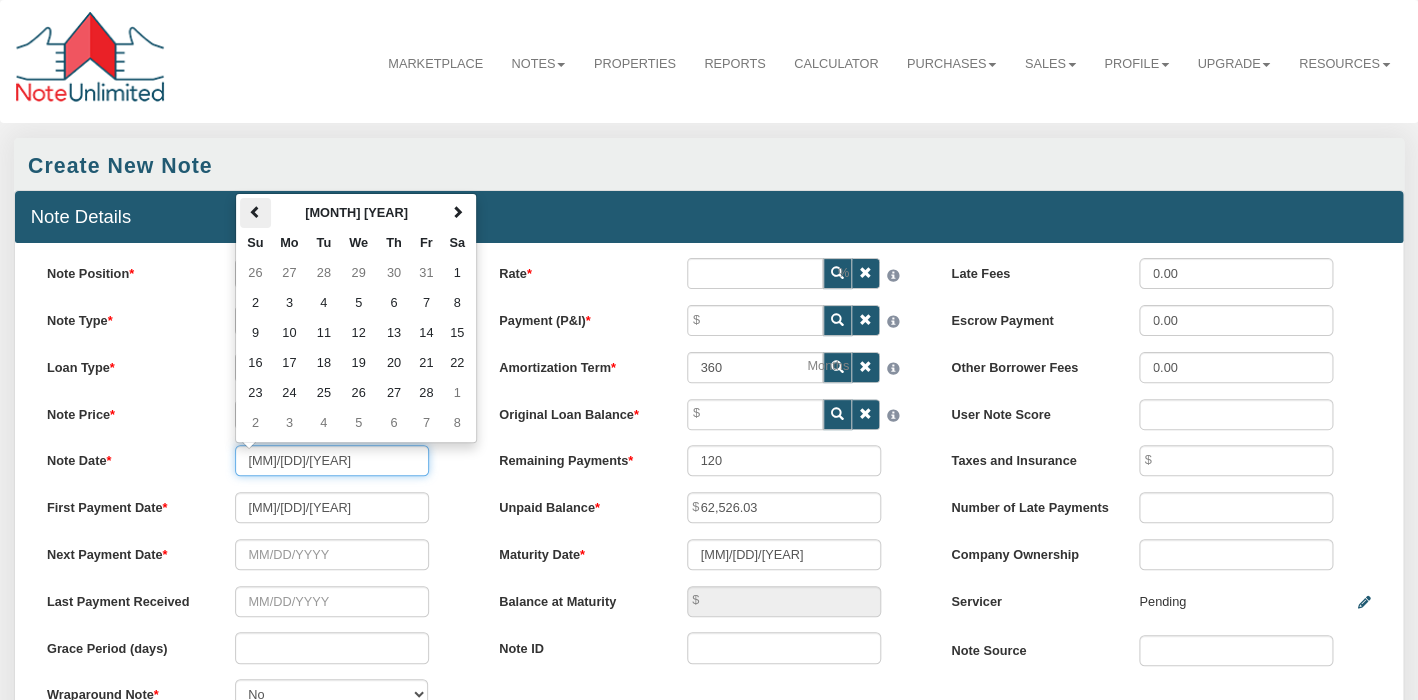 click at bounding box center [255, 212] 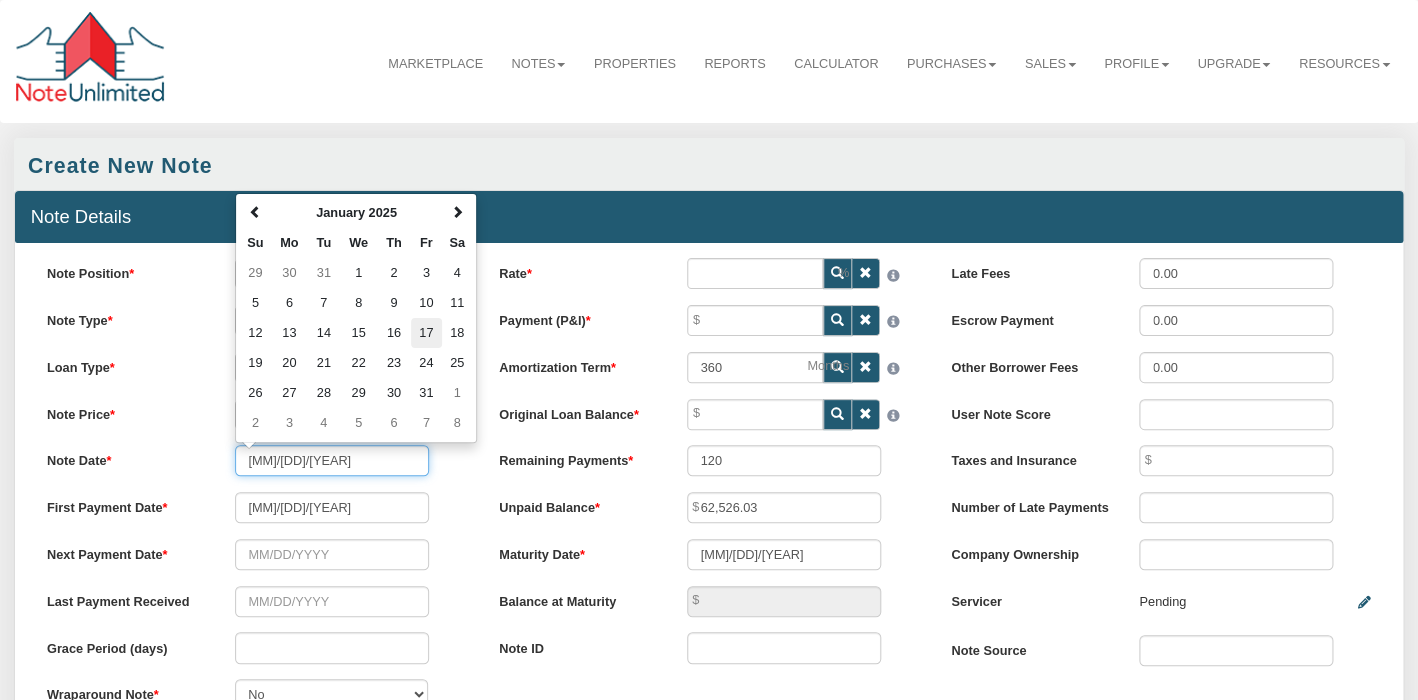 click on "17" at bounding box center (426, 333) 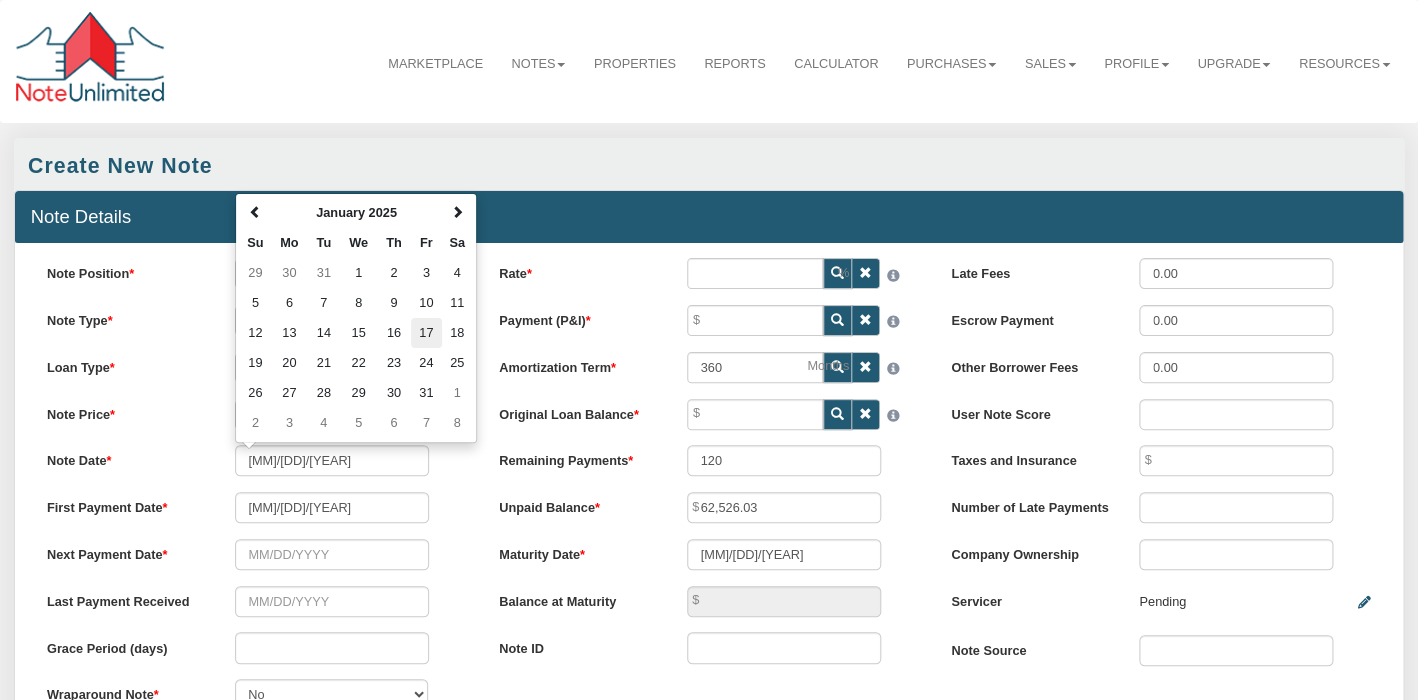 type on "[MONTH]/[DAY]/[YEAR]" 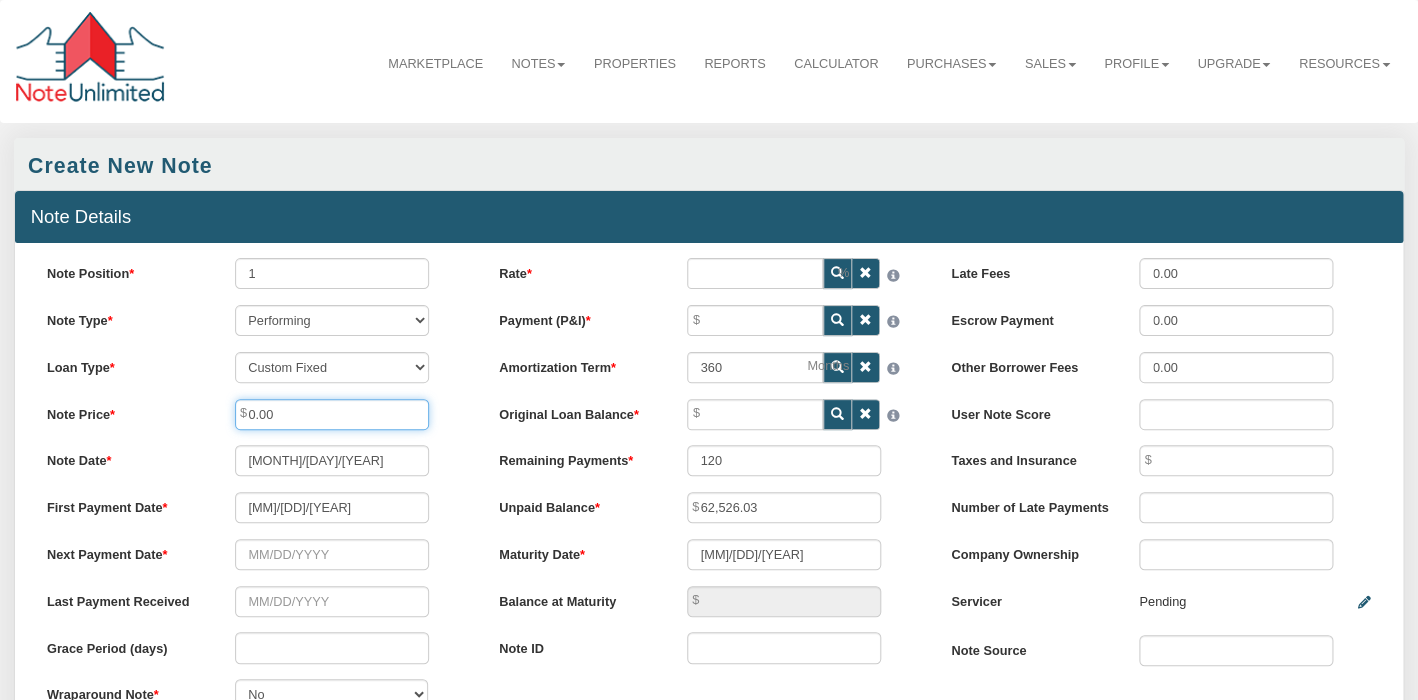 click on "0.00" at bounding box center [332, 414] 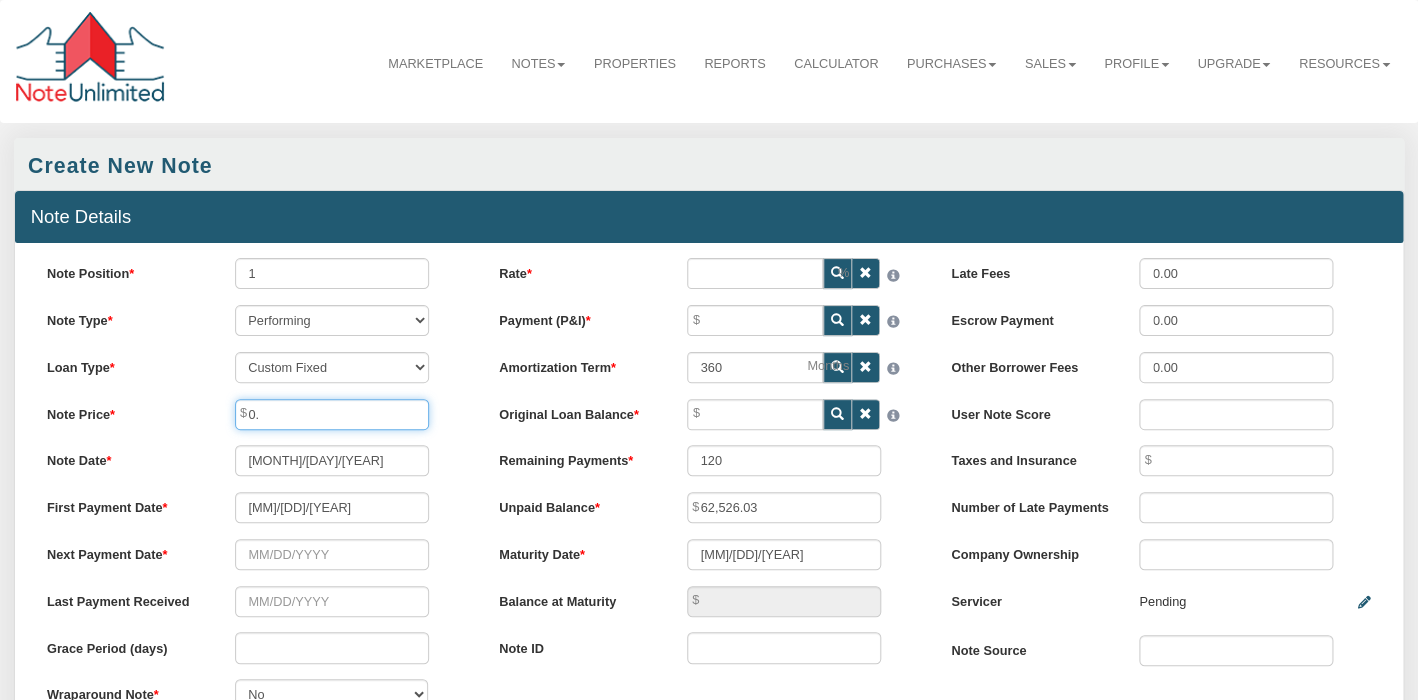 type on "0" 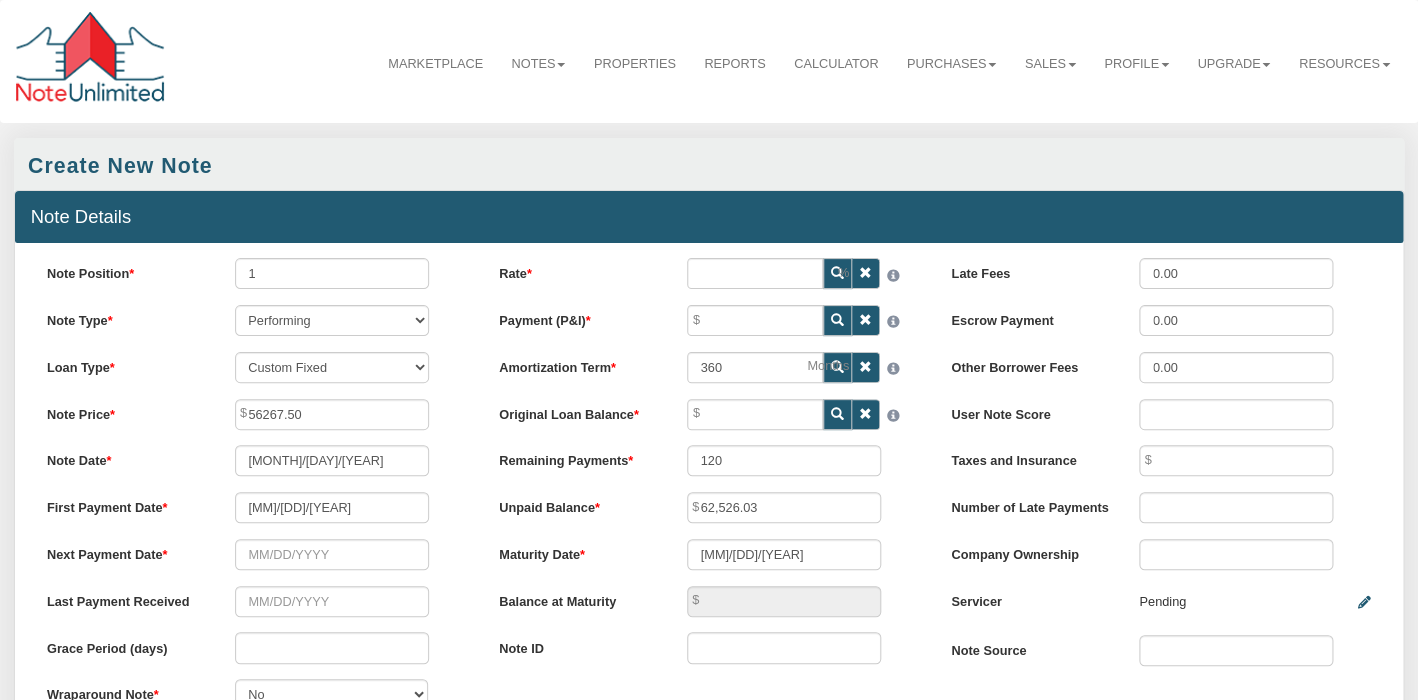 type on "56,267.50" 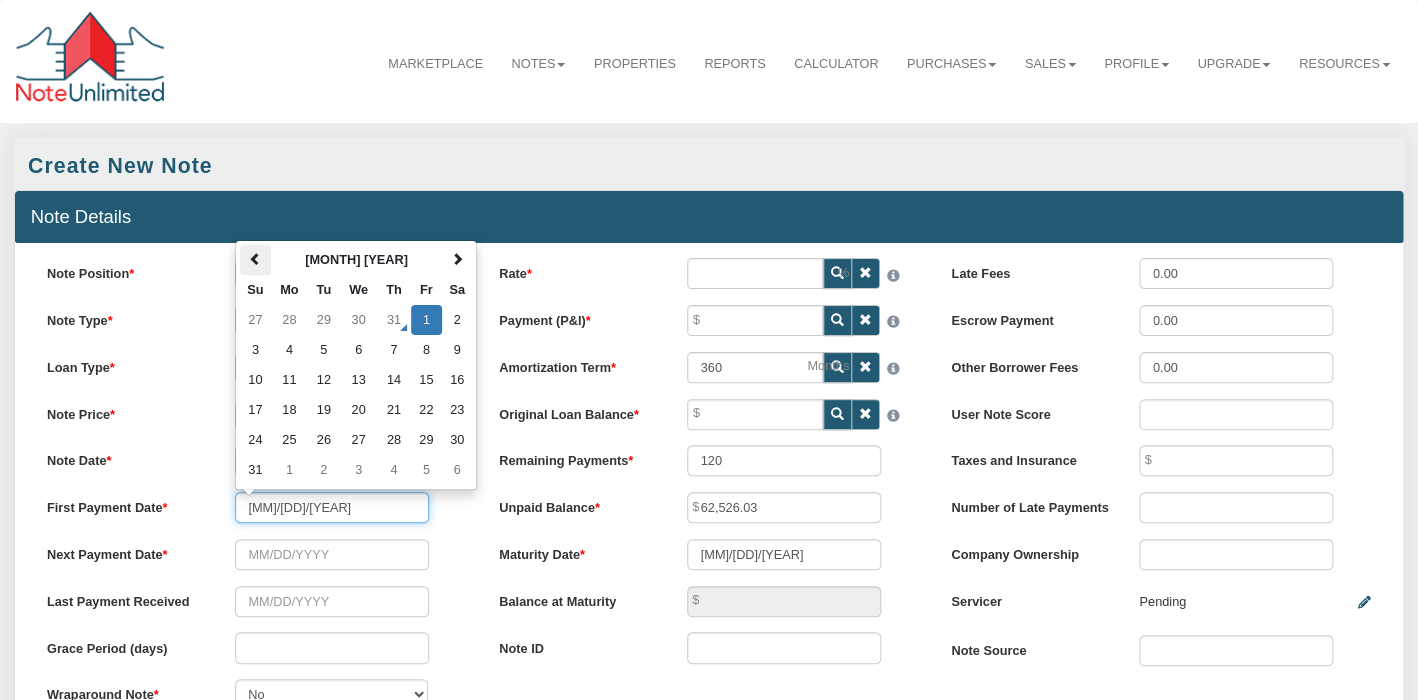 click at bounding box center [255, 259] 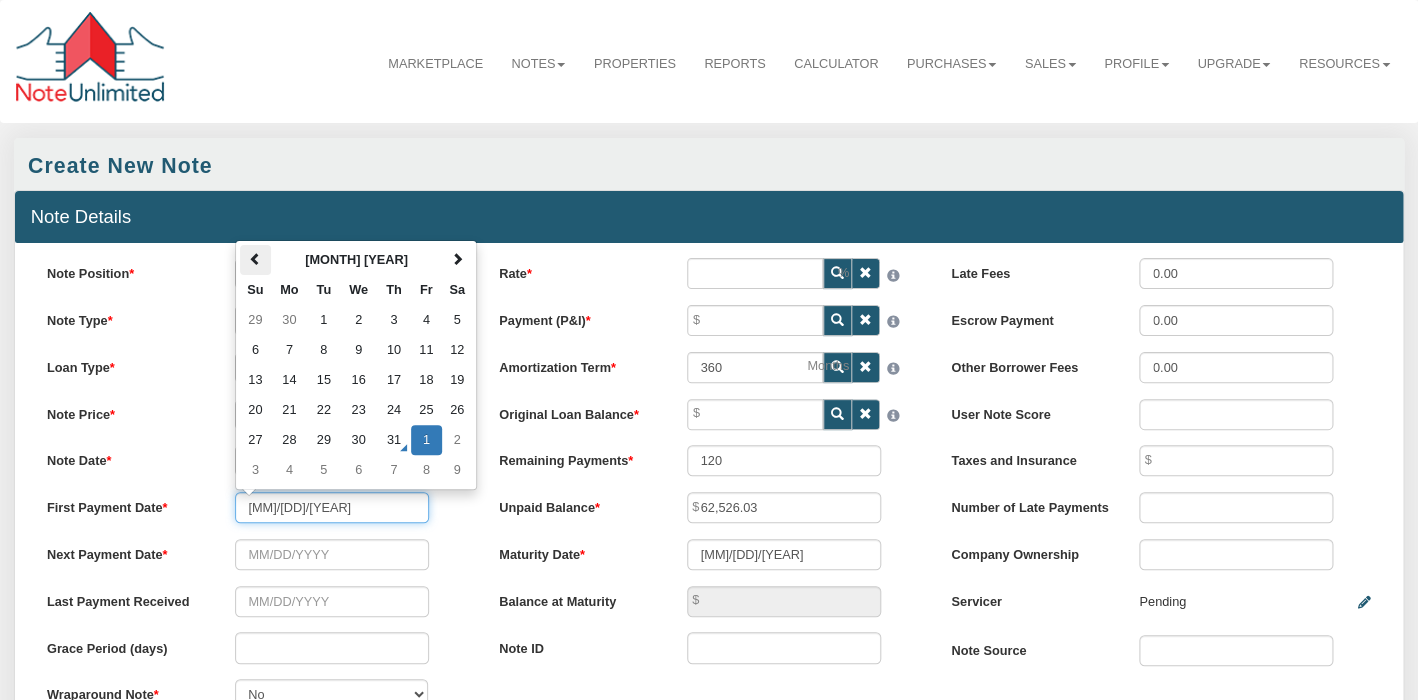 click at bounding box center [255, 259] 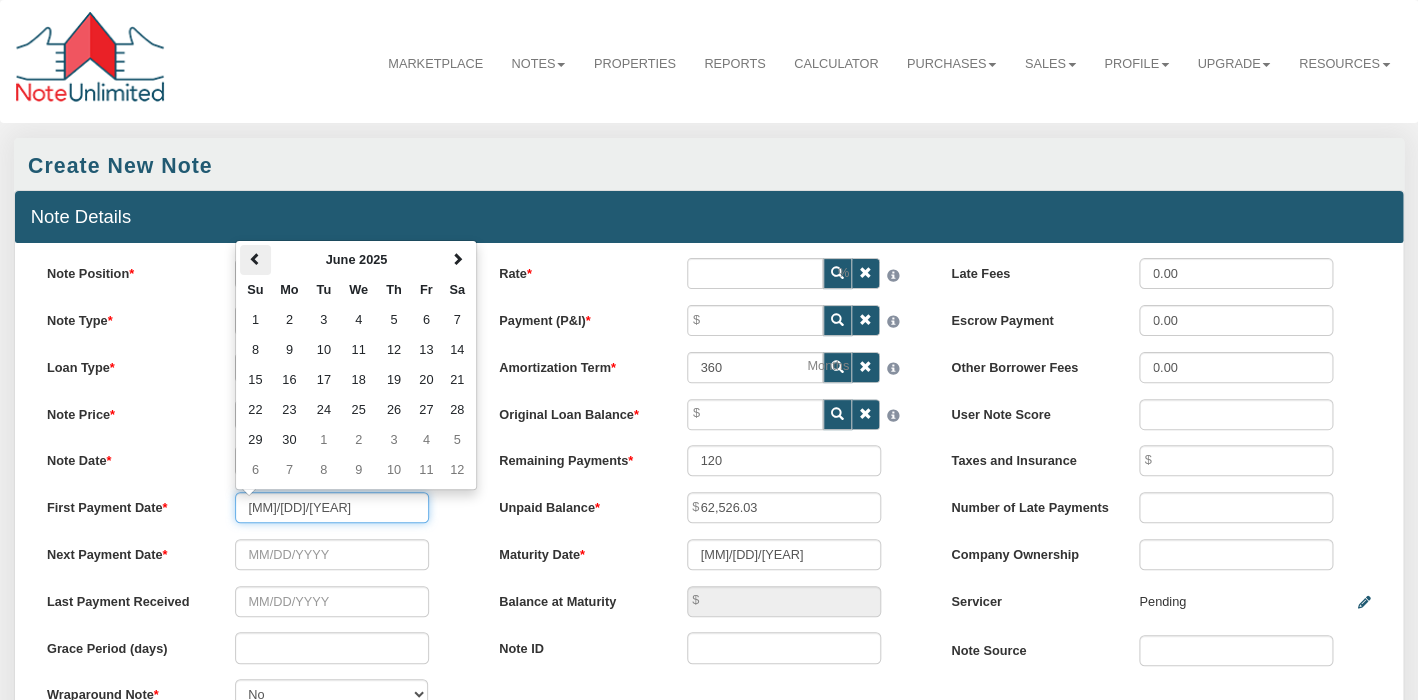 click at bounding box center [255, 259] 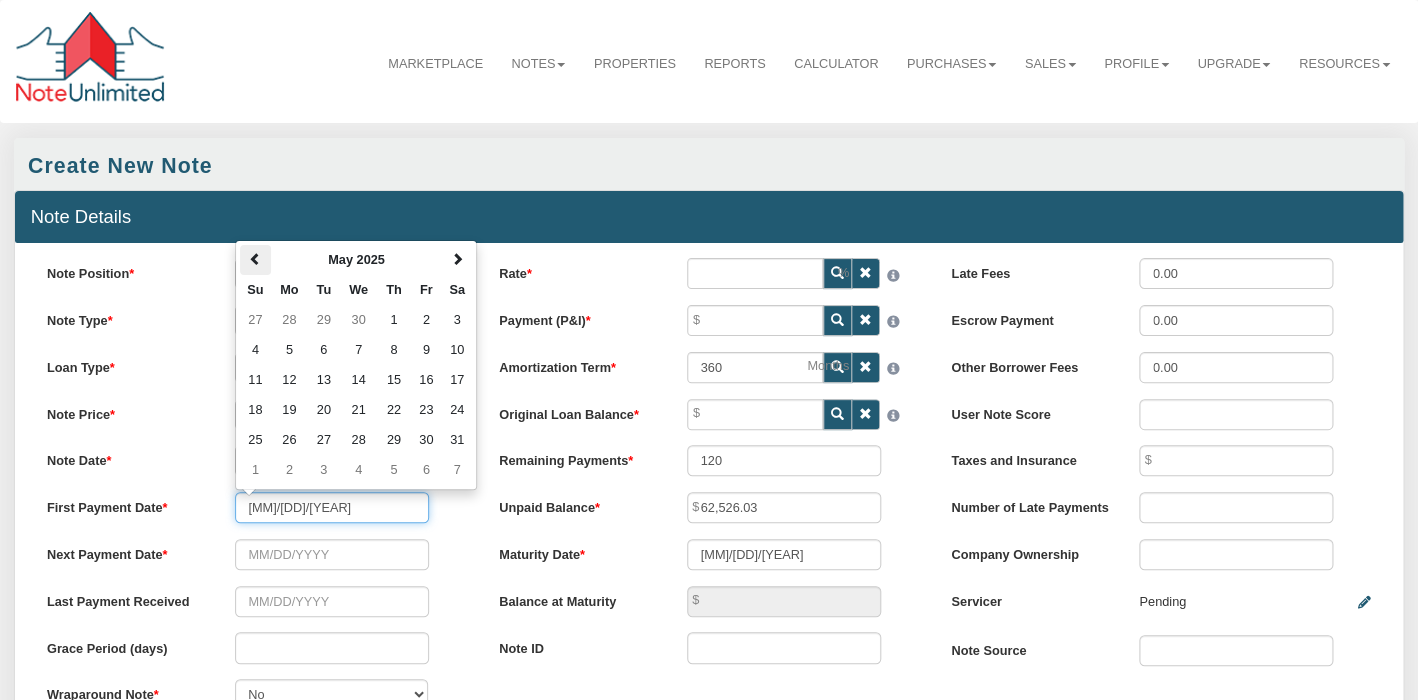 click at bounding box center [255, 259] 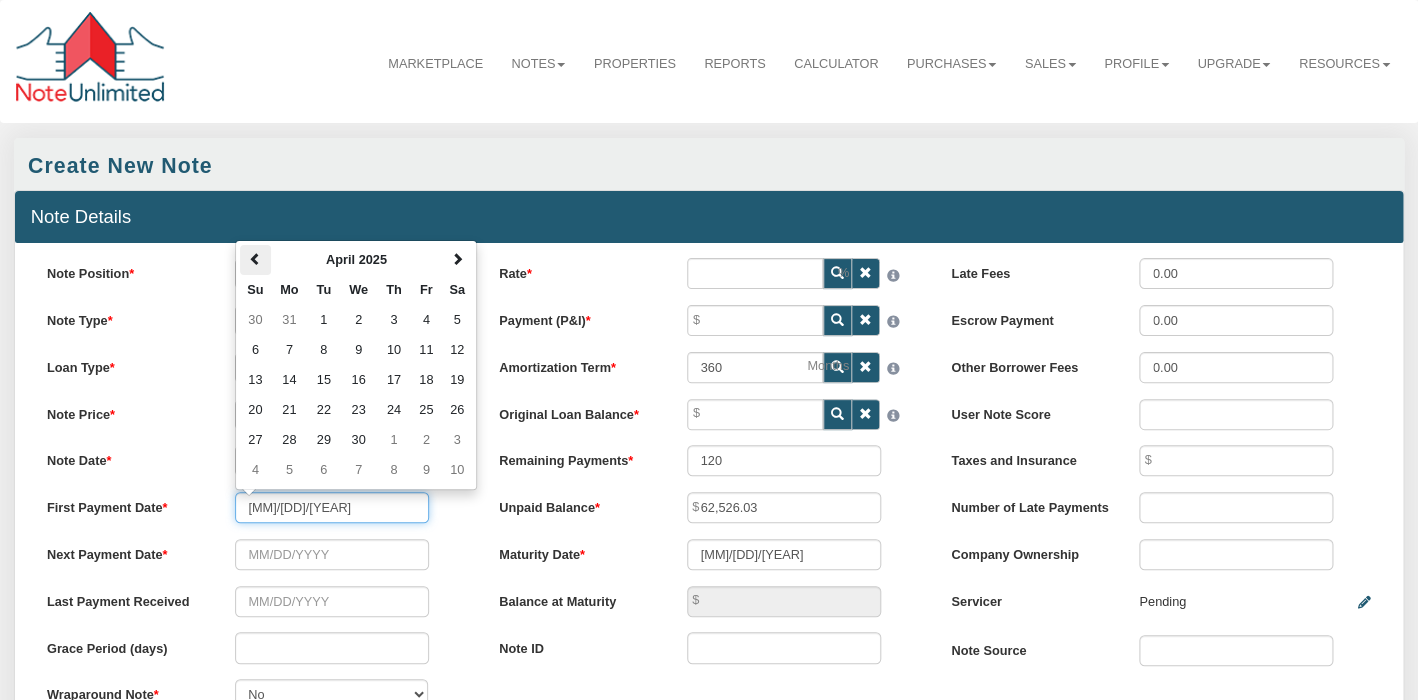 click at bounding box center (255, 259) 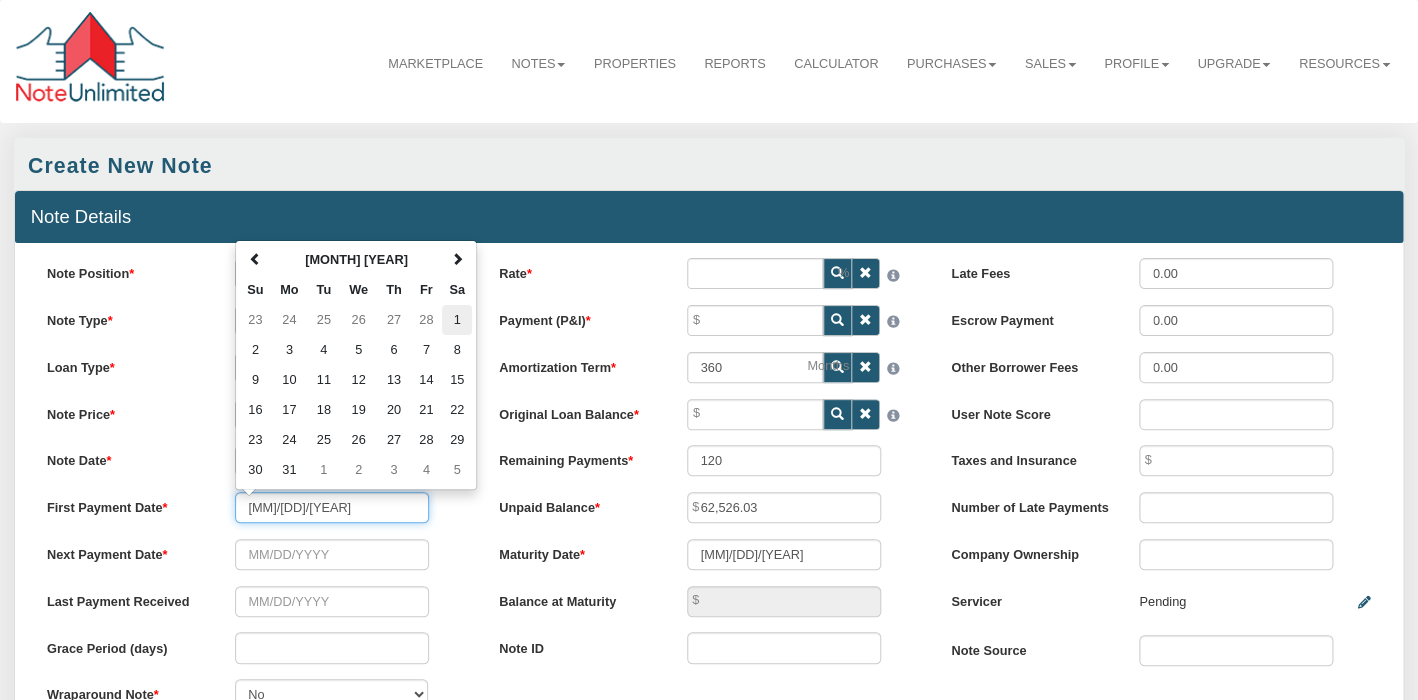 click on "1" at bounding box center (457, 320) 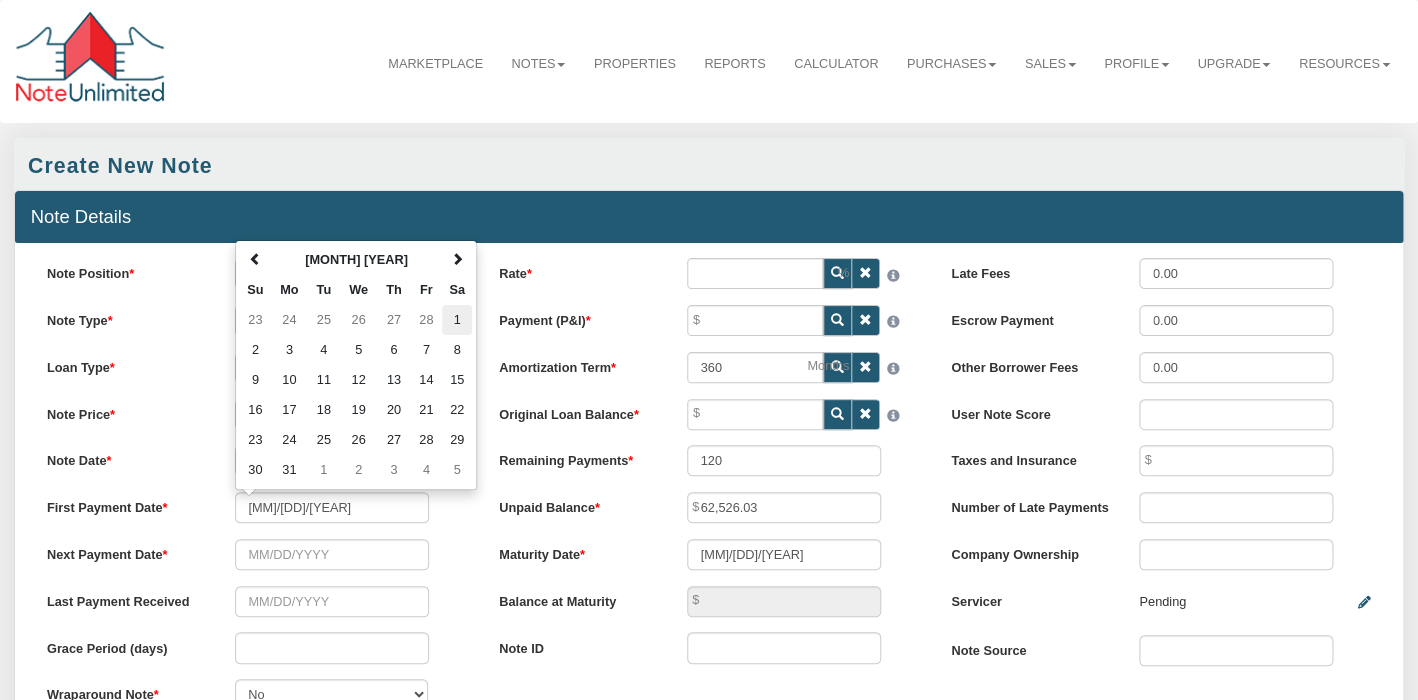 type on "[MM]/[DD]/[YEAR]" 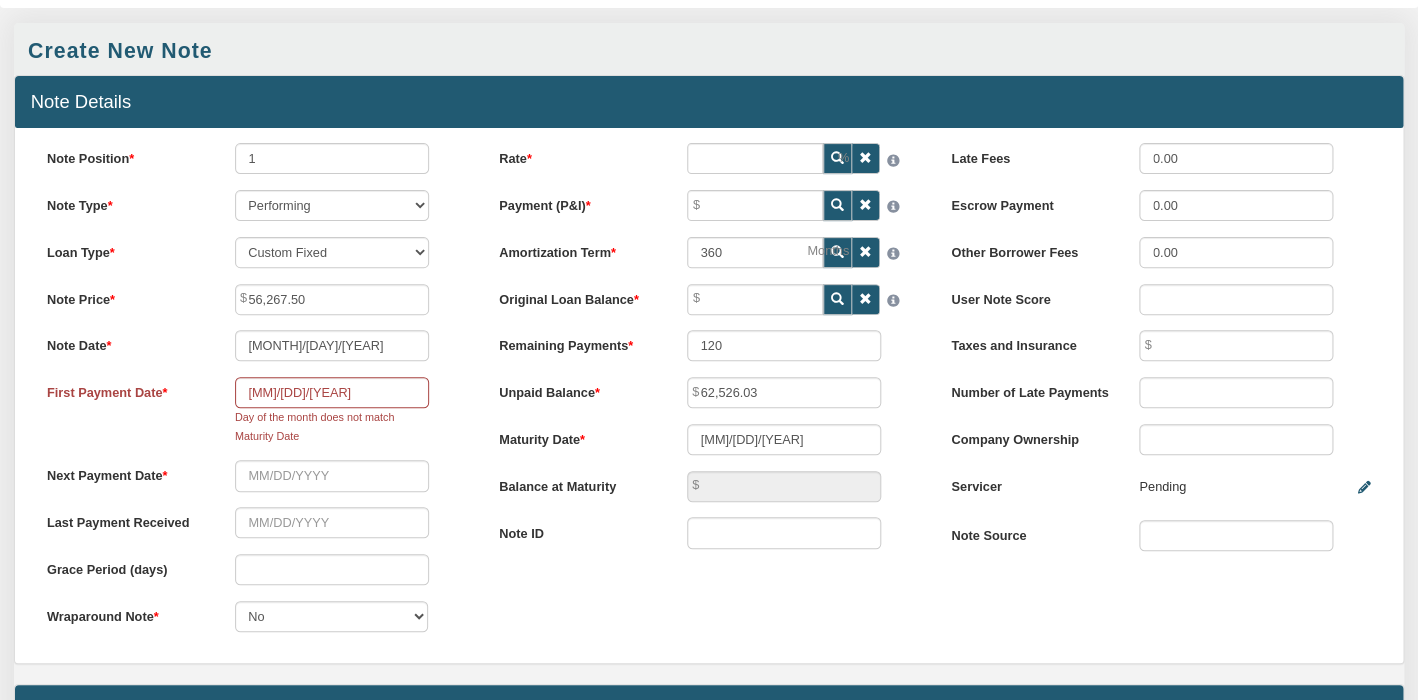 scroll, scrollTop: 122, scrollLeft: 0, axis: vertical 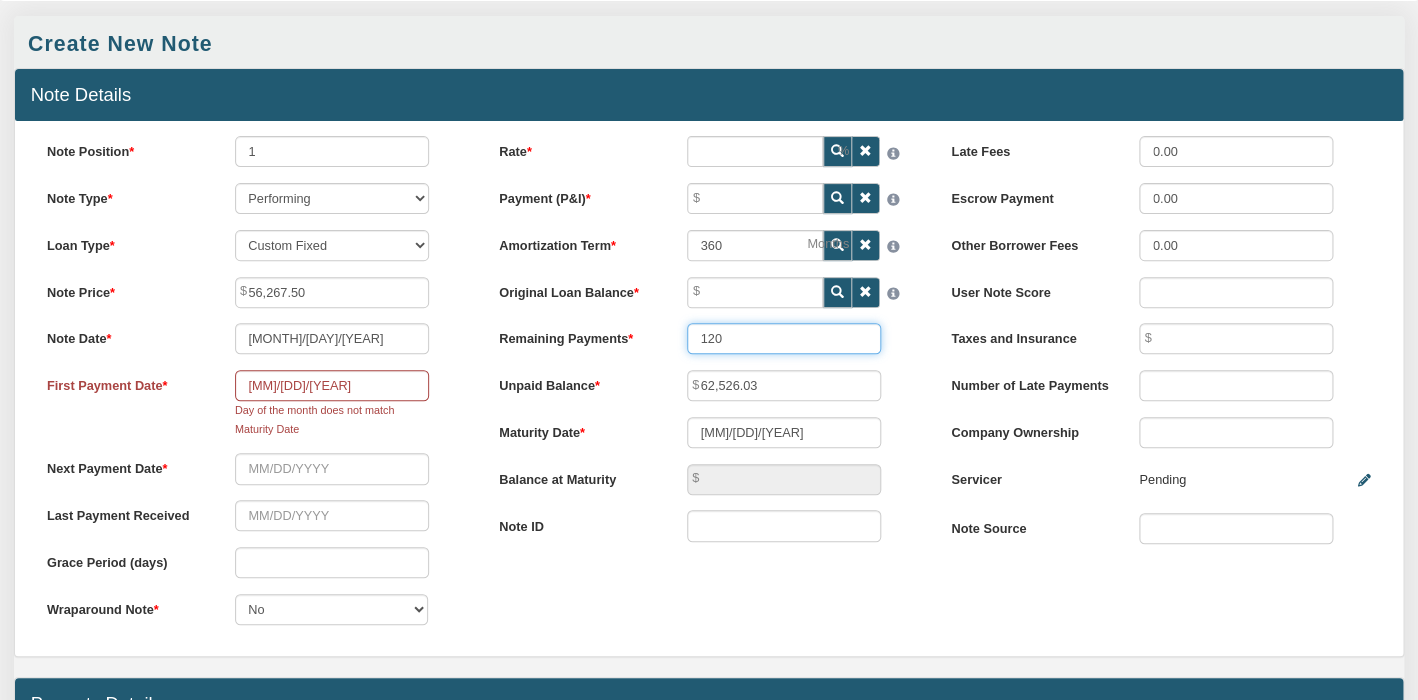 click on "120" at bounding box center (784, 338) 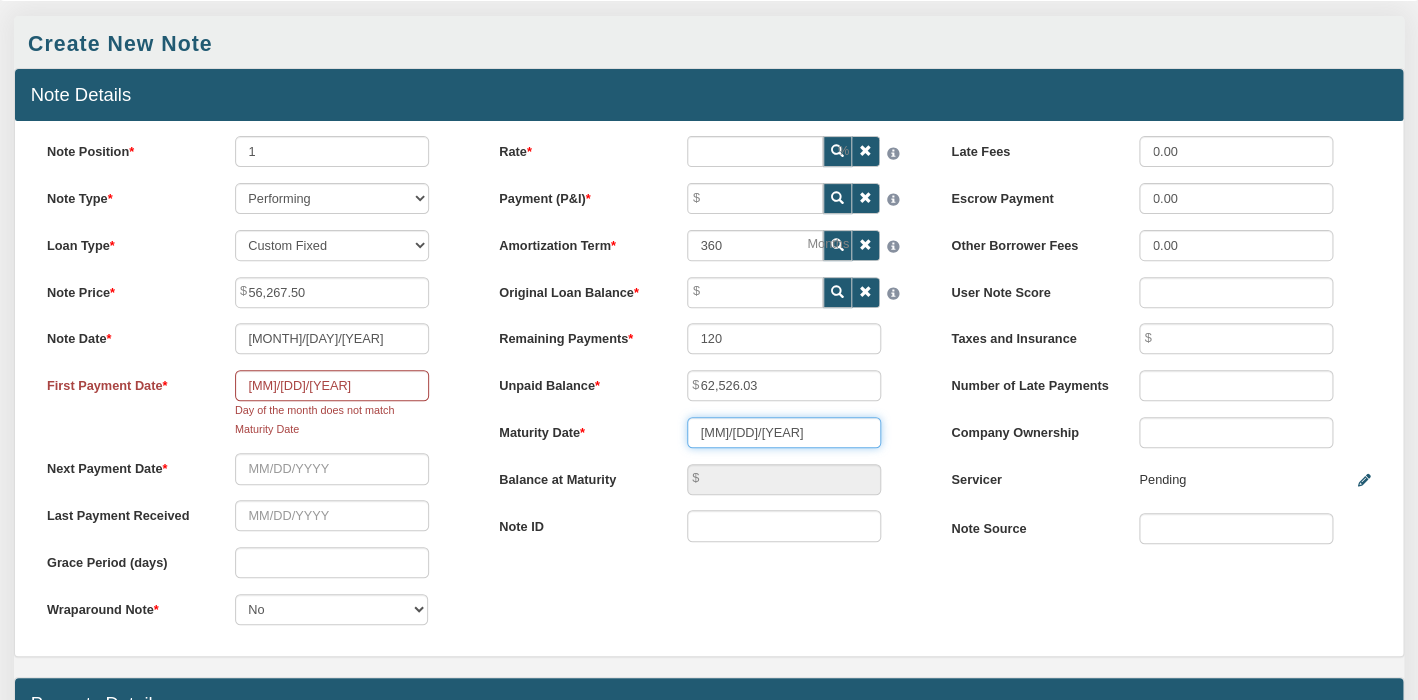 click on "[MM]/[DD]/[YEAR]" at bounding box center (784, 432) 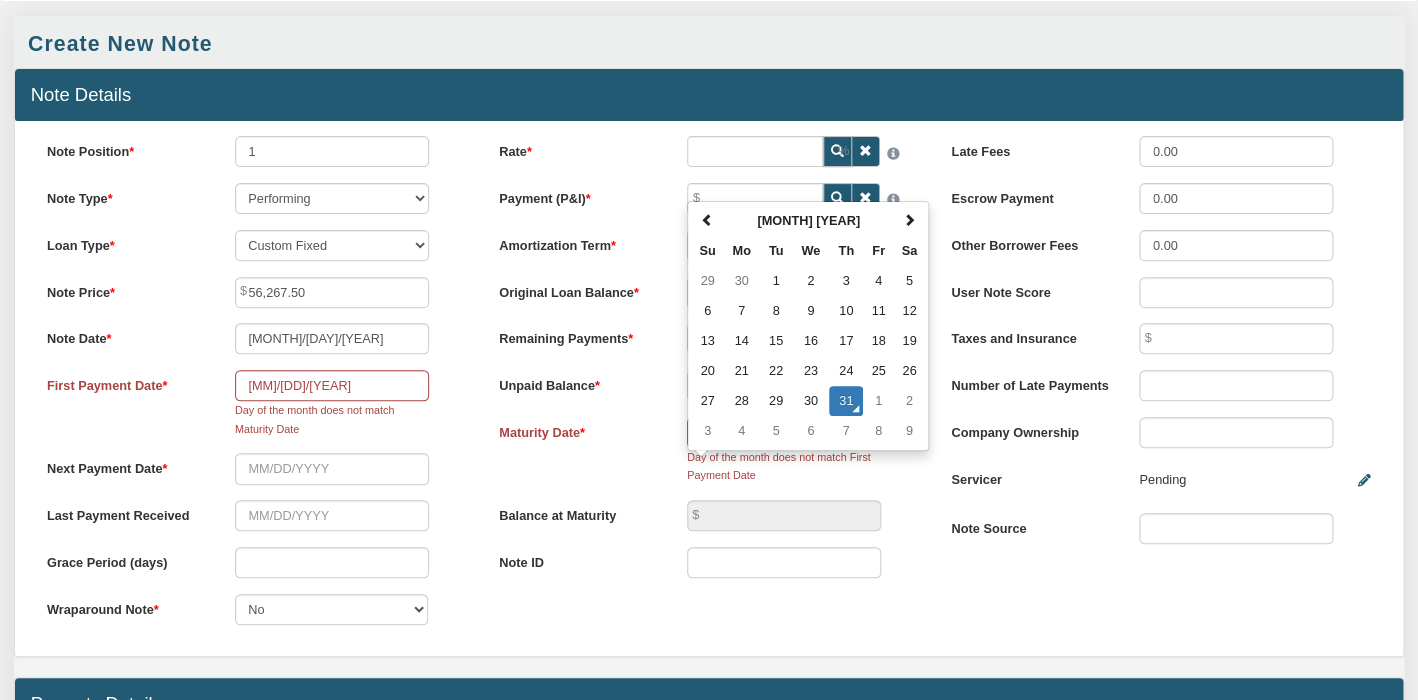 click on "Note Position
1
Note Type
Performing Forthcoming Non-Performing REO Sub-Performing Unknown
Loan Type
30 Year Fixed 15 Year Fixed 20 Year Fixed 40 Year Fixed 5 years balloon loan with 30 years amortization 7 years balloon loan with 30 years amortization Cash payment No loan Custom Fixed Custom loan with balloon
Note Price
56,267.50
Note Date
01/17/2025
No" at bounding box center (709, 388) 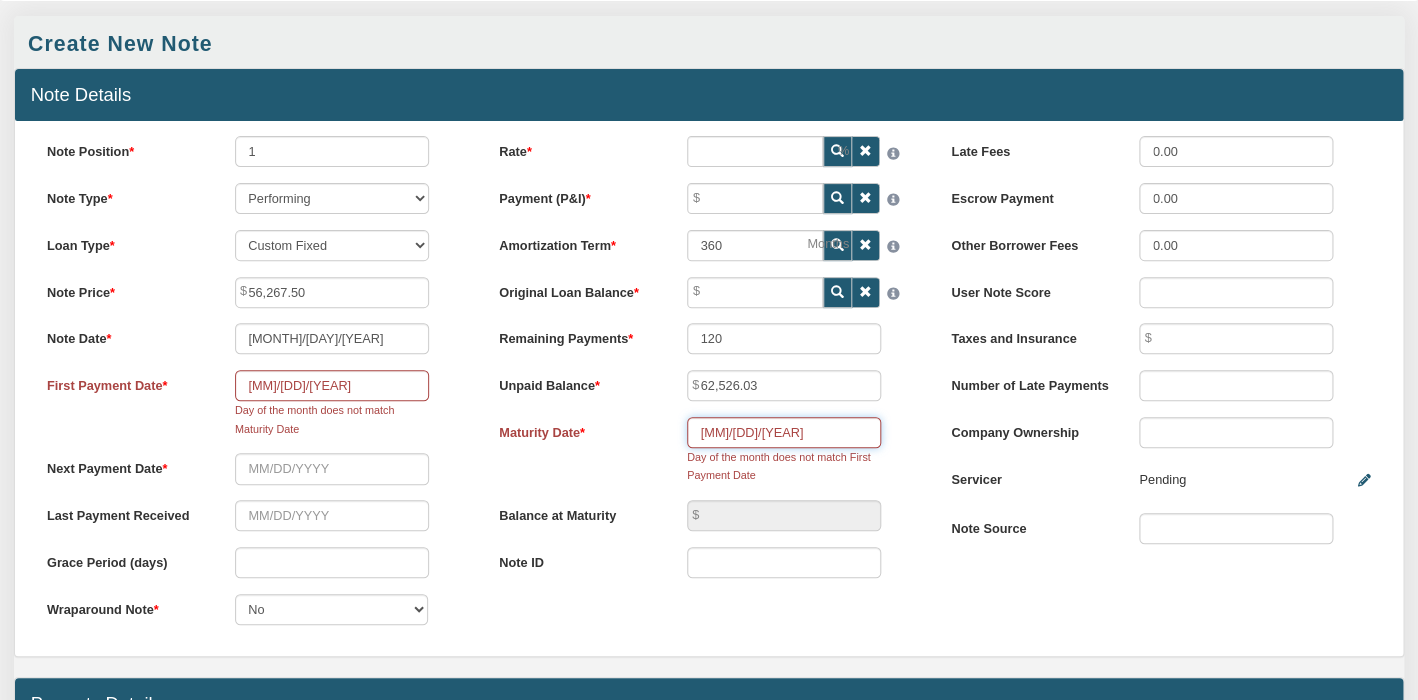 click on "[MM]/[DD]/[YEAR]" at bounding box center (784, 432) 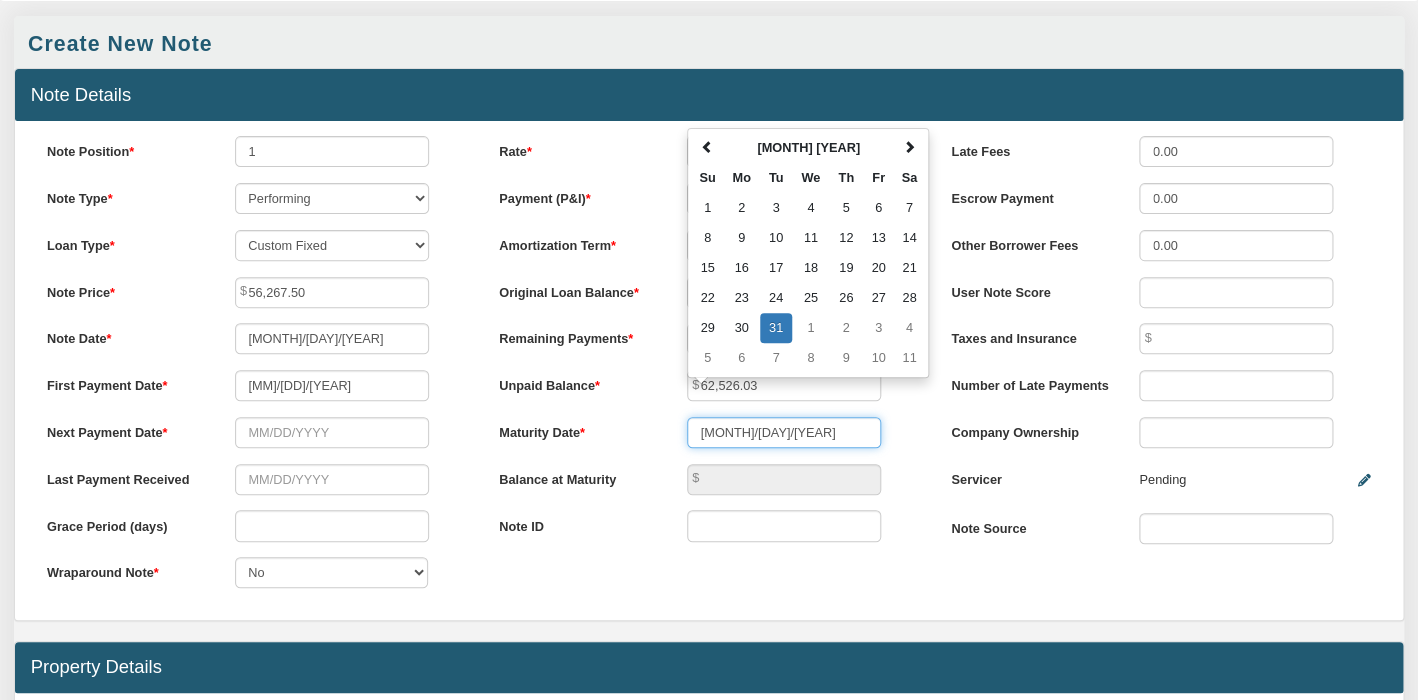 type on "[MONTH]/[DAY]/[YEAR]" 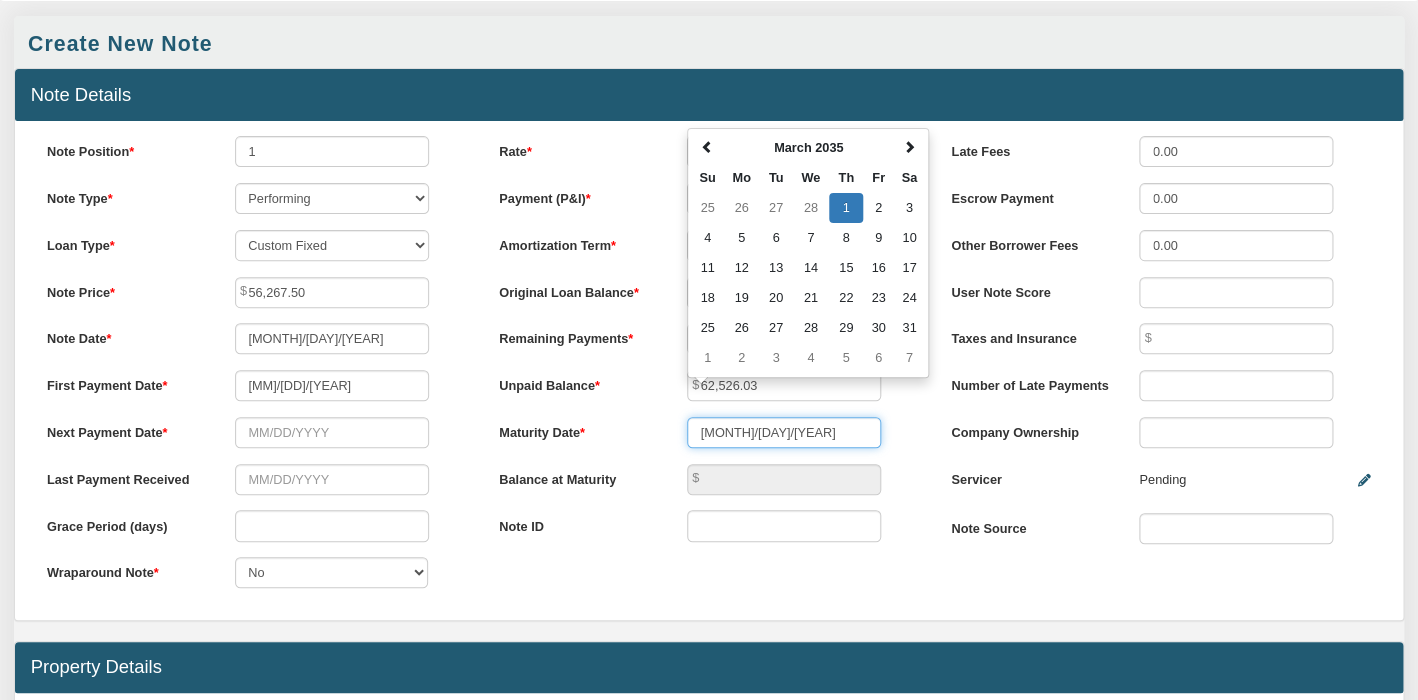 click on "1" at bounding box center (845, 208) 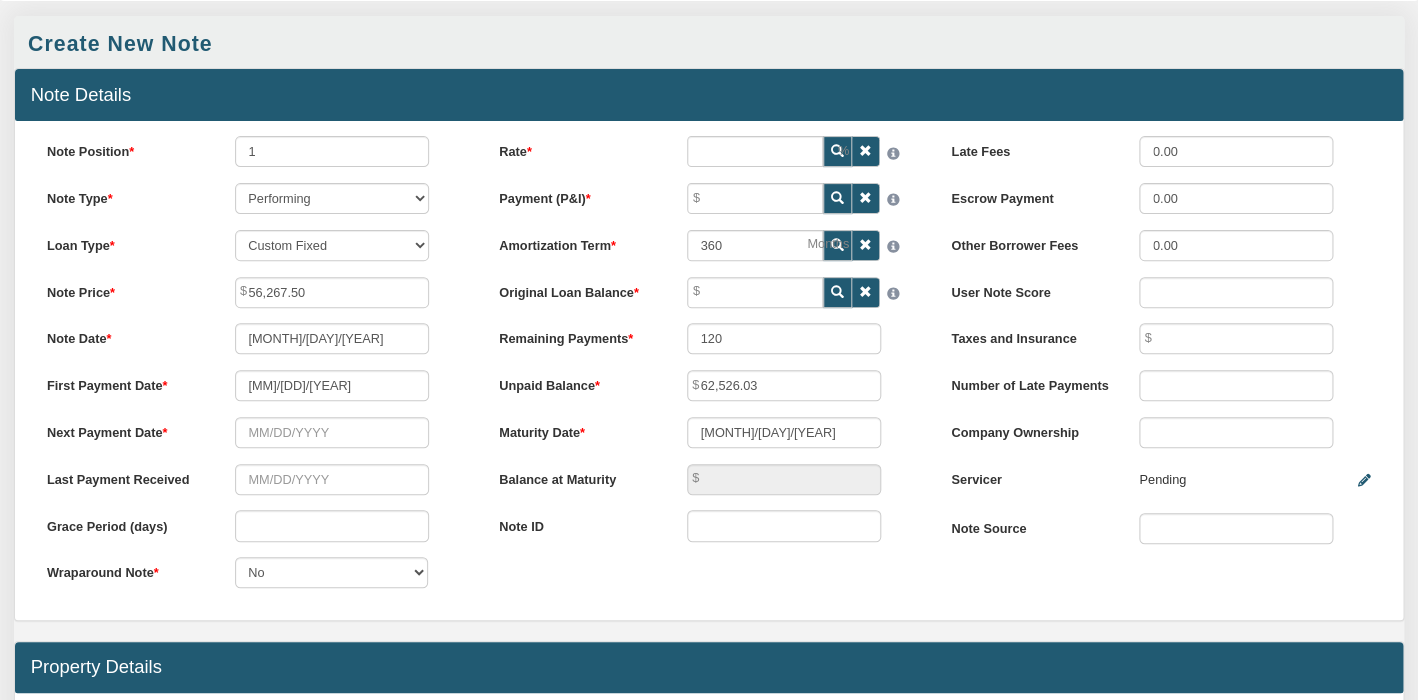 click on "62,526.03" at bounding box center [783, 385] 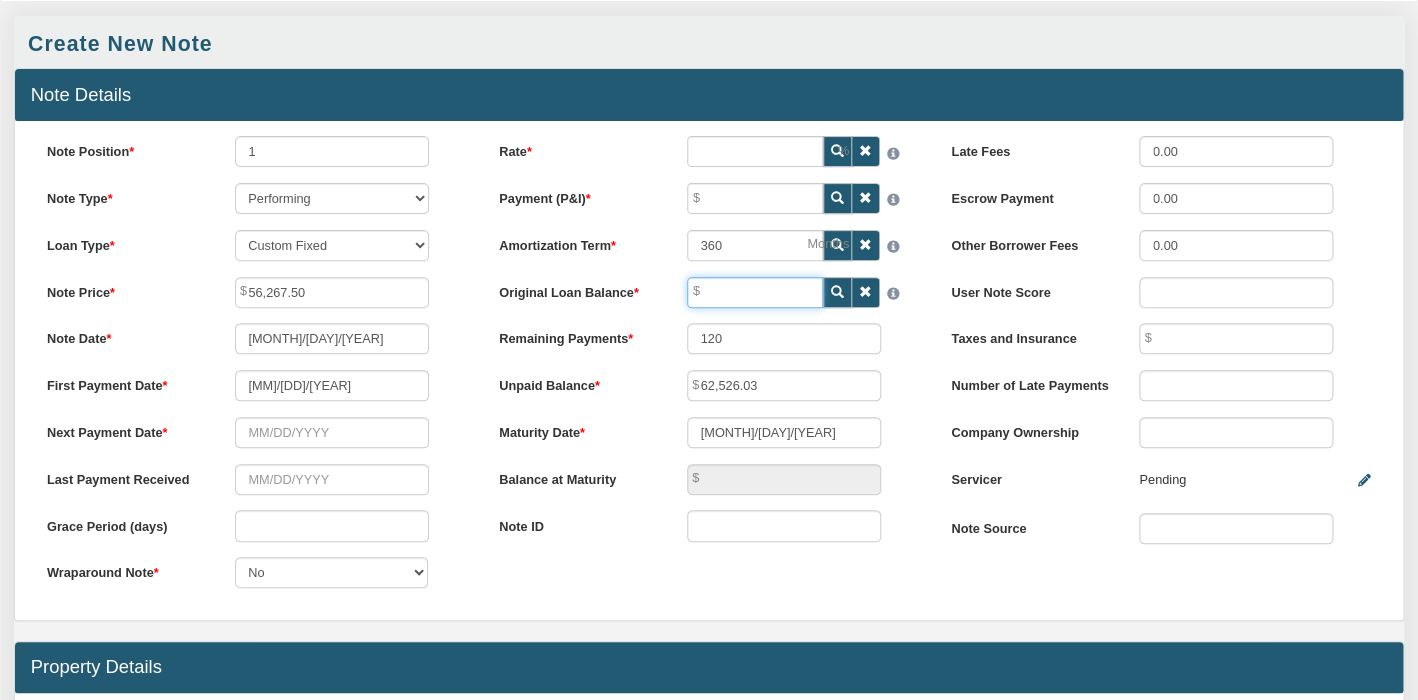 click on "Original Loan Balance" at bounding box center (755, 292) 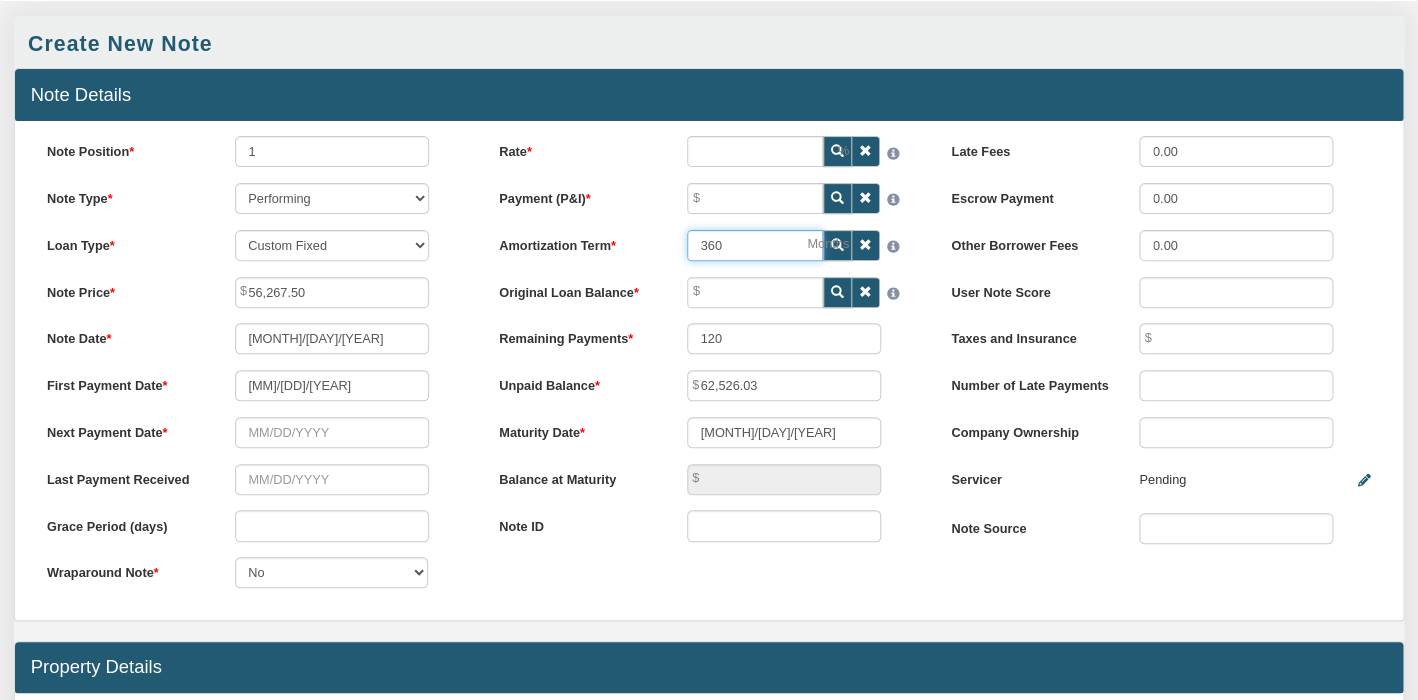 click on "360" at bounding box center [755, 245] 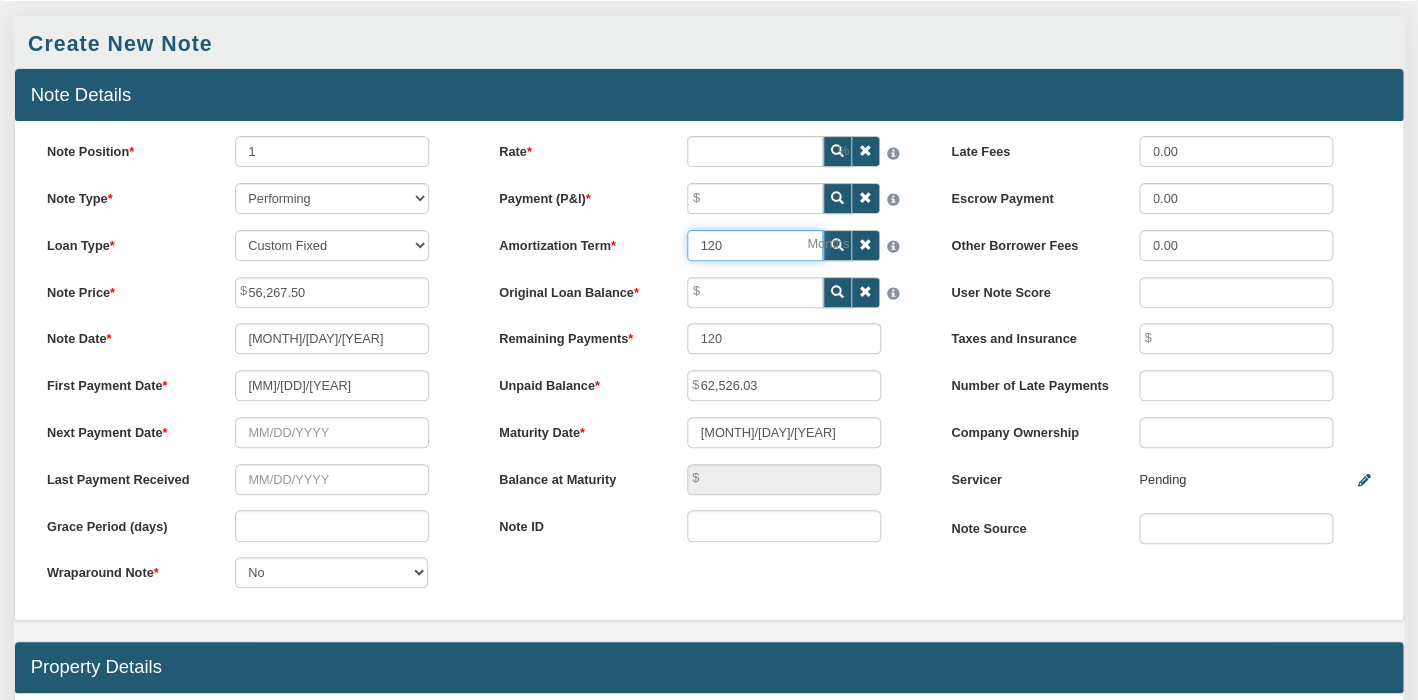 type on "120" 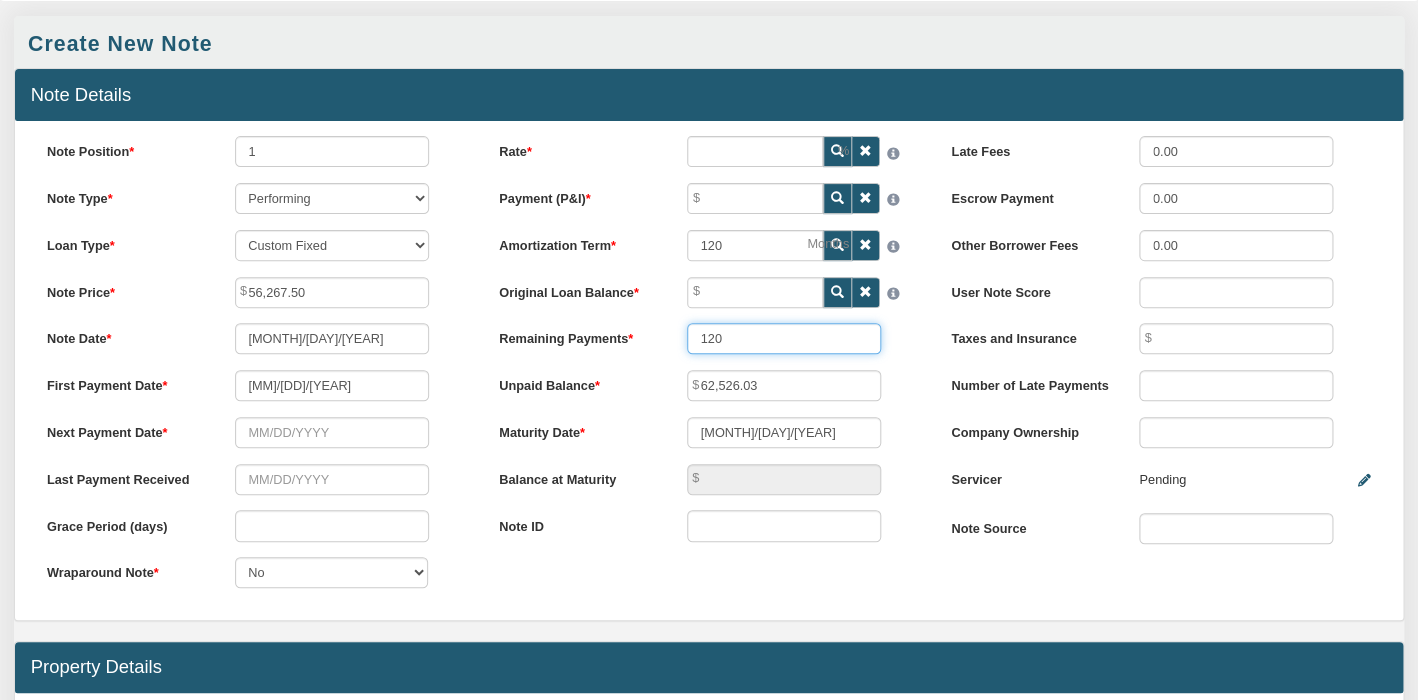 click on "120" at bounding box center (784, 338) 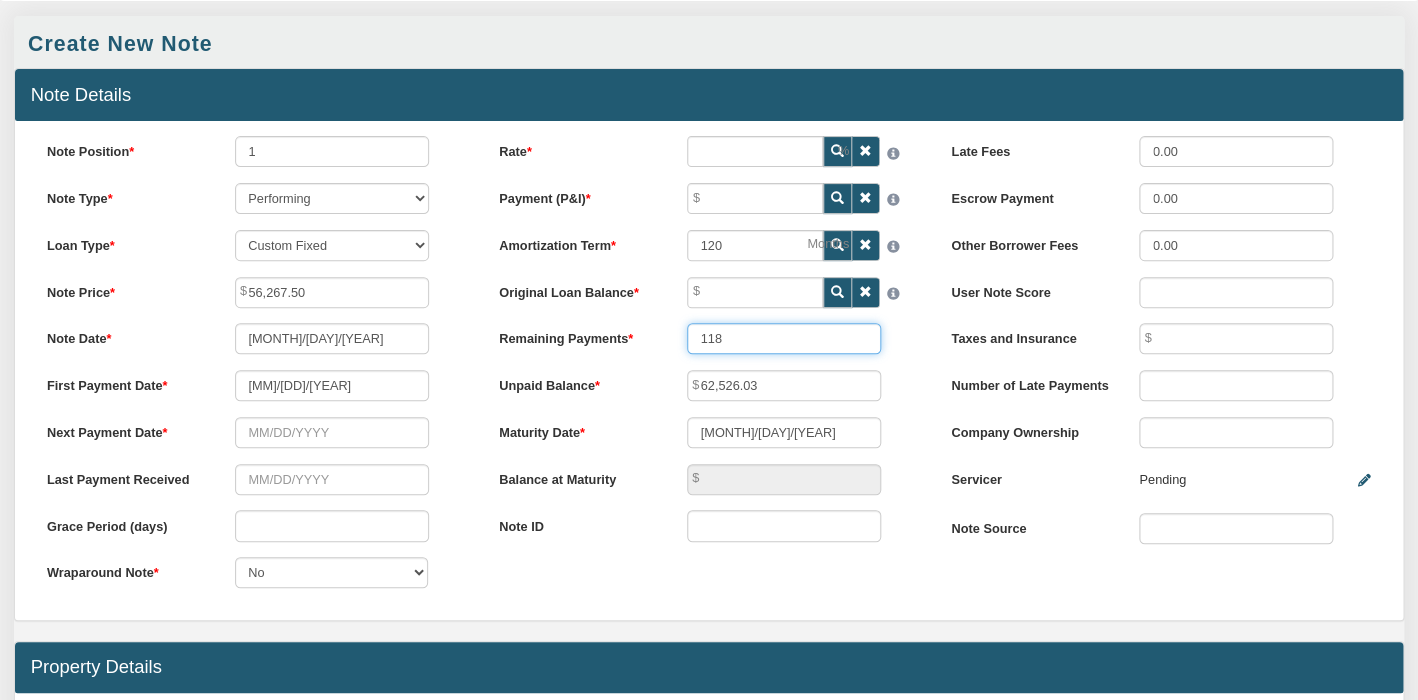 type on "118" 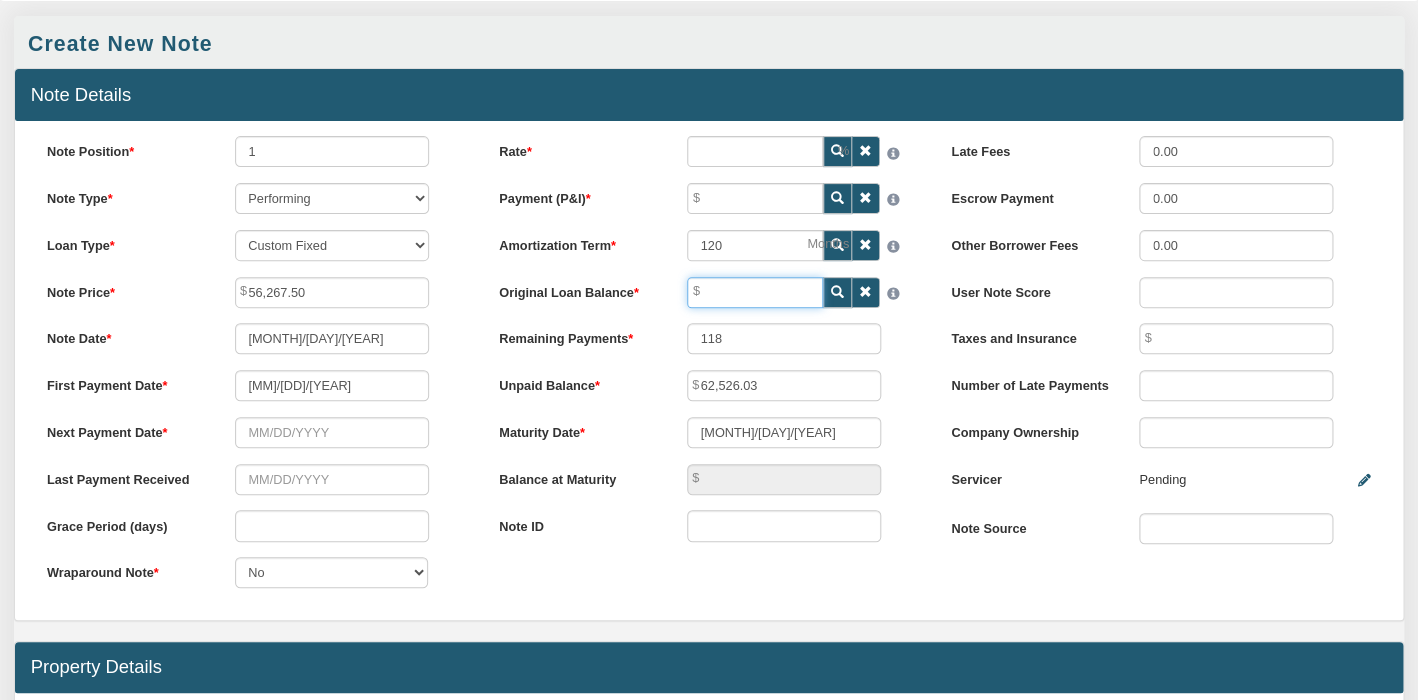click on "Original Loan Balance" at bounding box center (755, 292) 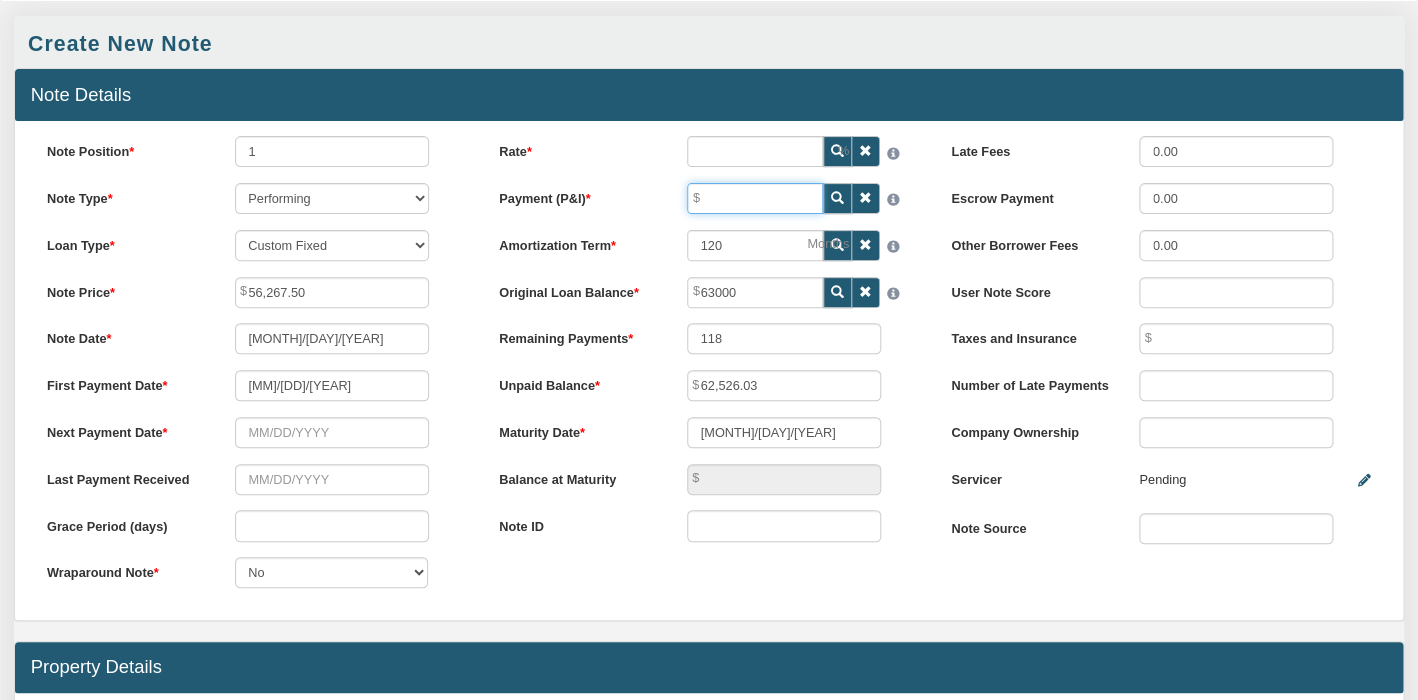 type on "[PRICE]" 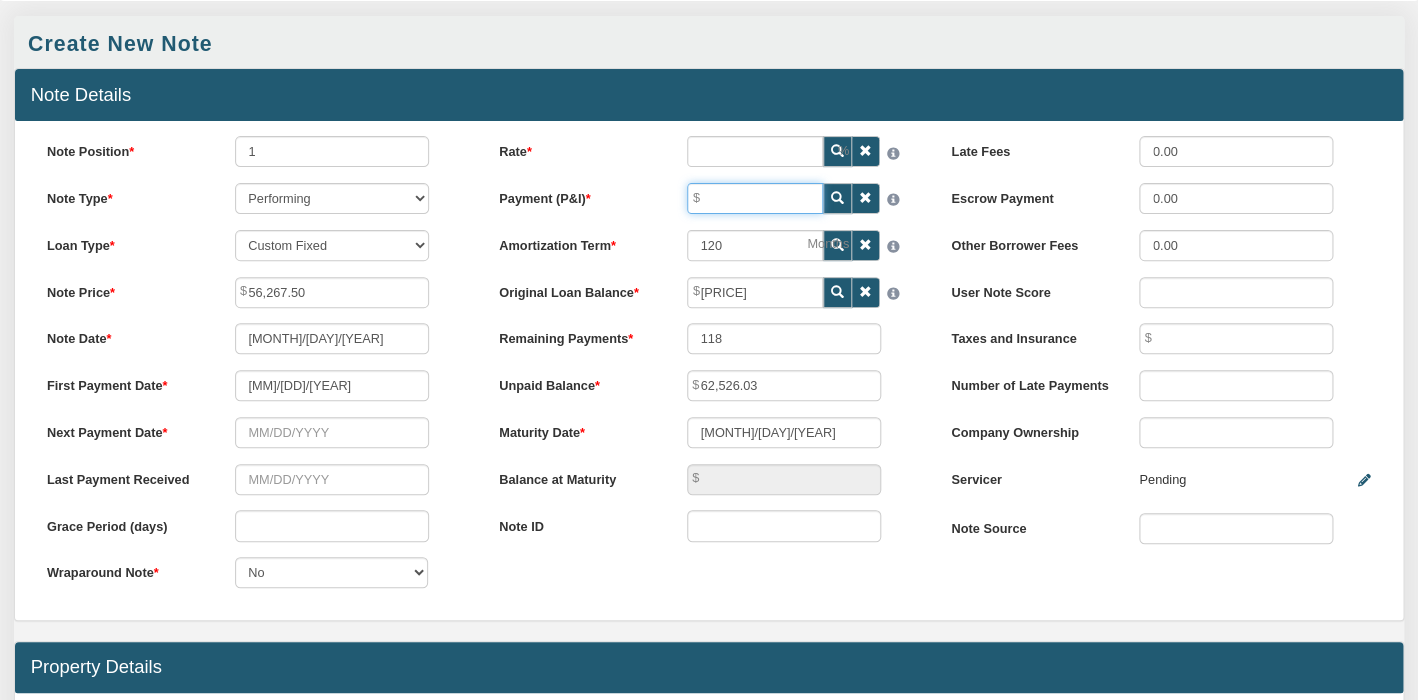 click on "Payment (P&I)" at bounding box center [755, 198] 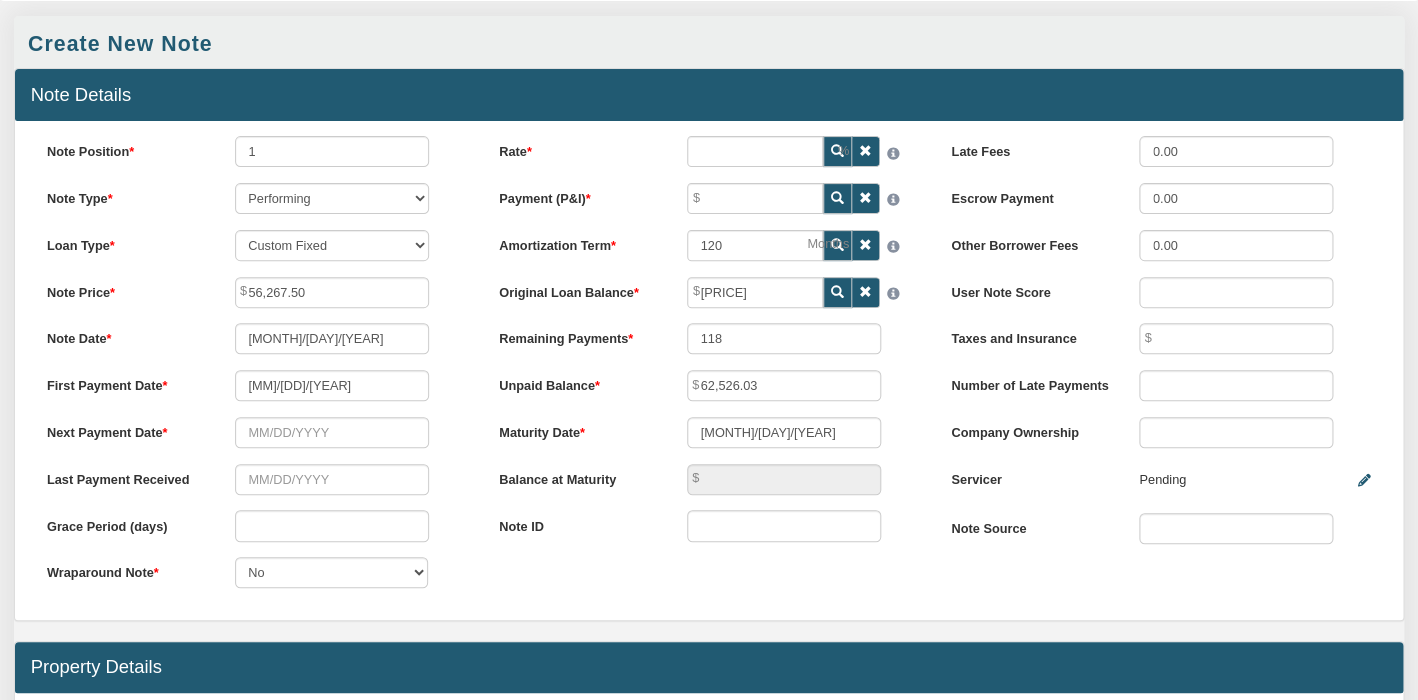 click at bounding box center (837, 198) 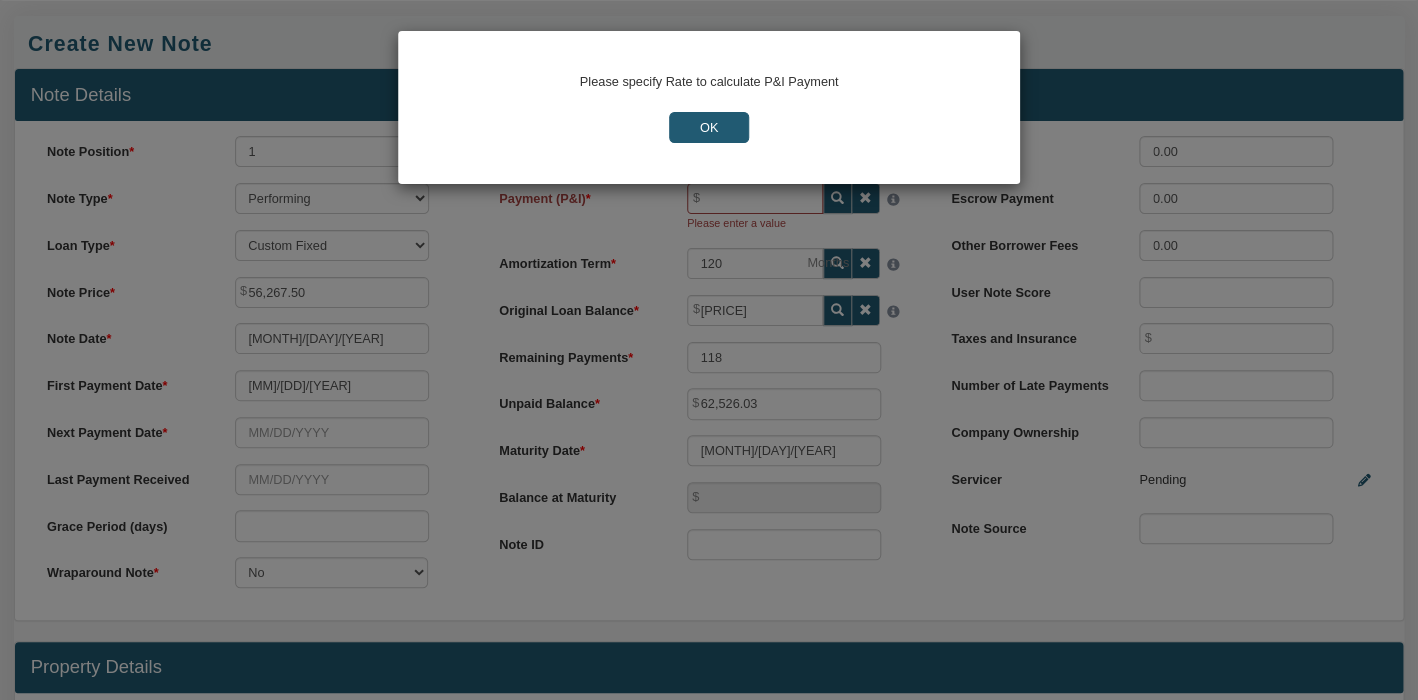 click on "OK" at bounding box center (708, 127) 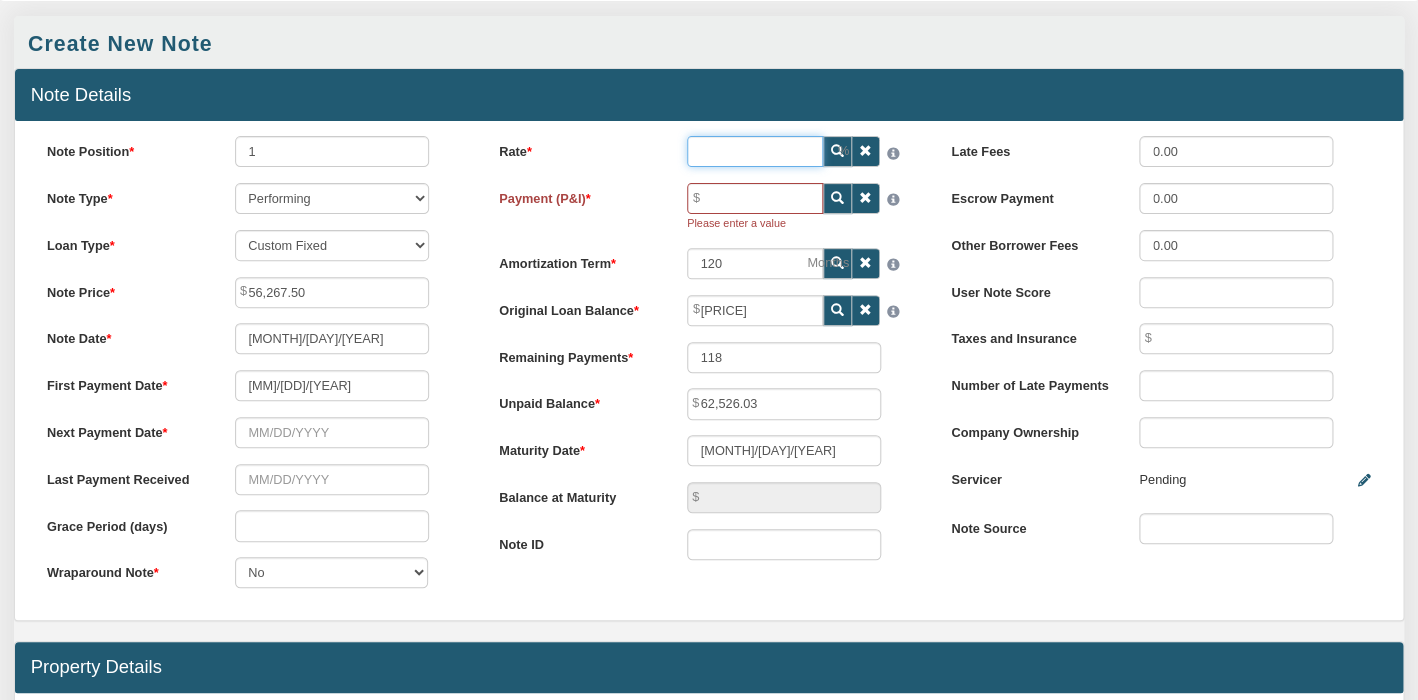 click on "Rate" at bounding box center (755, 151) 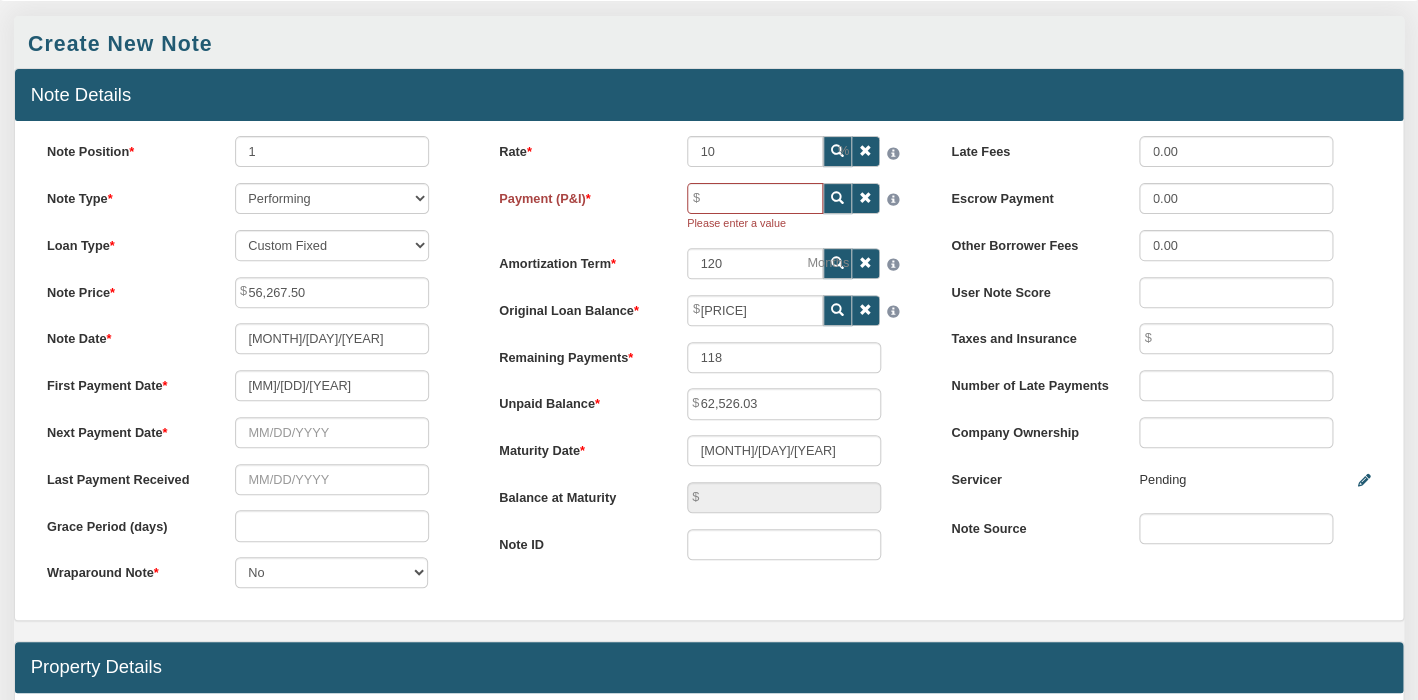 type on "10.00" 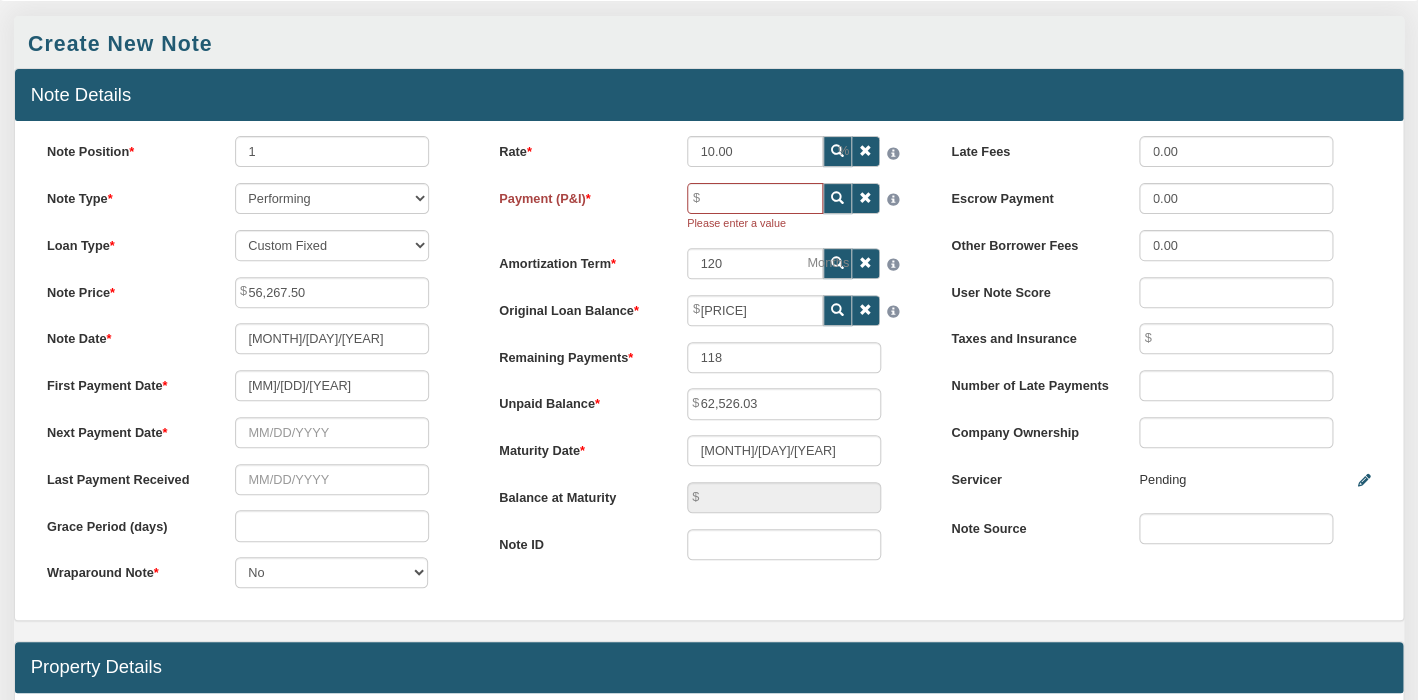 click at bounding box center [837, 198] 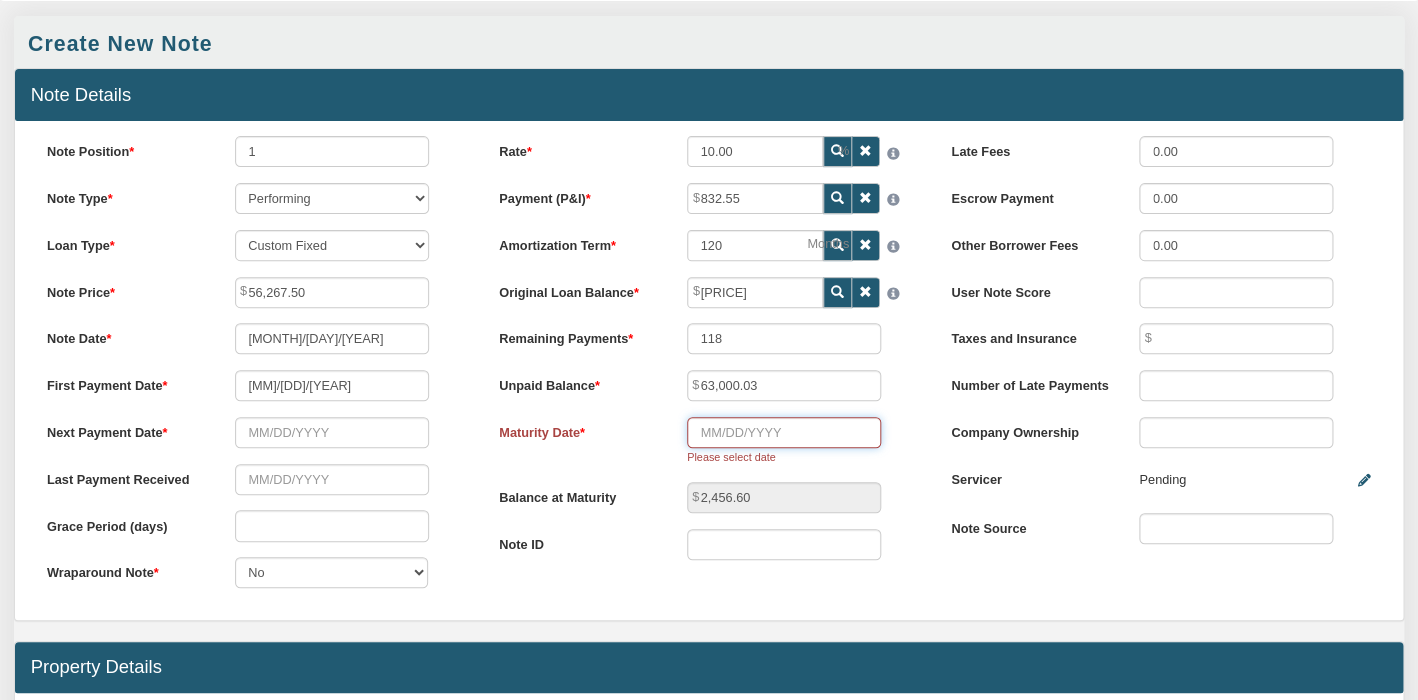 click on "Maturity Date" at bounding box center [784, 432] 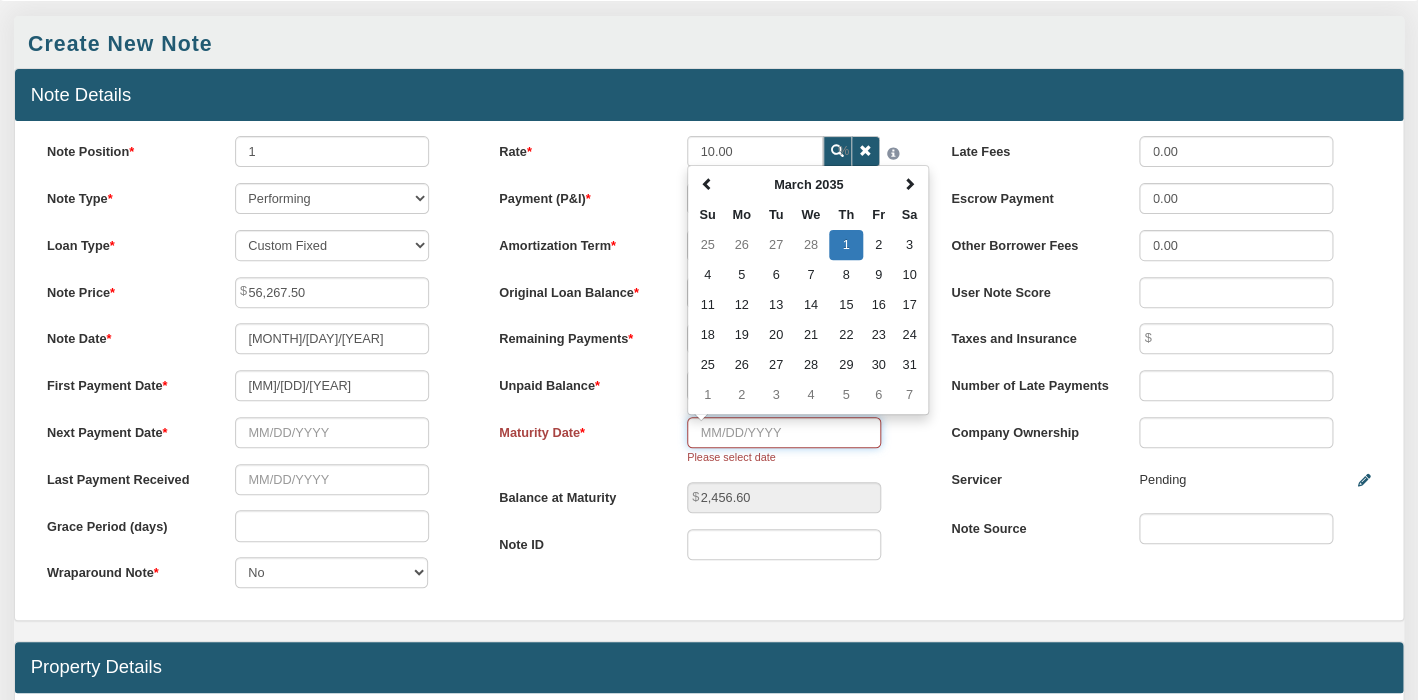 click on "1" at bounding box center (845, 245) 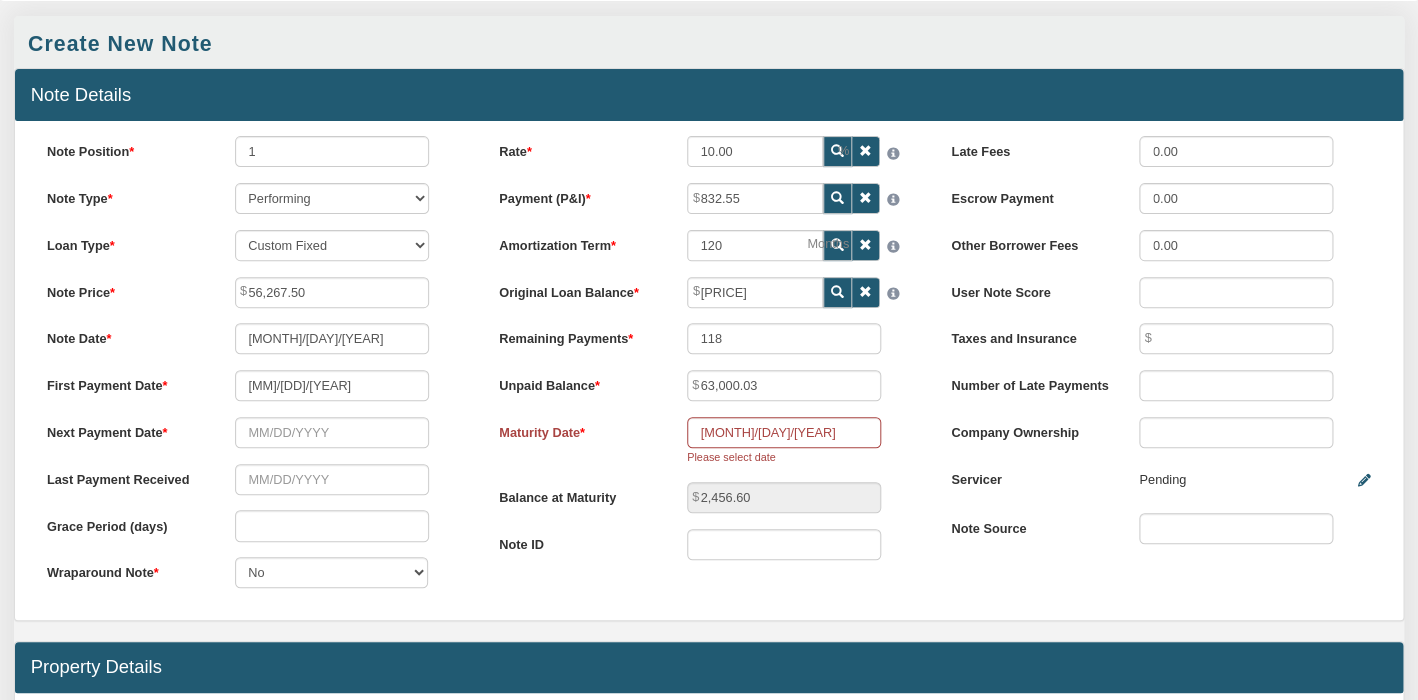 click on "Unpaid Balance
[PRICE]" at bounding box center (709, 385) 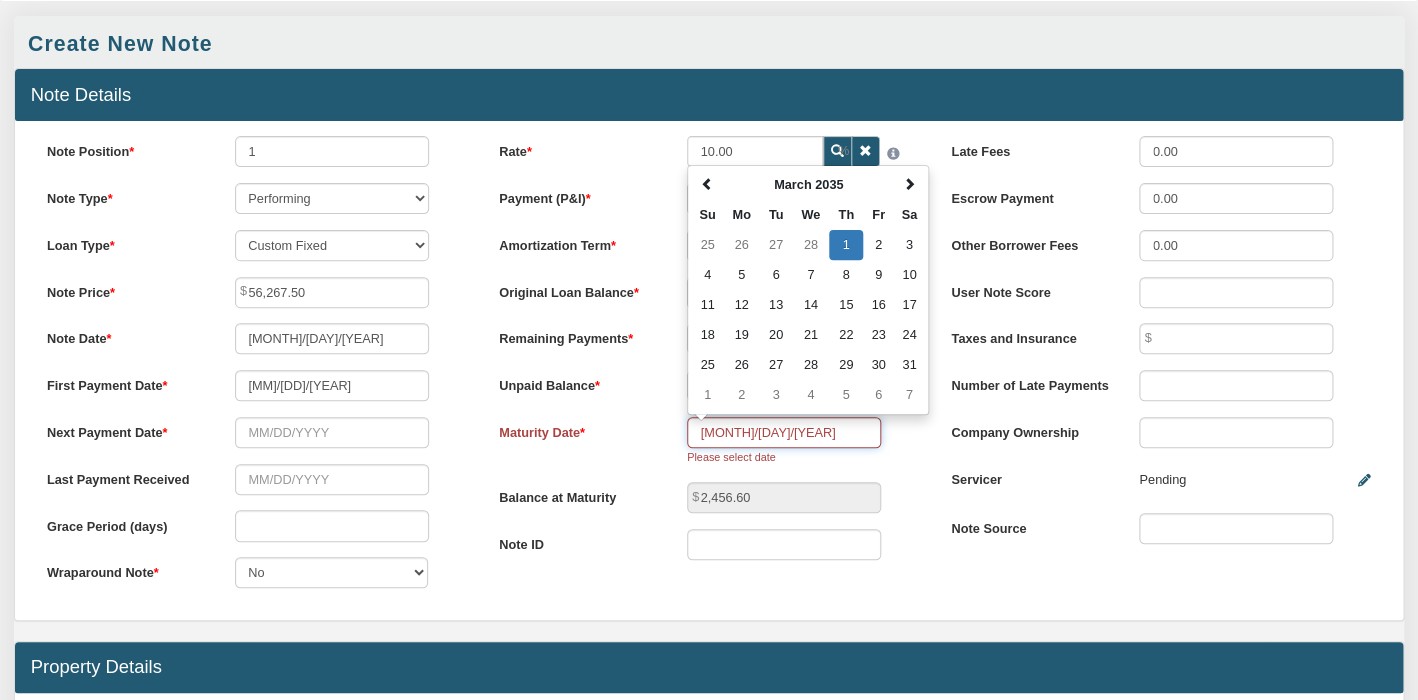 click on "[MONTH]/[DAY]/[YEAR]" at bounding box center (784, 432) 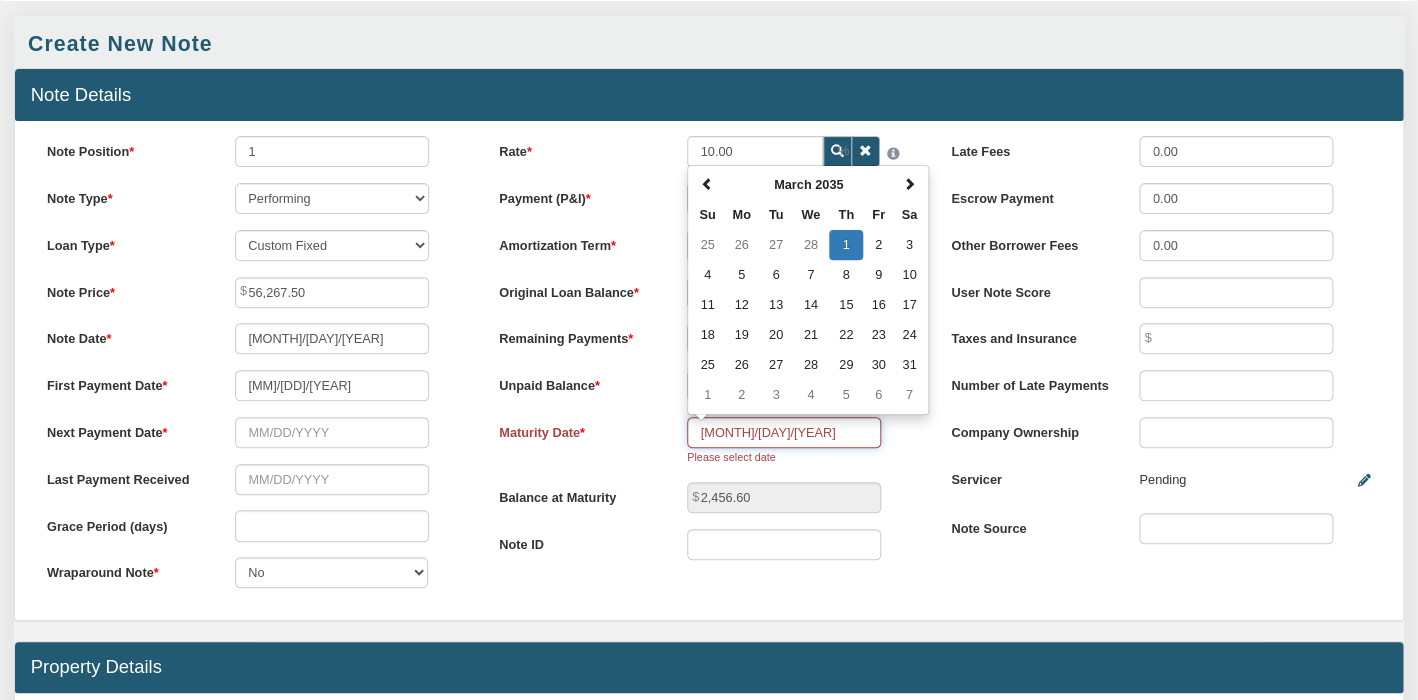 click on "1" at bounding box center (845, 245) 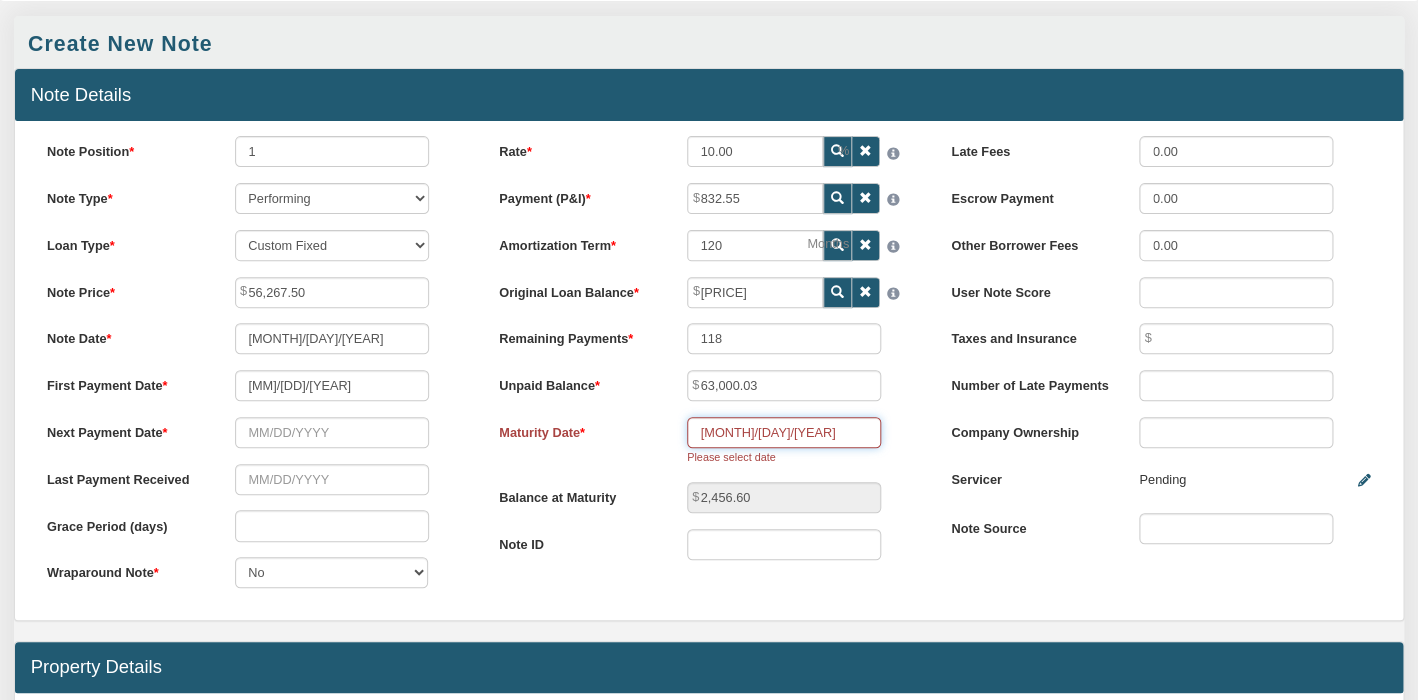 click on "[MONTH]/[DAY]/[YEAR]" at bounding box center (784, 432) 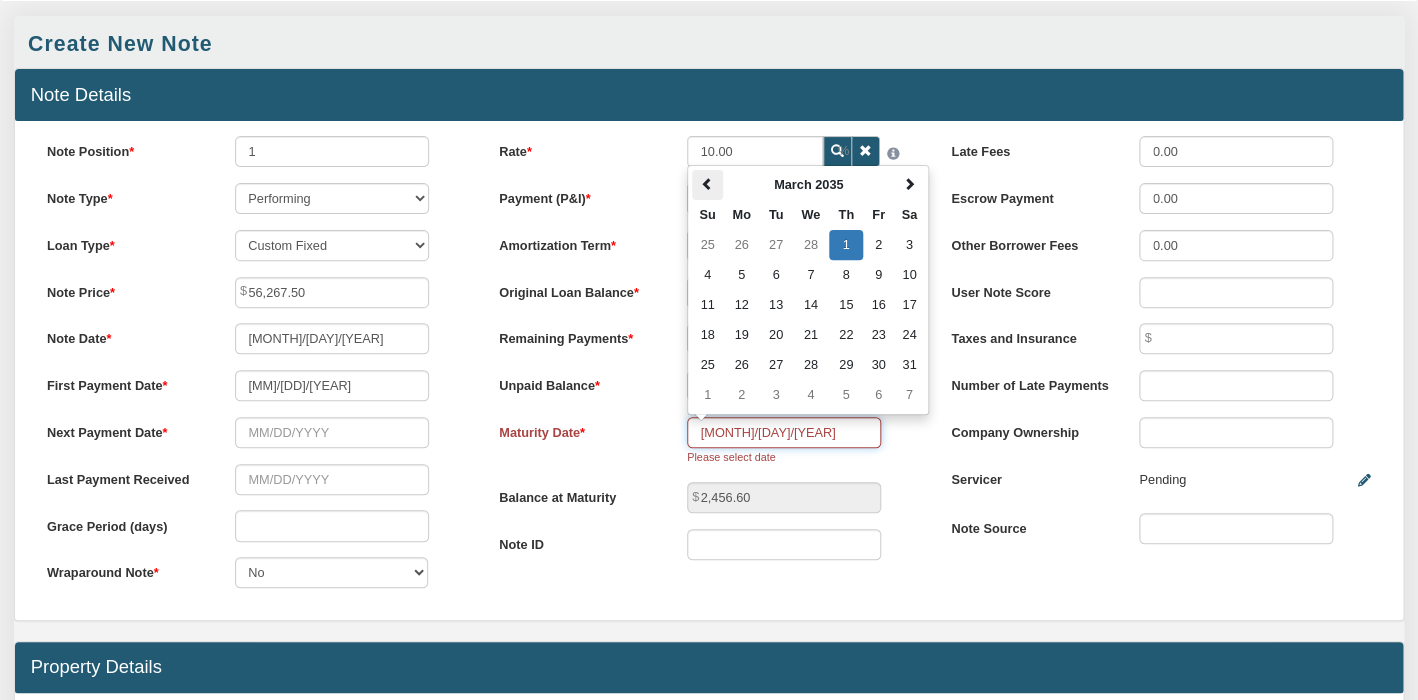 click at bounding box center [707, 184] 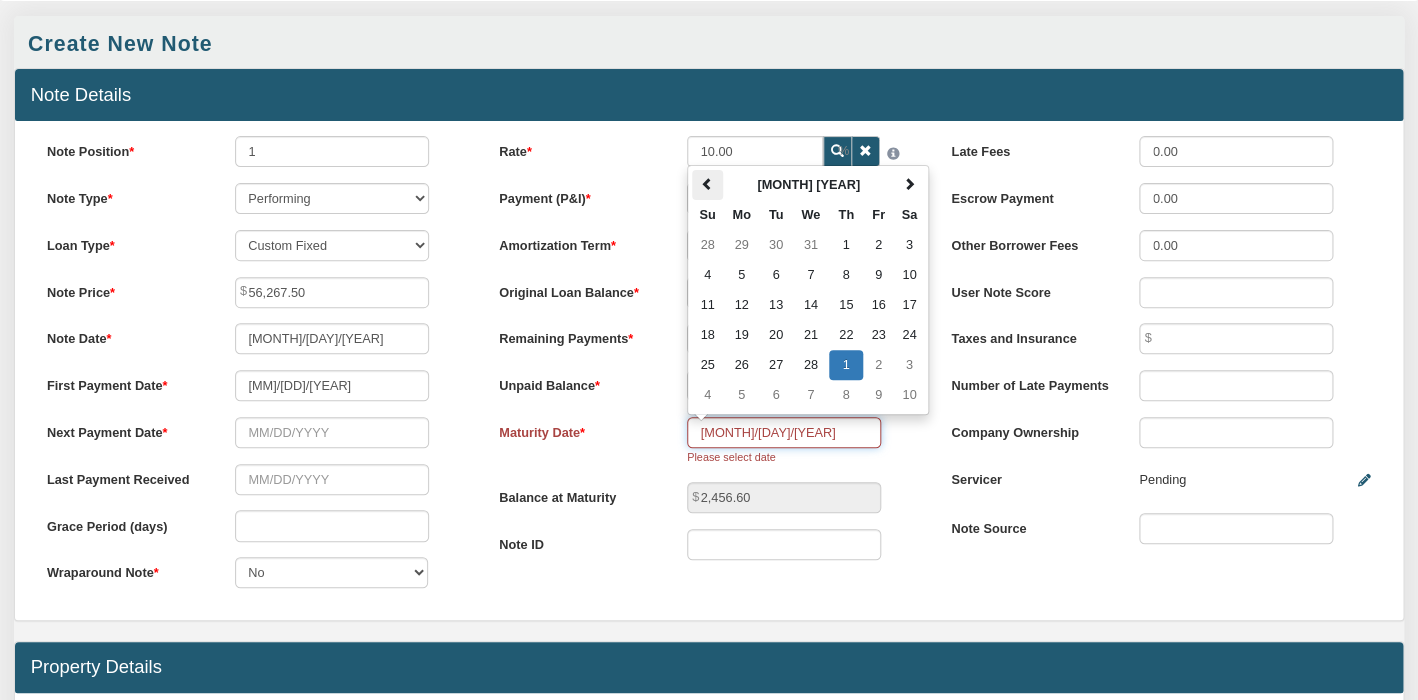 click at bounding box center (707, 184) 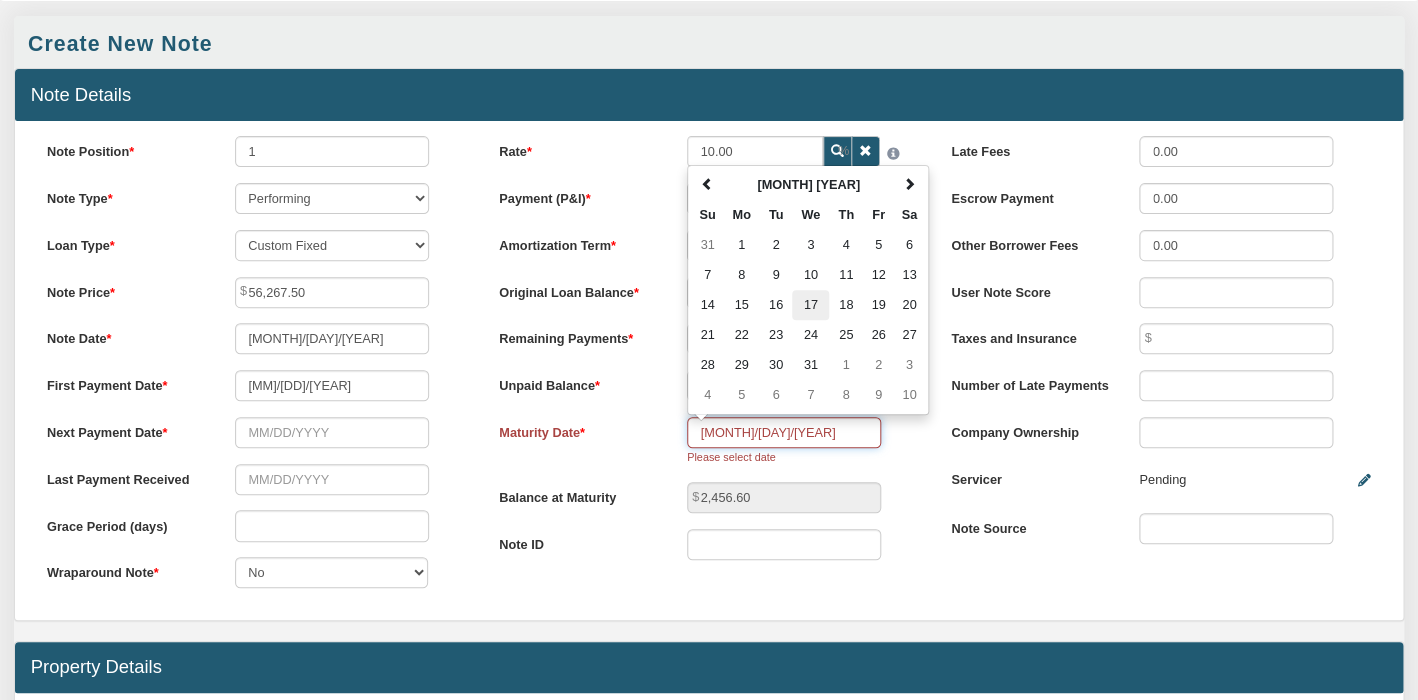 click on "17" at bounding box center [811, 305] 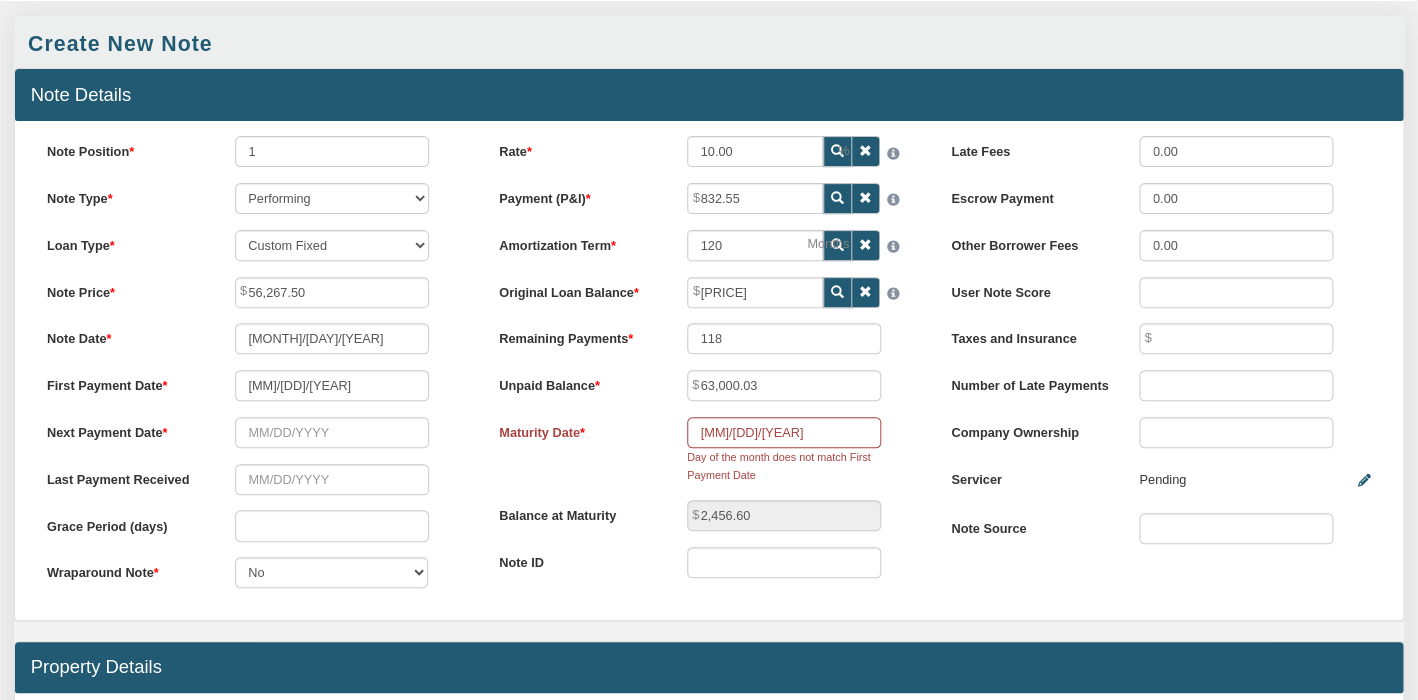 click on "[MM]/[DD]/[YEAR]
Day of the month does not match First Payment Date" at bounding box center [783, 451] 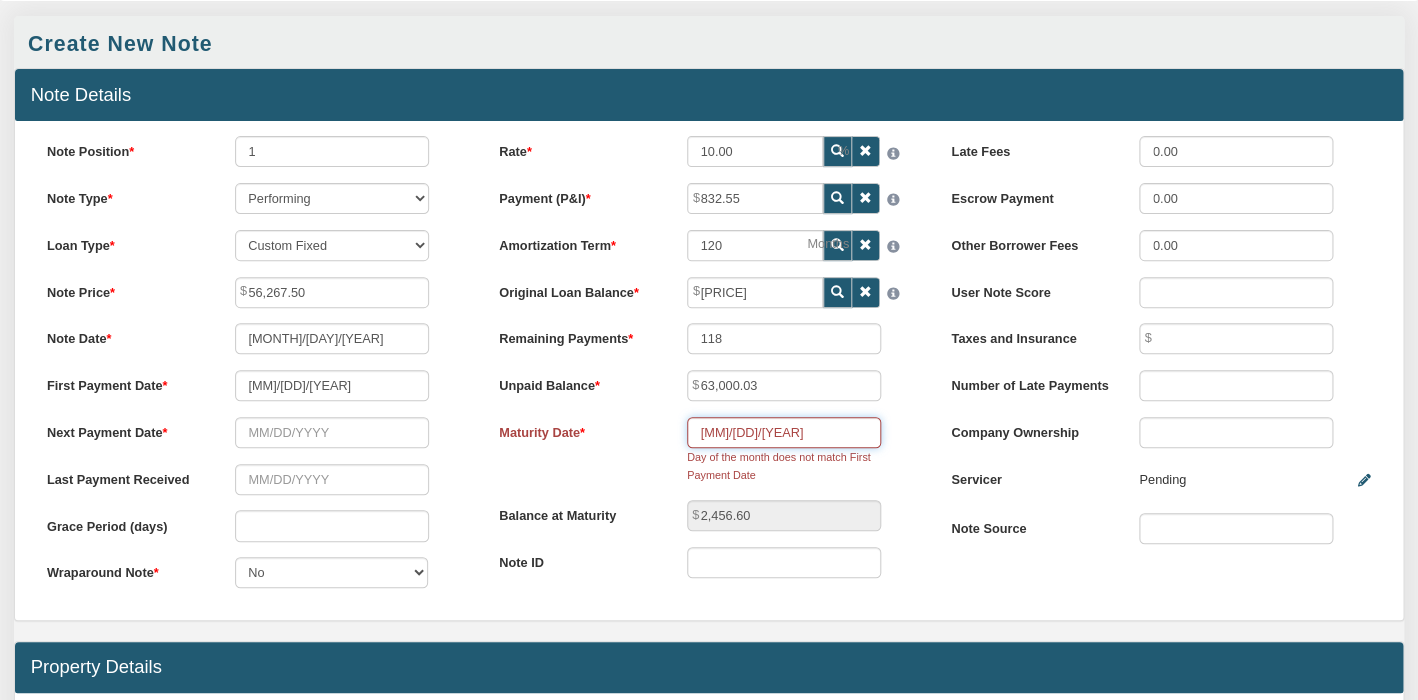 click on "[MM]/[DD]/[YEAR]" at bounding box center [784, 432] 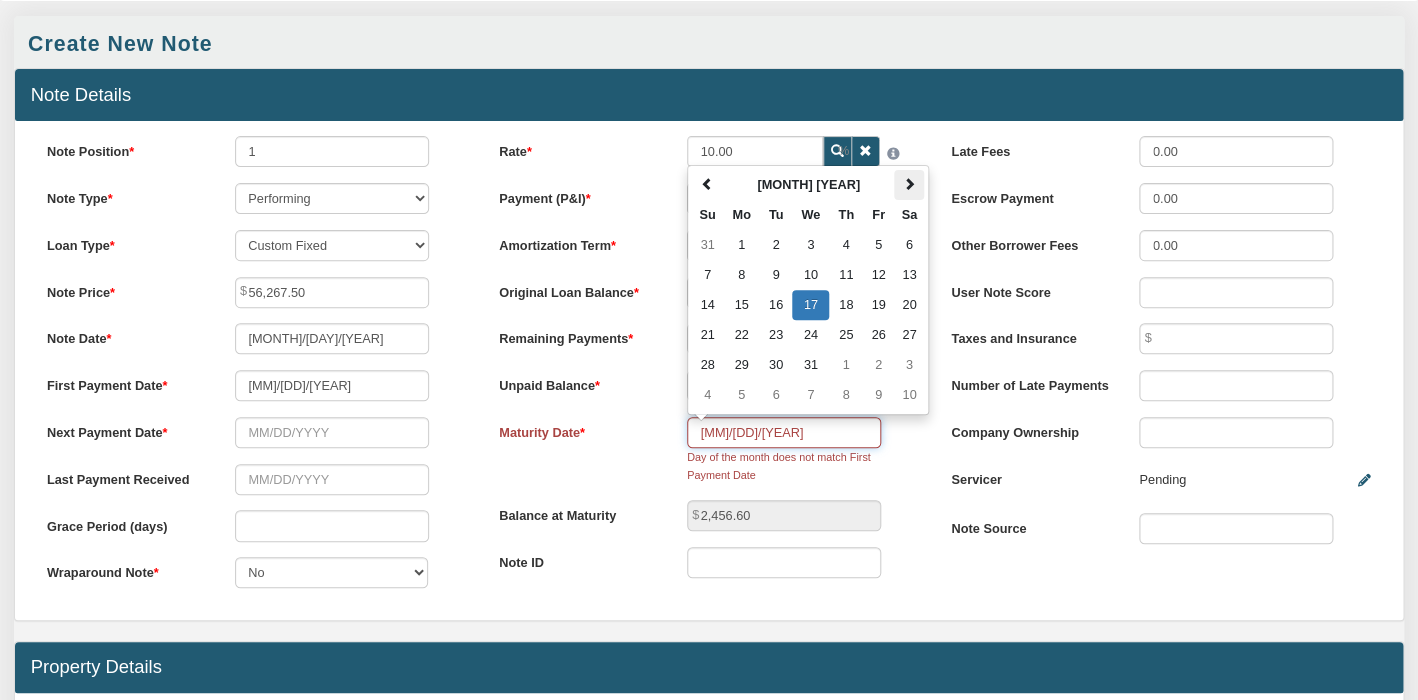 click at bounding box center [909, 184] 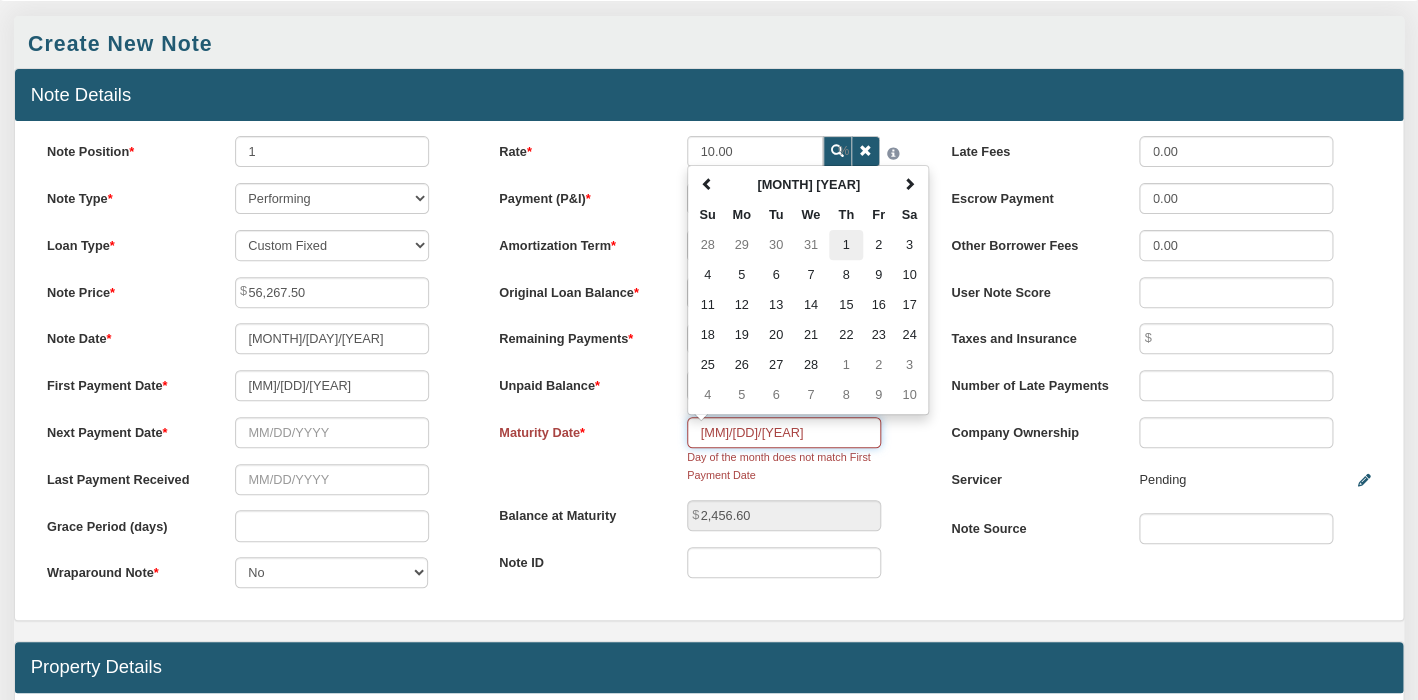 click on "1" at bounding box center [845, 245] 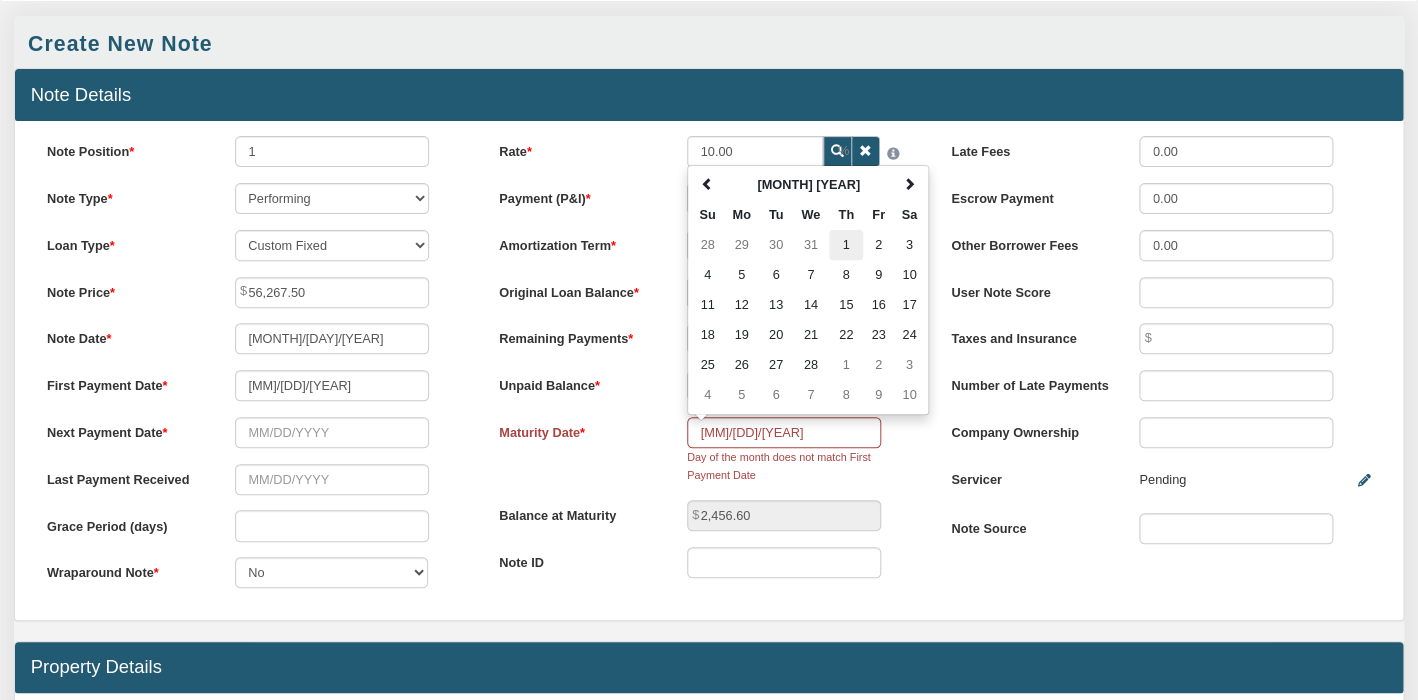 type on "[MM]/[DD]/[YEAR]" 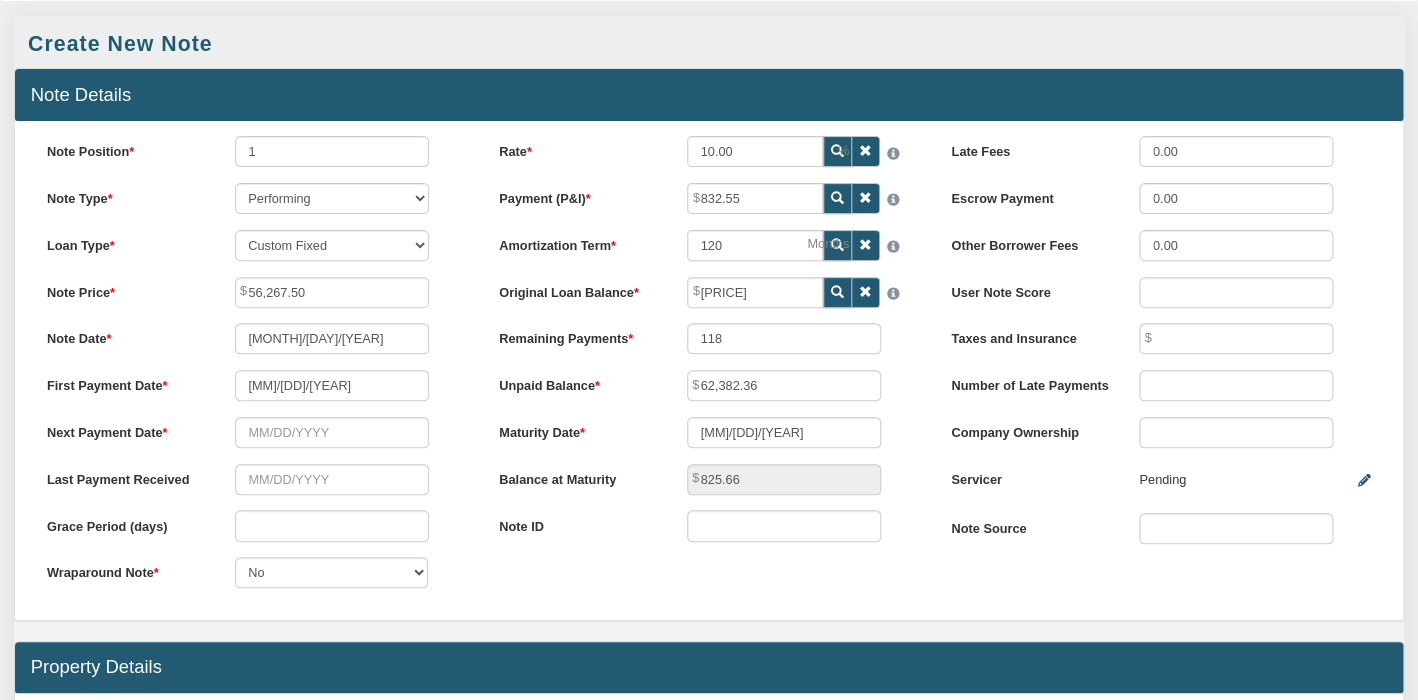 click on "Maturity Date
02/01/2035" at bounding box center [709, 432] 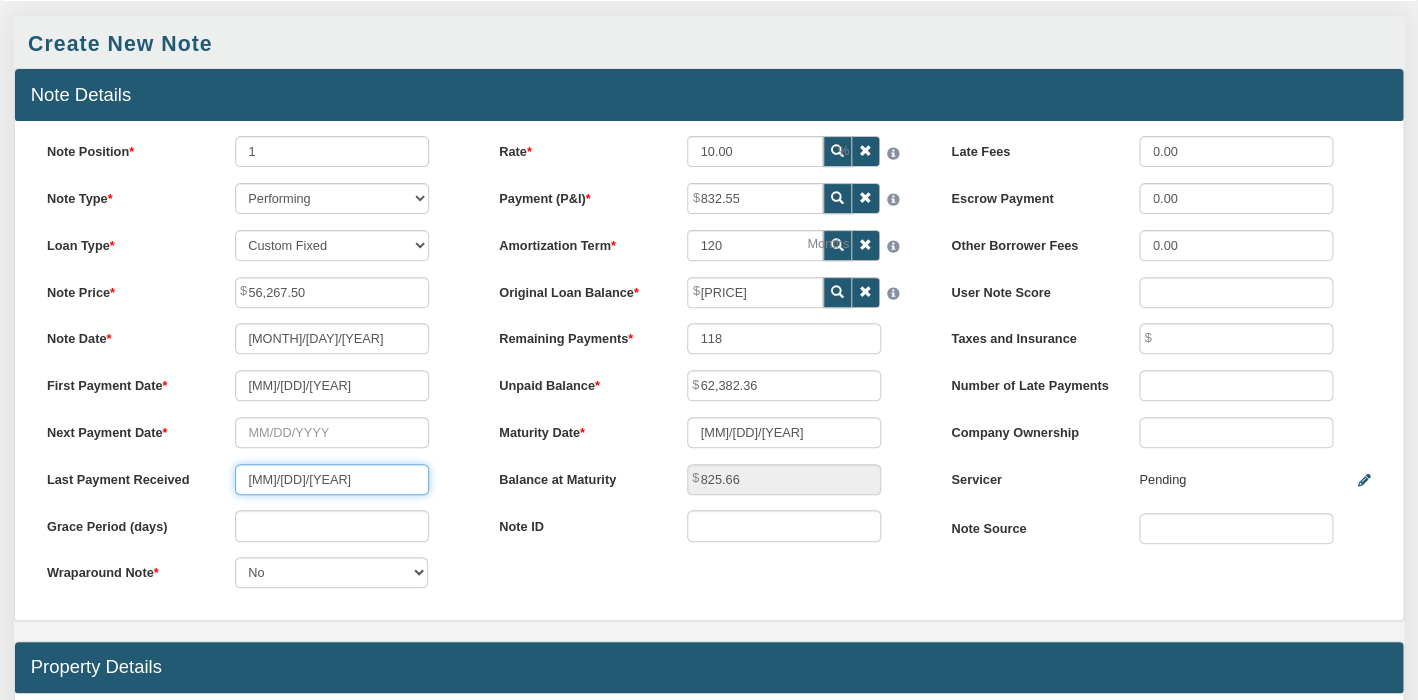 click on "[MM]/[DD]/[YEAR]" at bounding box center [332, 479] 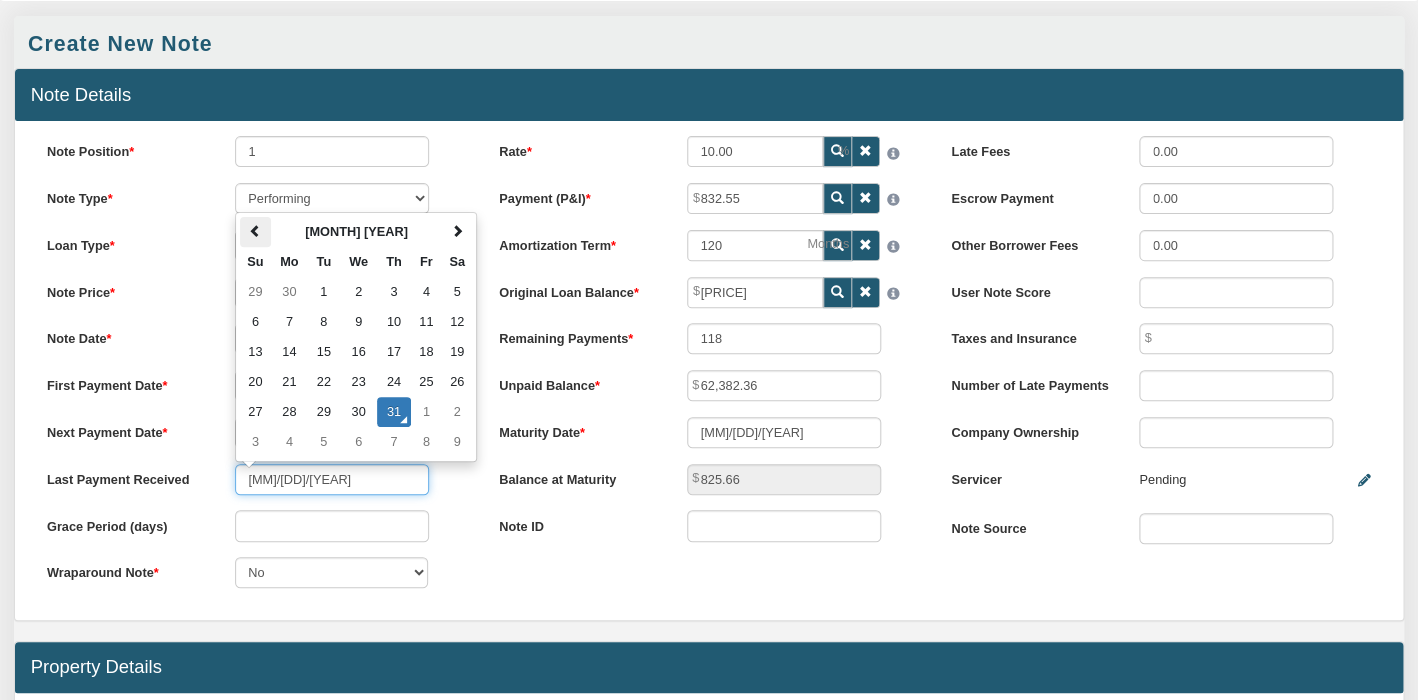 click at bounding box center [255, 231] 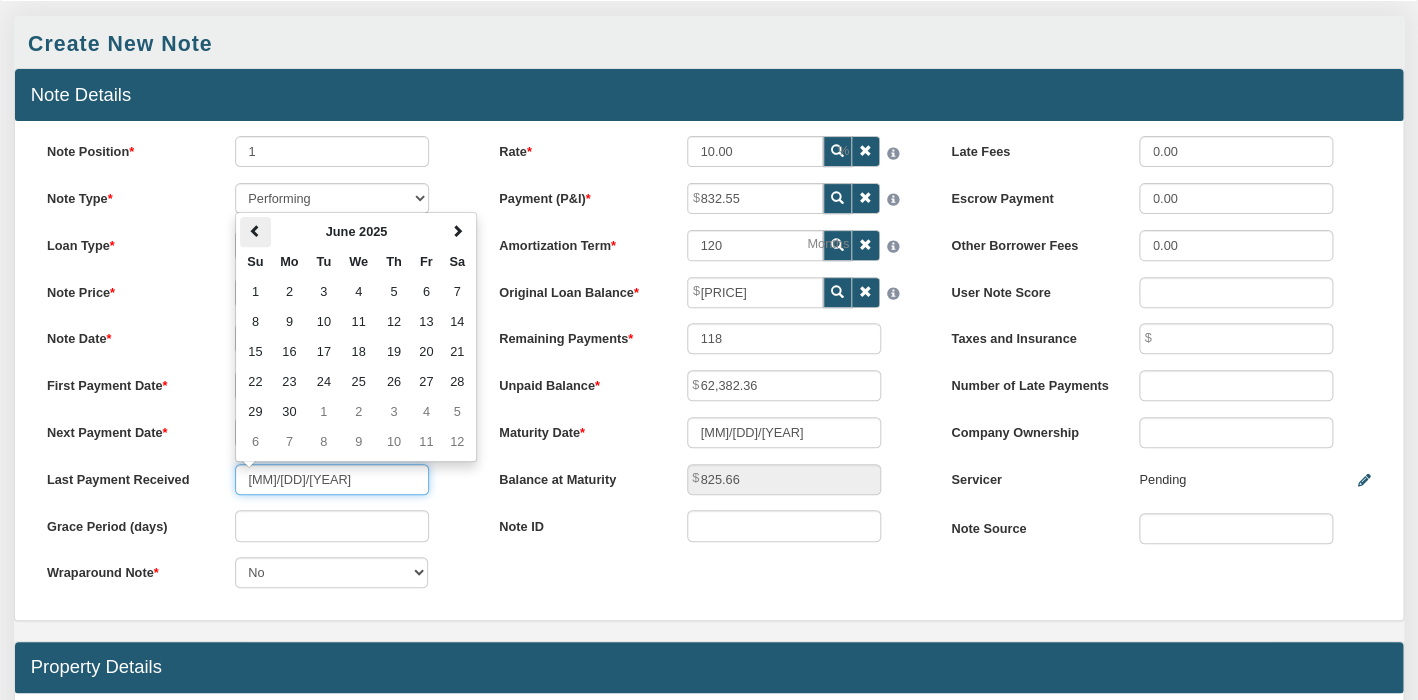 click at bounding box center [255, 231] 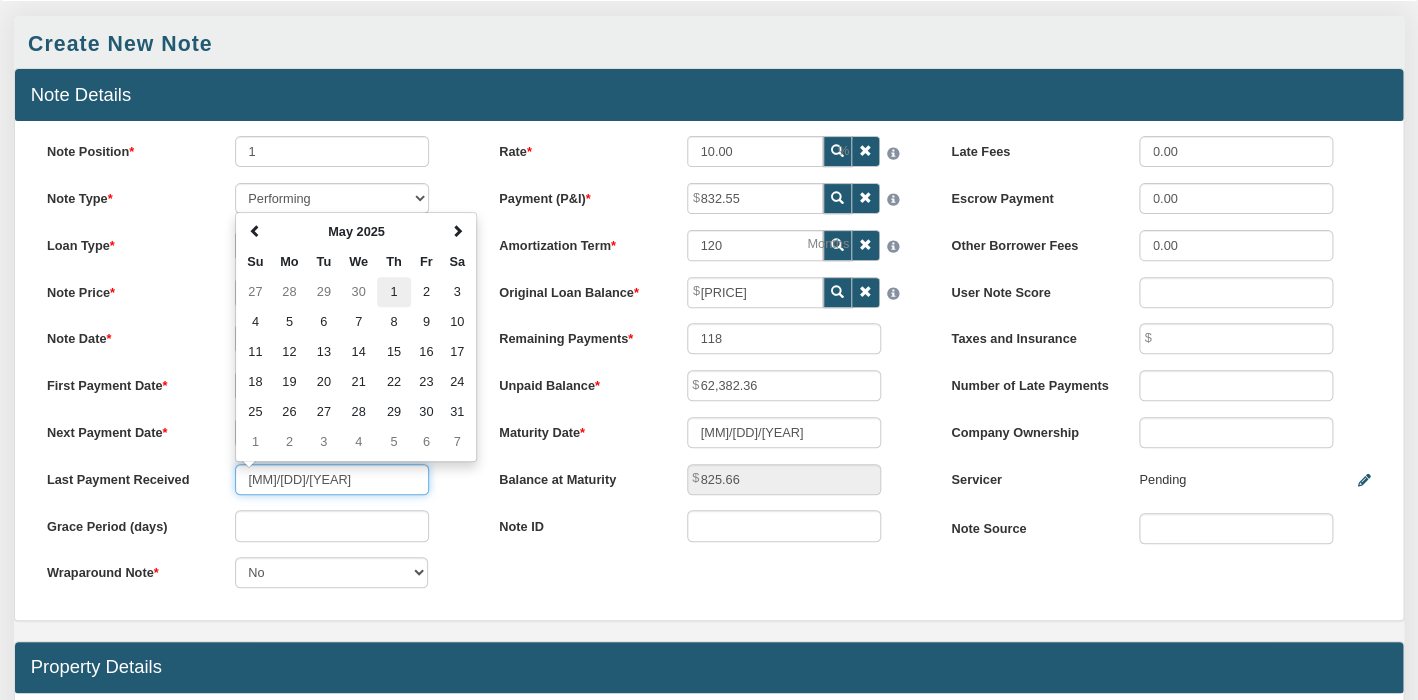 click on "1" at bounding box center [393, 292] 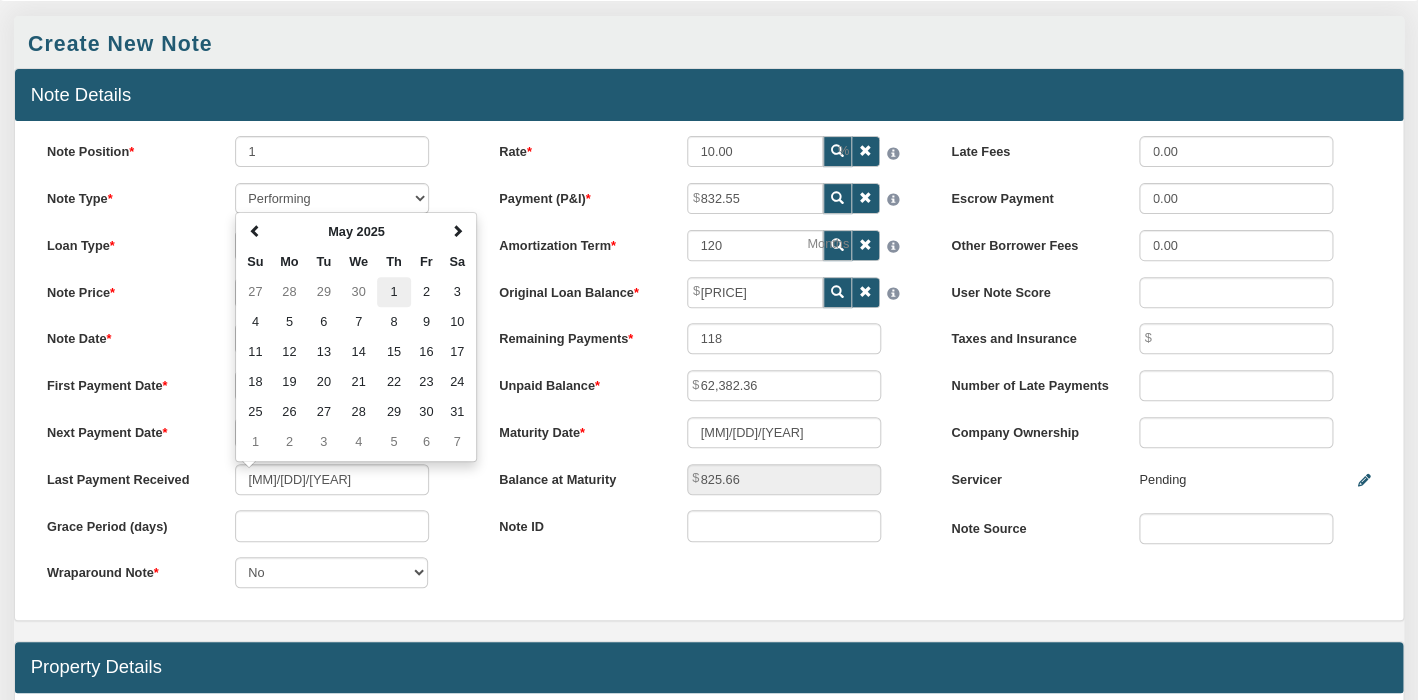 type on "[MONTH]/[DAY]/[YEAR]" 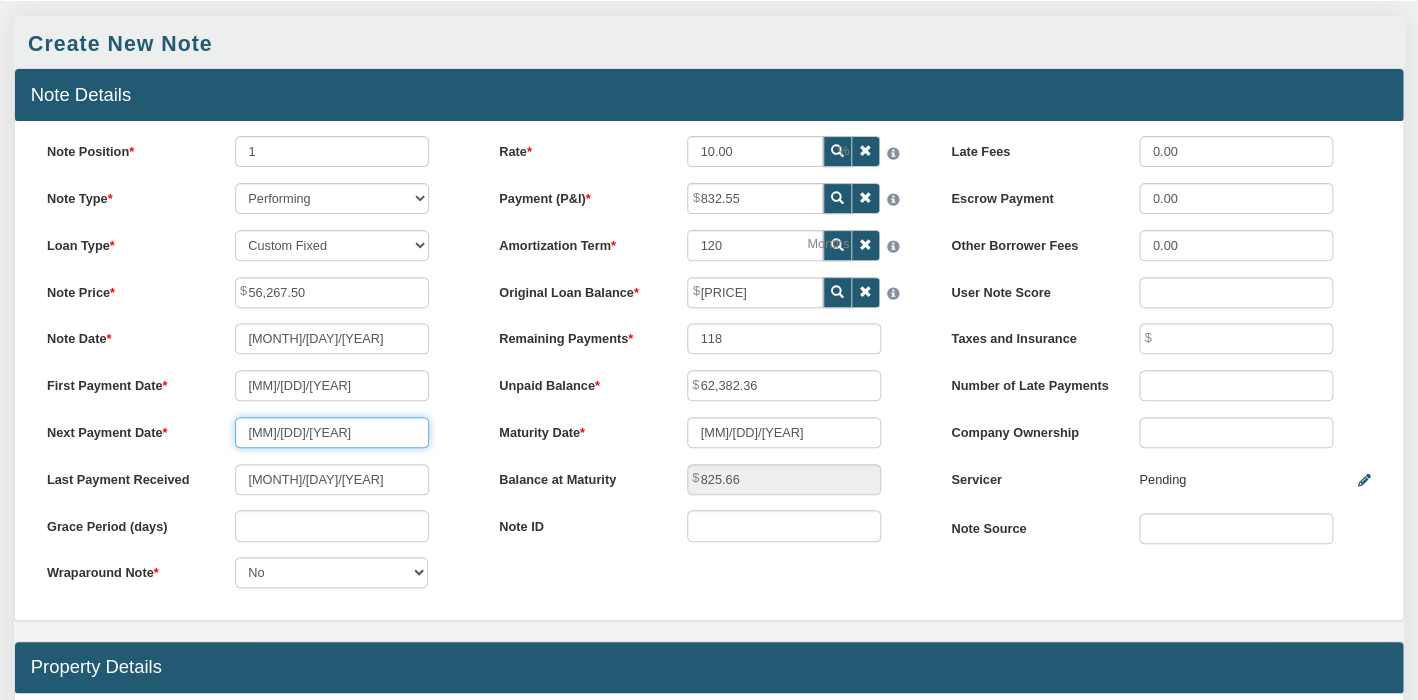 click on "[MM]/[DD]/[YEAR]" at bounding box center [332, 432] 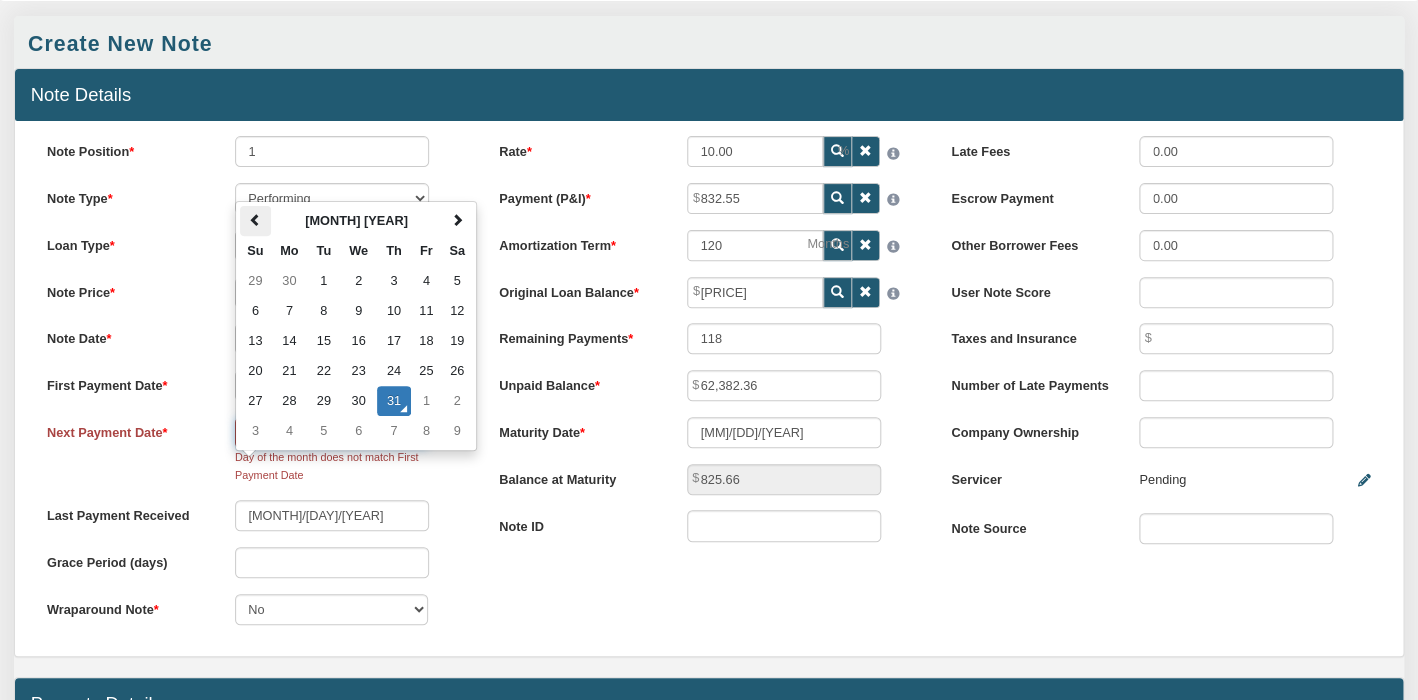 click at bounding box center [255, 220] 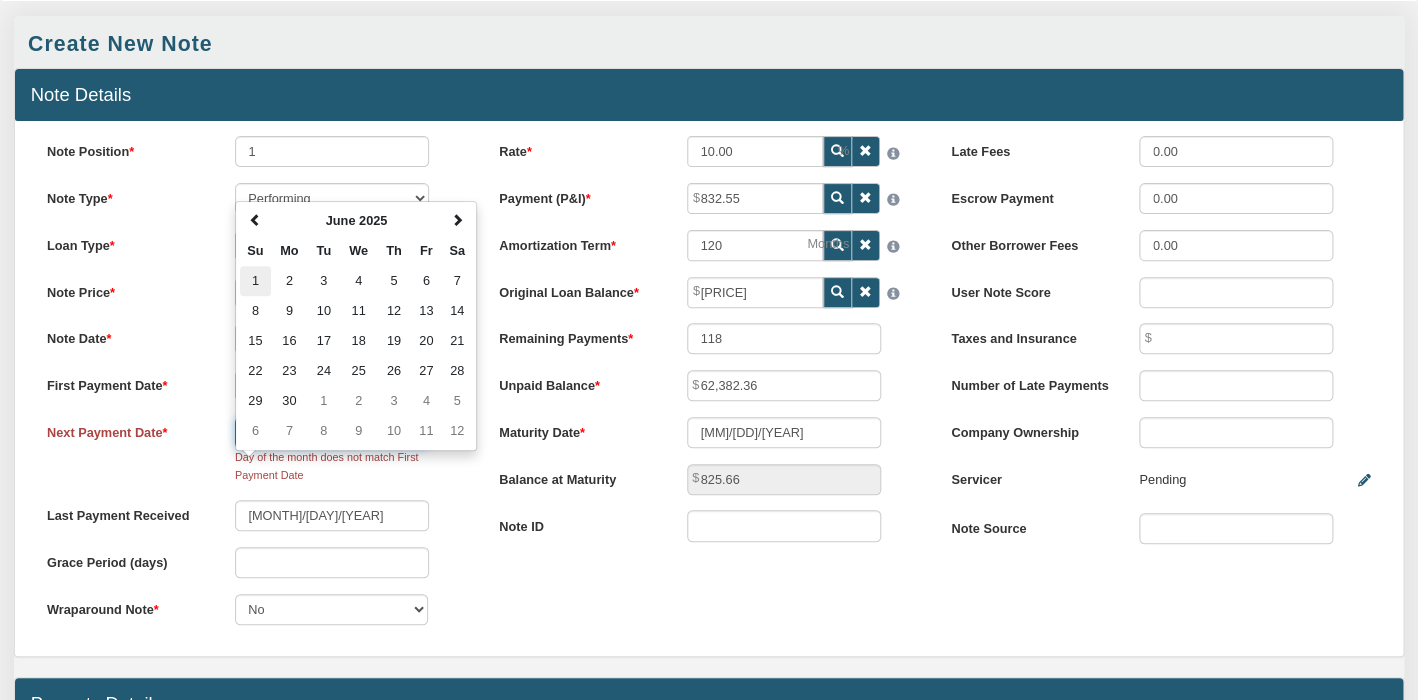 click on "1" at bounding box center [255, 281] 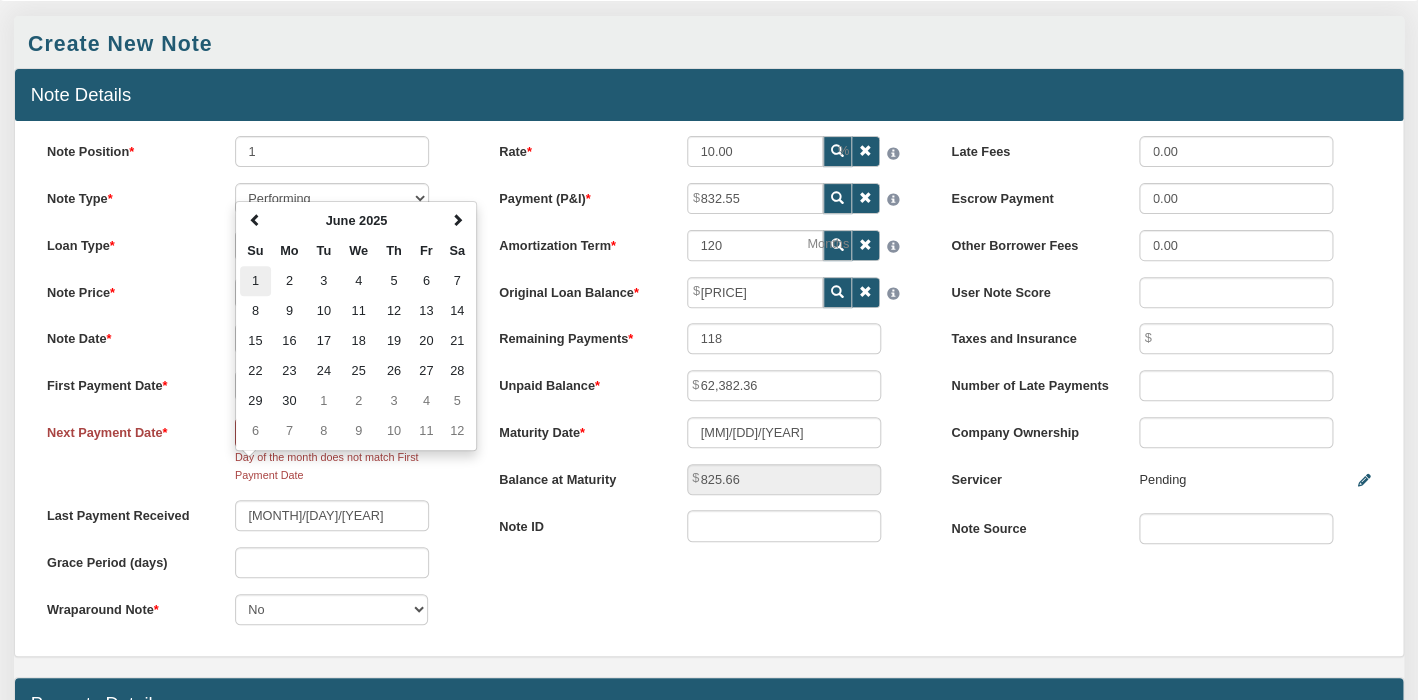 type on "[MM]/[DD]/[YEAR]" 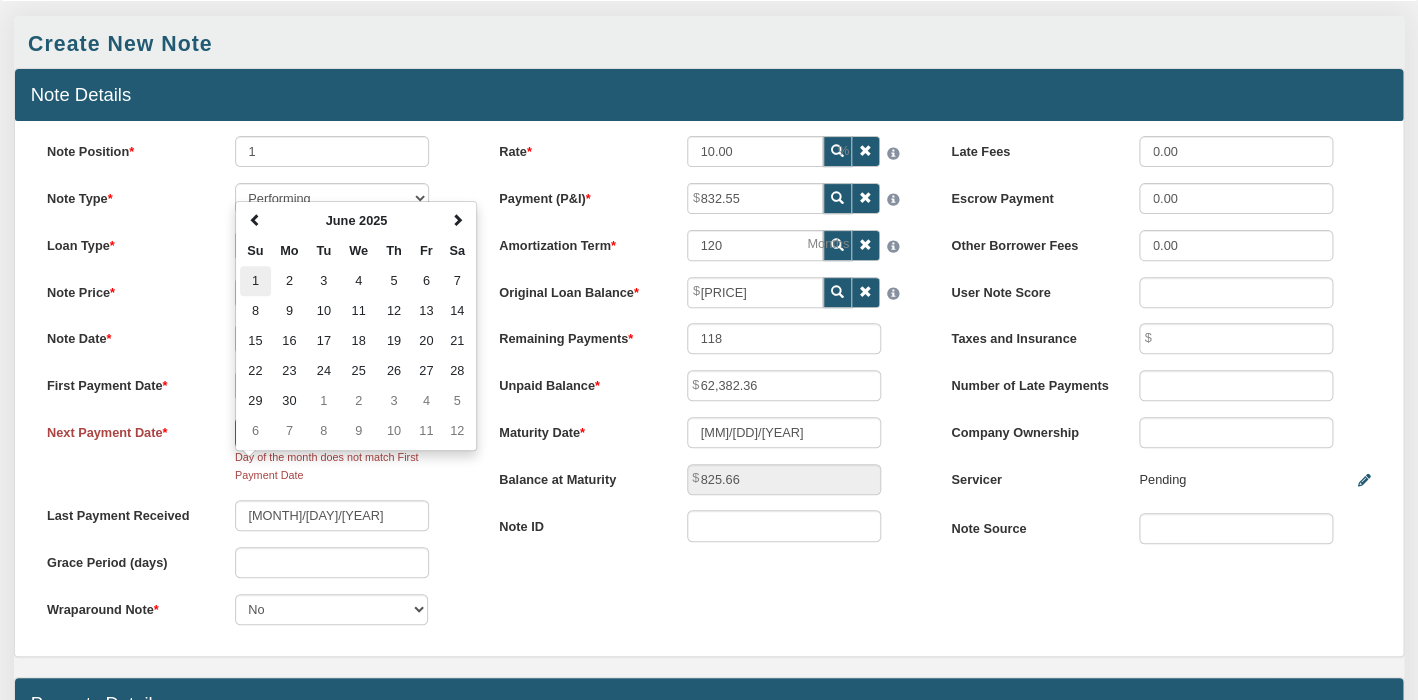 type on "117" 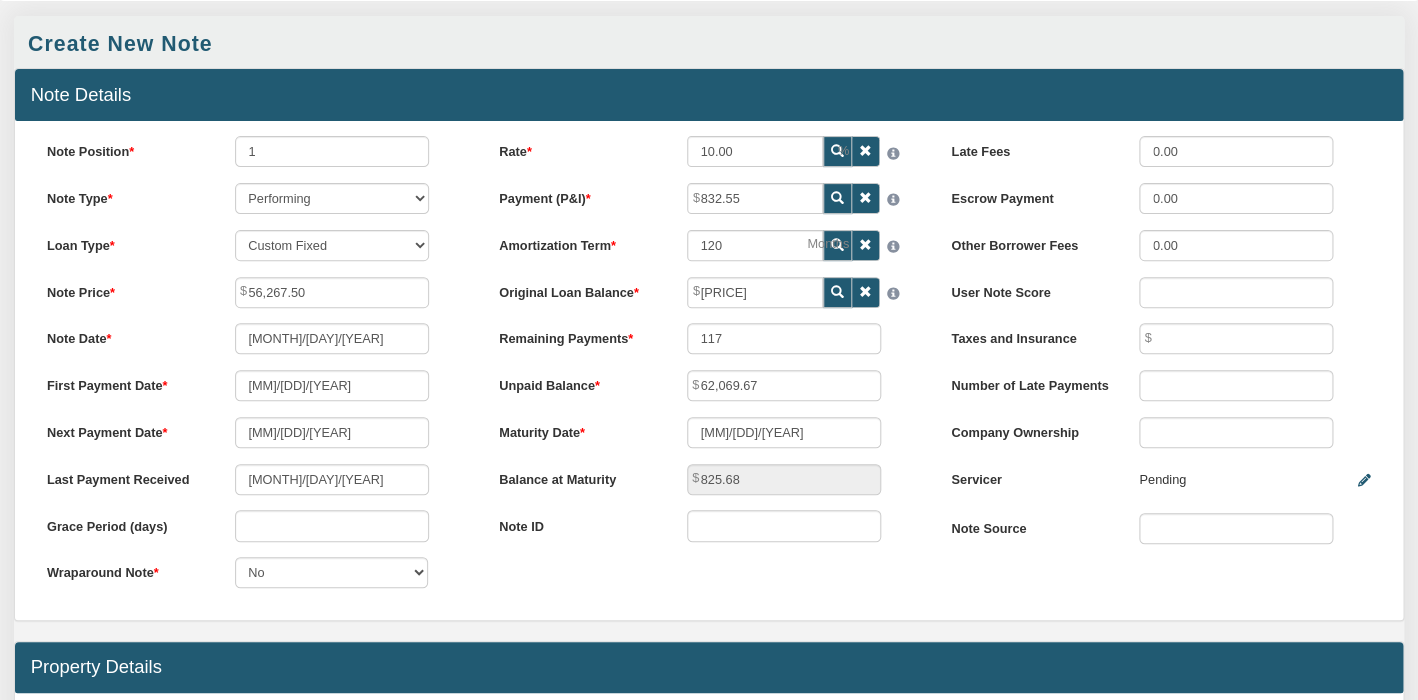 click on "Next Payment Date
[MM]/[DD]/[YEAR]" at bounding box center [256, 432] 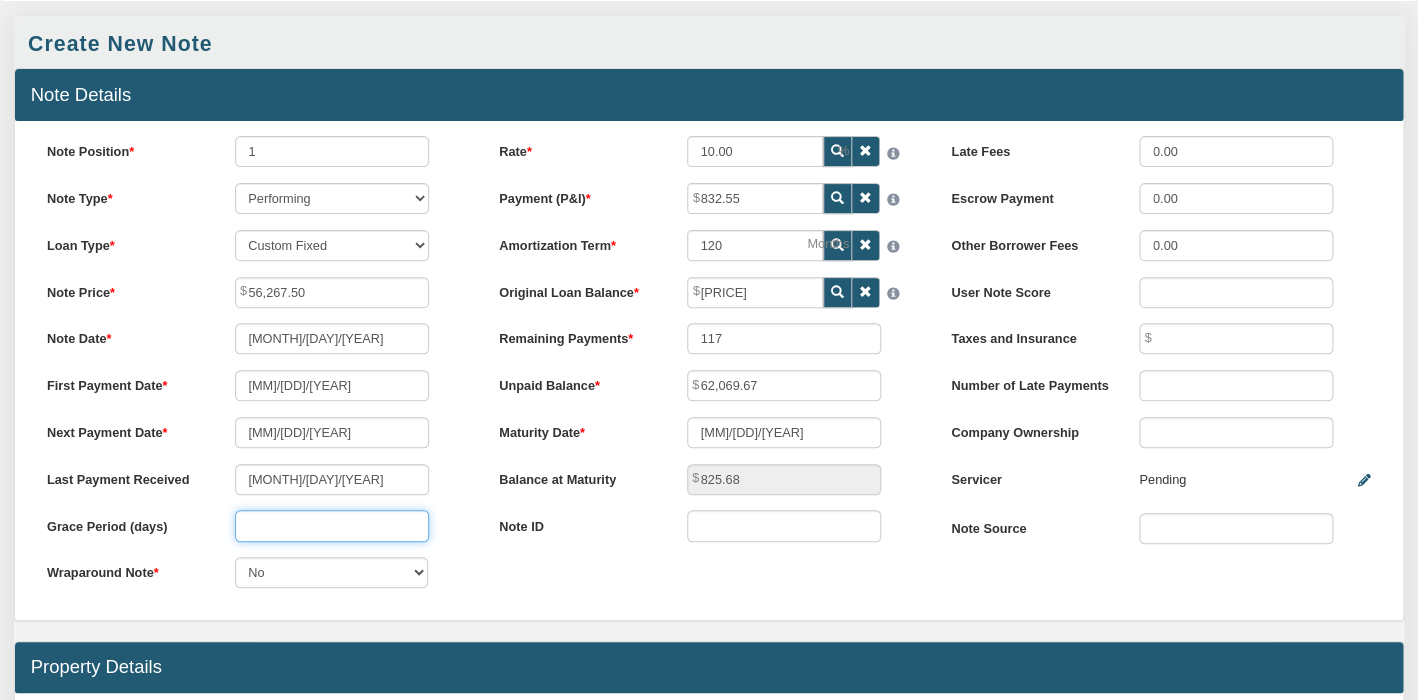click at bounding box center (332, 525) 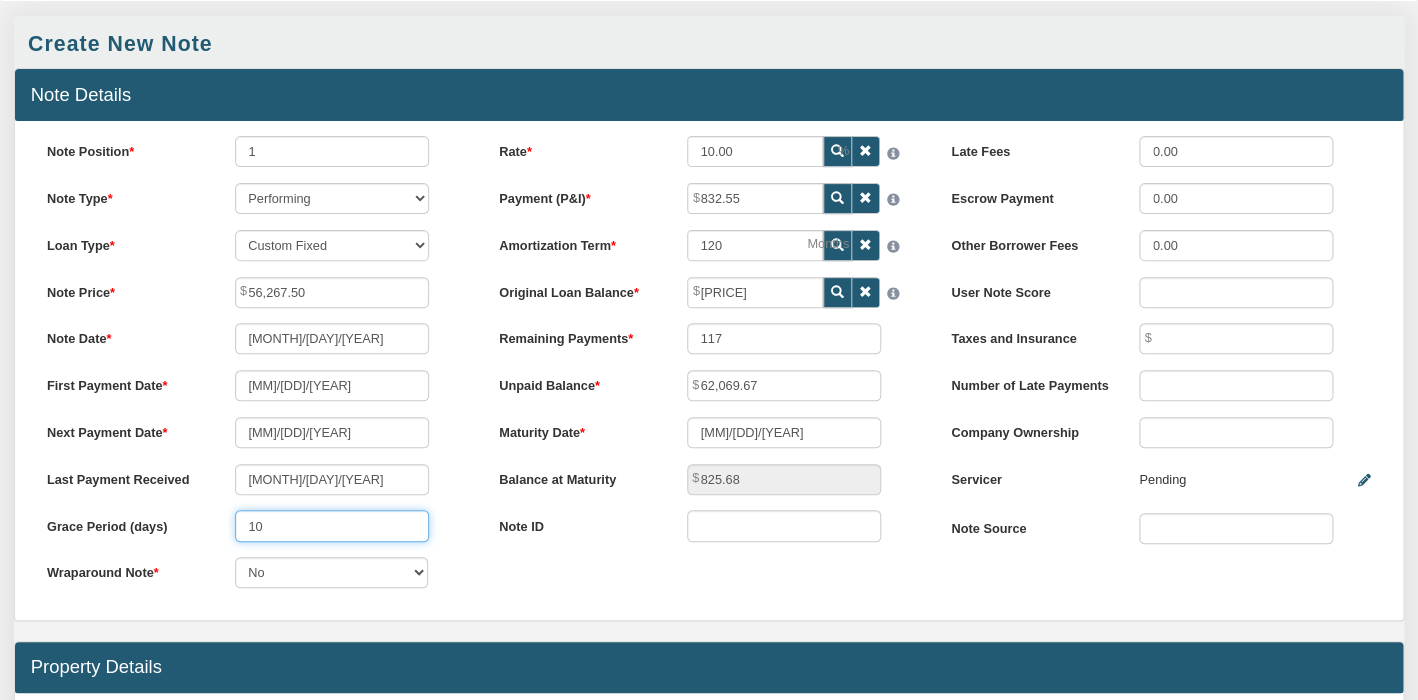 type on "10" 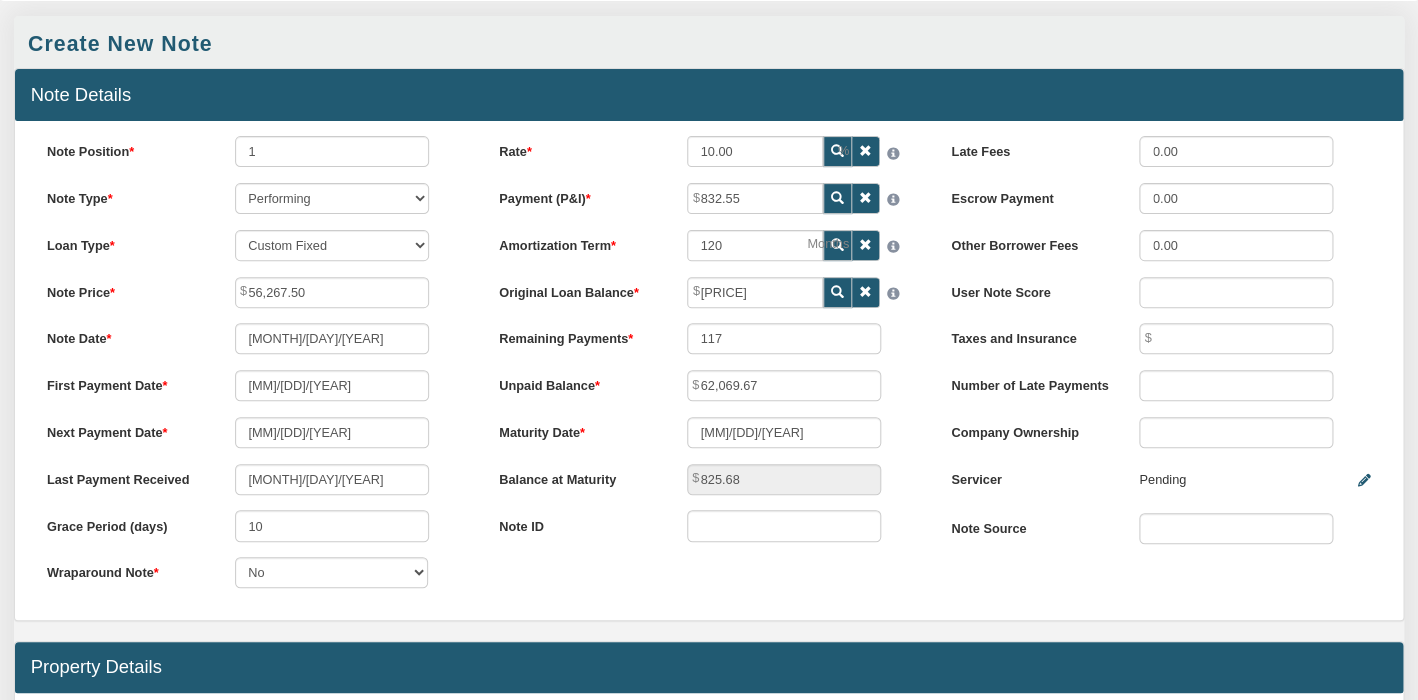 click on "Next Payment Date
[MM]/[DD]/[YEAR]" at bounding box center (256, 432) 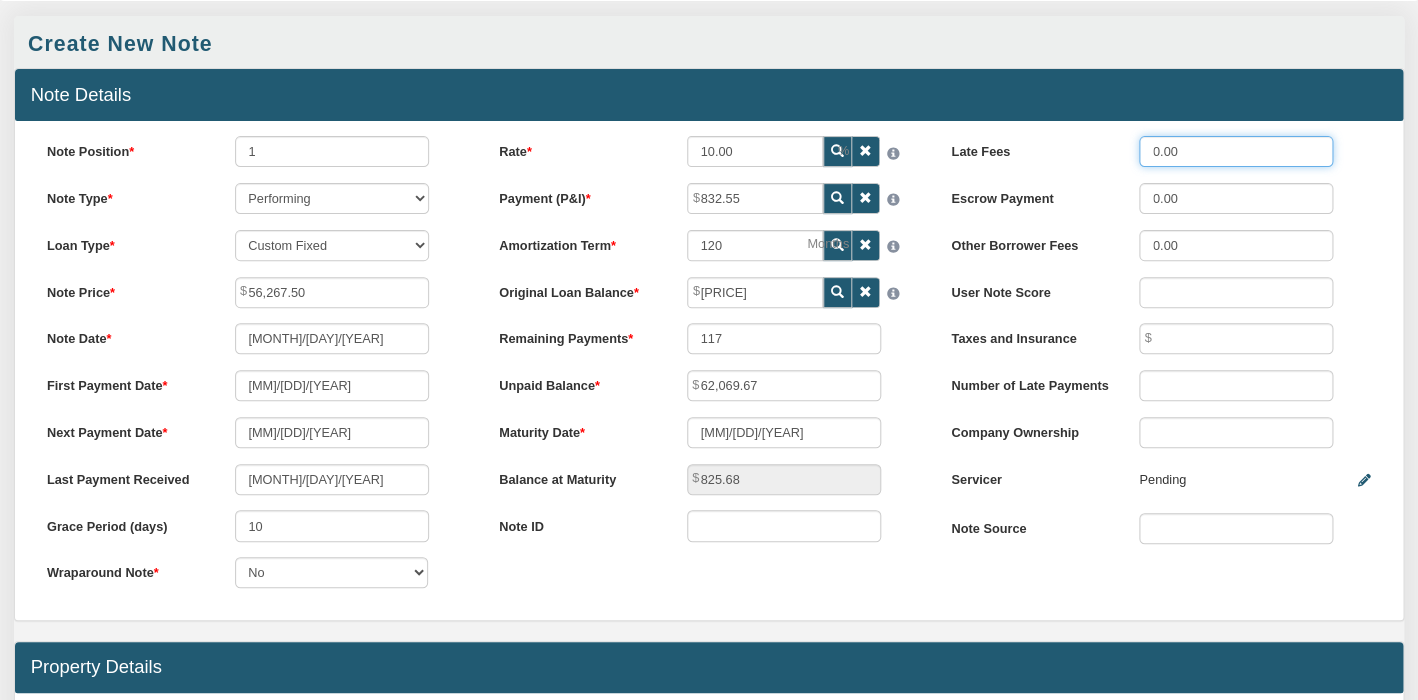 click on "0.00" at bounding box center [1236, 151] 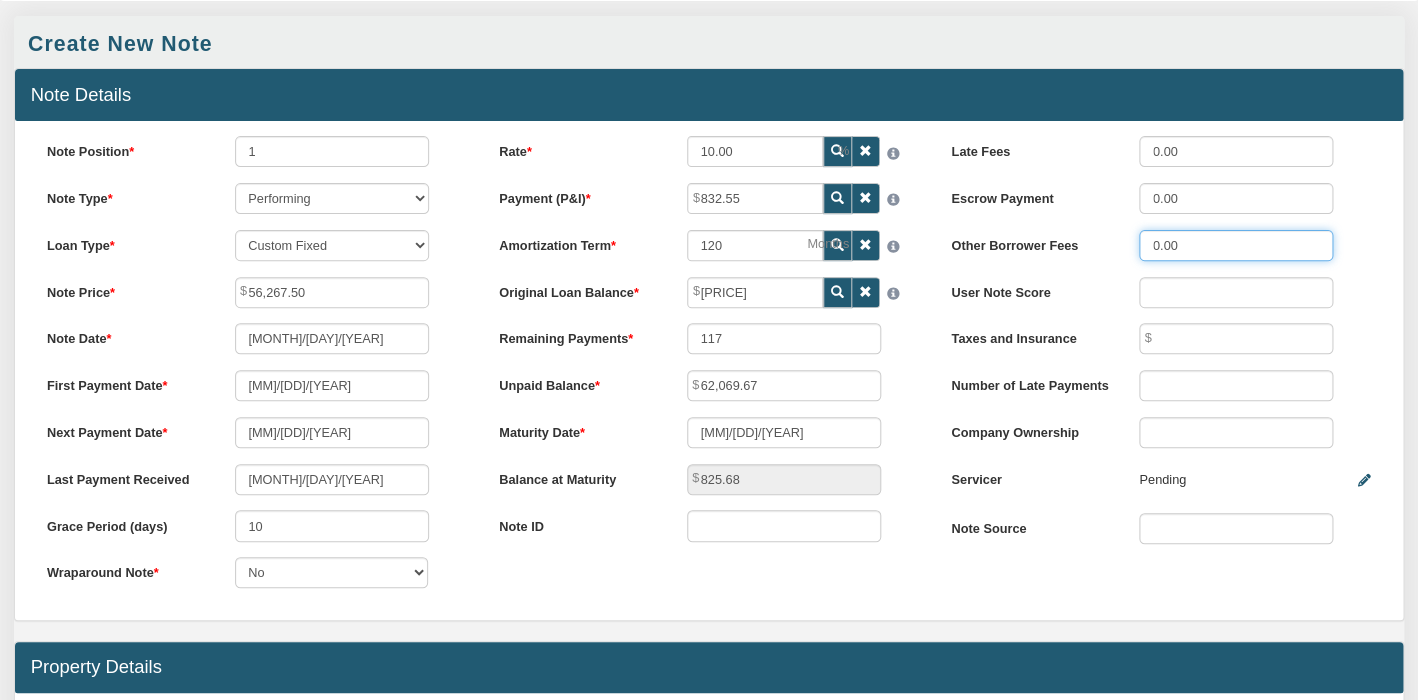 click on "0.00" at bounding box center [1236, 245] 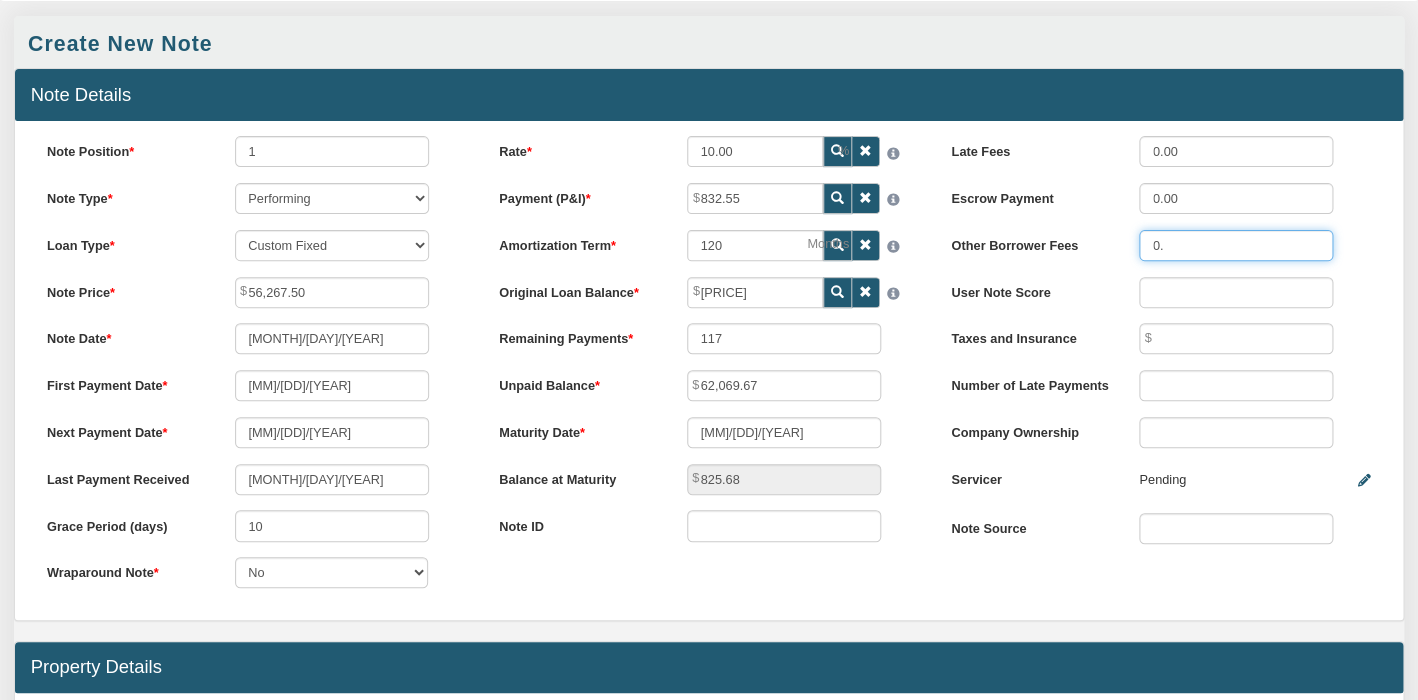 type on "0" 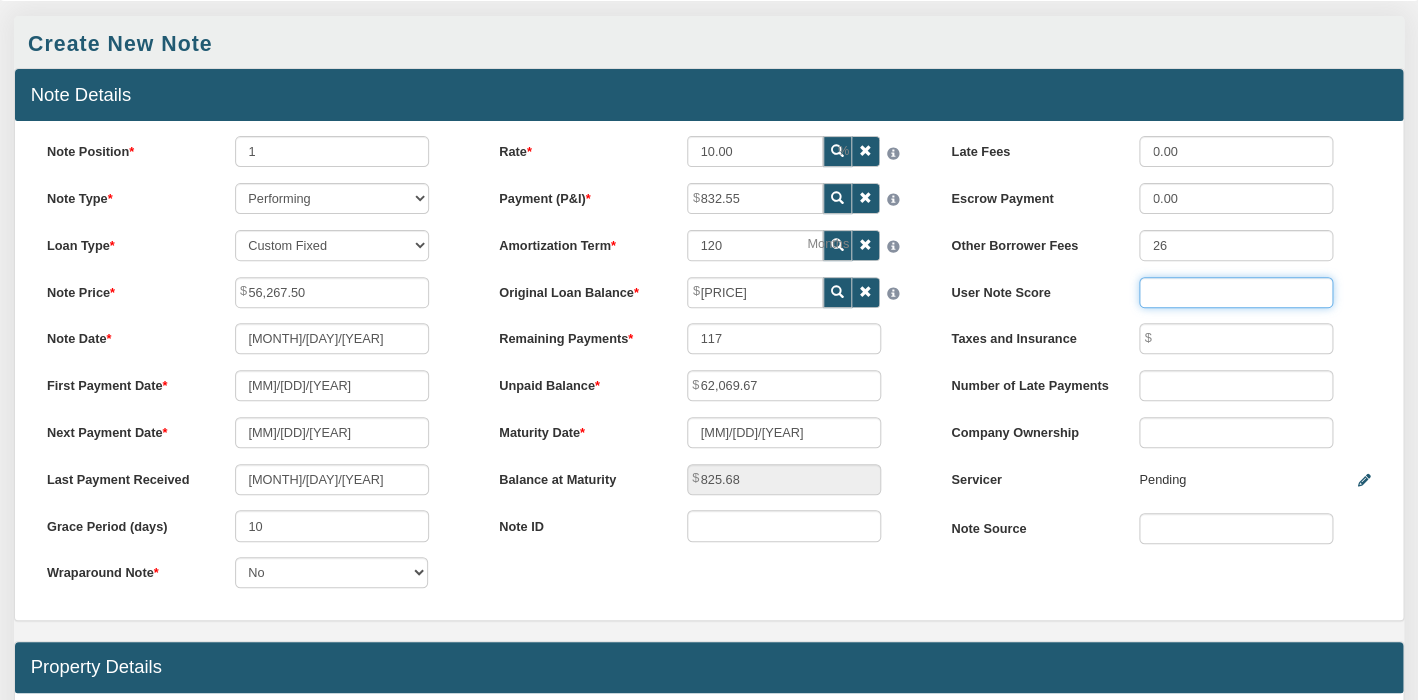 type on "26.00" 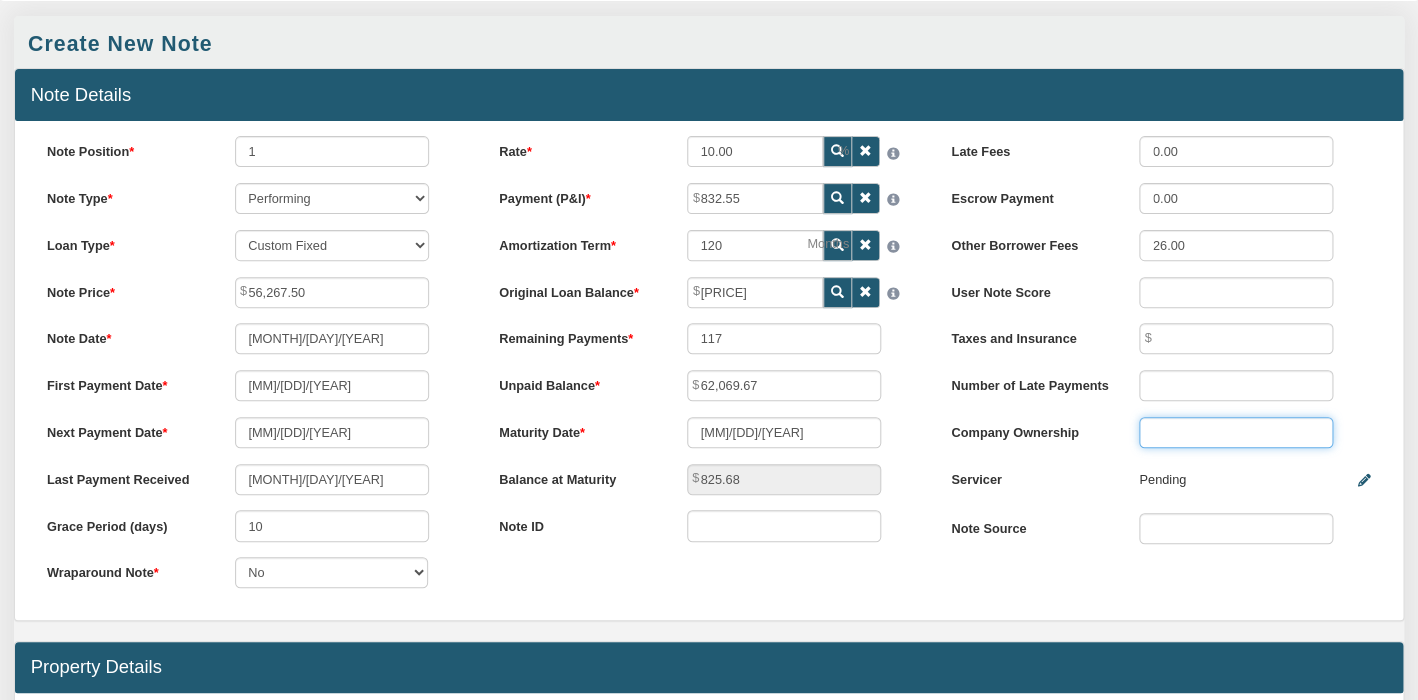 click on "Company Ownership" at bounding box center [1236, 432] 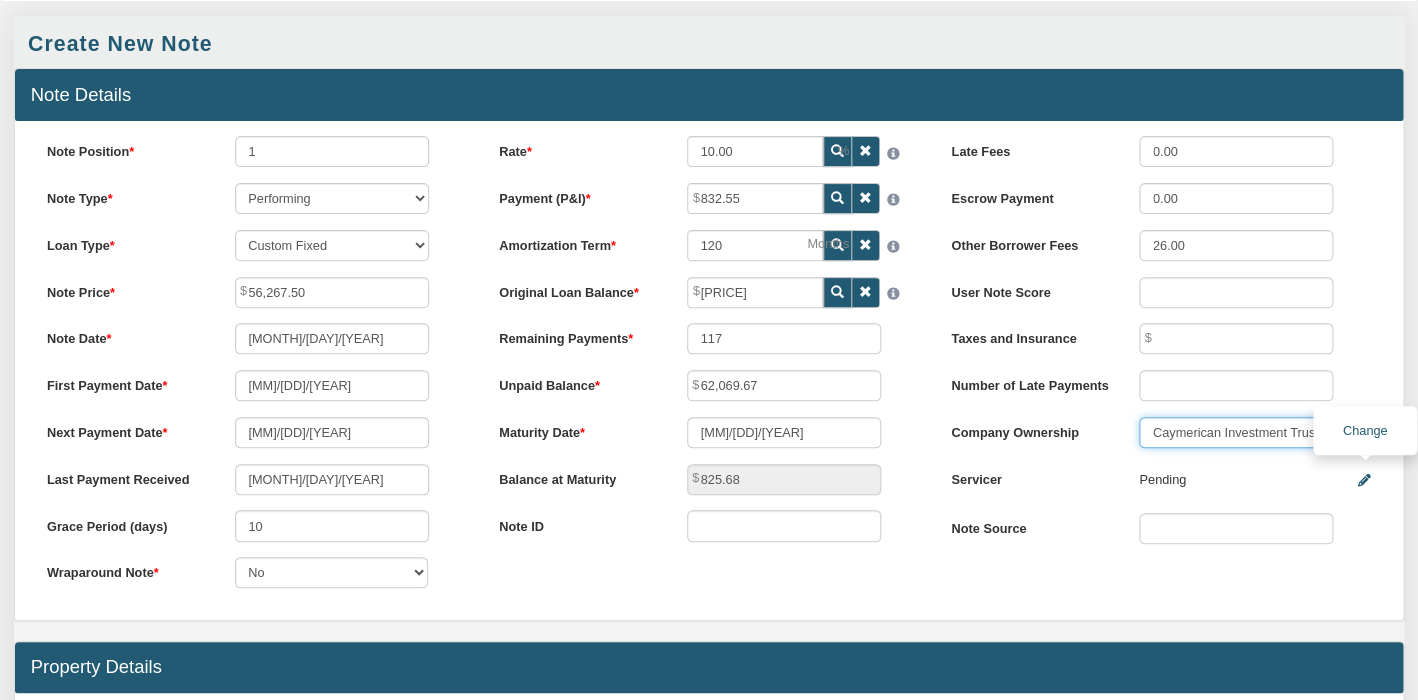 type on "Caymerican Investment Trust" 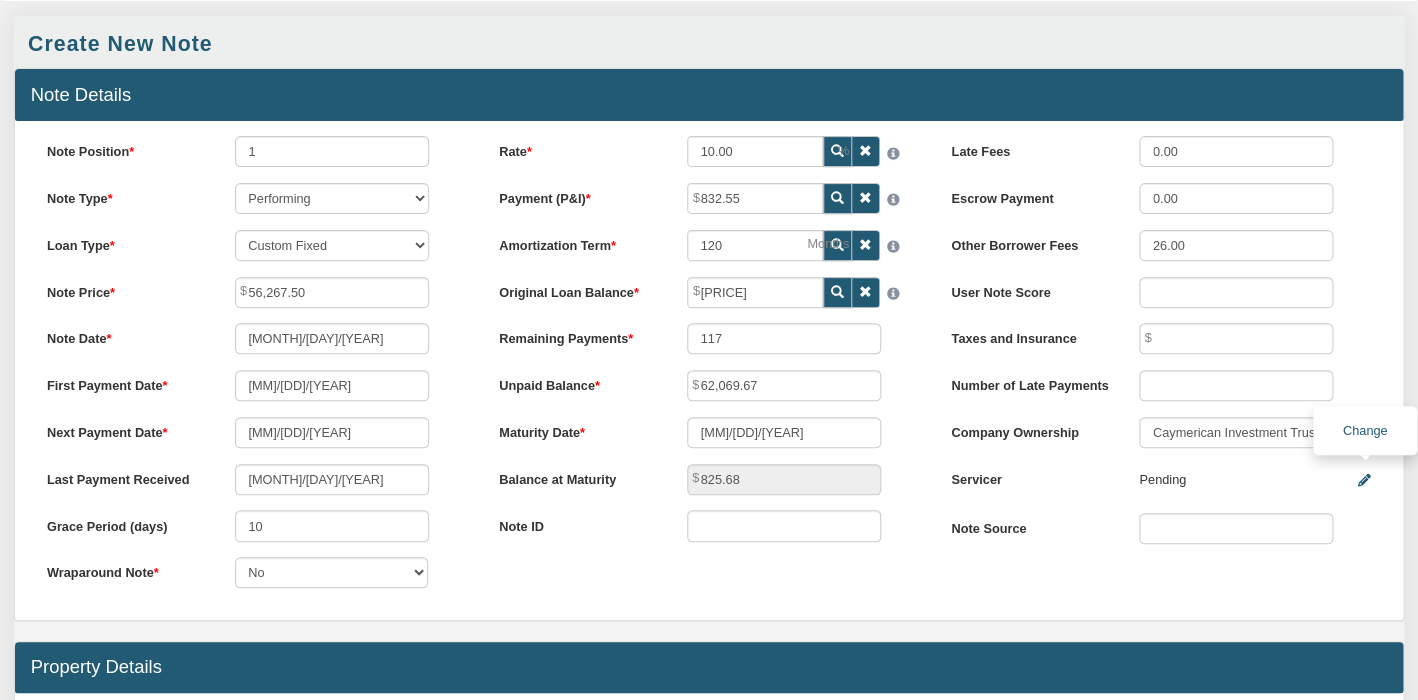 click at bounding box center (1364, 481) 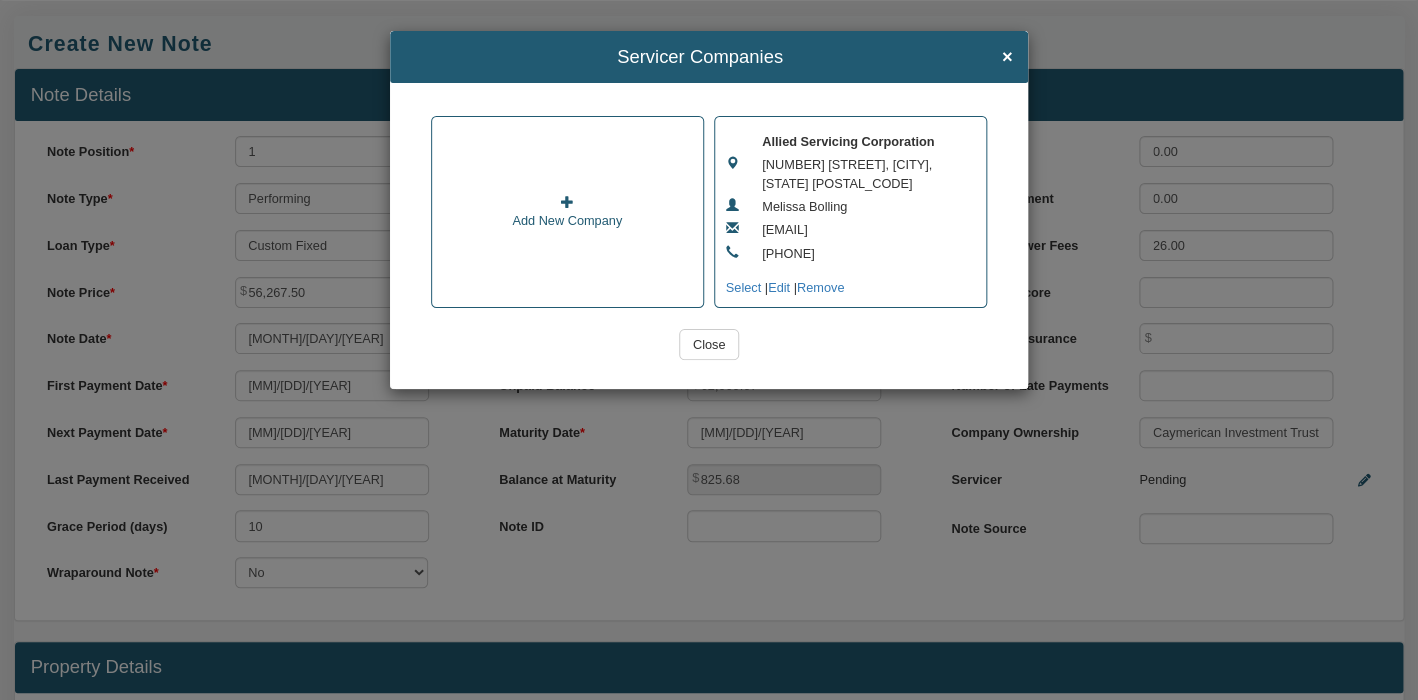 click at bounding box center [567, 202] 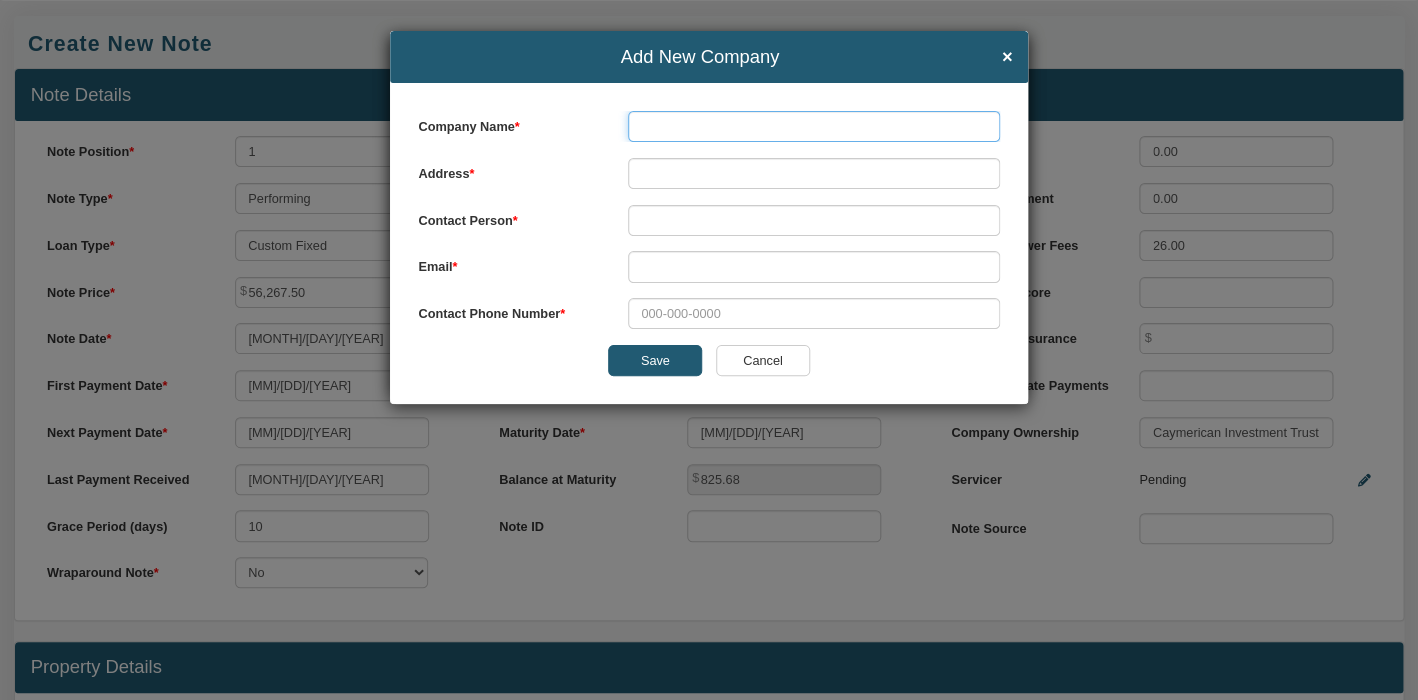 click at bounding box center (814, 126) 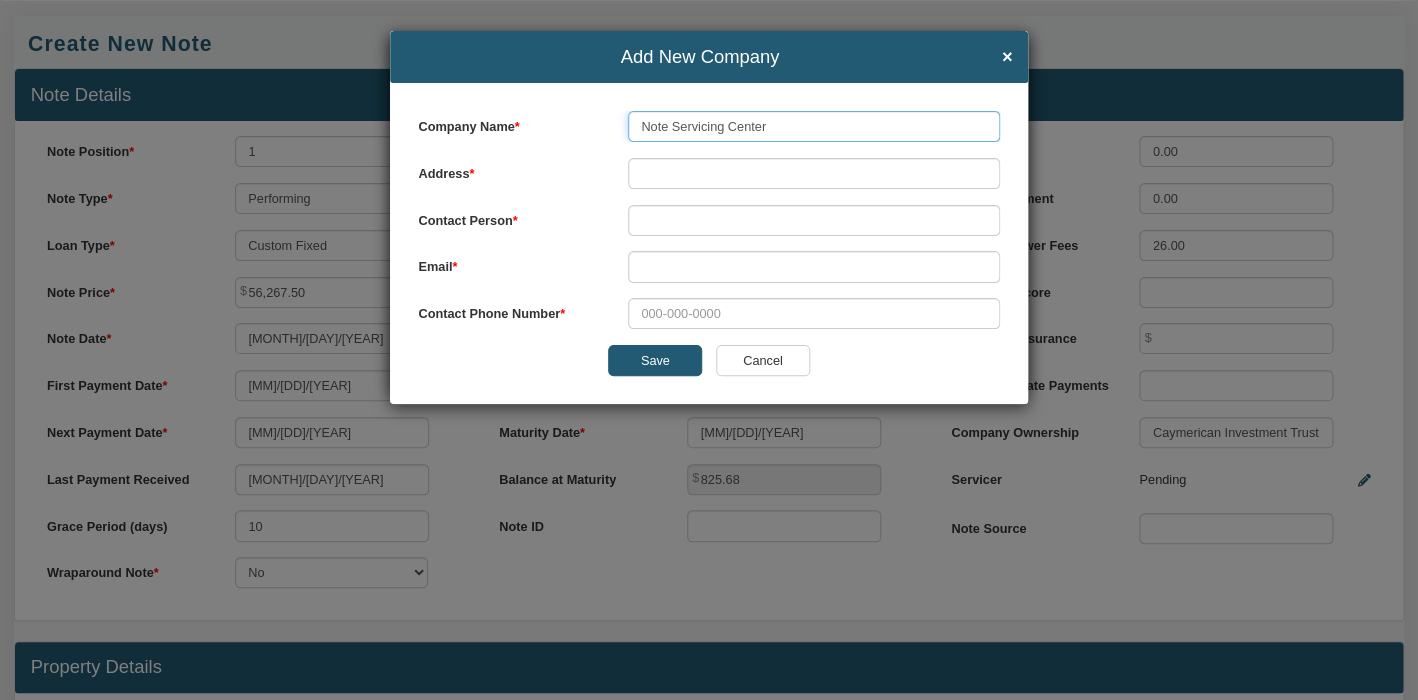 type on "Note Servicing Center" 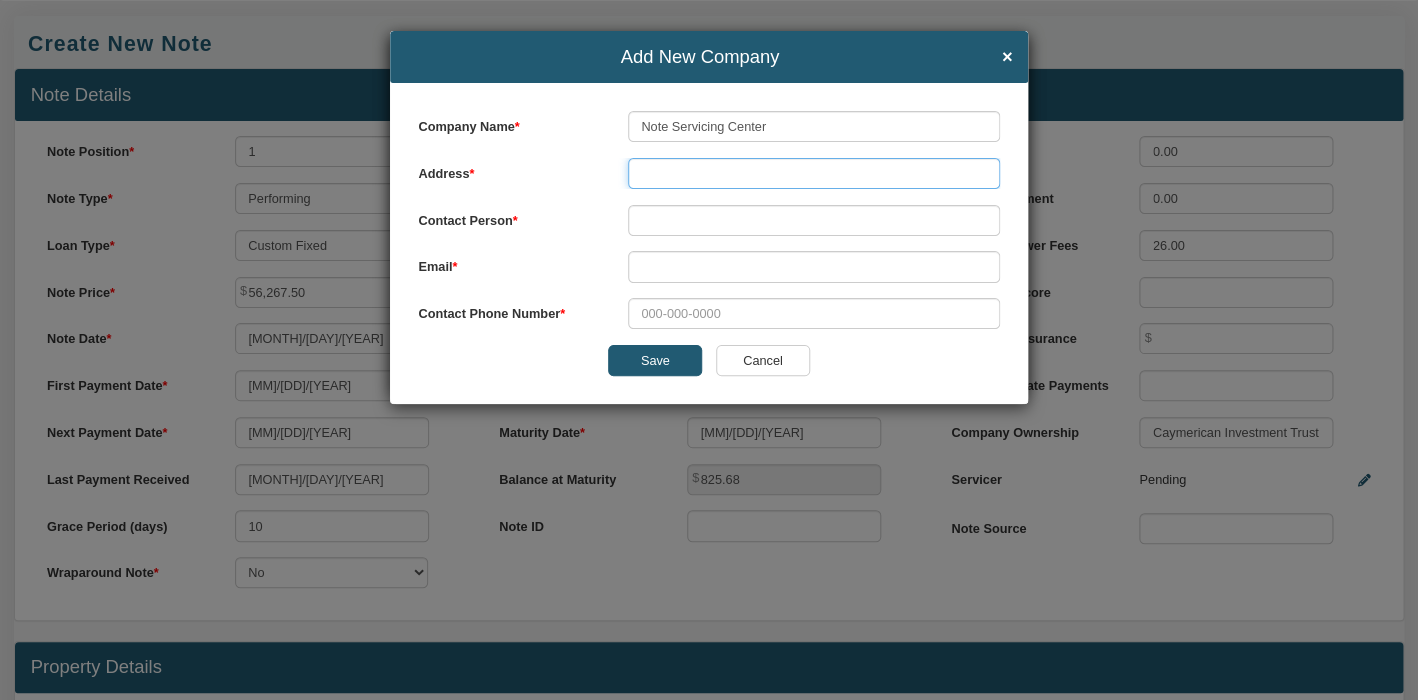 click at bounding box center [814, 173] 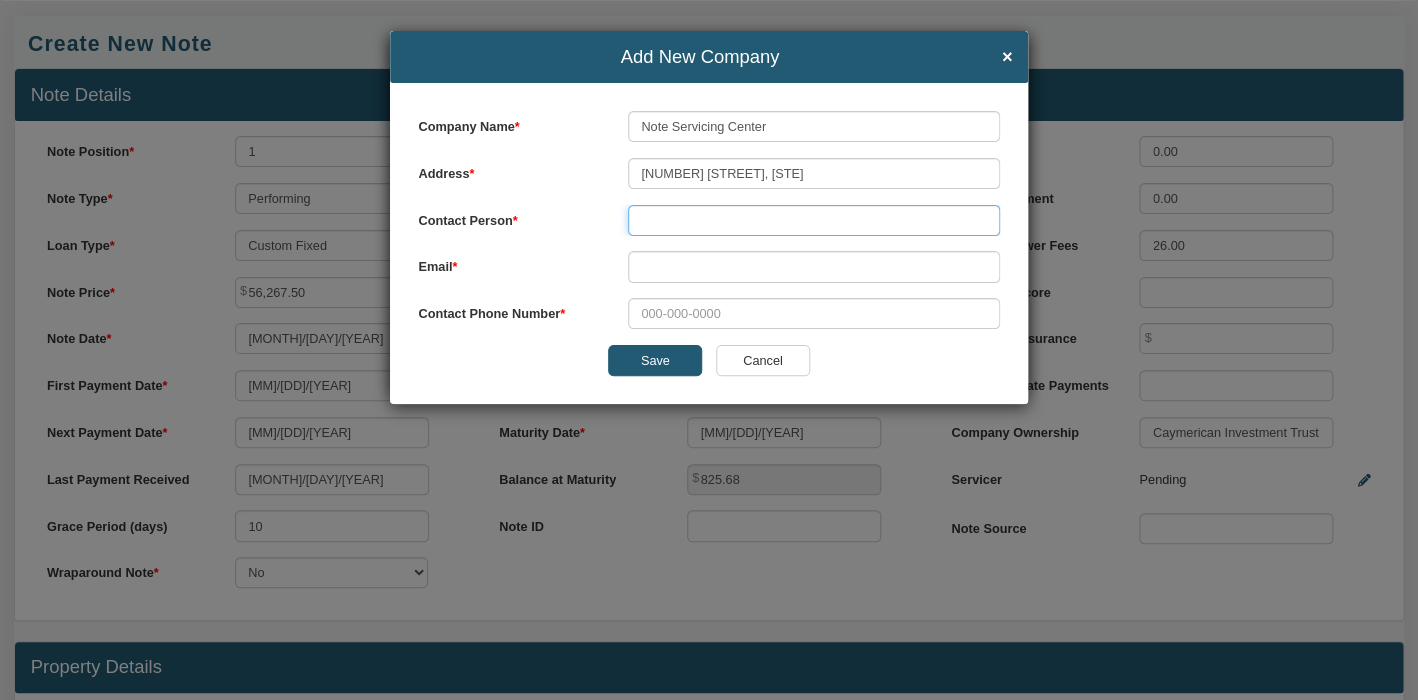 click at bounding box center [814, 220] 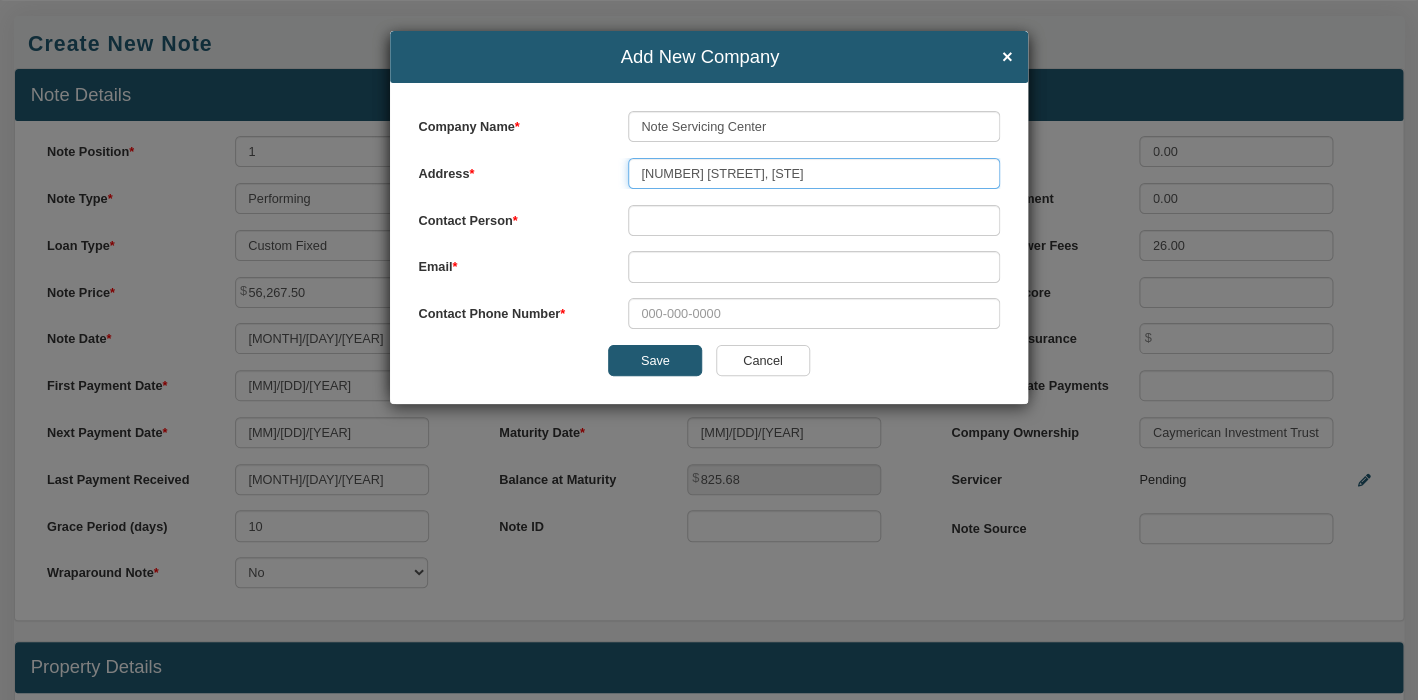 click on "[NUMBER] [STREET], [STE]" at bounding box center (814, 173) 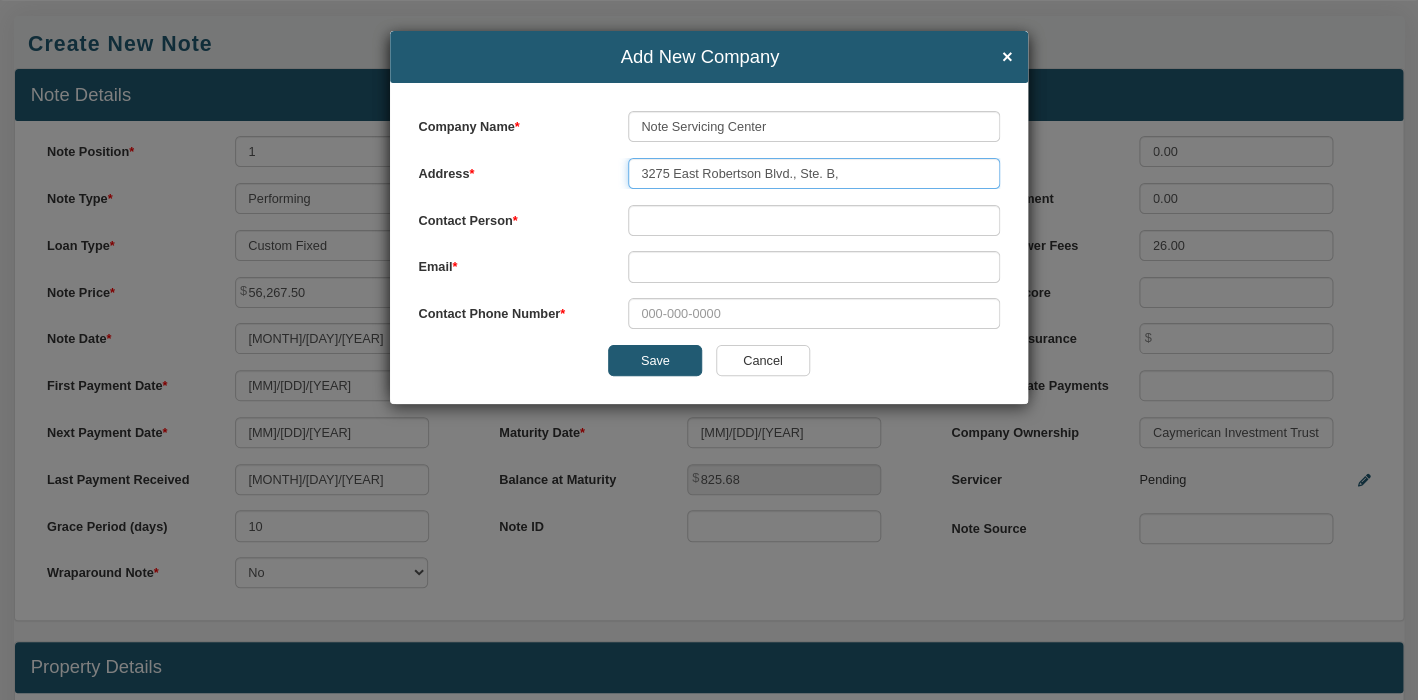 paste on "[CITY], [STATE] [POSTAL_CODE]" 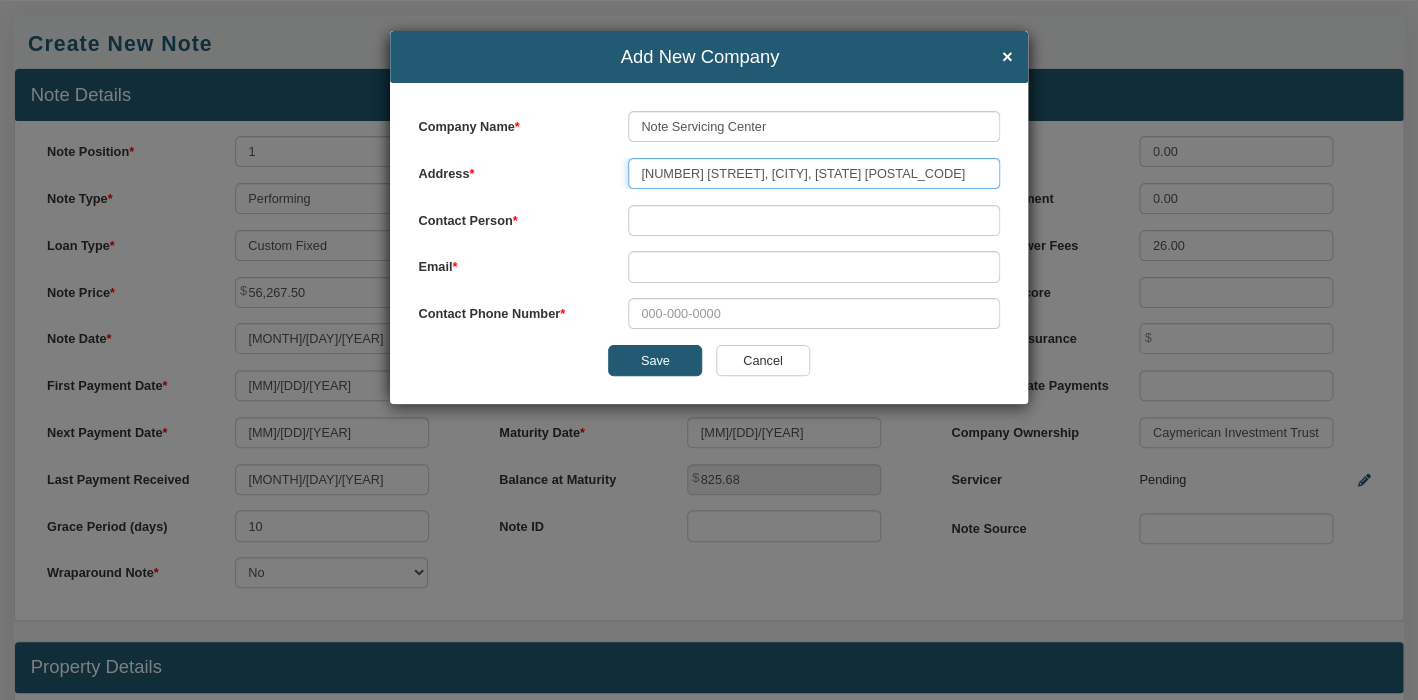 type on "[NUMBER] [STREET], [CITY], [STATE] [POSTAL_CODE]" 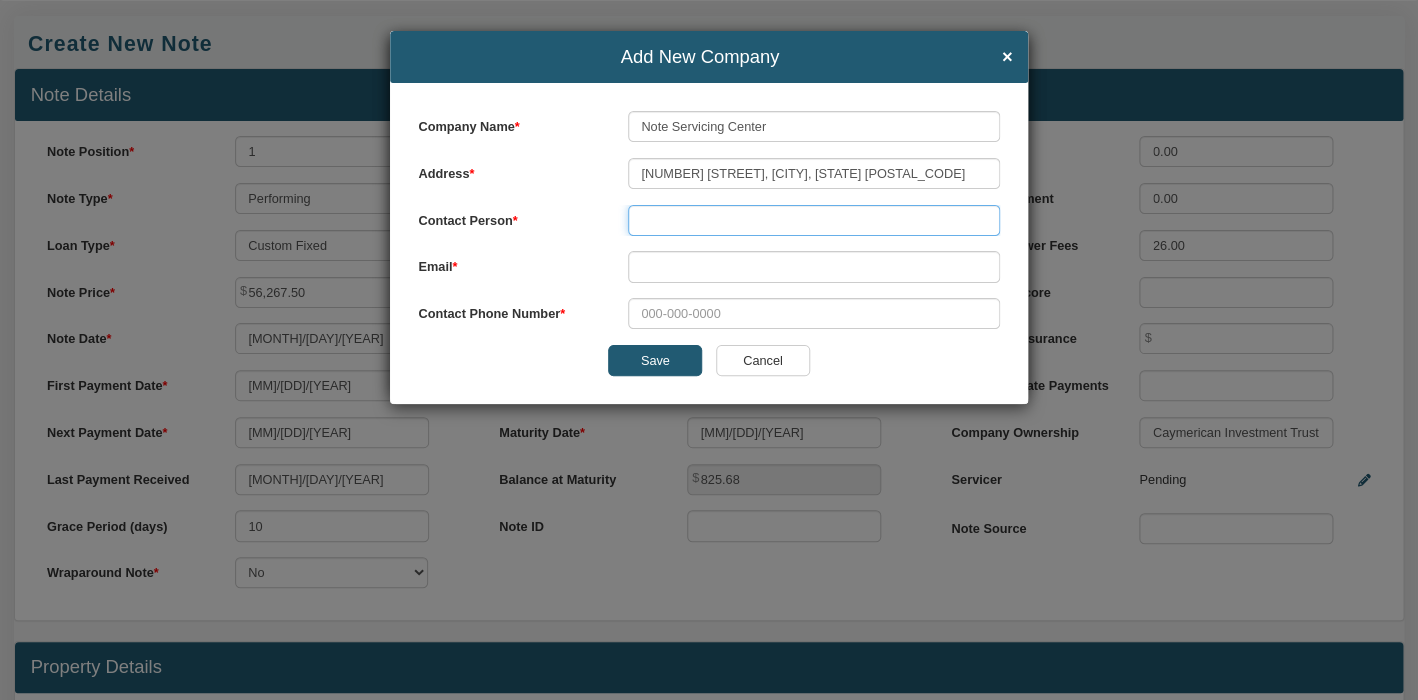 click at bounding box center (814, 220) 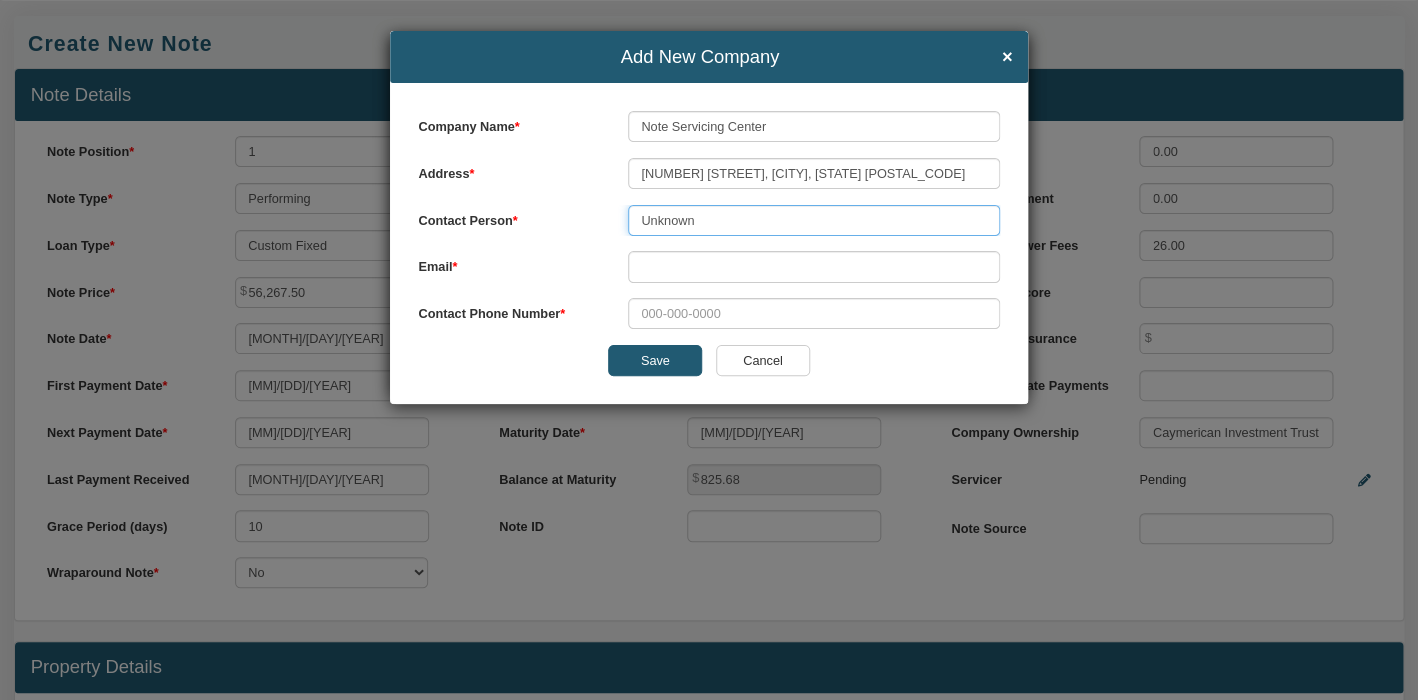 type on "Unknown" 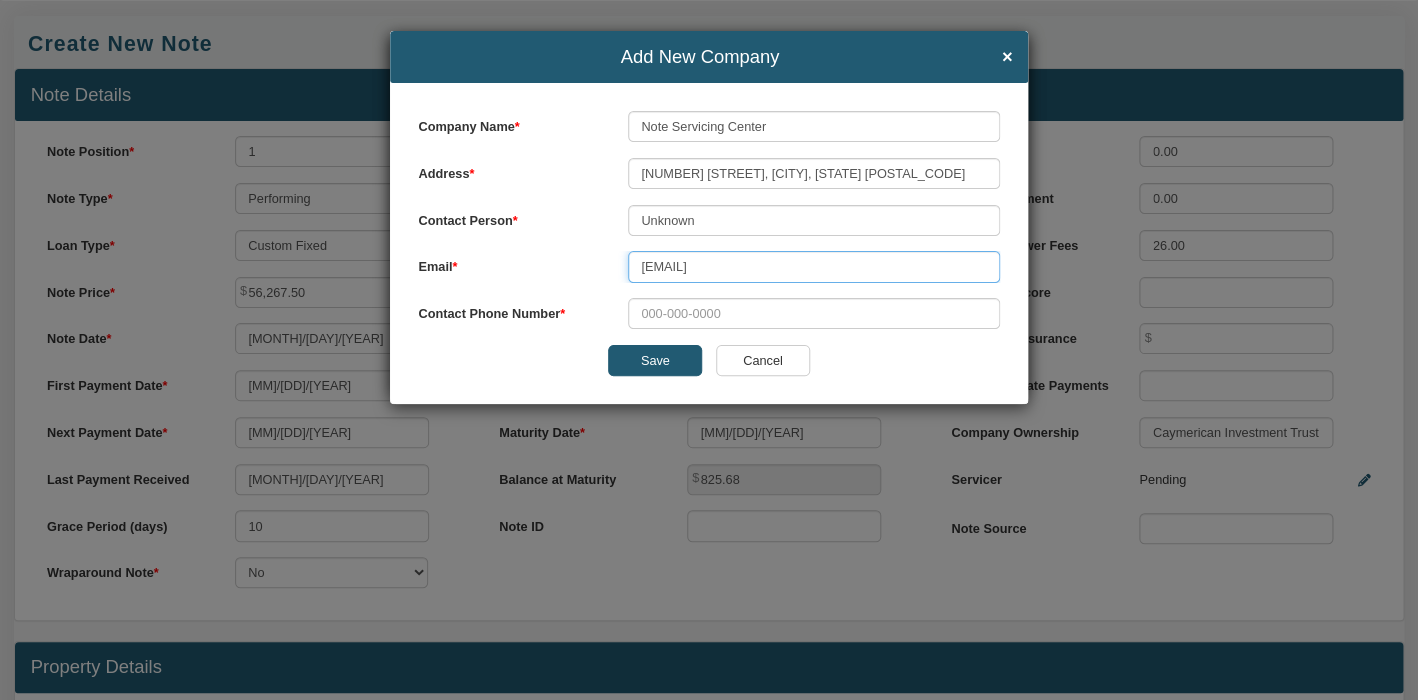 type on "[EMAIL]" 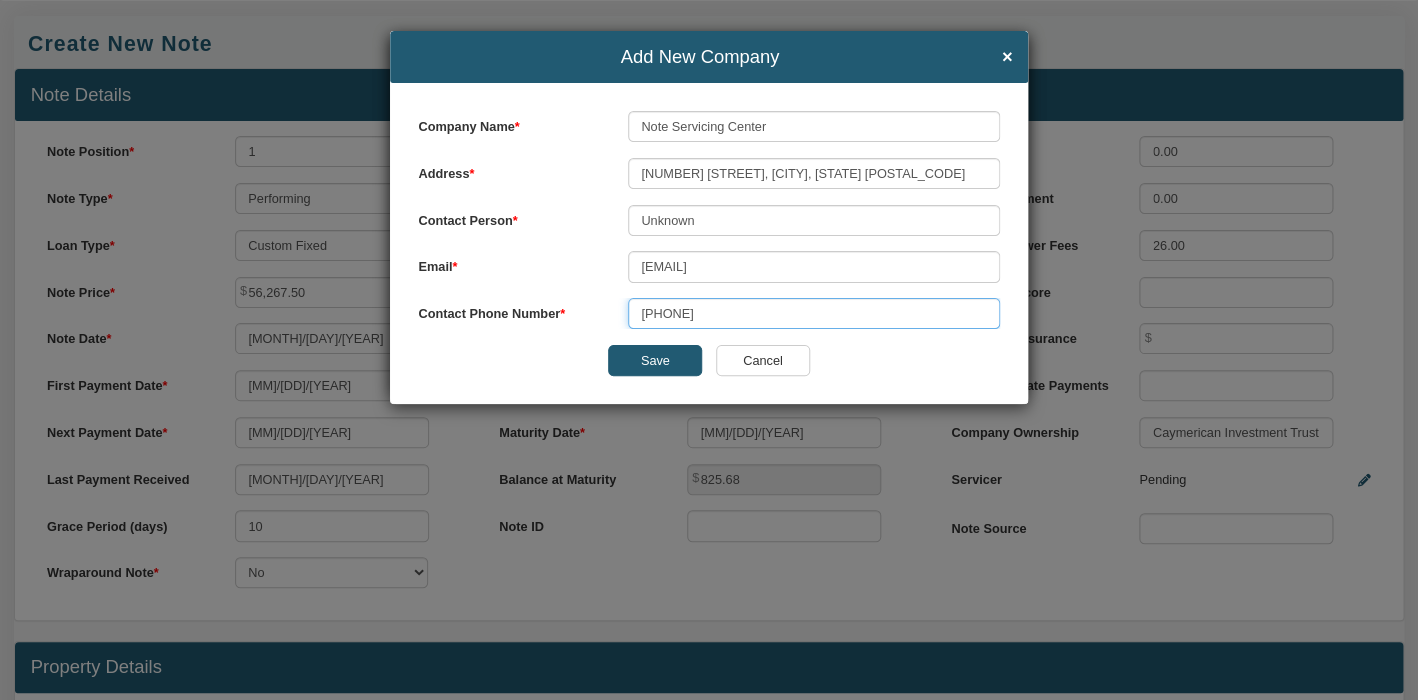 type on "[PHONE]" 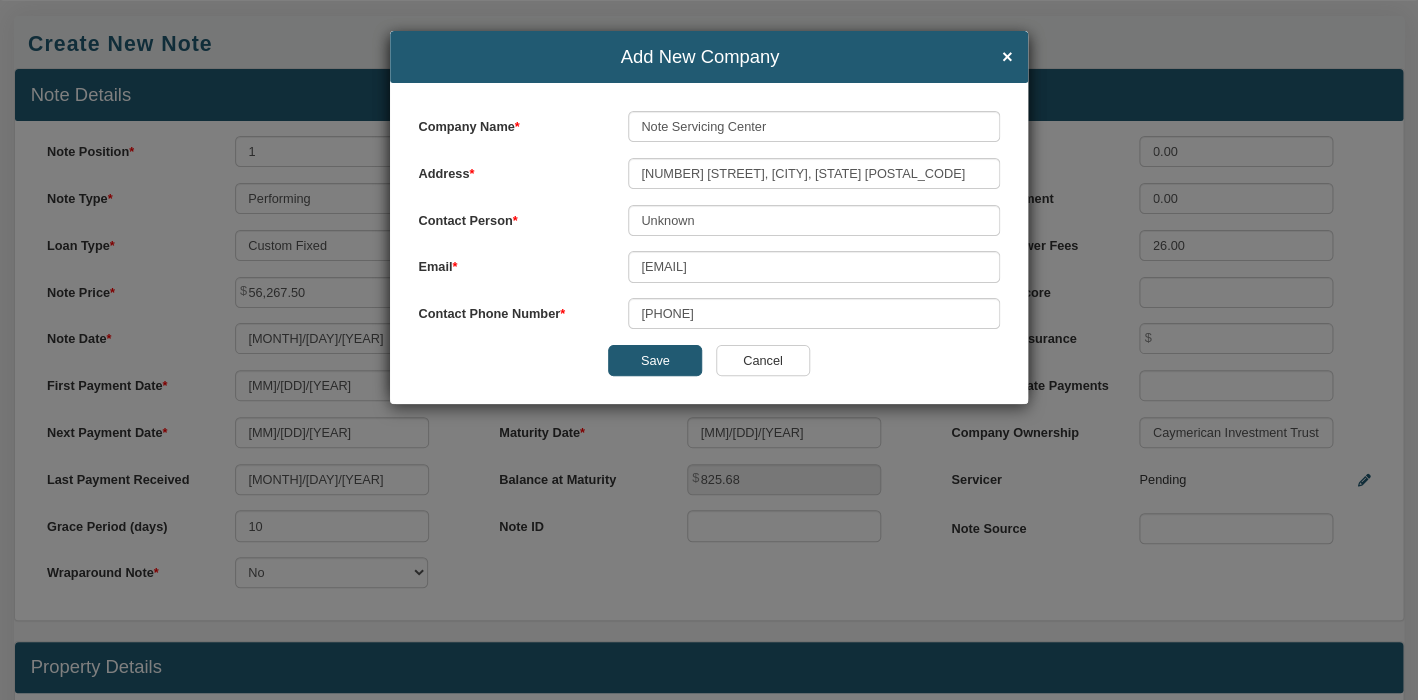 click on "Save" at bounding box center (655, 360) 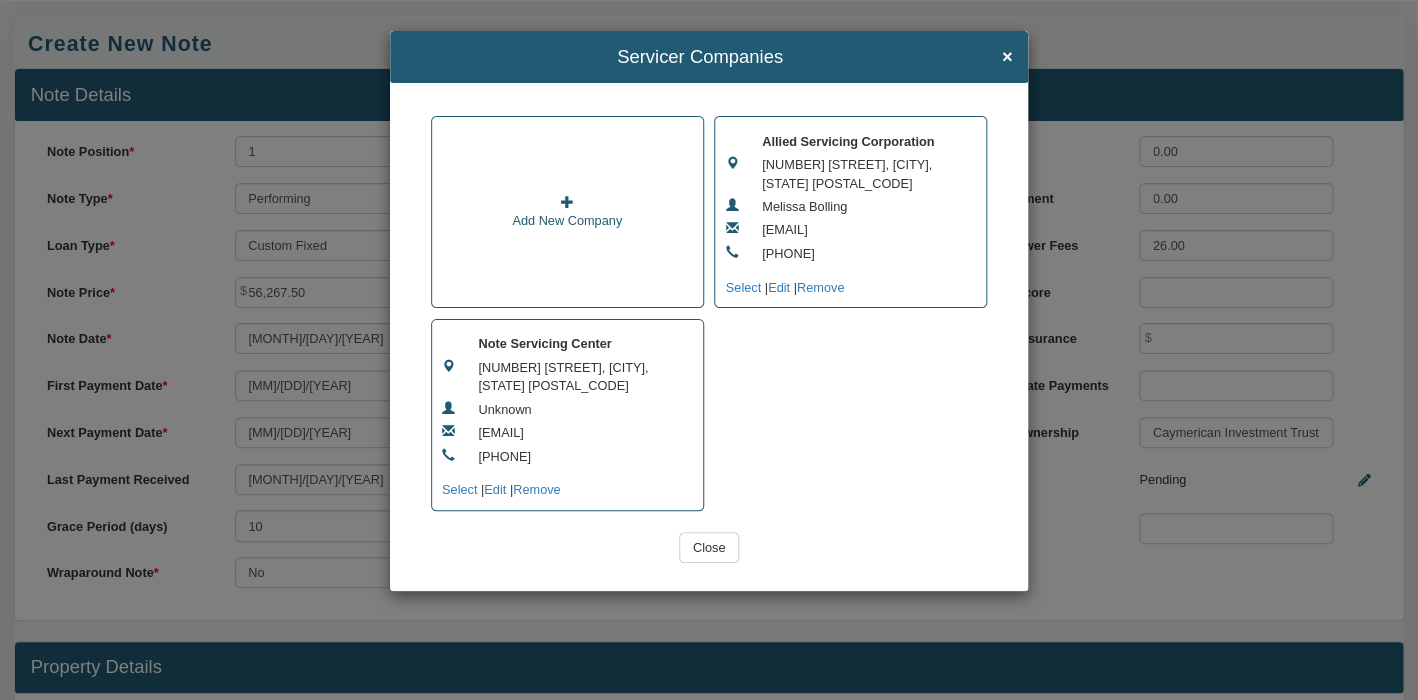 click on "[NUMBER] [STREET], [CITY], [STATE] [POSTAL_CODE]" at bounding box center [578, 377] 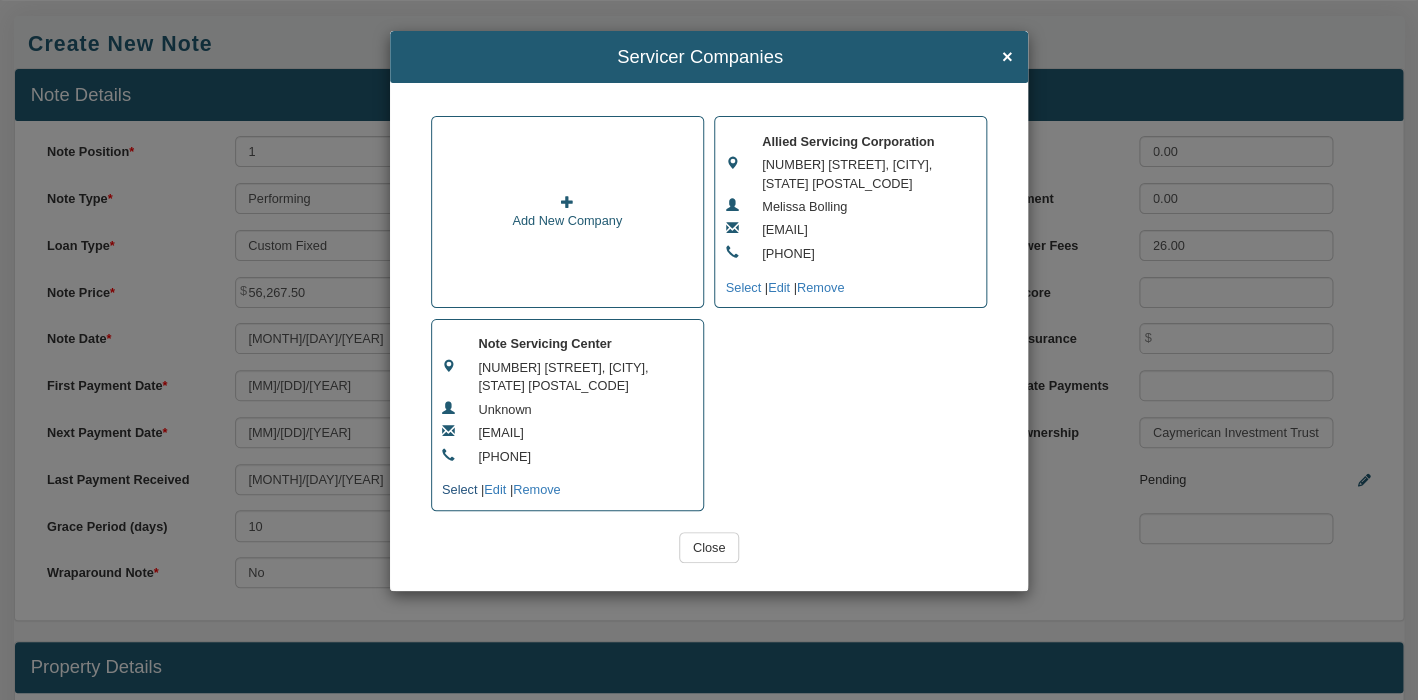 click on "Select" at bounding box center [459, 489] 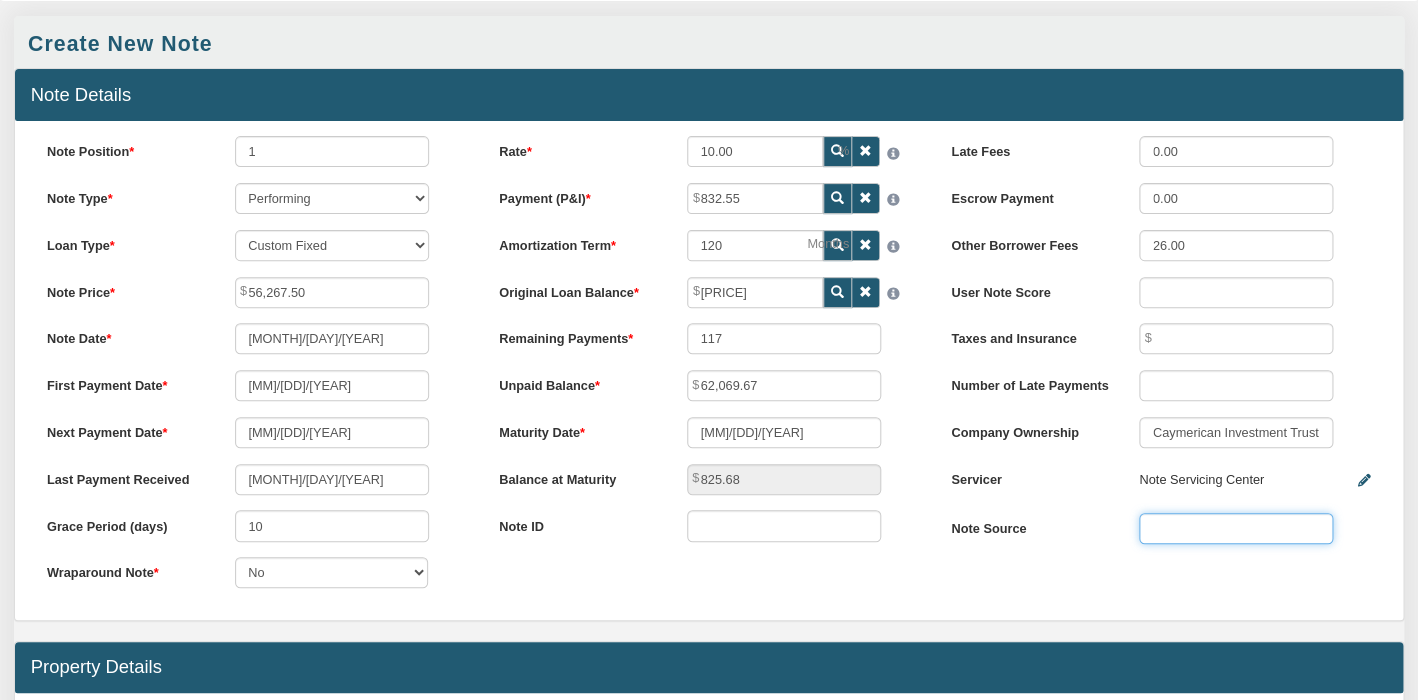 click at bounding box center (1236, 528) 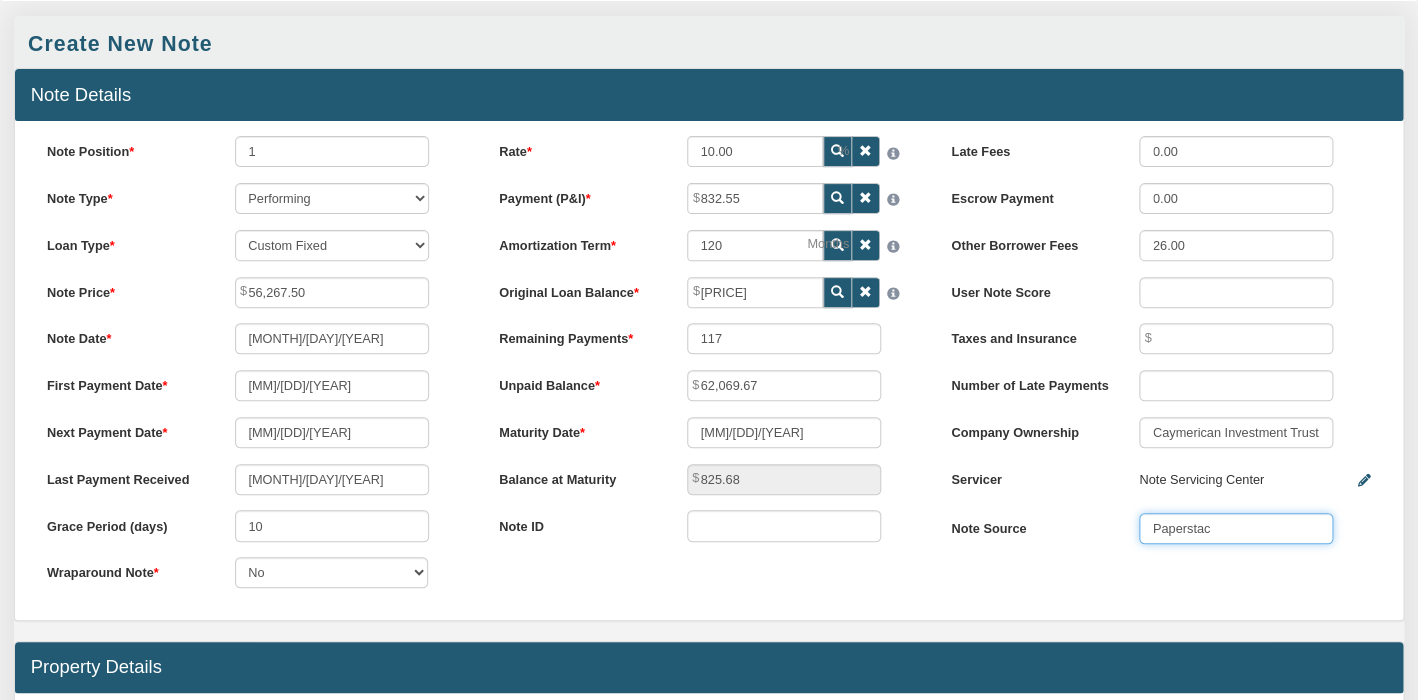 type on "Paperstac" 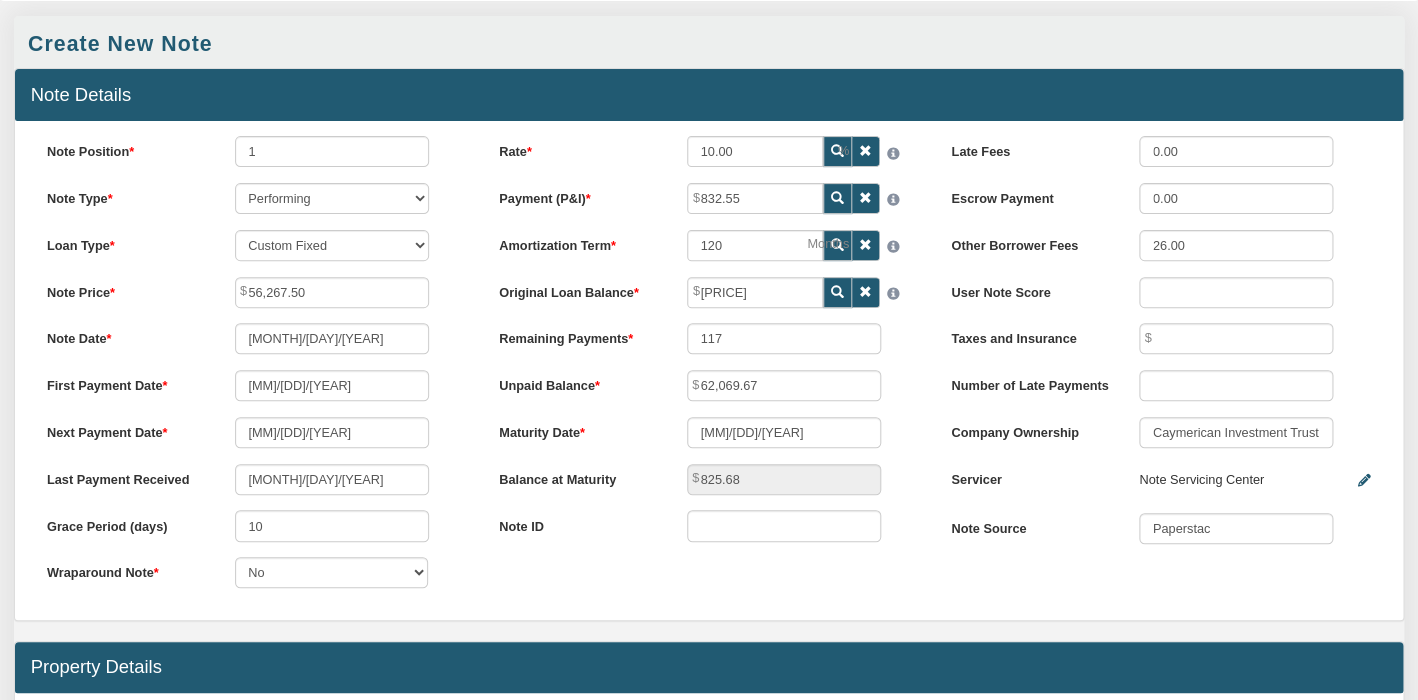 click on "User Note Score" at bounding box center (1030, 289) 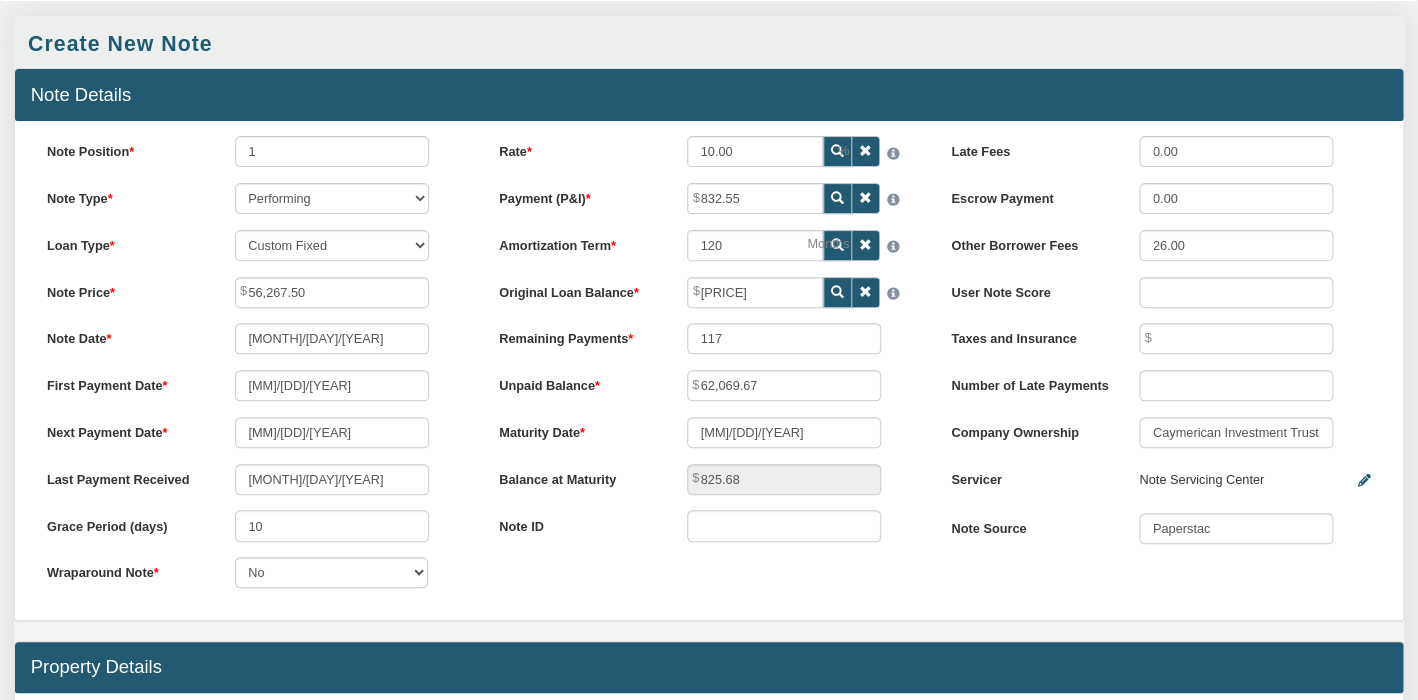 click on "Remaining Payments
117" at bounding box center (709, 338) 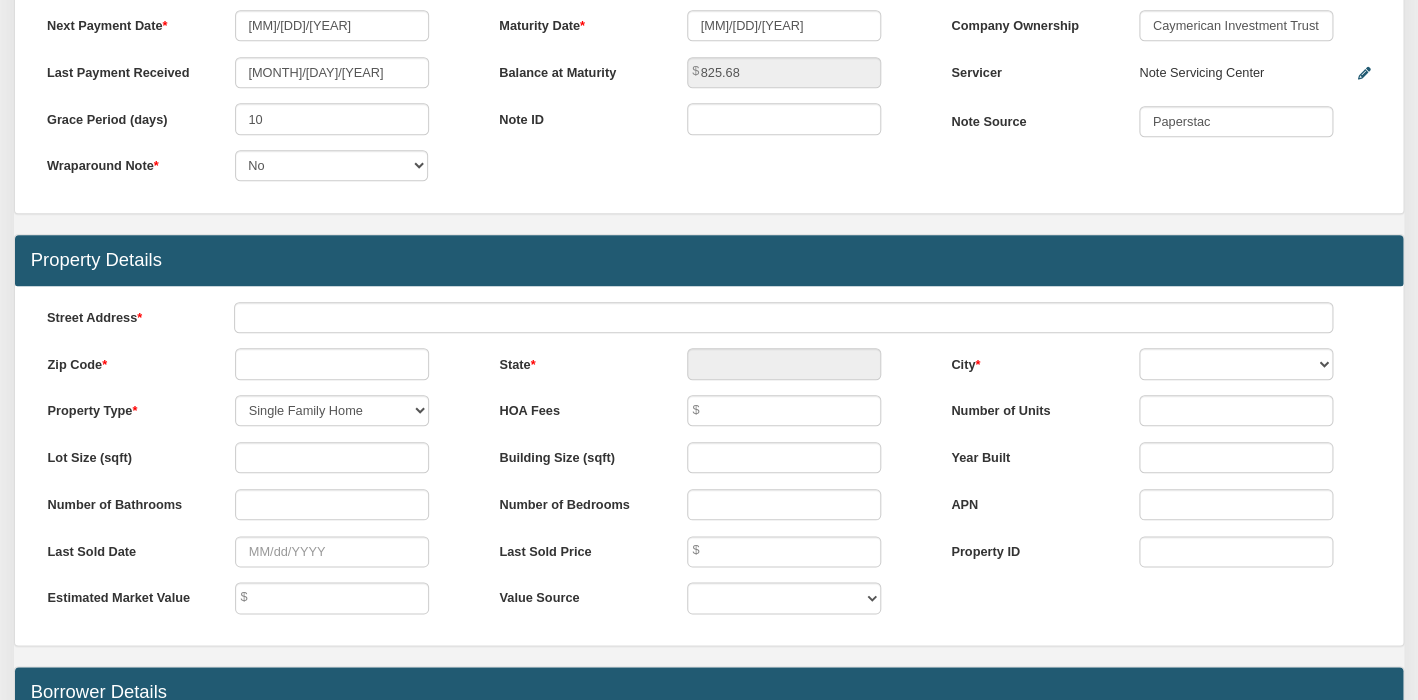 scroll, scrollTop: 527, scrollLeft: 0, axis: vertical 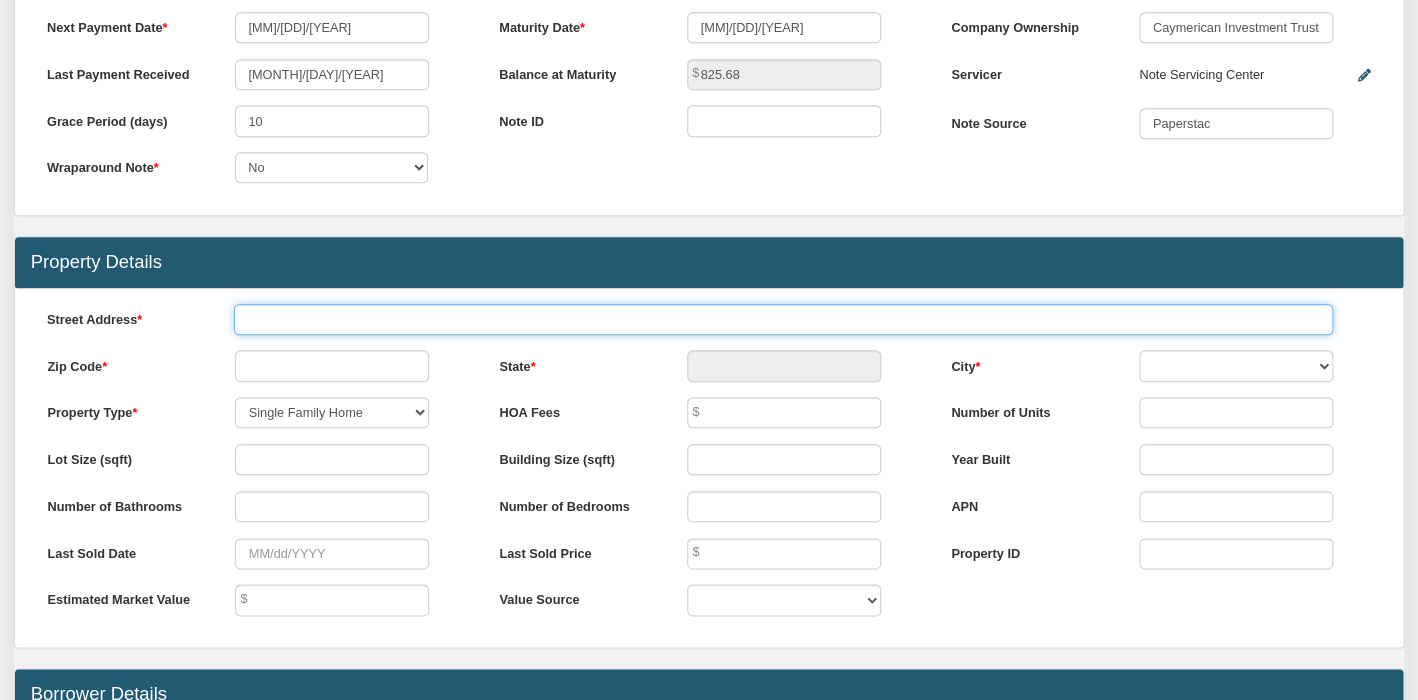 click at bounding box center (783, 319) 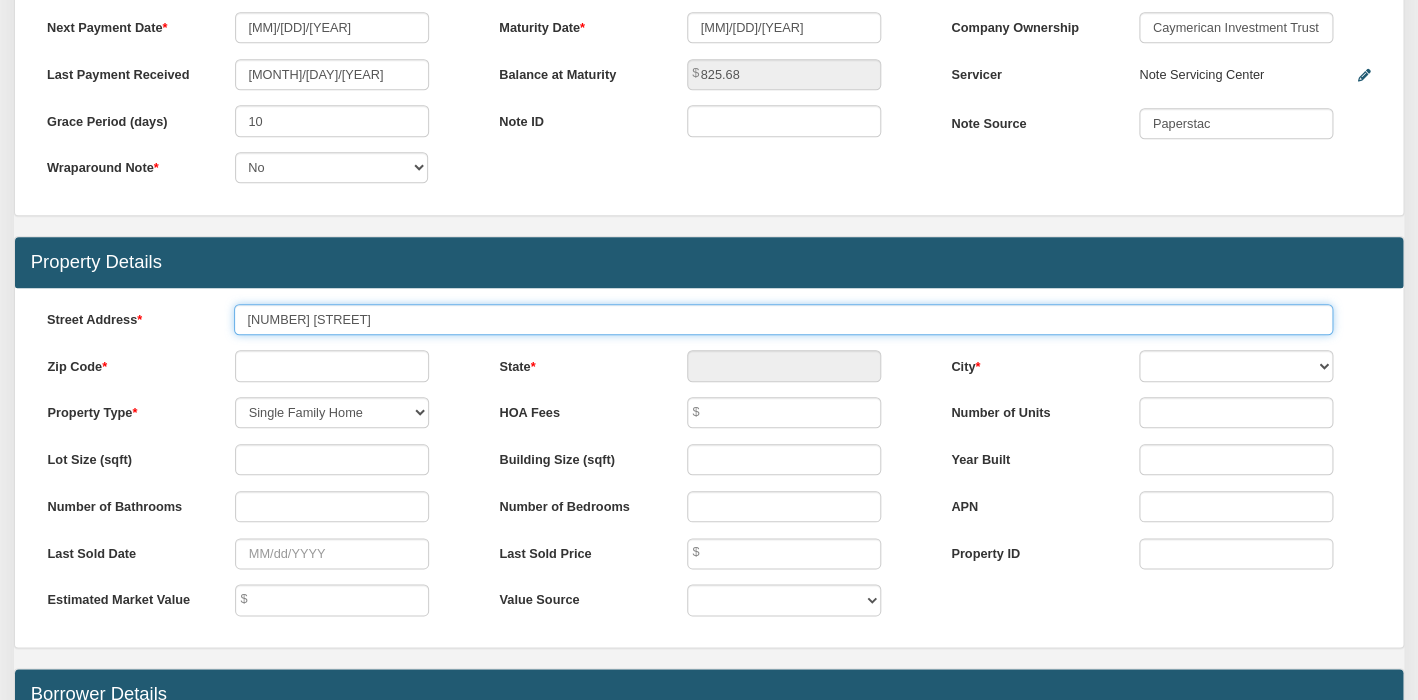 type on "[NUMBER] [STREET]" 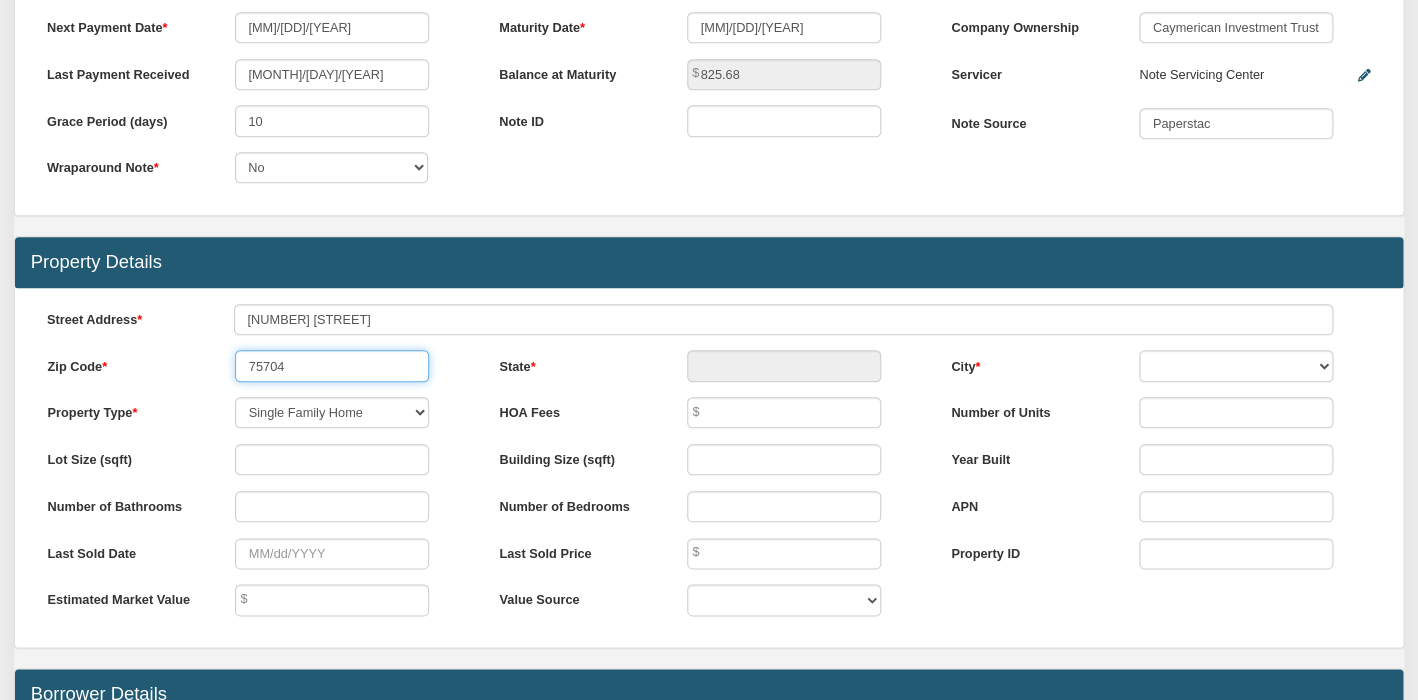 type on "75704" 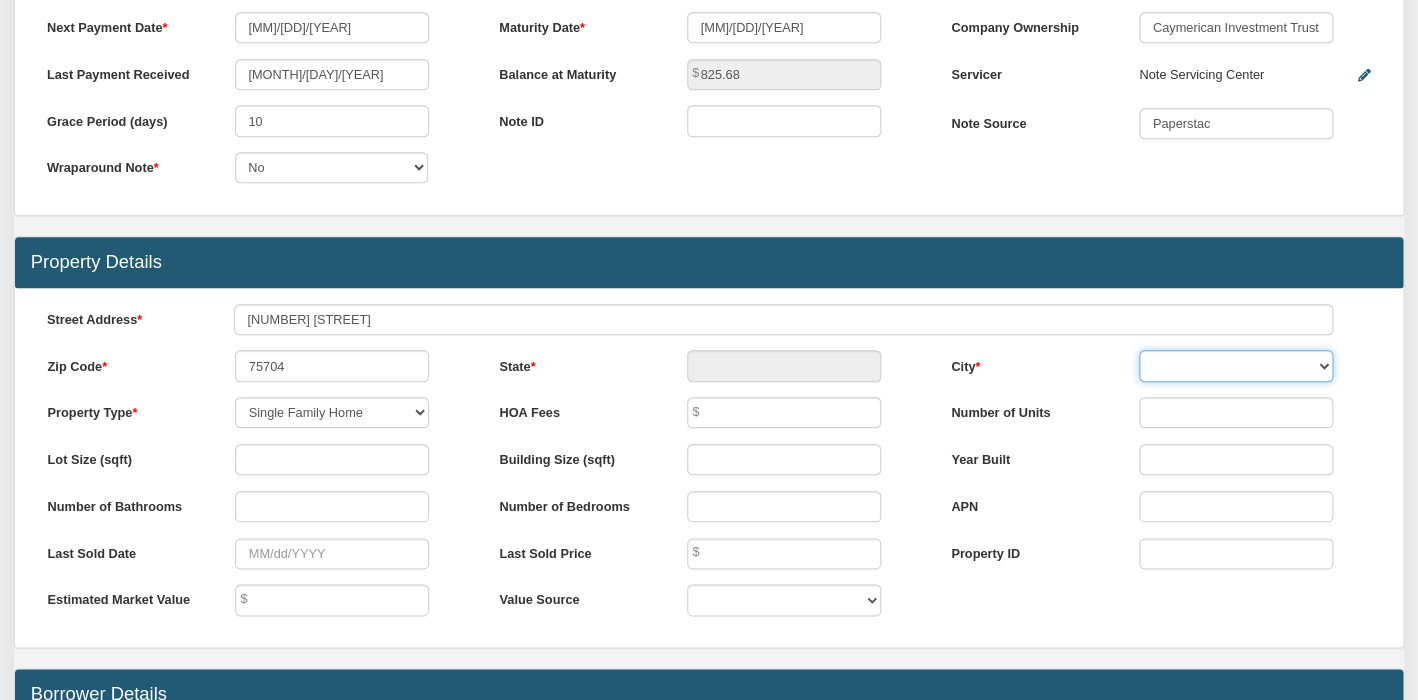 type on "[STATE]" 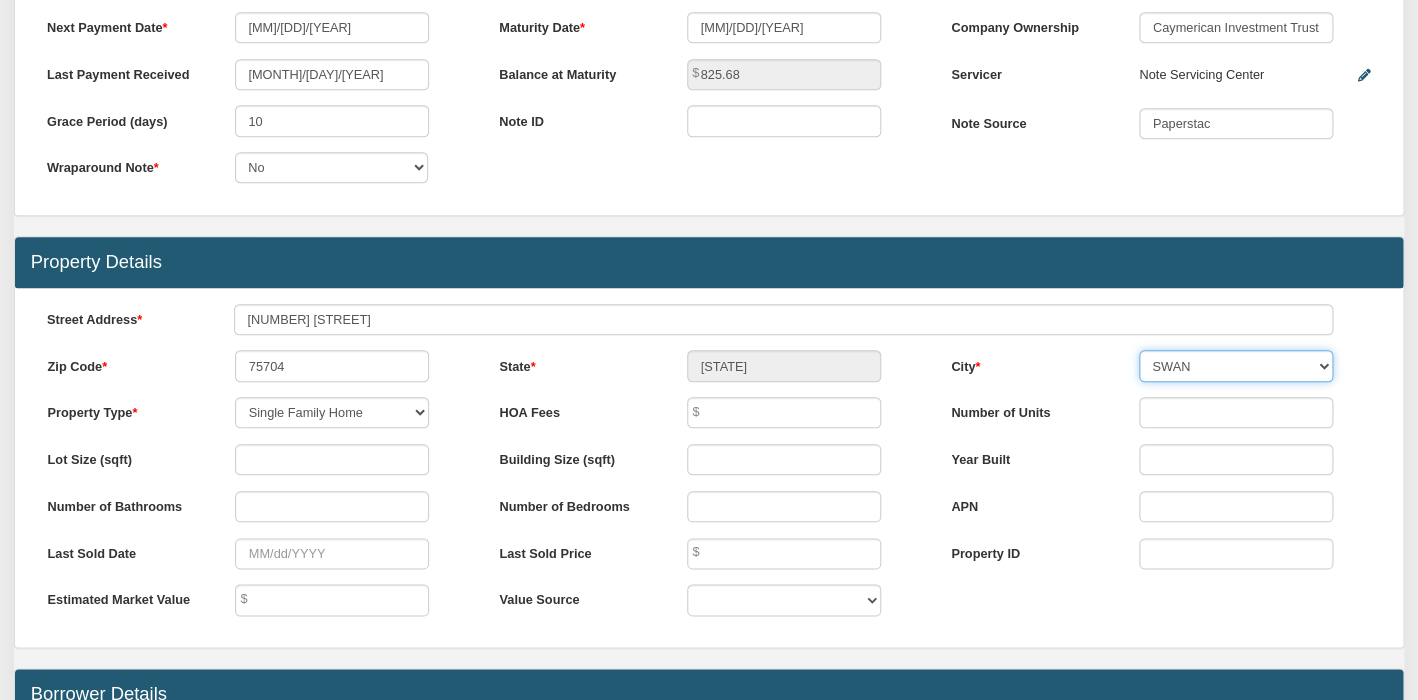 select on "string:[NAME]" 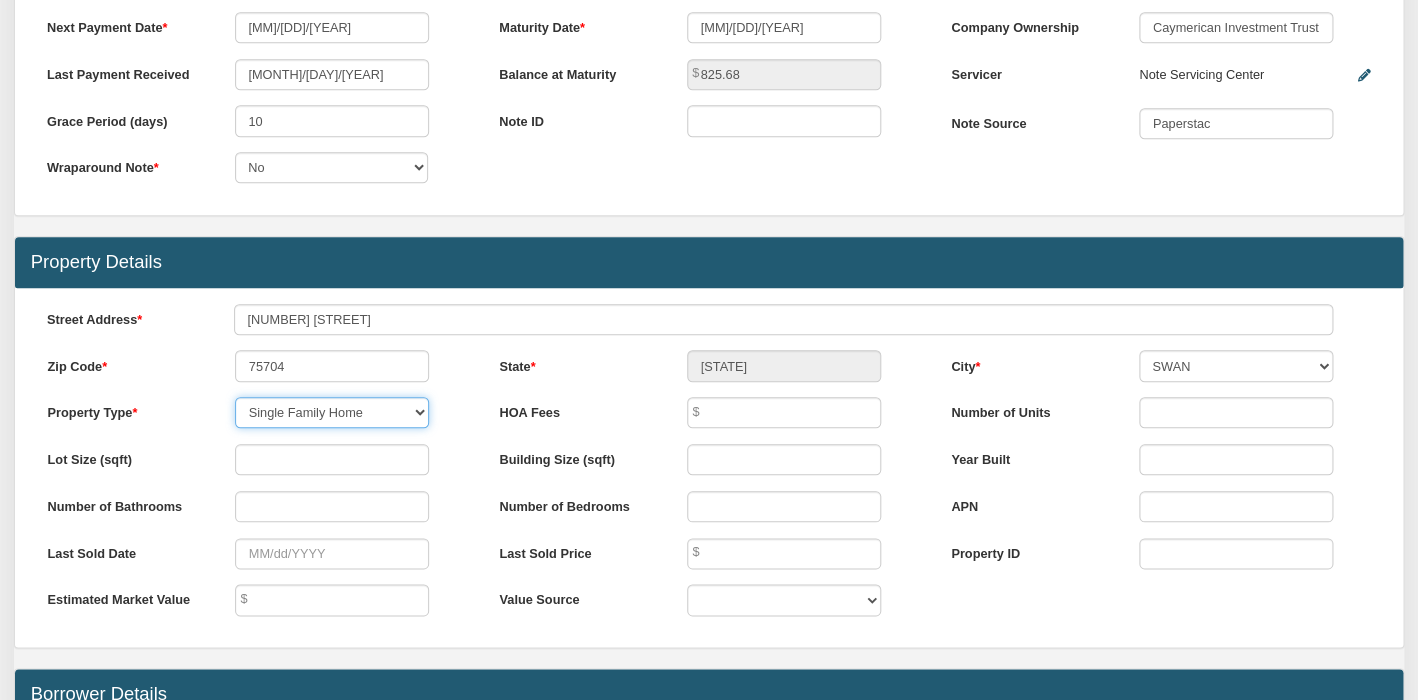 click on "Single Family Home Commercial Land Commercial Property Commercial Property Condominium Duplex Farm Fourplex Manufactured Home Mfd/Mobile Home Mobile Home Multi-Family Multi-Family (2-4 Unit) Multi-Family (5+ Unit) Other Parking Ranch Residential Land Townhouse Triplex Unknown Address Vacant Land" at bounding box center [332, 412] 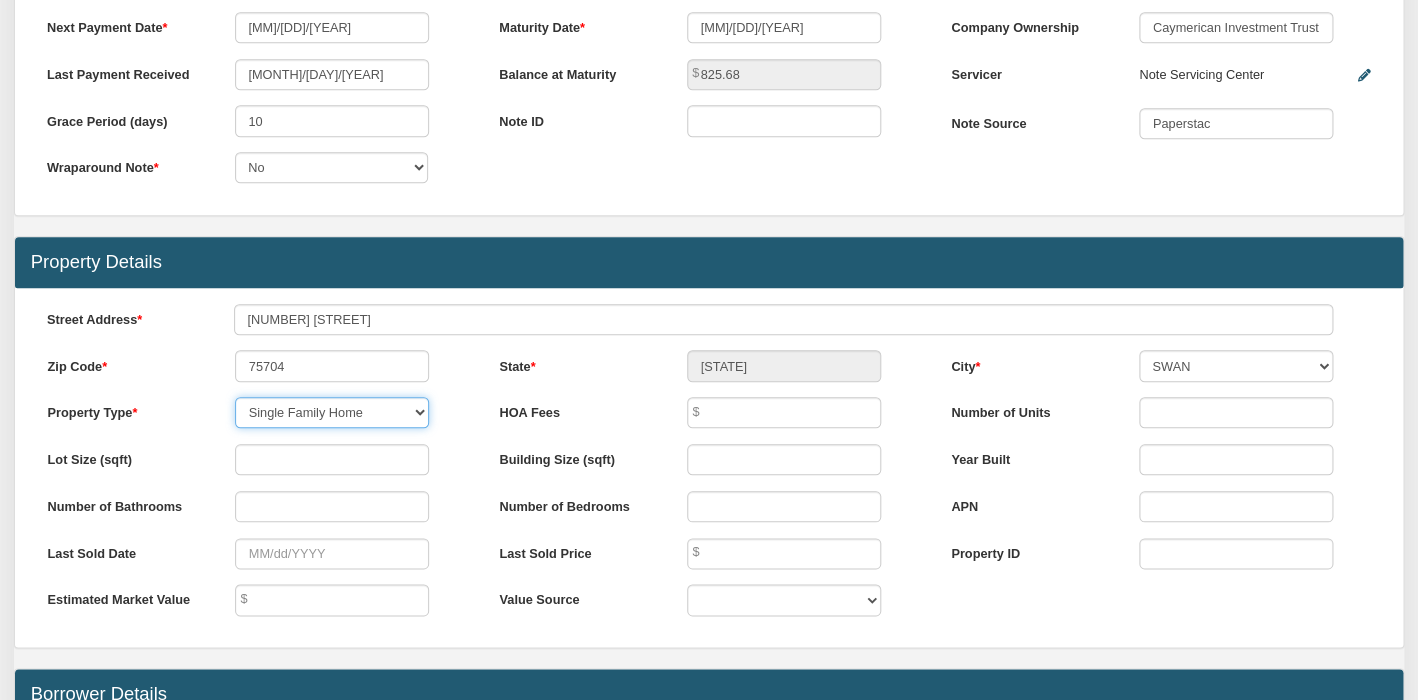 click on "Ranch" at bounding box center [0, 0] 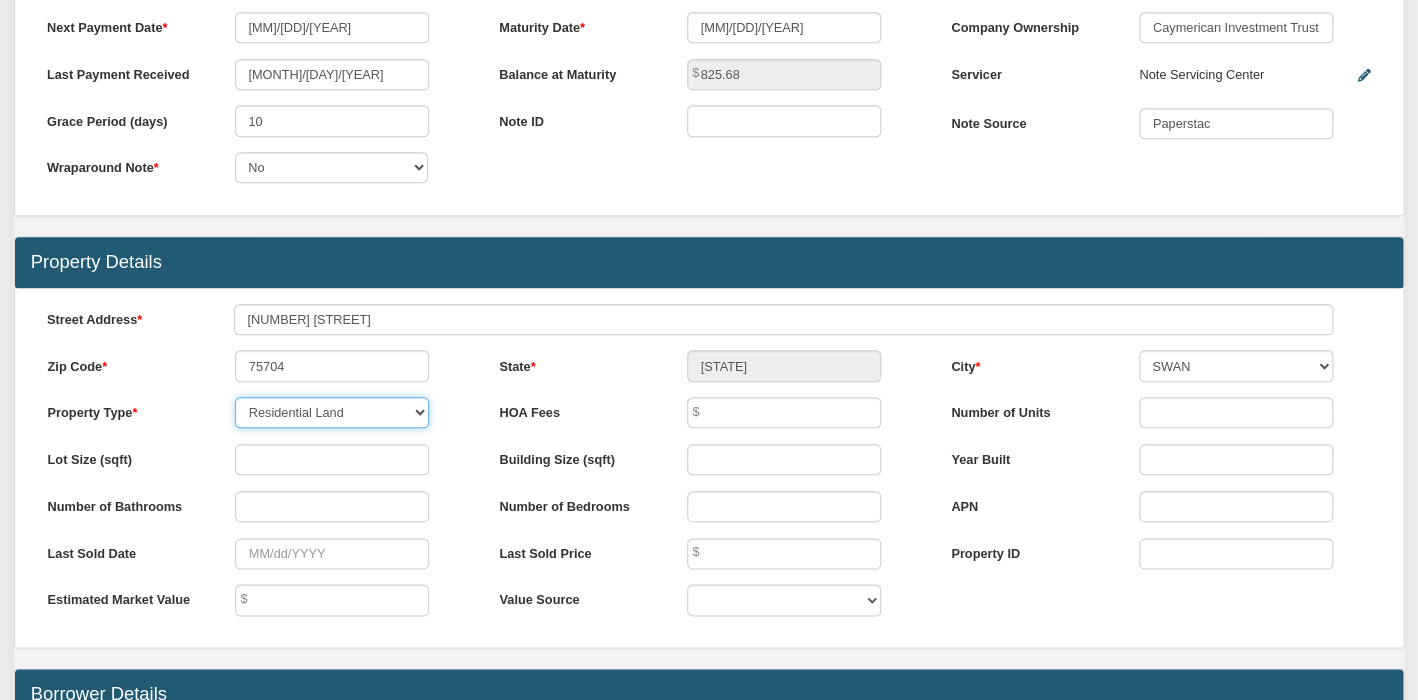 click on "Residential Land" at bounding box center (0, 0) 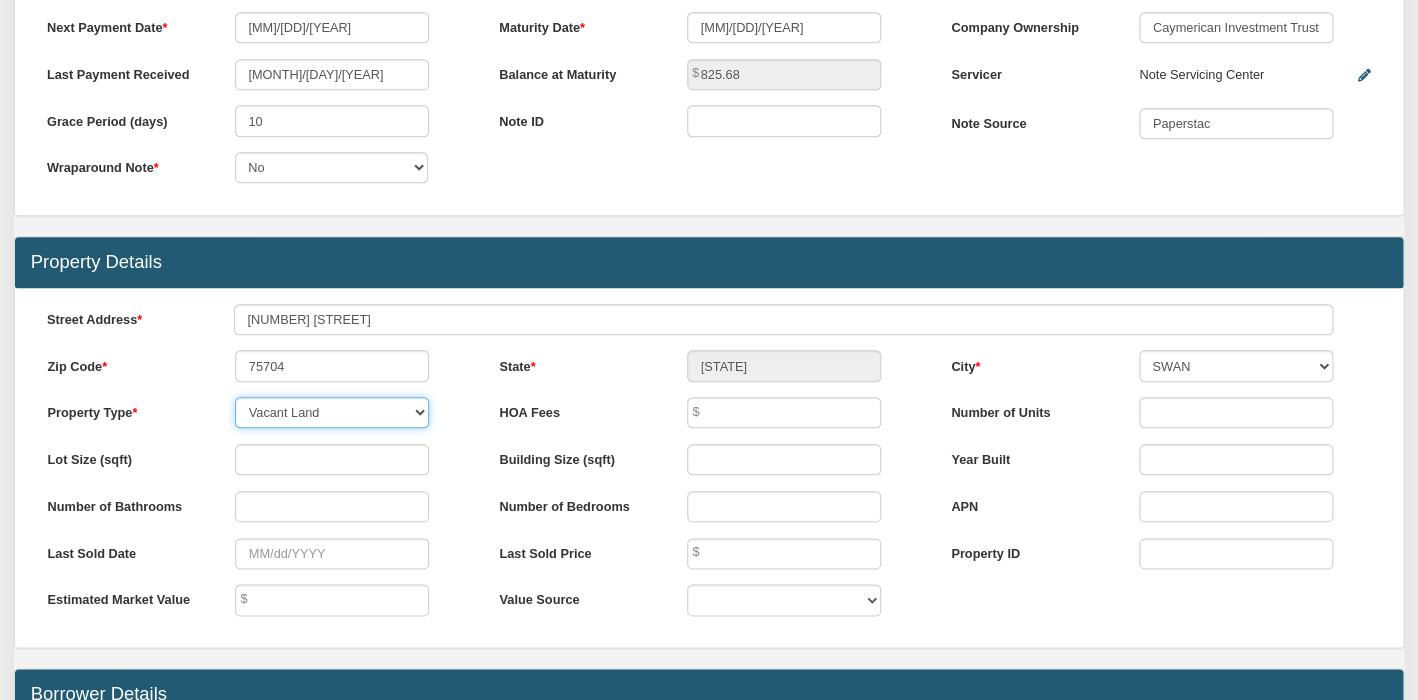 click on "Vacant Land" at bounding box center (0, 0) 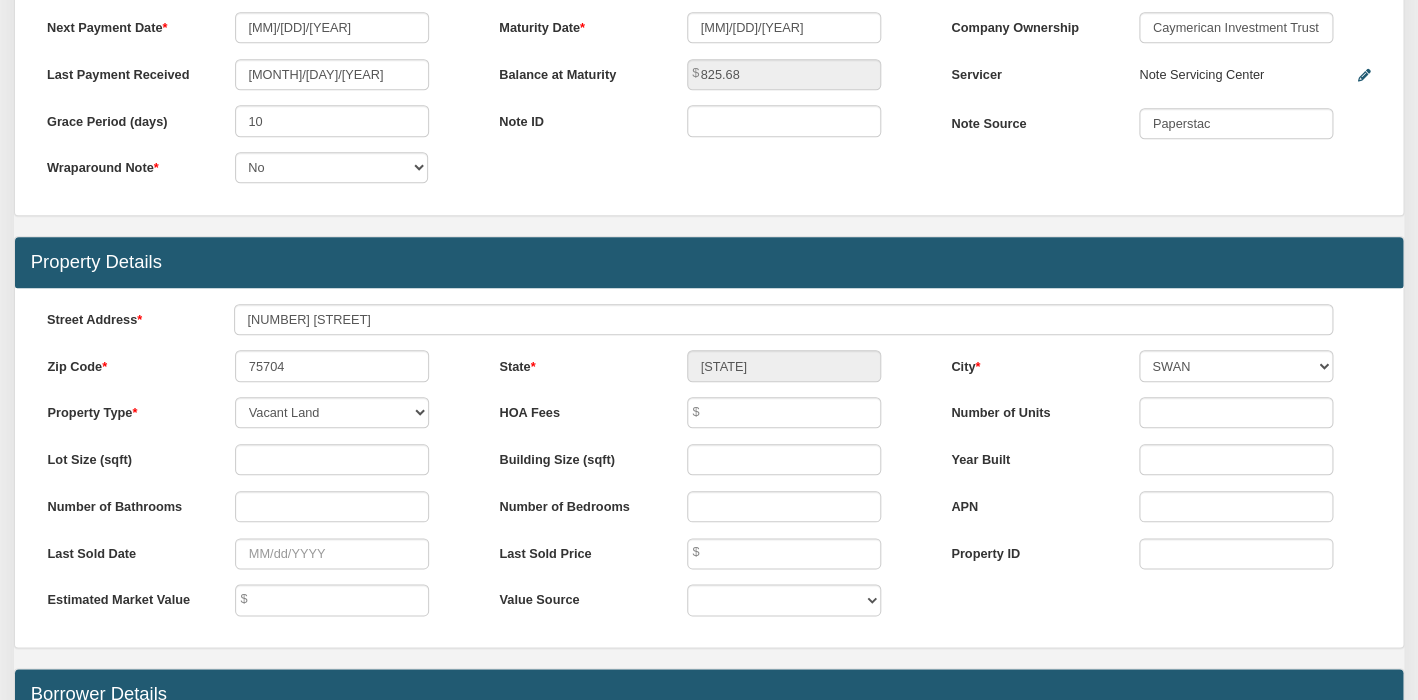click on "Property
Type
Single Family Home Commercial Land Commercial Property Commercial Property Condominium Duplex Farm Fourplex Manufactured Home Mfd/Mobile Home Mobile Home Multi-Family Multi-Family (2-4 Unit) Multi-Family (5+ Unit) Other Parking Ranch Residential Land Townhouse Triplex Unknown Address Vacant Land" at bounding box center [257, 412] 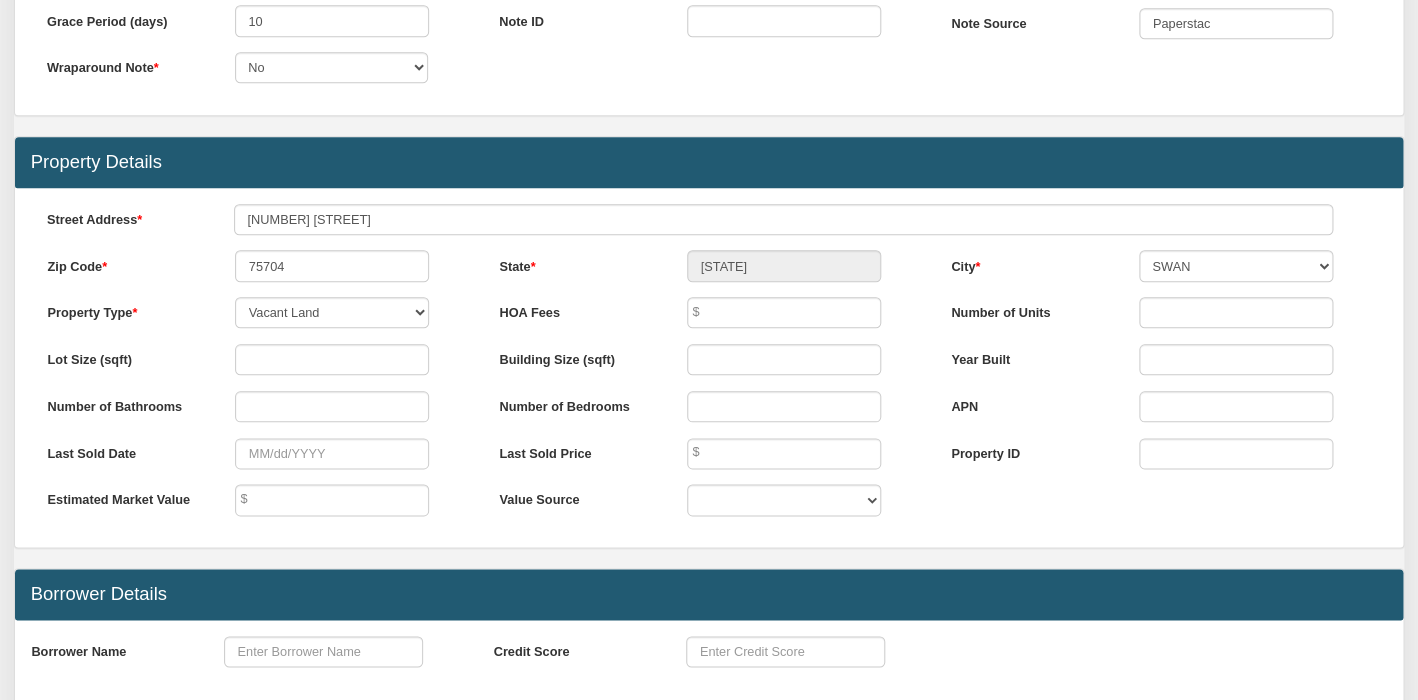 scroll, scrollTop: 635, scrollLeft: 0, axis: vertical 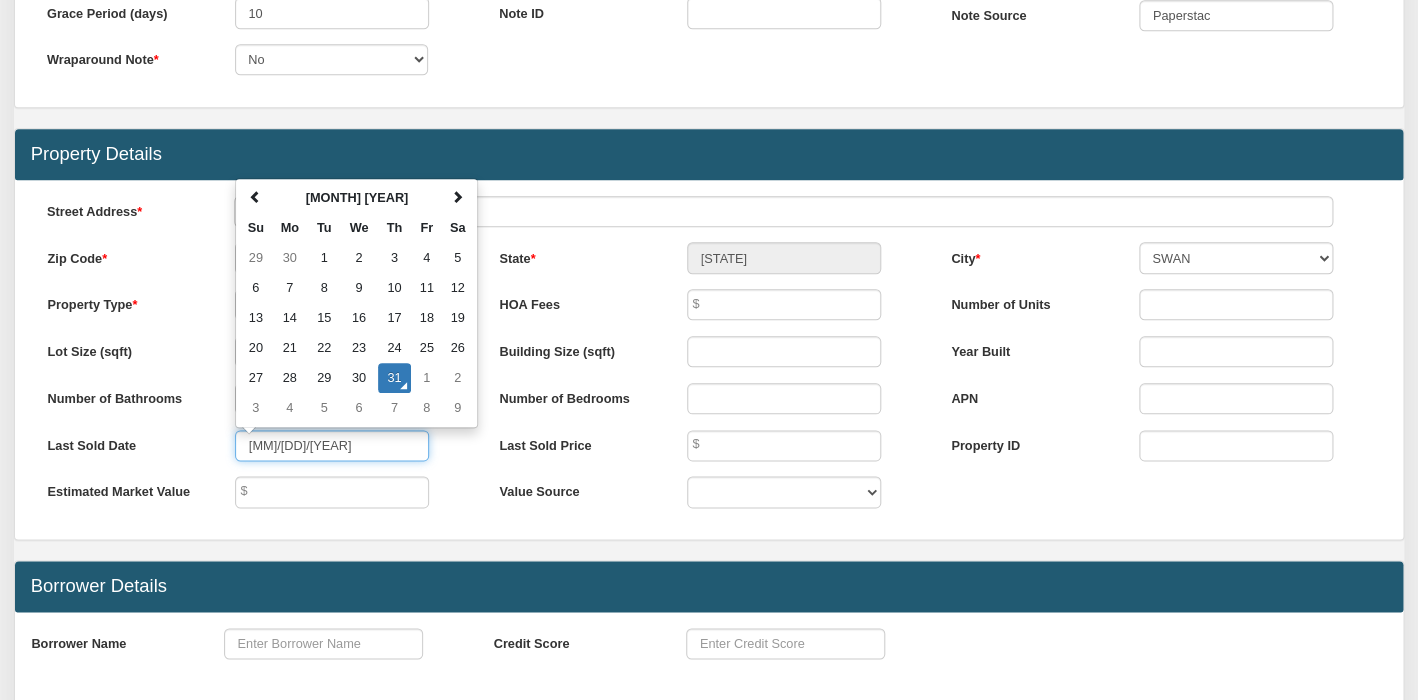 click on "[MM]/[DD]/[YEAR]" at bounding box center [332, 445] 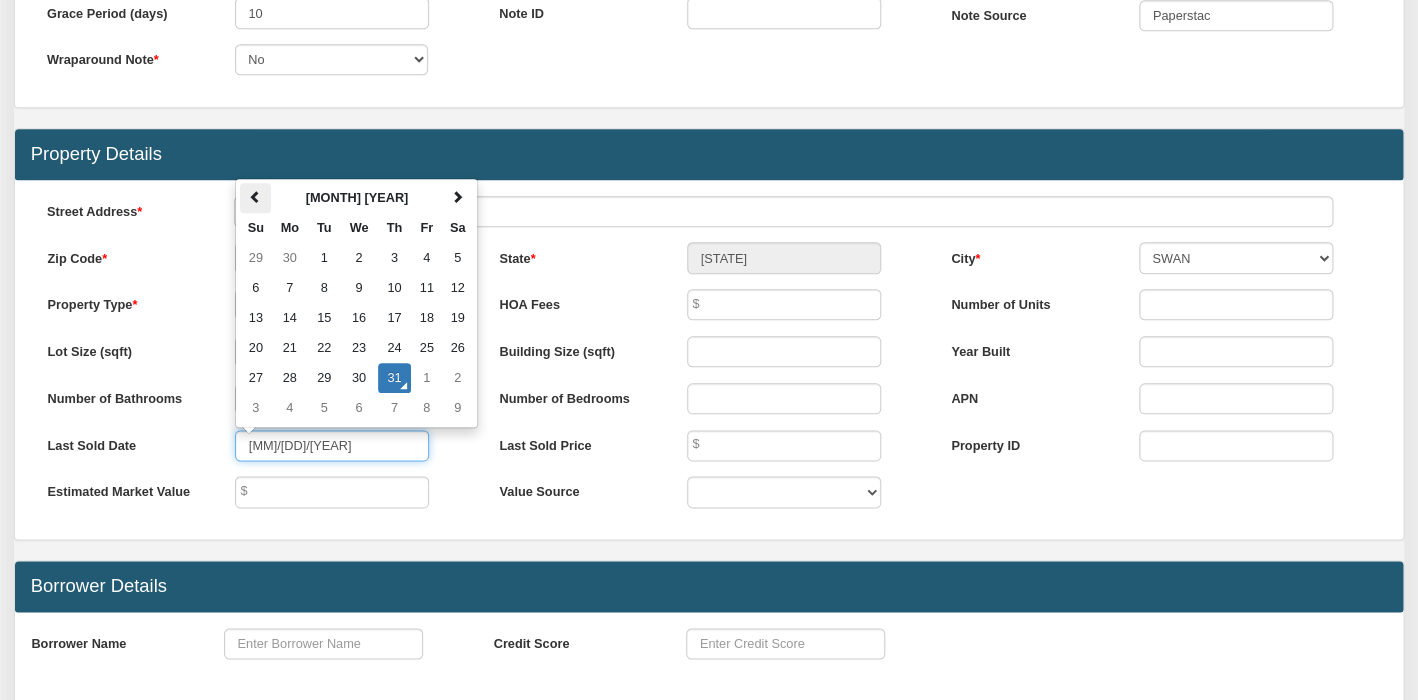 click at bounding box center (255, 197) 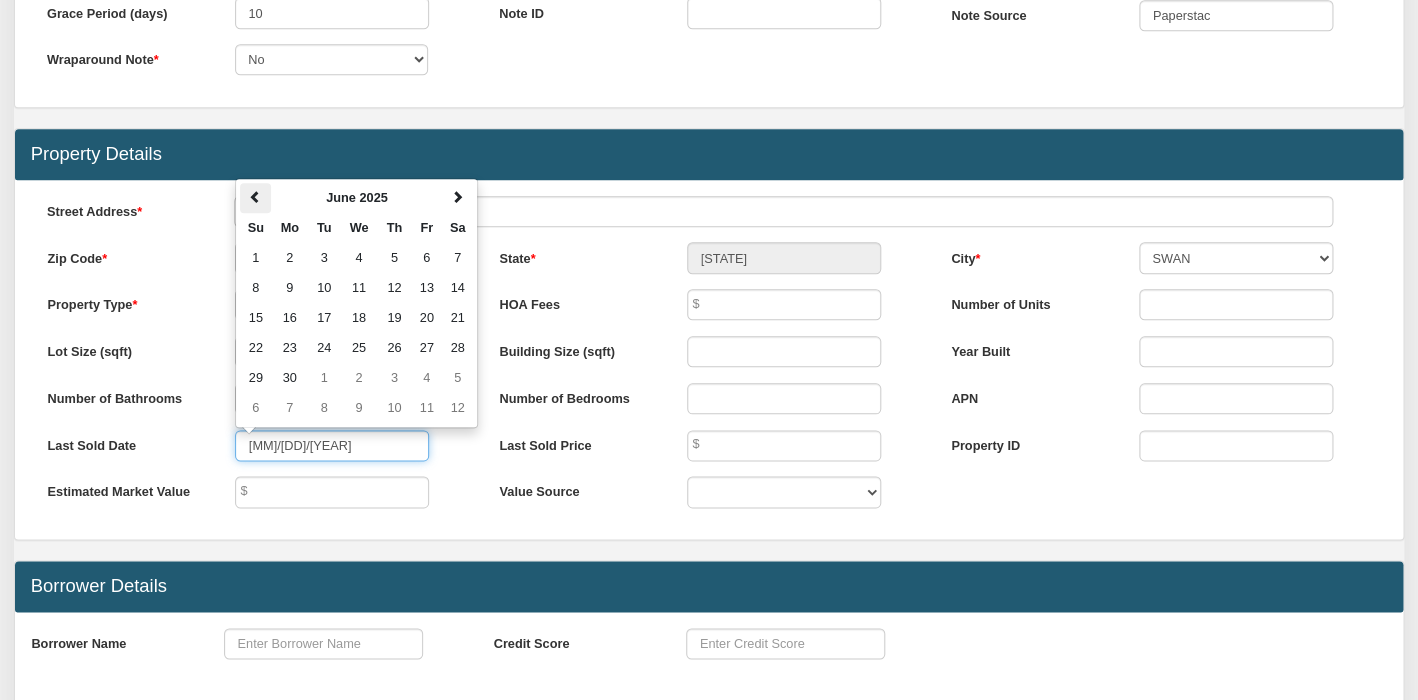 click at bounding box center [255, 197] 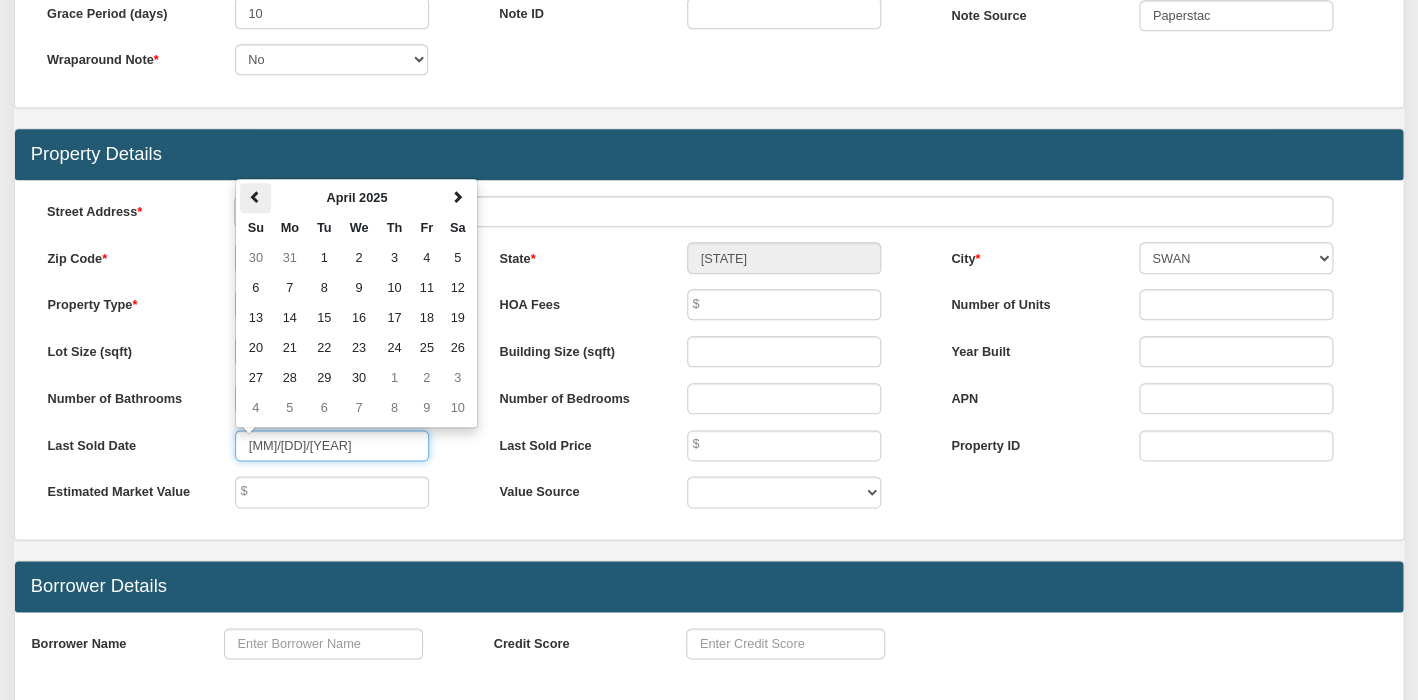 click at bounding box center (255, 197) 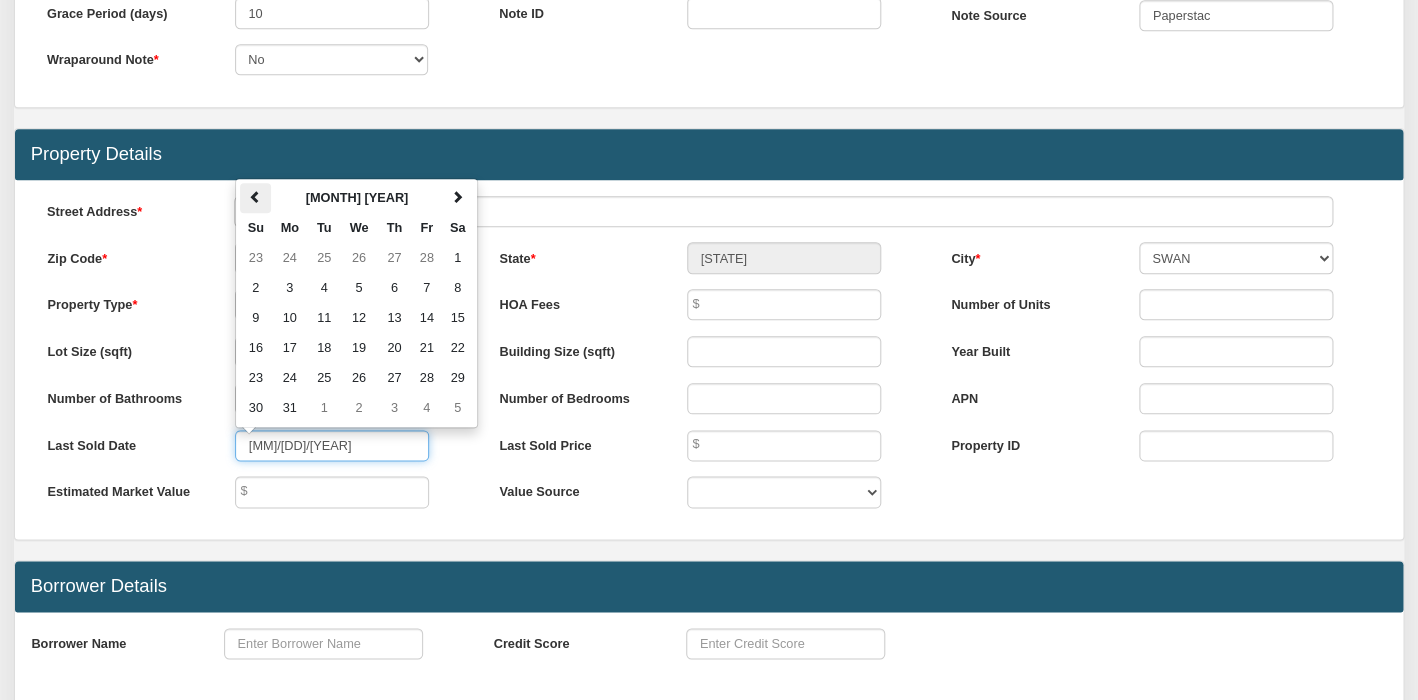 click at bounding box center [255, 197] 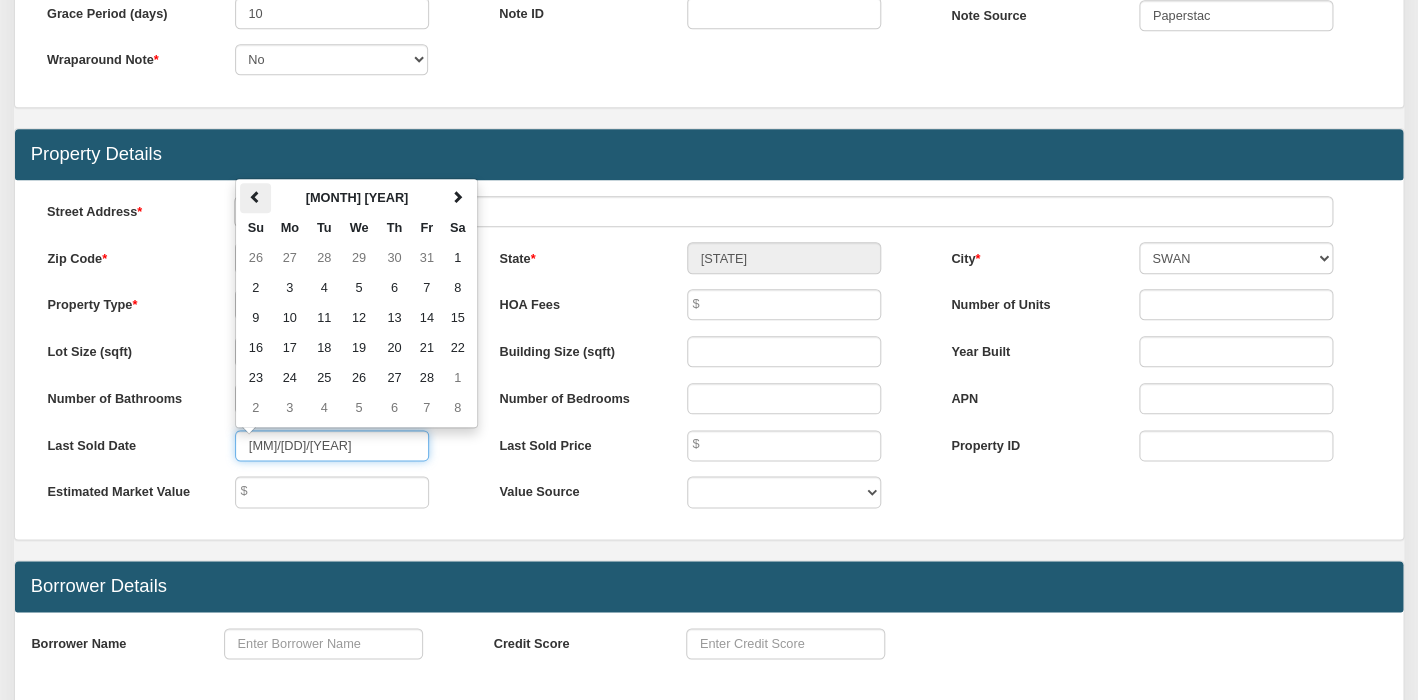 click at bounding box center (255, 197) 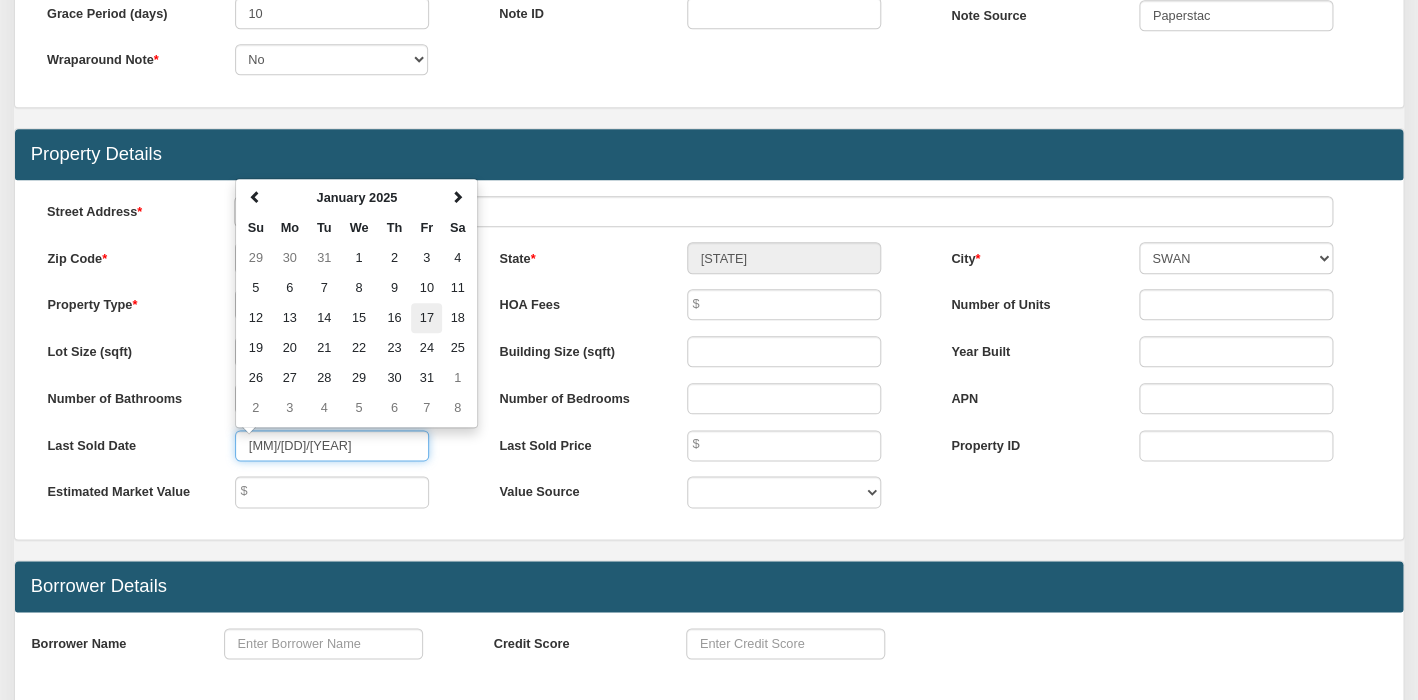 click on "17" at bounding box center [426, 318] 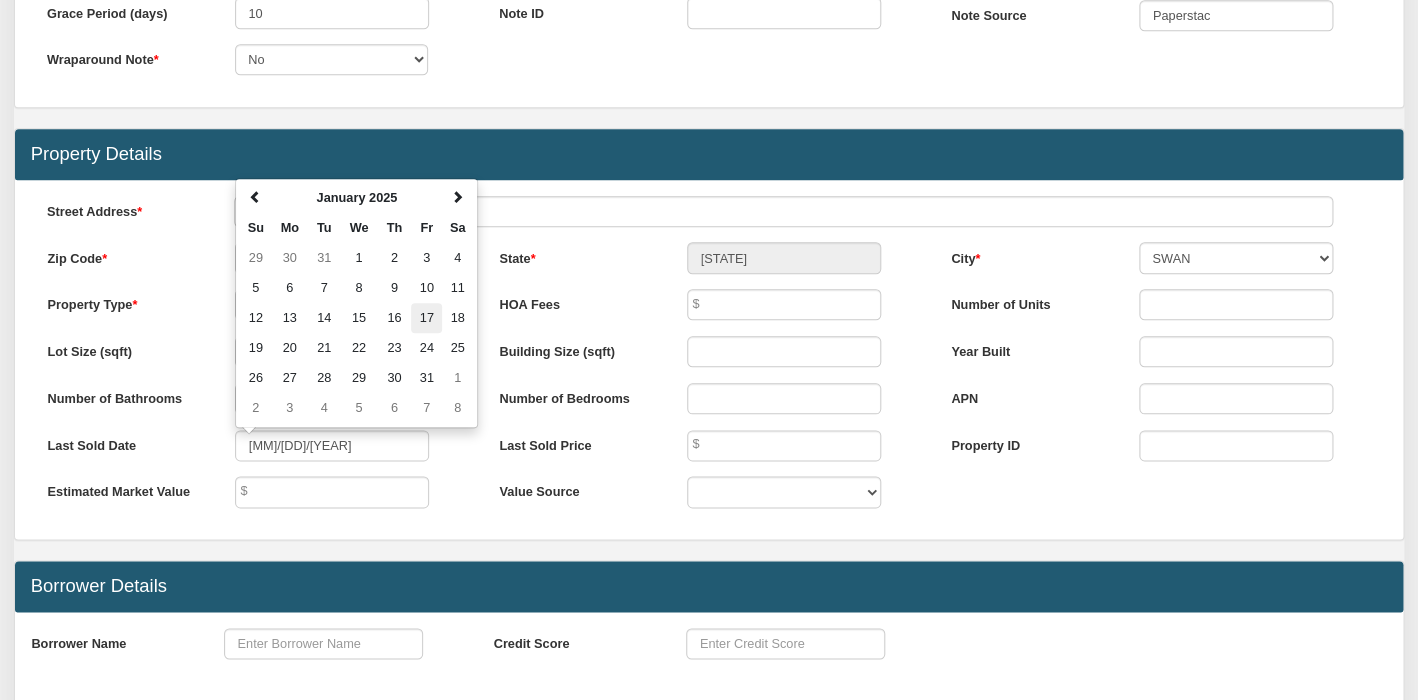 type on "[MONTH]/[DAY]/[YEAR]" 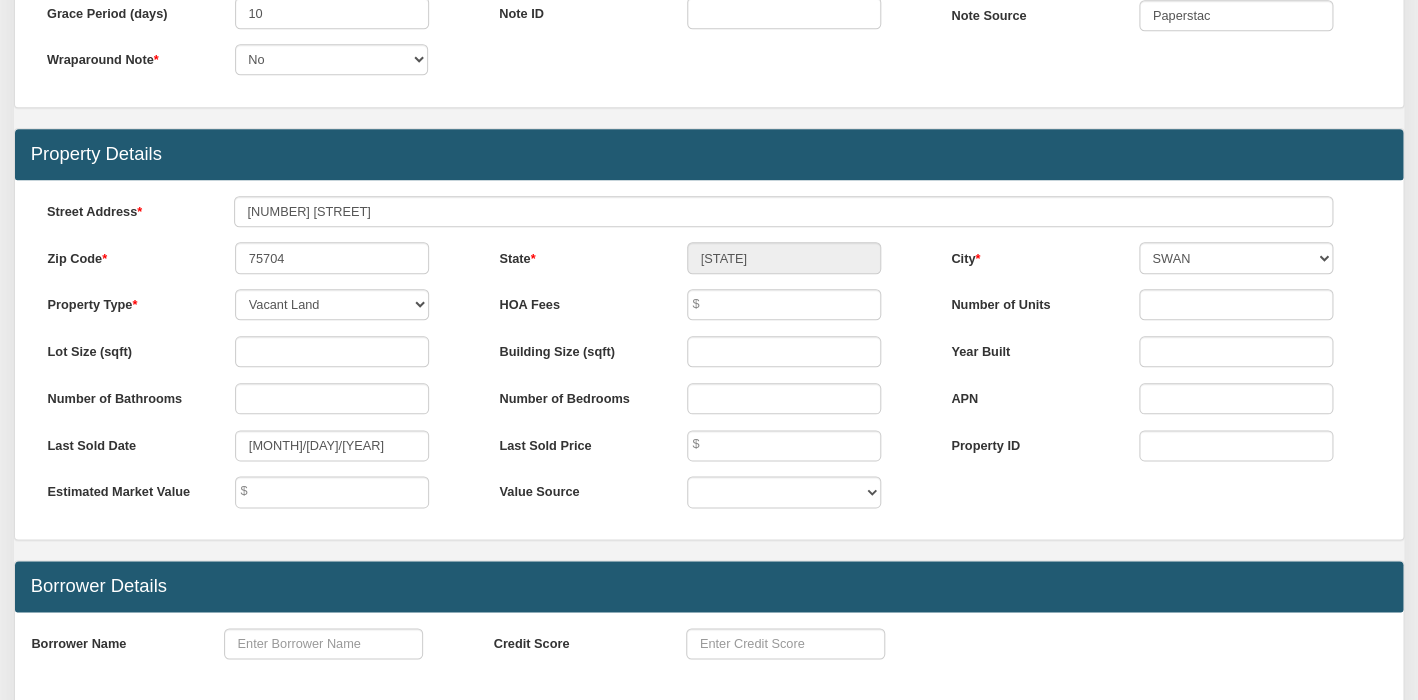click on "HOA
Fees" at bounding box center [578, 301] 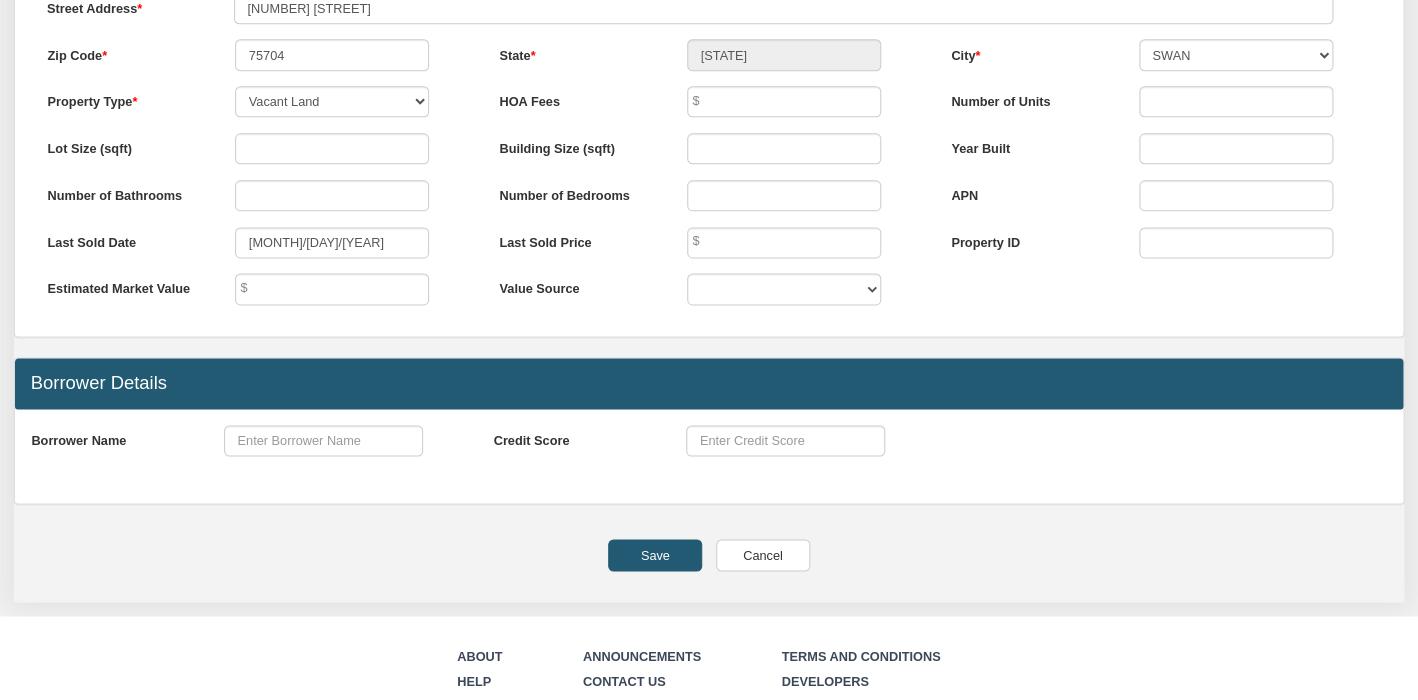 scroll, scrollTop: 949, scrollLeft: 0, axis: vertical 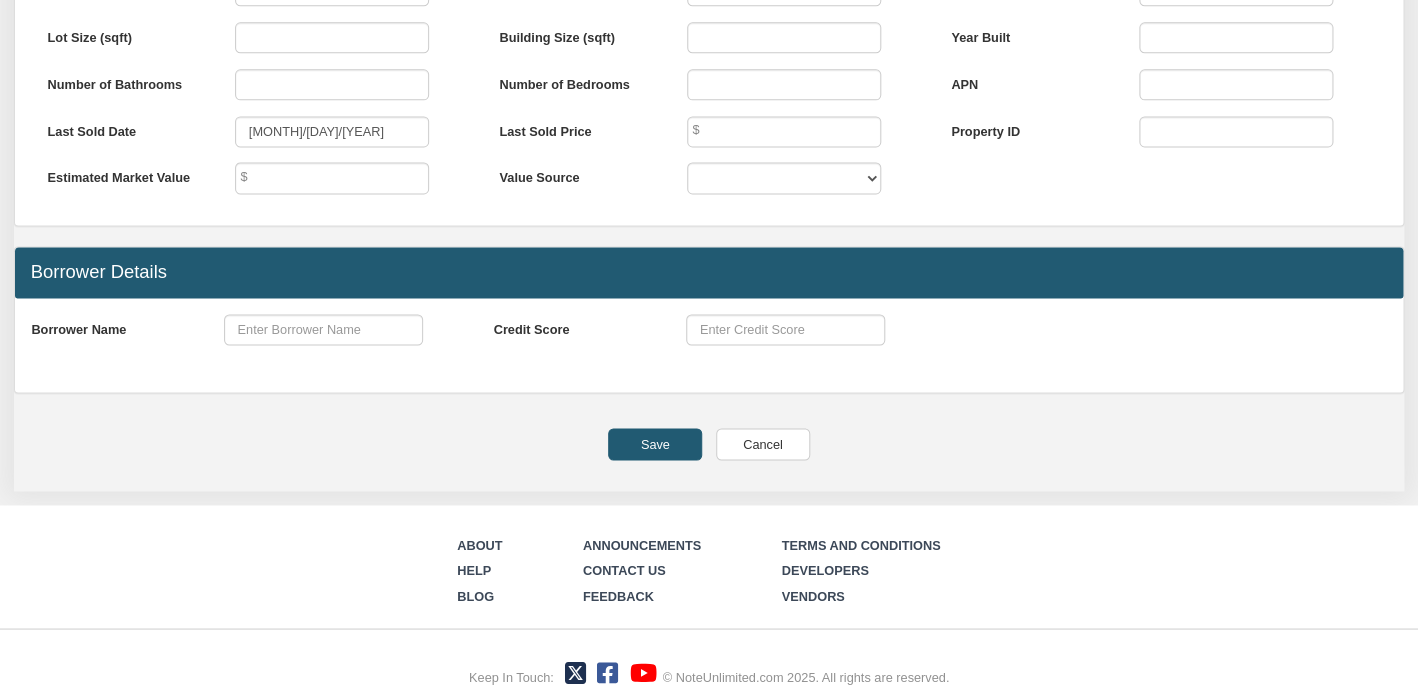 click on "Save" at bounding box center [655, 443] 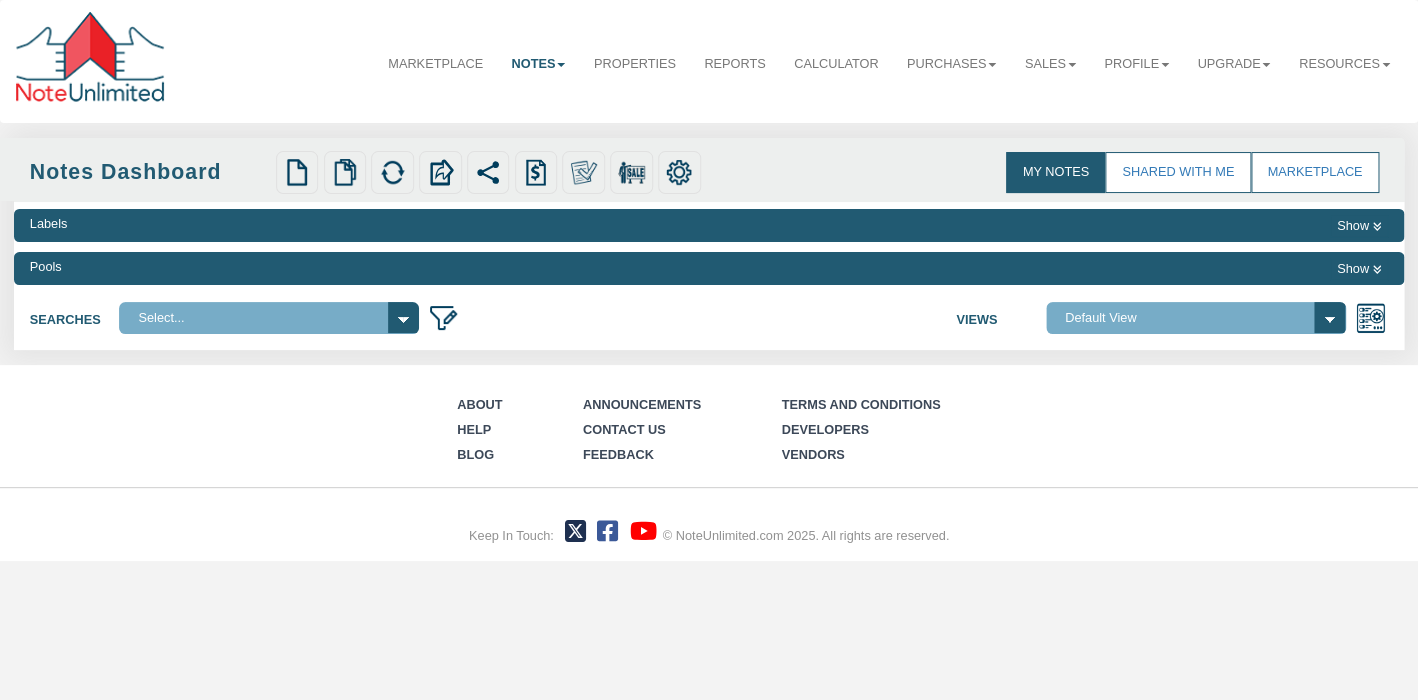 scroll, scrollTop: 0, scrollLeft: 0, axis: both 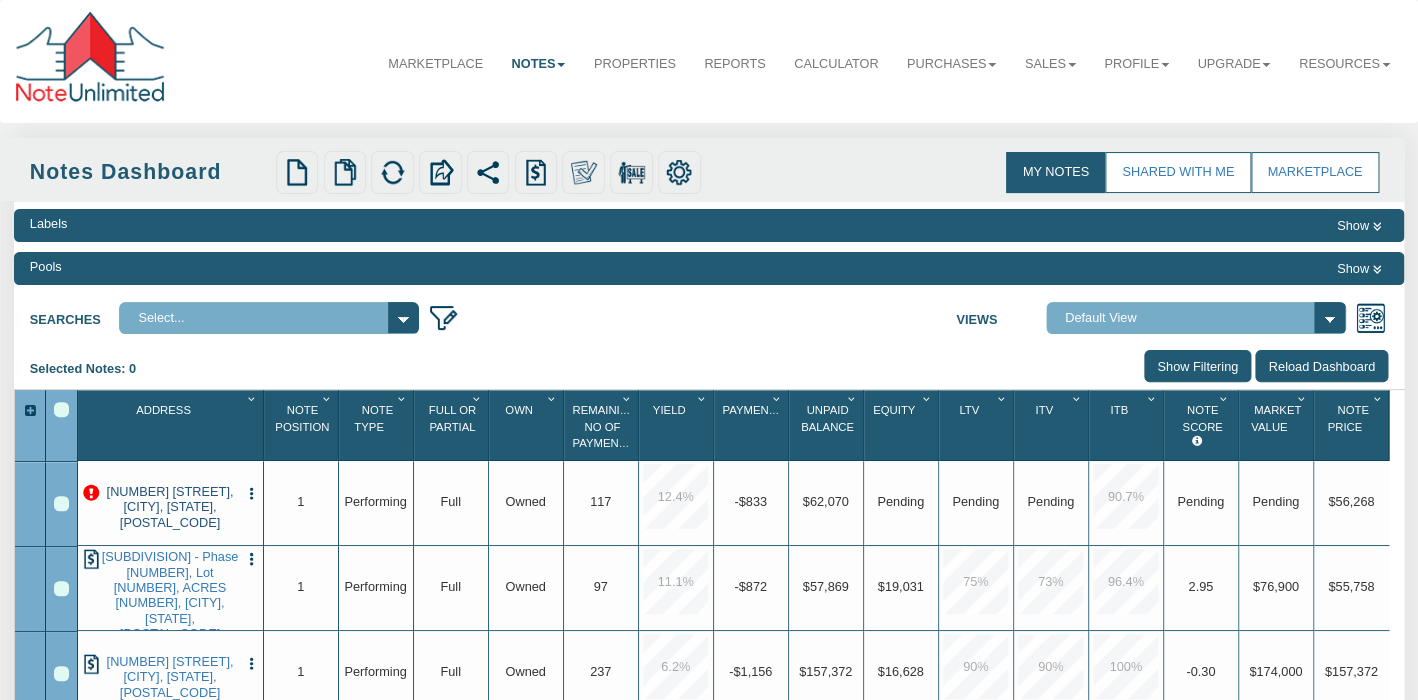 click on "[NUMBER] [STREET], [CITY], [STATE], [POSTAL_CODE]" at bounding box center [169, 507] 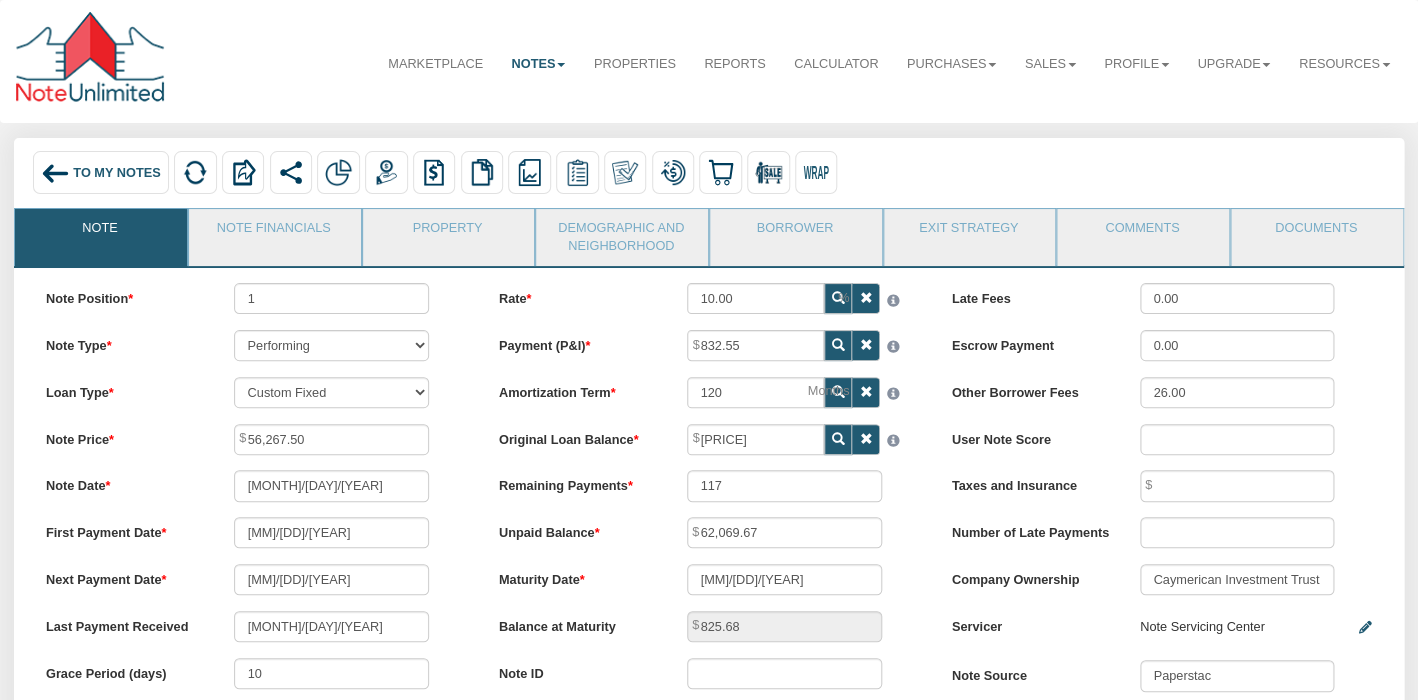 click on "Note Price
56,267.50" at bounding box center [256, 439] 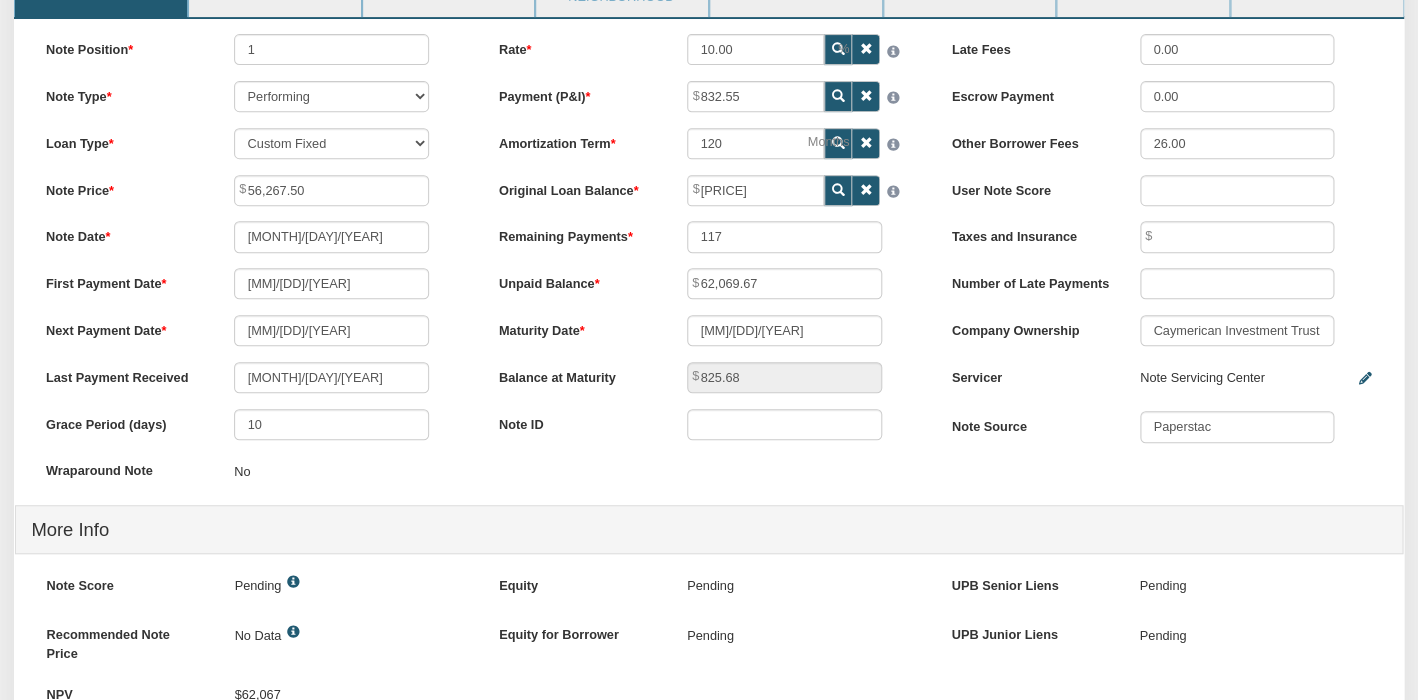 scroll, scrollTop: 0, scrollLeft: 0, axis: both 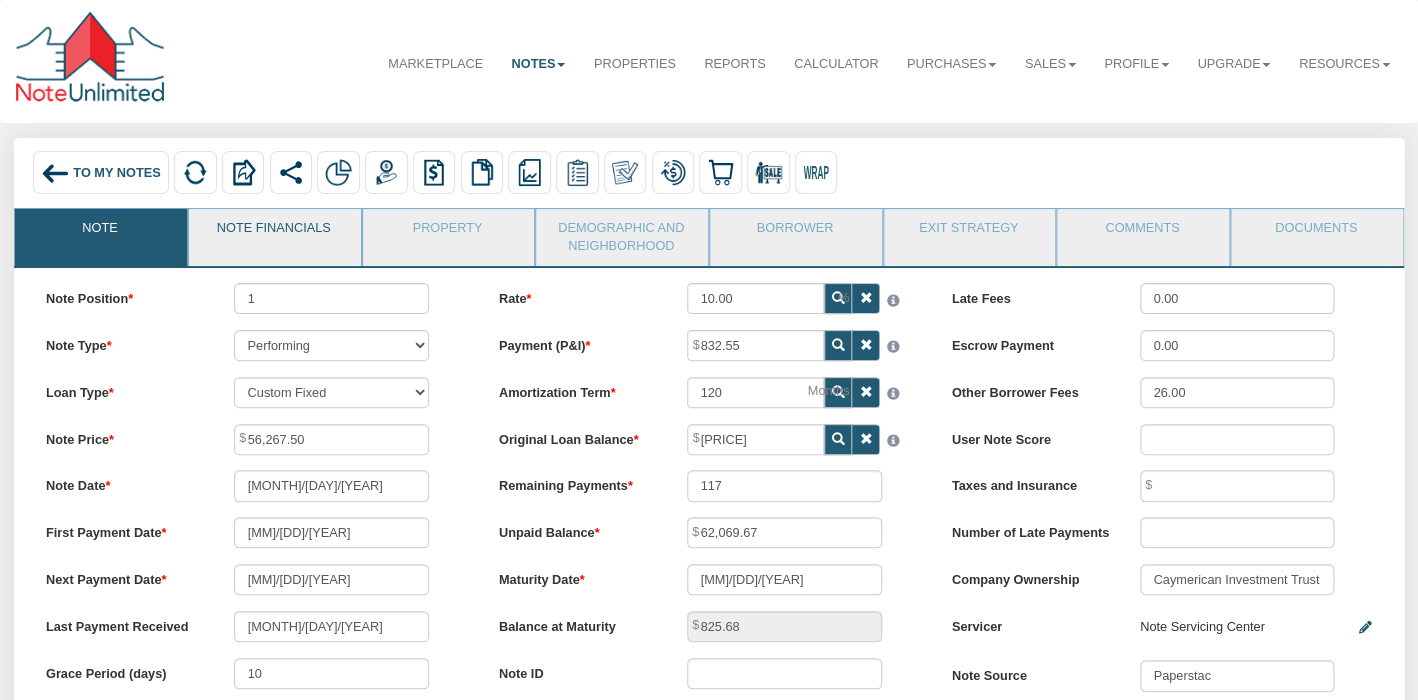 click on "Note Financials" at bounding box center (274, 234) 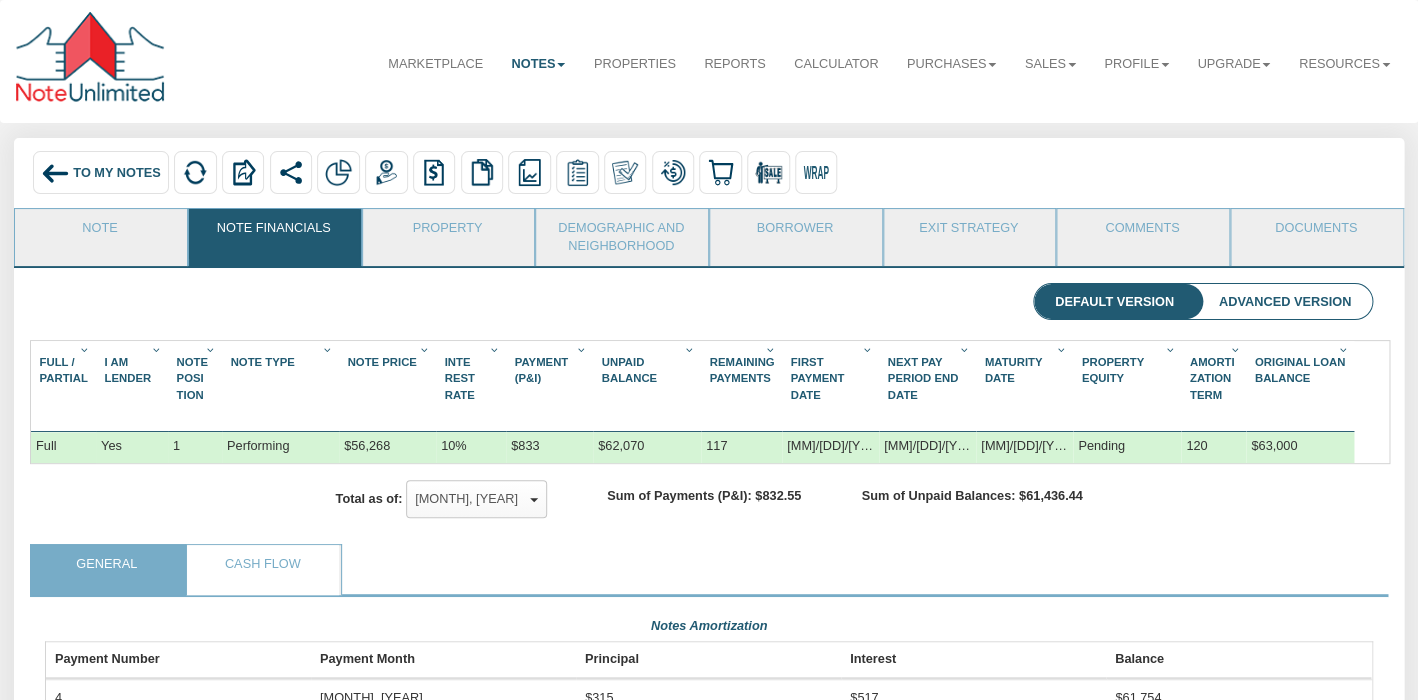 scroll, scrollTop: 999669, scrollLeft: 998673, axis: both 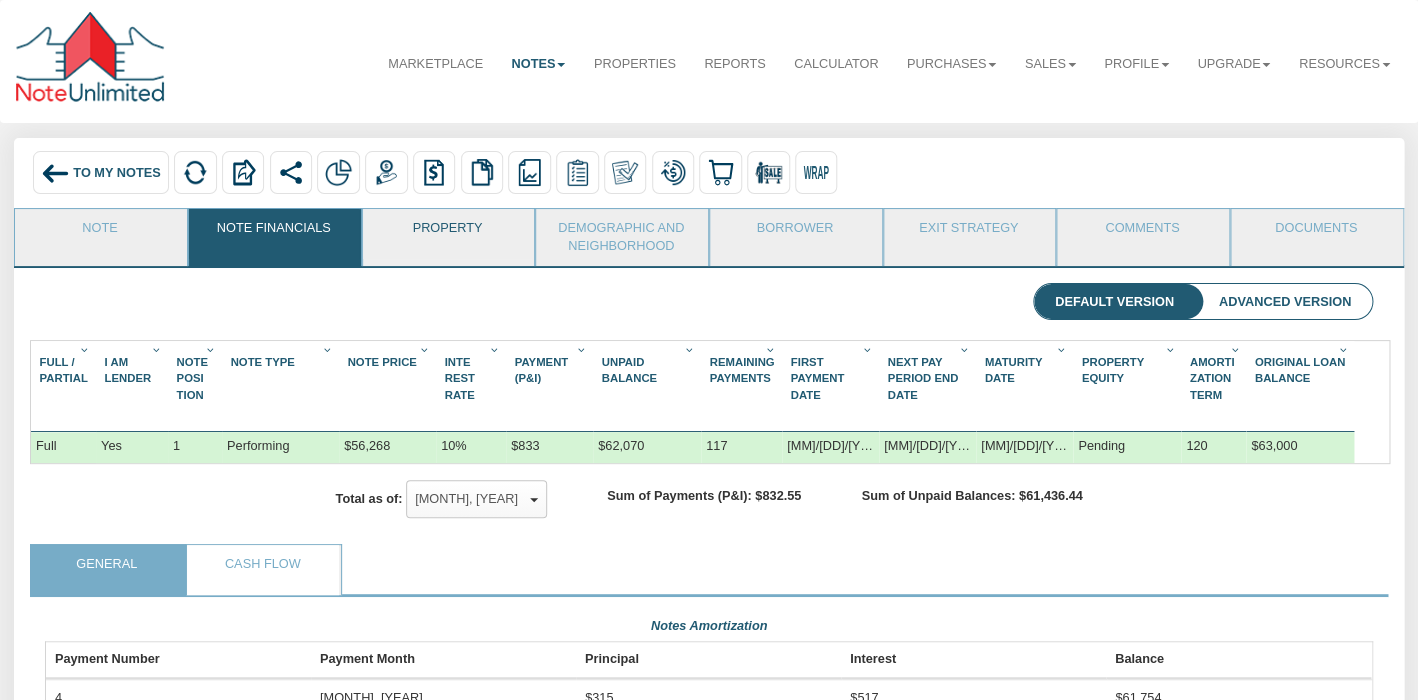 click on "Property" at bounding box center [448, 234] 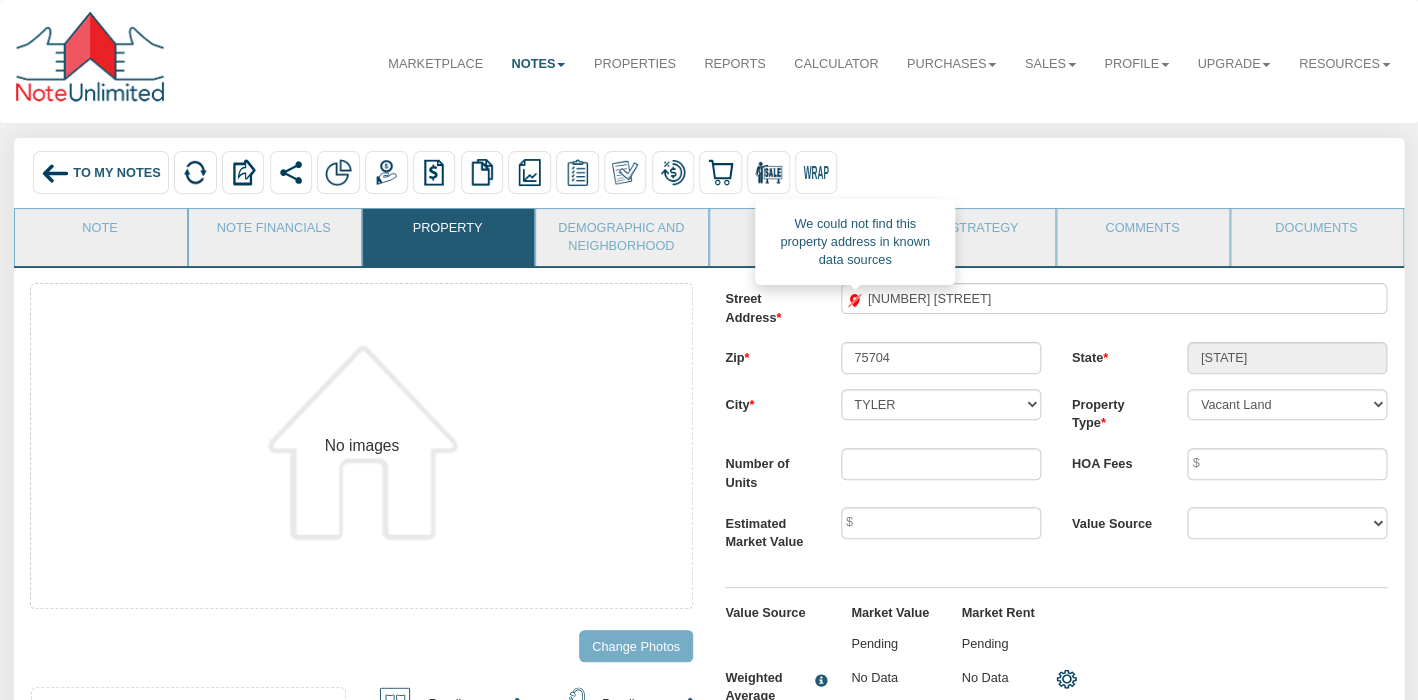 click at bounding box center [854, 300] 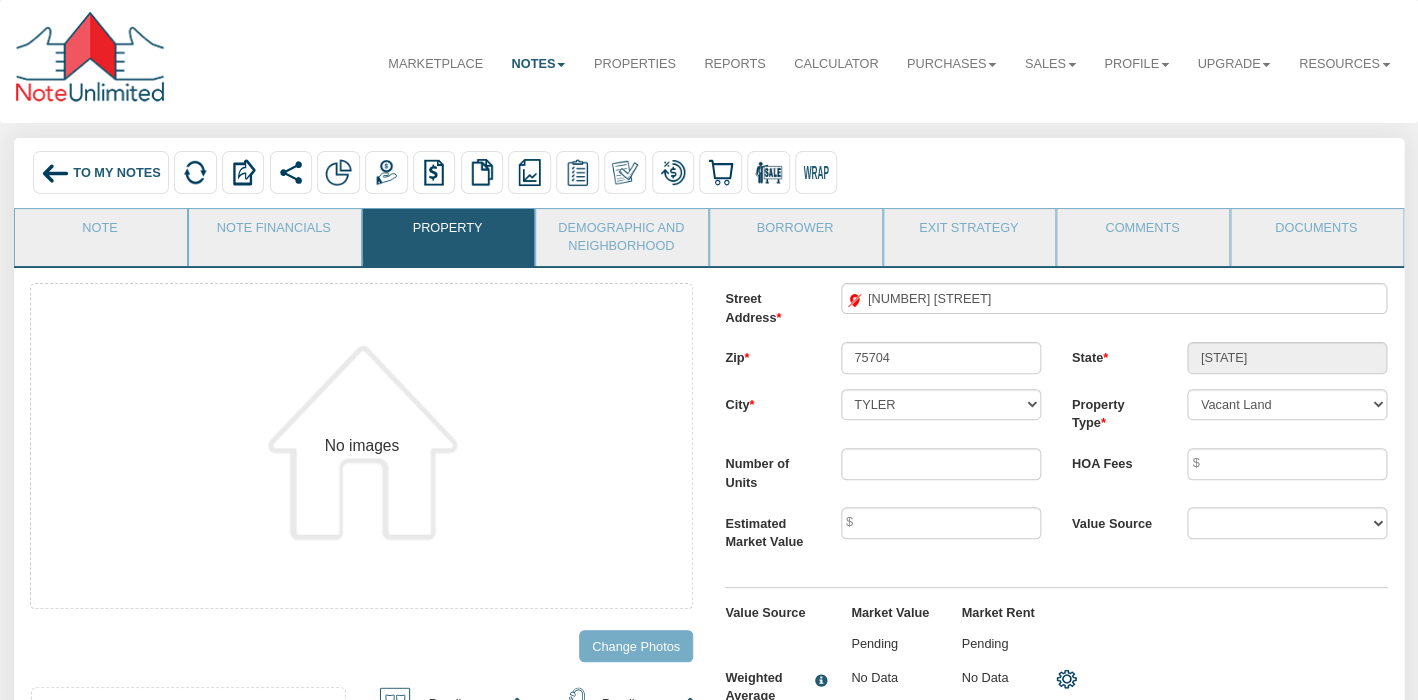 click on "[STREET_ADDRESS]
[NUMBER] [STREET_NAME]
[POSTAL_CODE]
[POSTAL_CODE]
[STATE]
[STATE]
[CITY]
[CITY]
Property Type" at bounding box center [1056, 508] 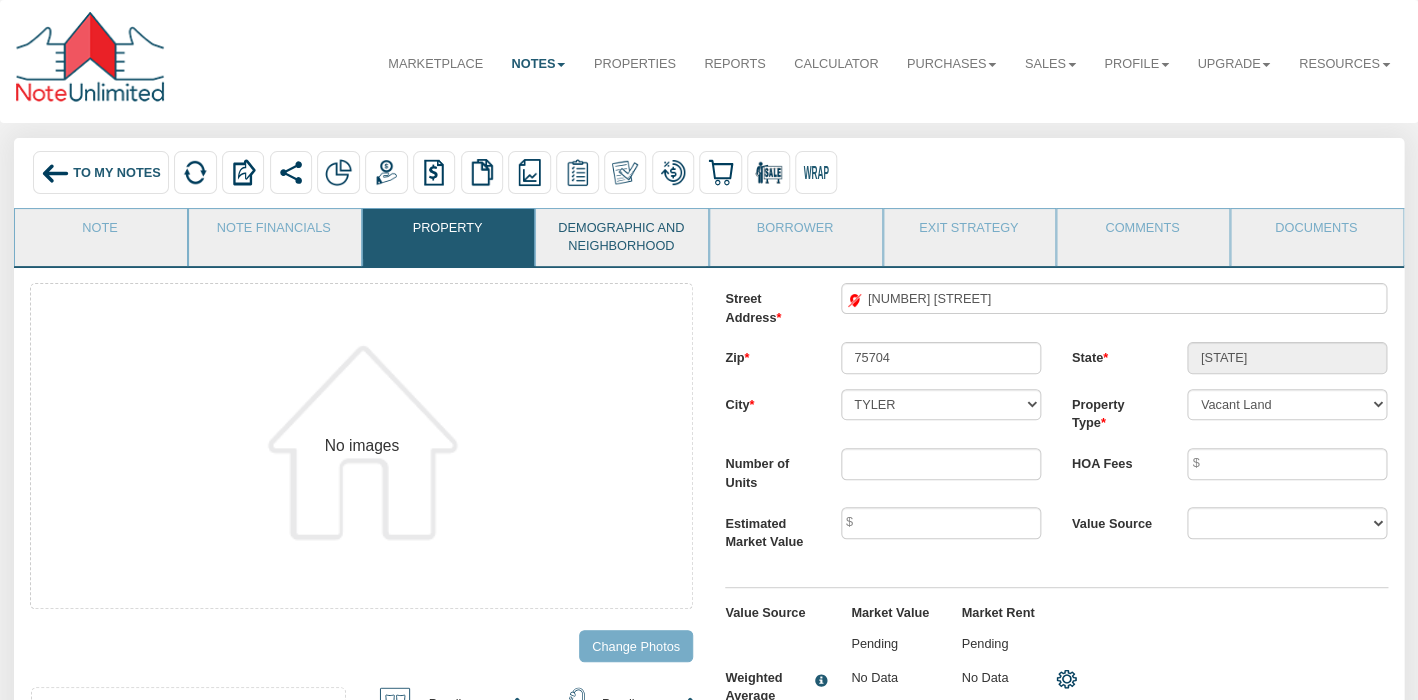 click on "Demographic and Neighborhood" at bounding box center [621, 237] 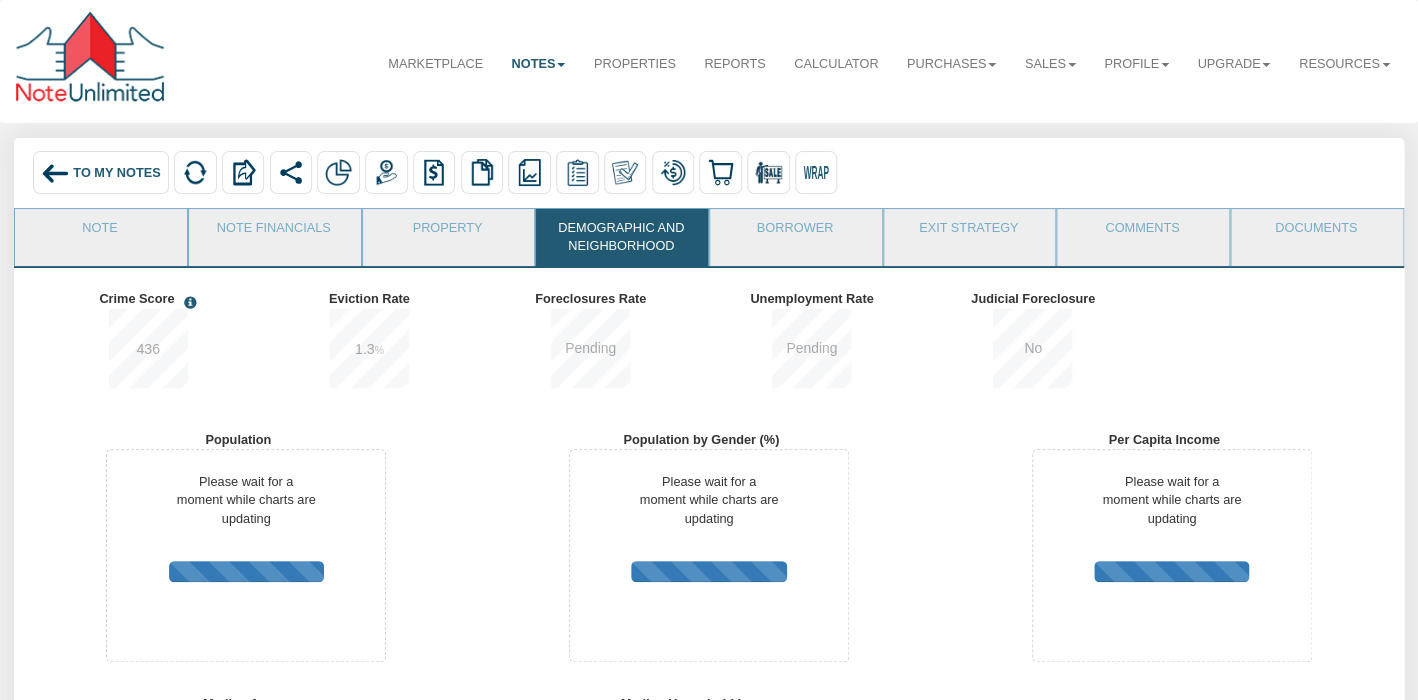 click on "1.3 %" at bounding box center (377, 351) 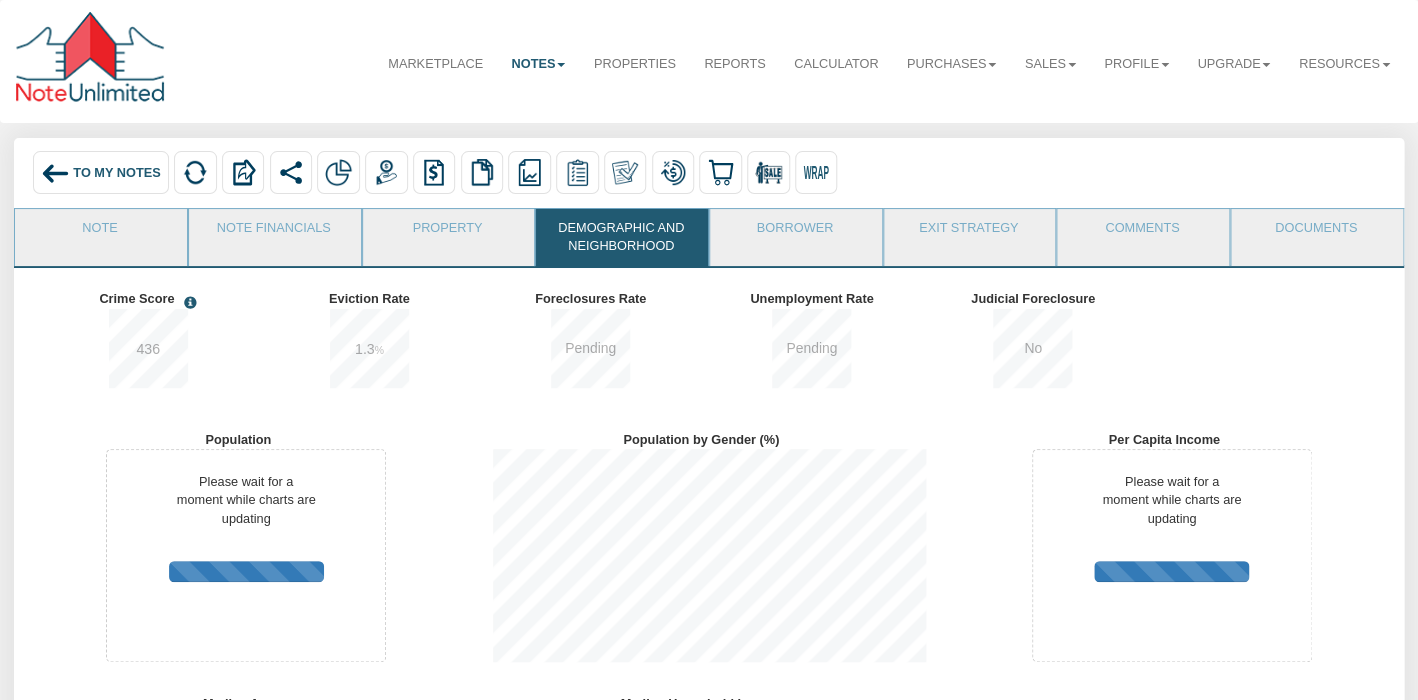 scroll, scrollTop: 999746, scrollLeft: 999537, axis: both 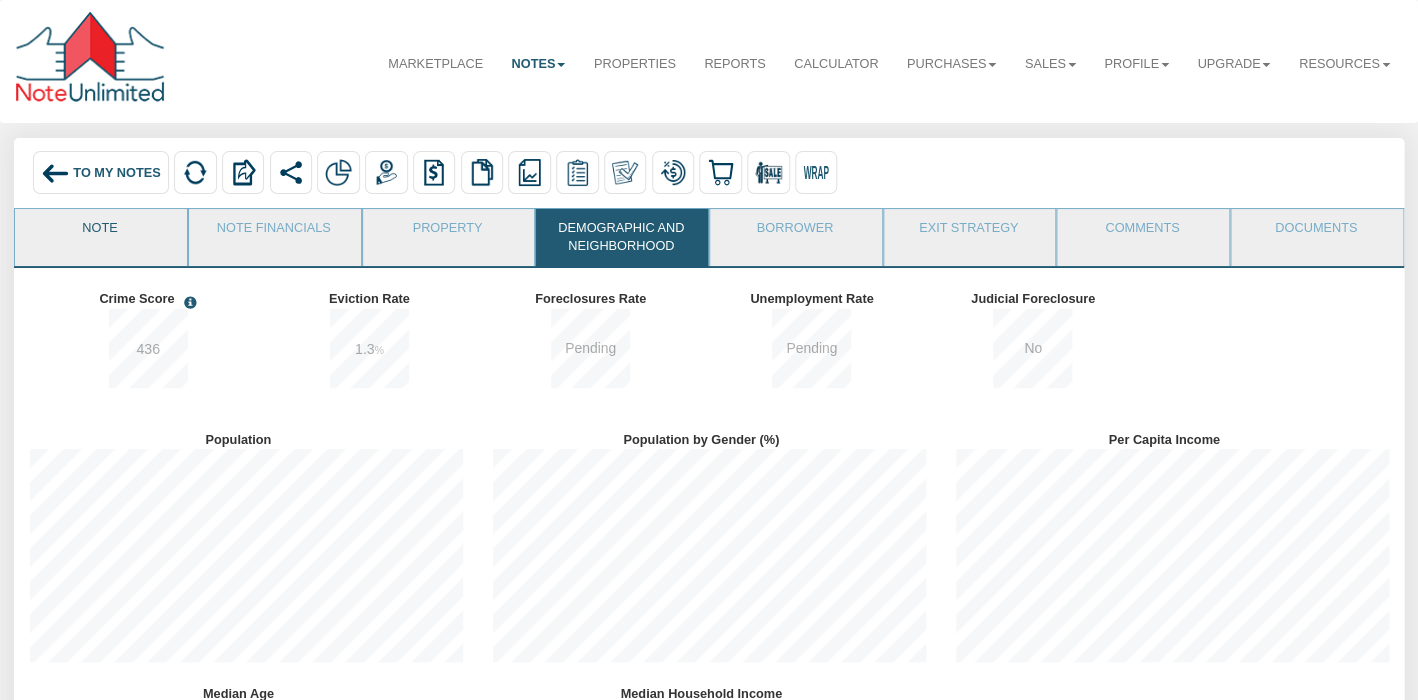 click on "Note" at bounding box center (100, 234) 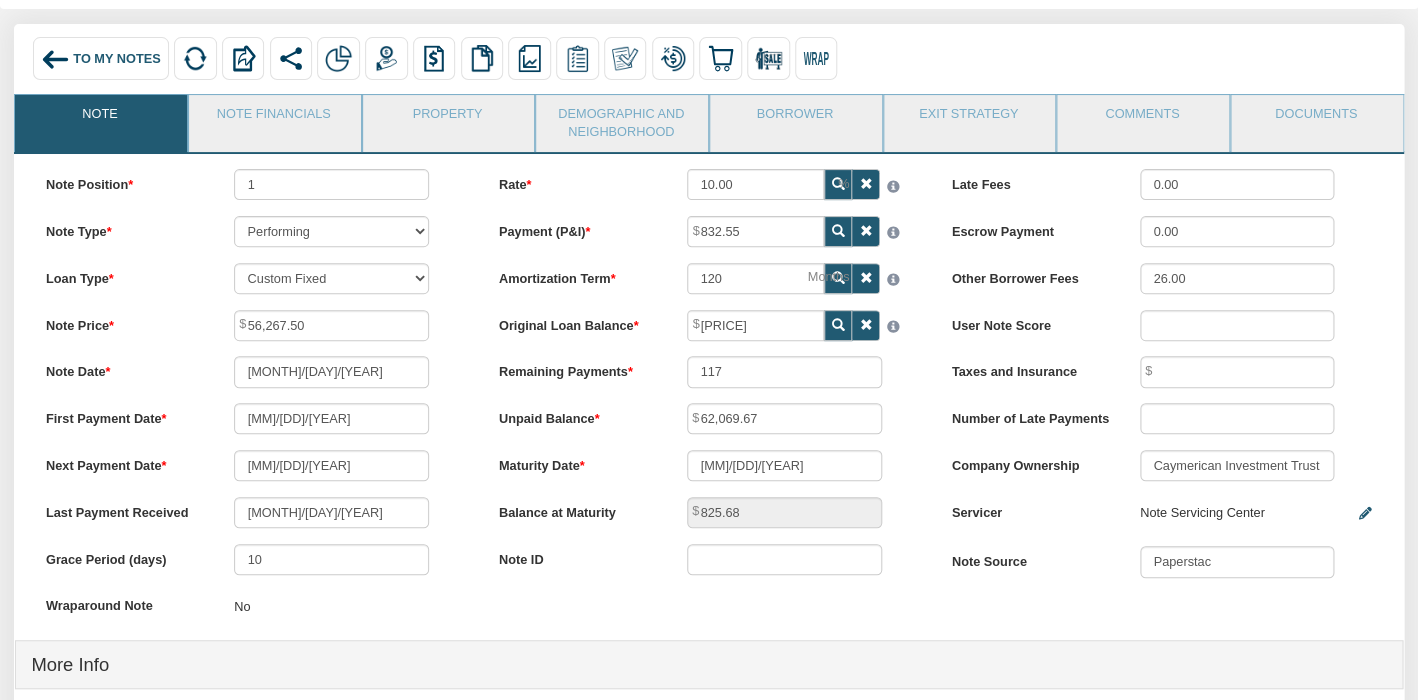 scroll, scrollTop: 0, scrollLeft: 0, axis: both 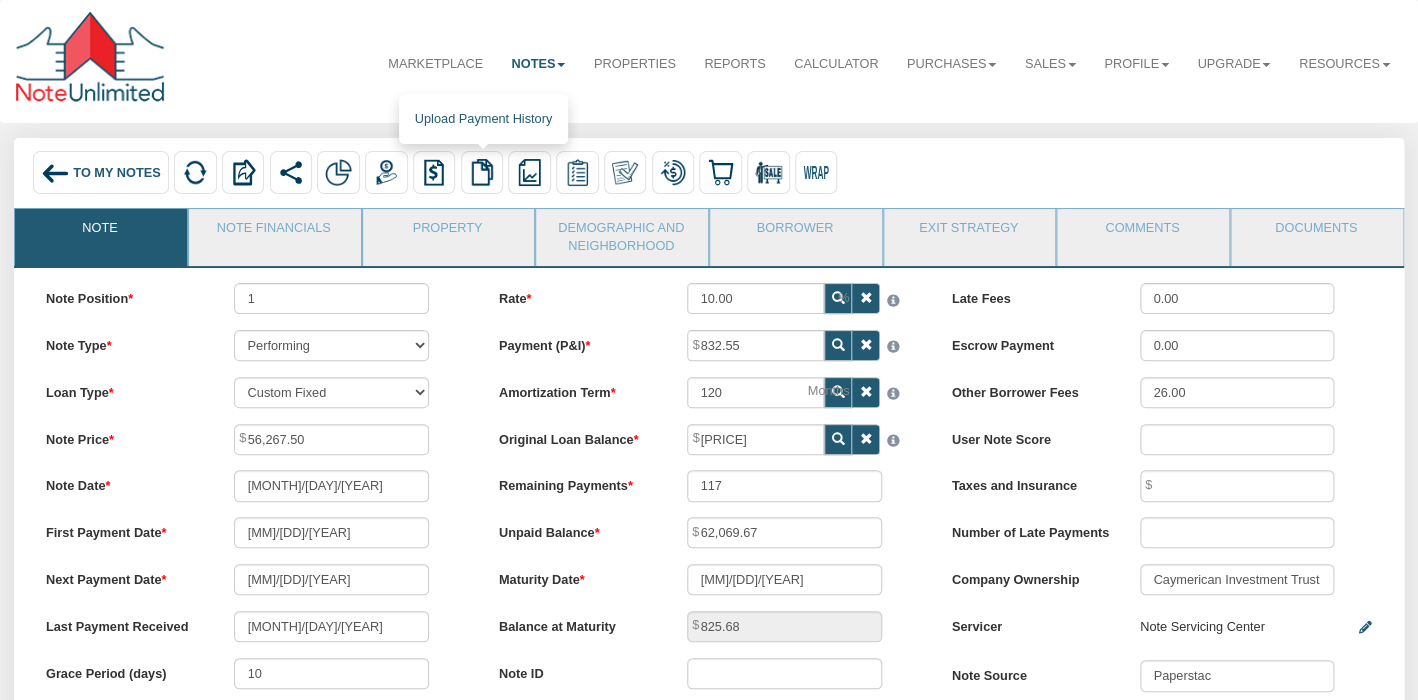 click at bounding box center [482, 172] 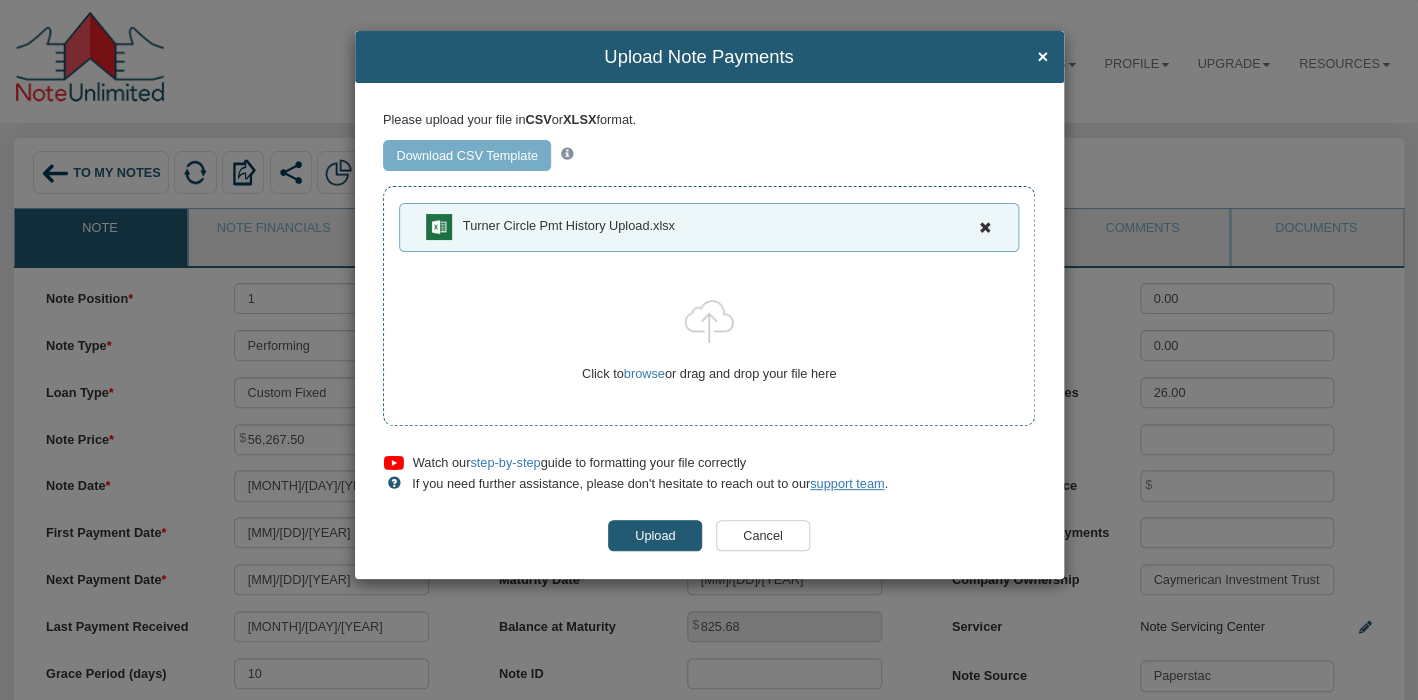 click on "Upload" at bounding box center [655, 535] 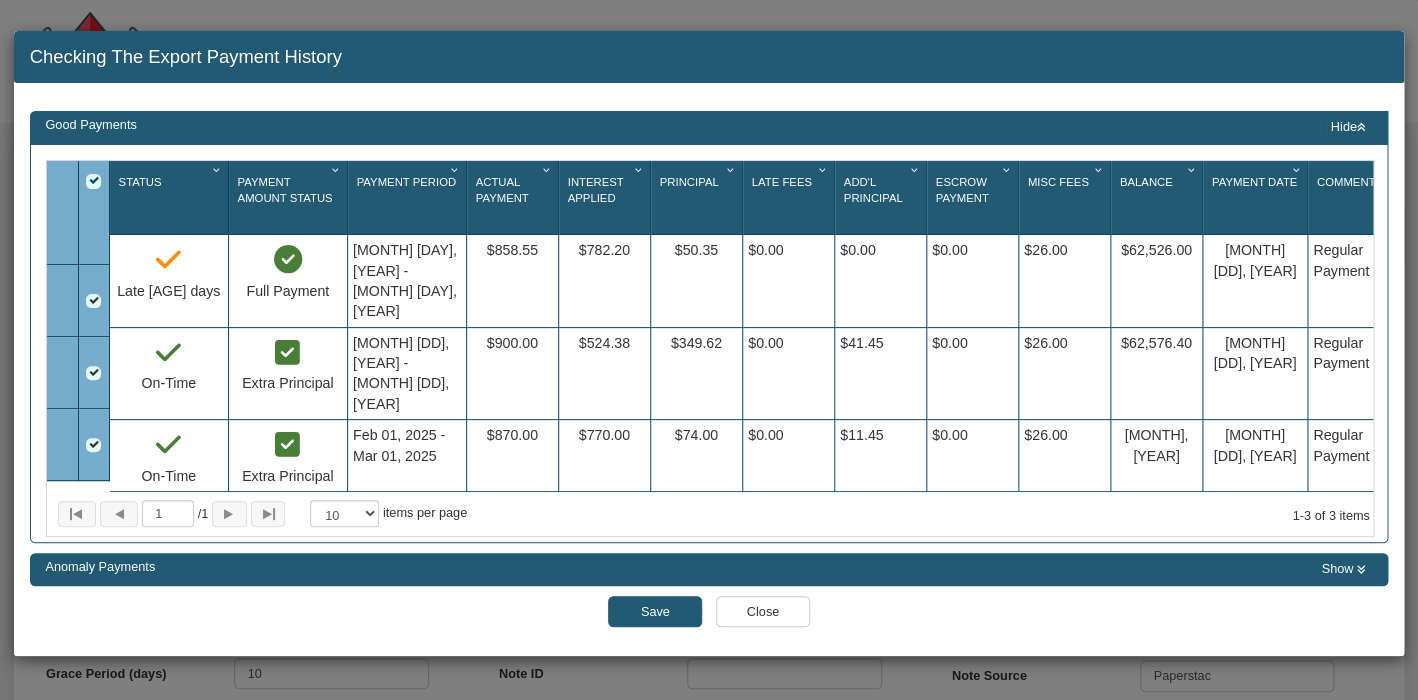 click on "Save" at bounding box center [655, 611] 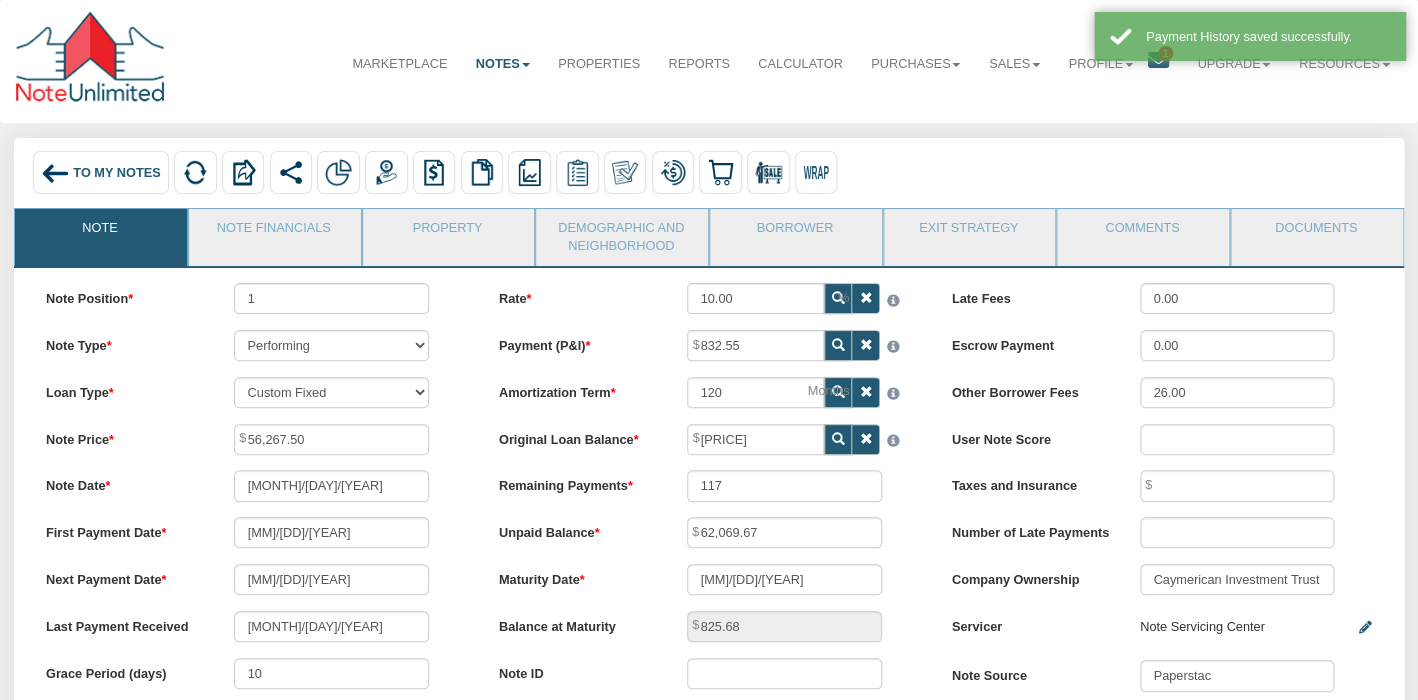 click on "Note Position
[NUMBER]
Note Type
Performing Forthcoming Non-Performing REO Sub-Performing Unknown
Loan Type
30 Year Fixed 15 Year Fixed 20 Year Fixed 40 Year Fixed 5 years balloon loan with 30 years amortization 7 years balloon loan with 30 years amortization Cash payment No loan Custom Fixed Custom loan with balloon
Note Price
[PRICE]
Note Date
[MM]/[DD]/[YEAR]
10 No" at bounding box center (256, 518) 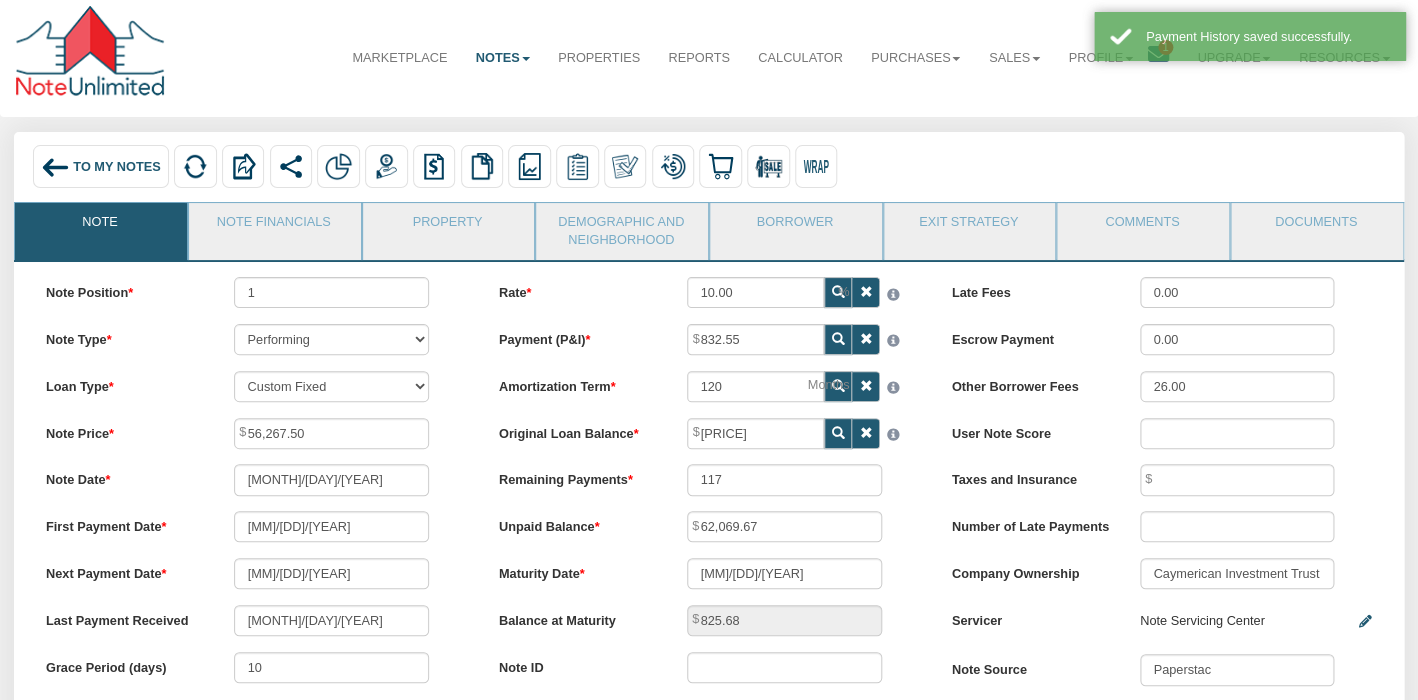 click on "To My Notes" at bounding box center (116, 166) 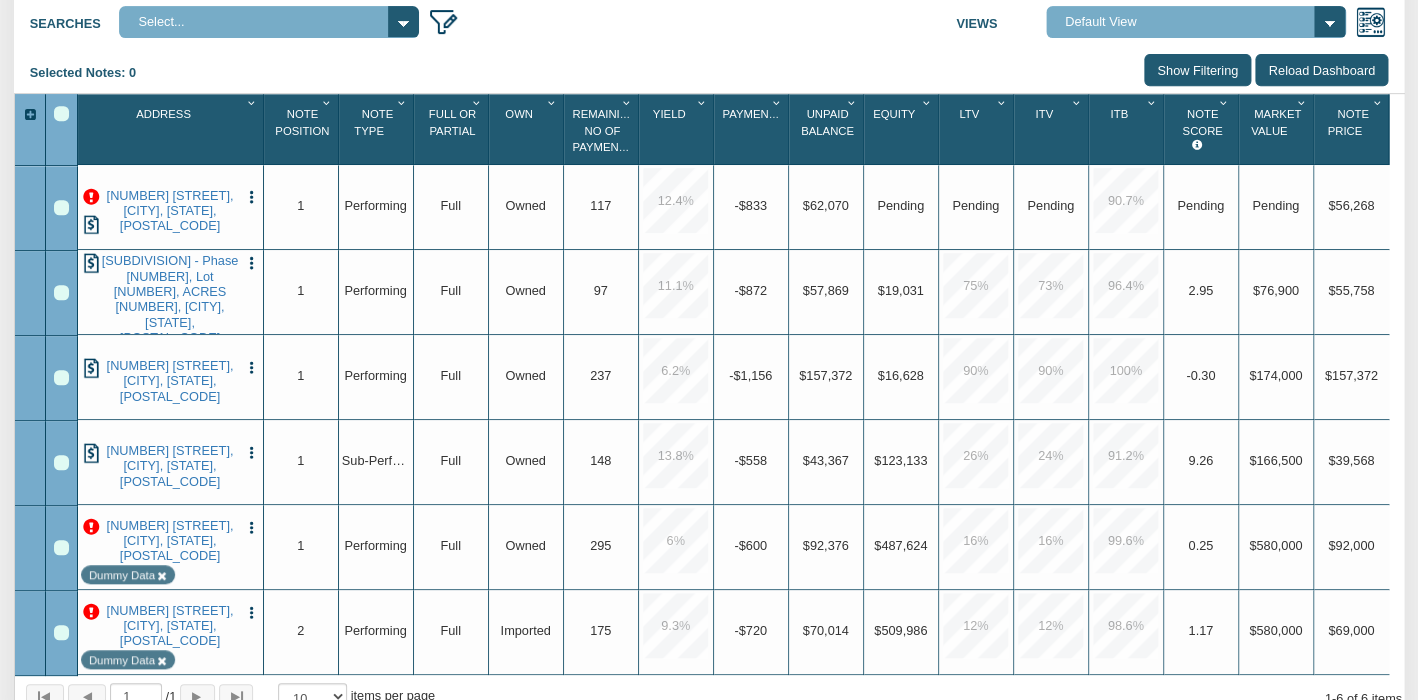 scroll, scrollTop: 322, scrollLeft: 0, axis: vertical 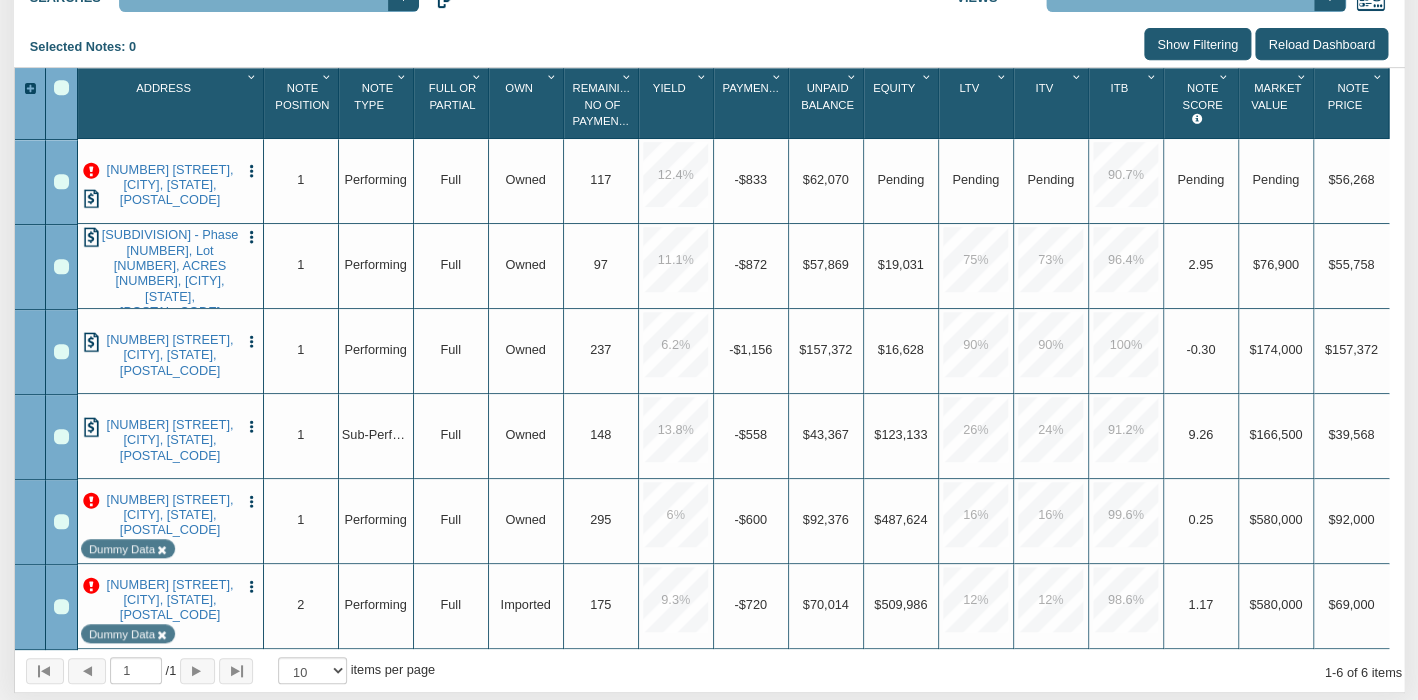 click at bounding box center (91, 171) 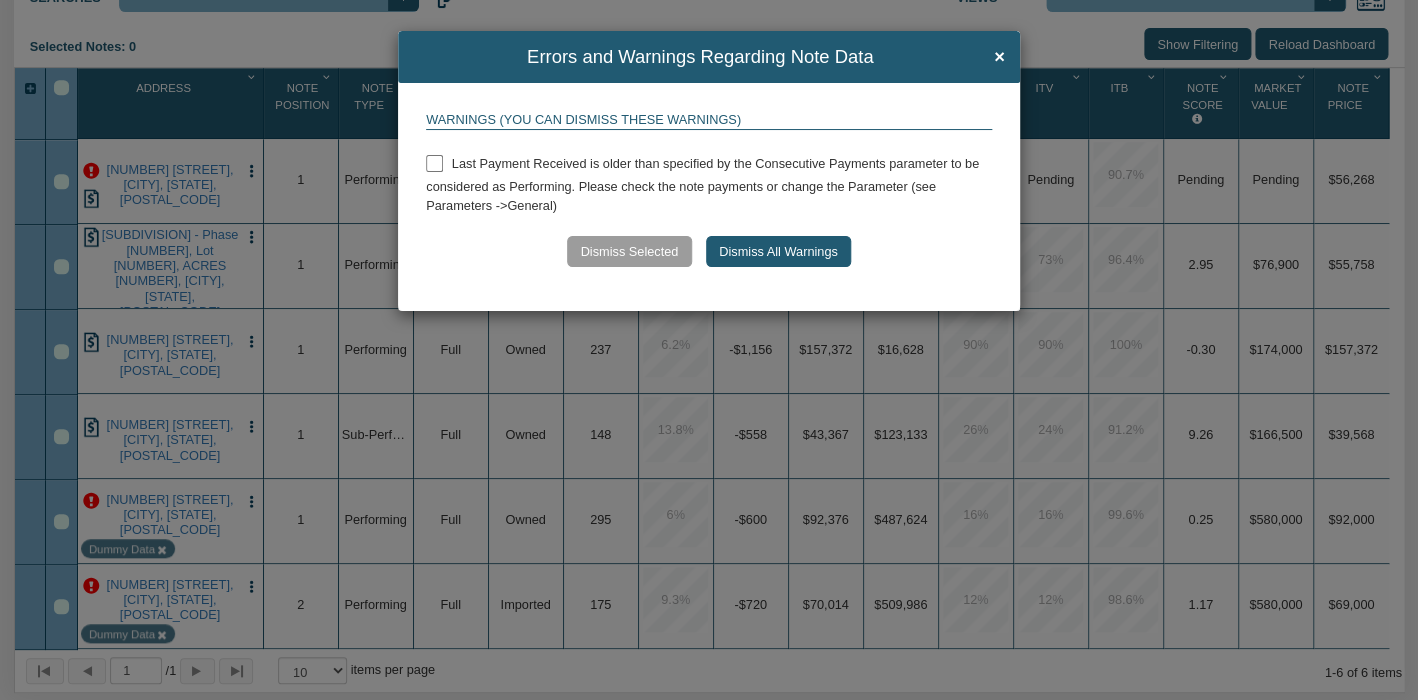 click at bounding box center (434, 163) 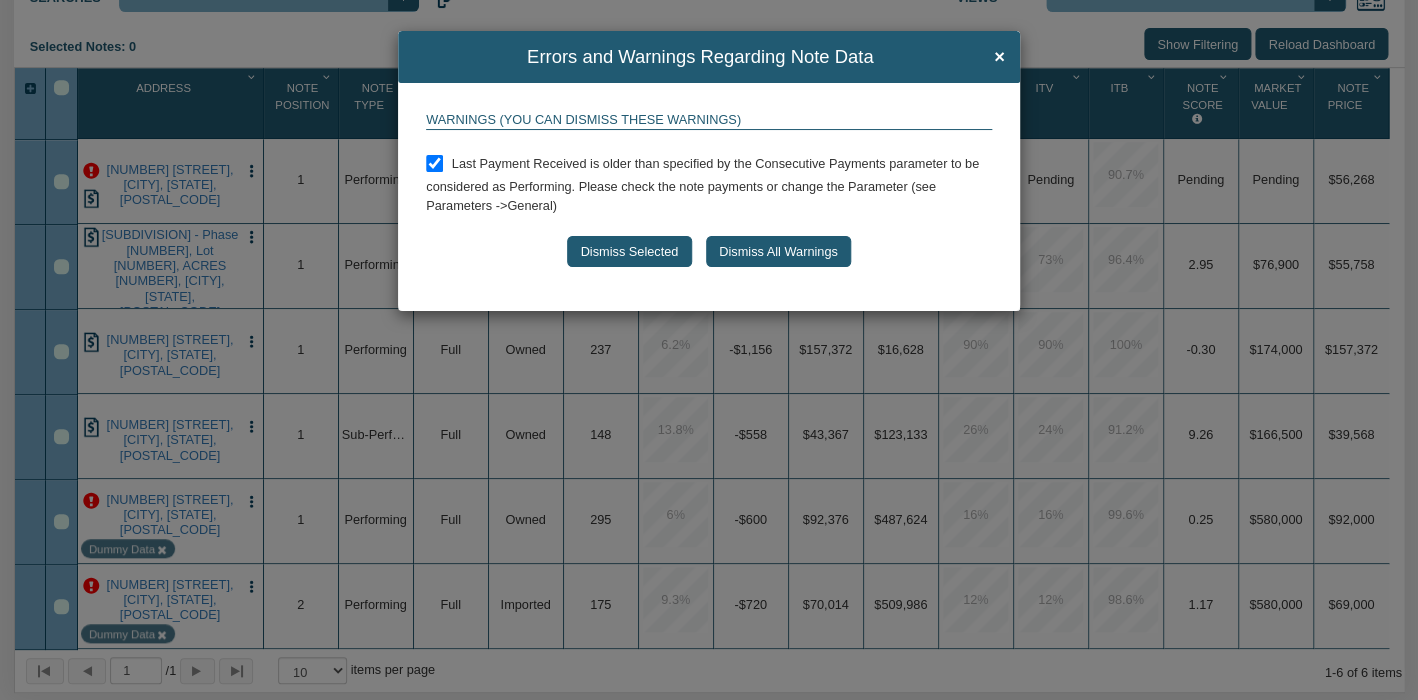 click on "Dismiss Selected" at bounding box center (629, 251) 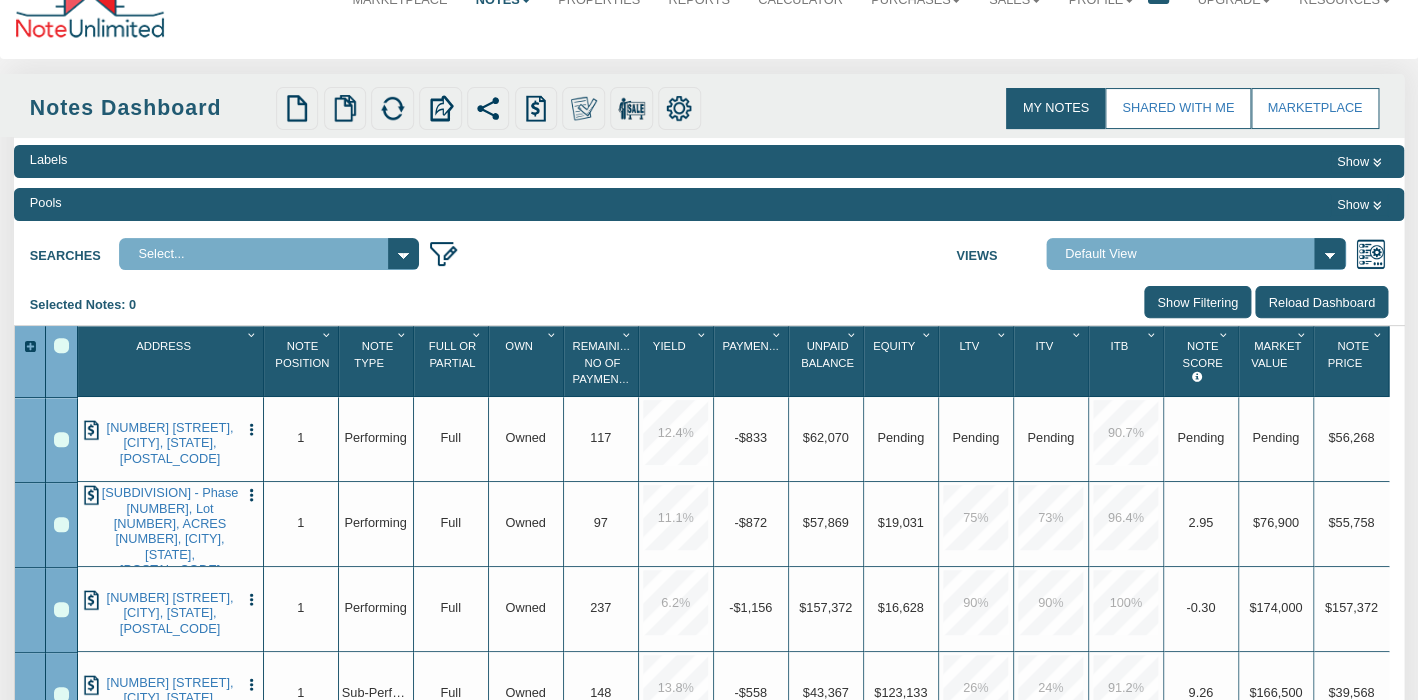scroll, scrollTop: 0, scrollLeft: 0, axis: both 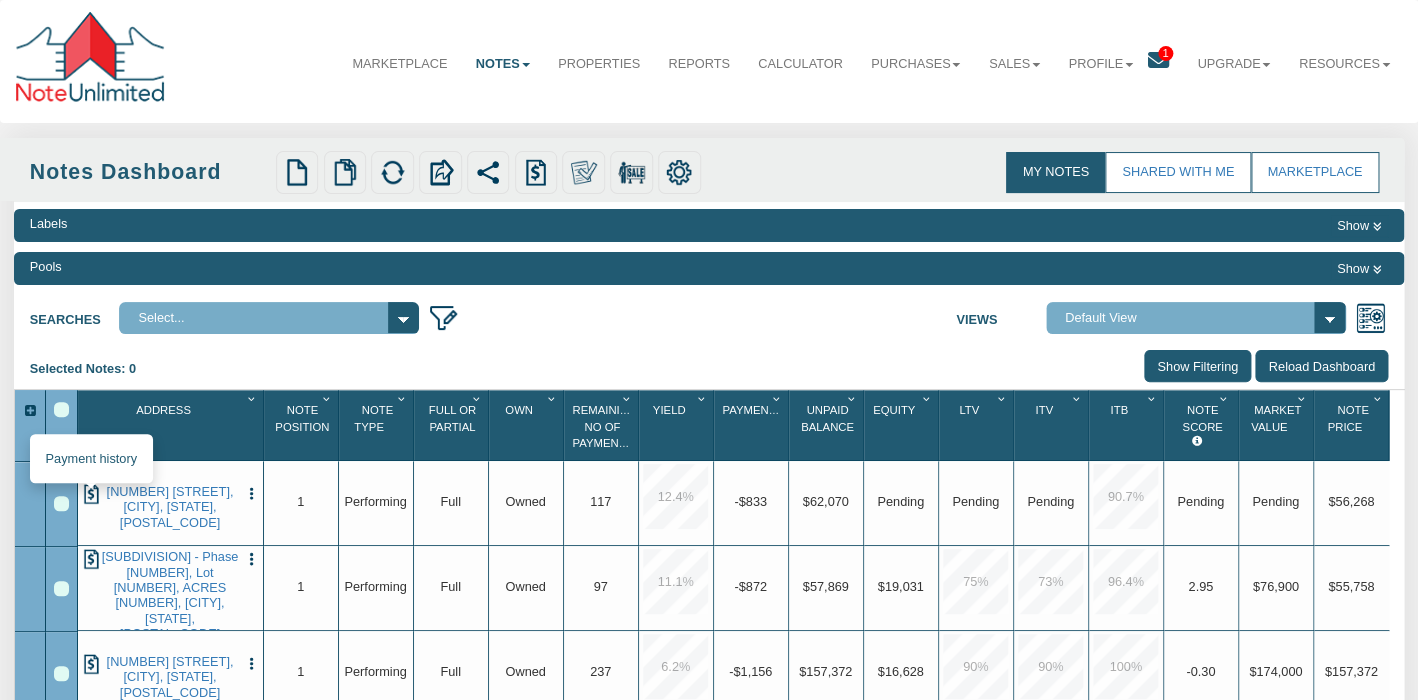 click at bounding box center (92, 494) 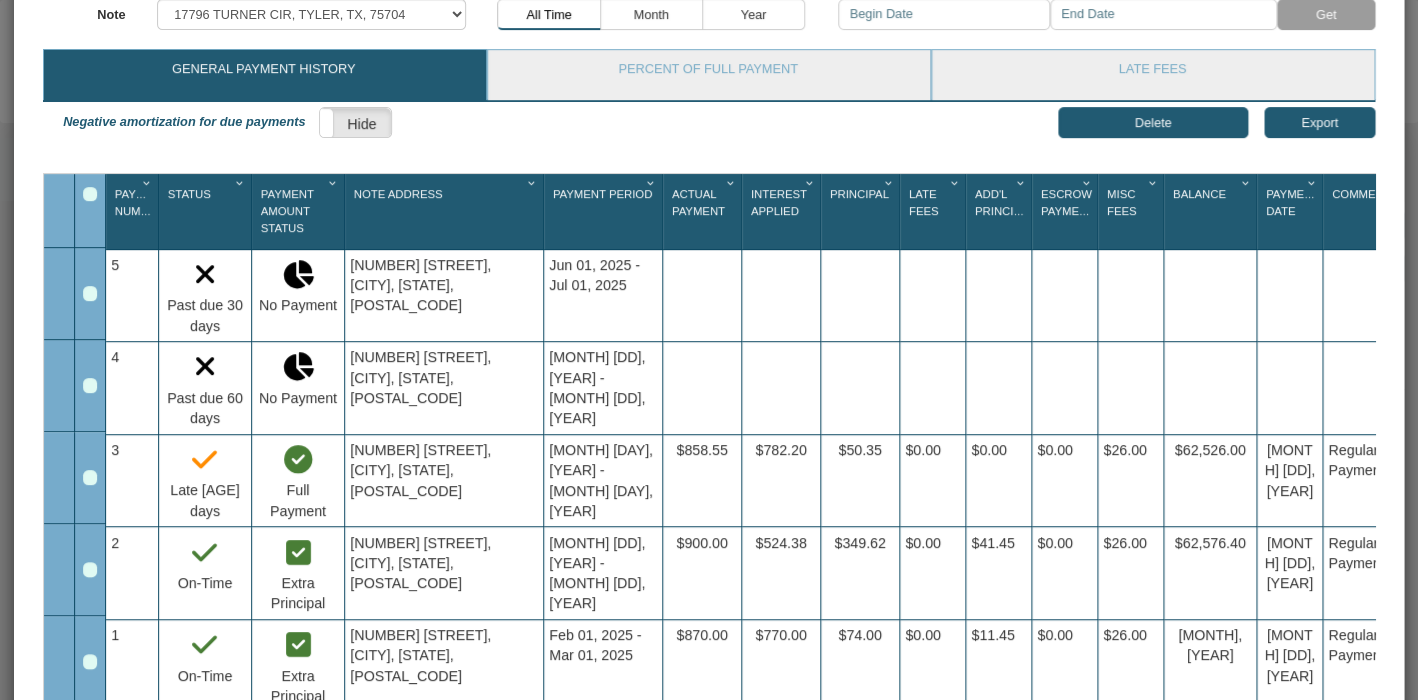 scroll, scrollTop: 352, scrollLeft: 0, axis: vertical 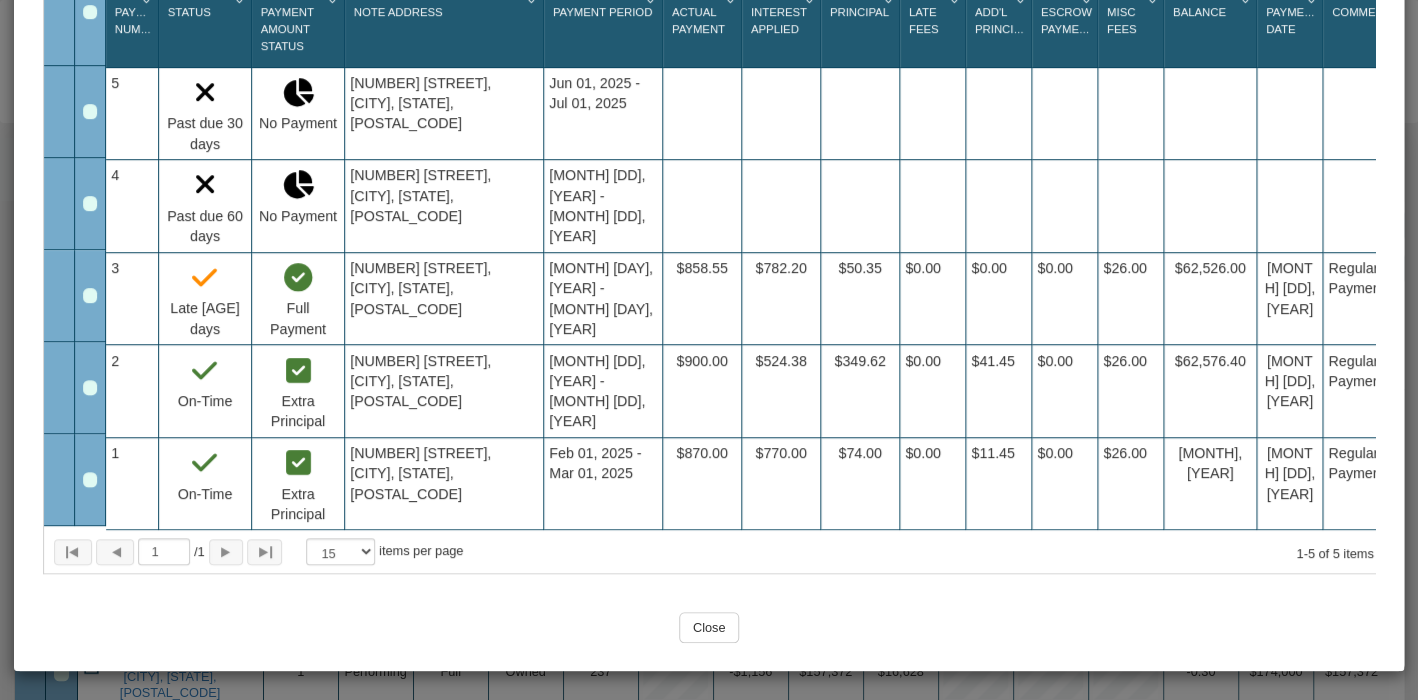click on "Close" at bounding box center (709, 627) 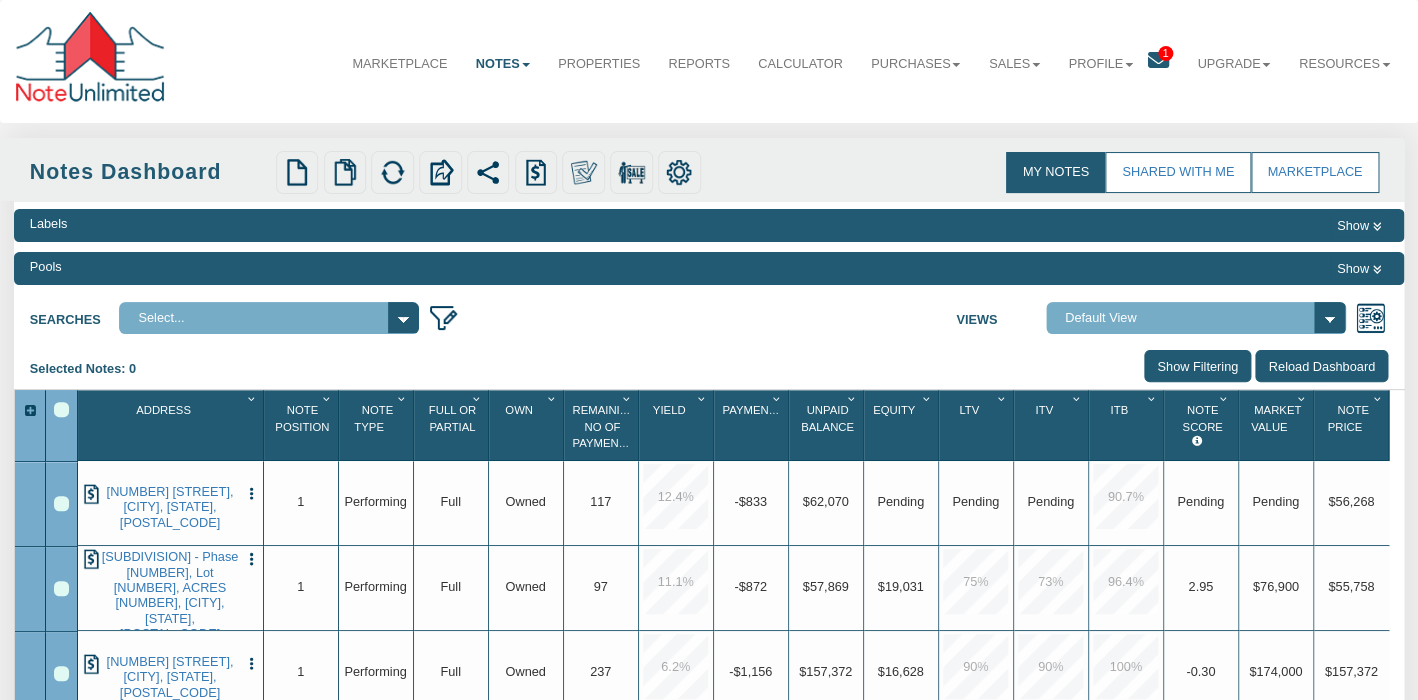 click on "Searches
Select...
Views
Default View NS Default (Colonial Funding Group) (Colonial Funding Group)" at bounding box center (709, 314) 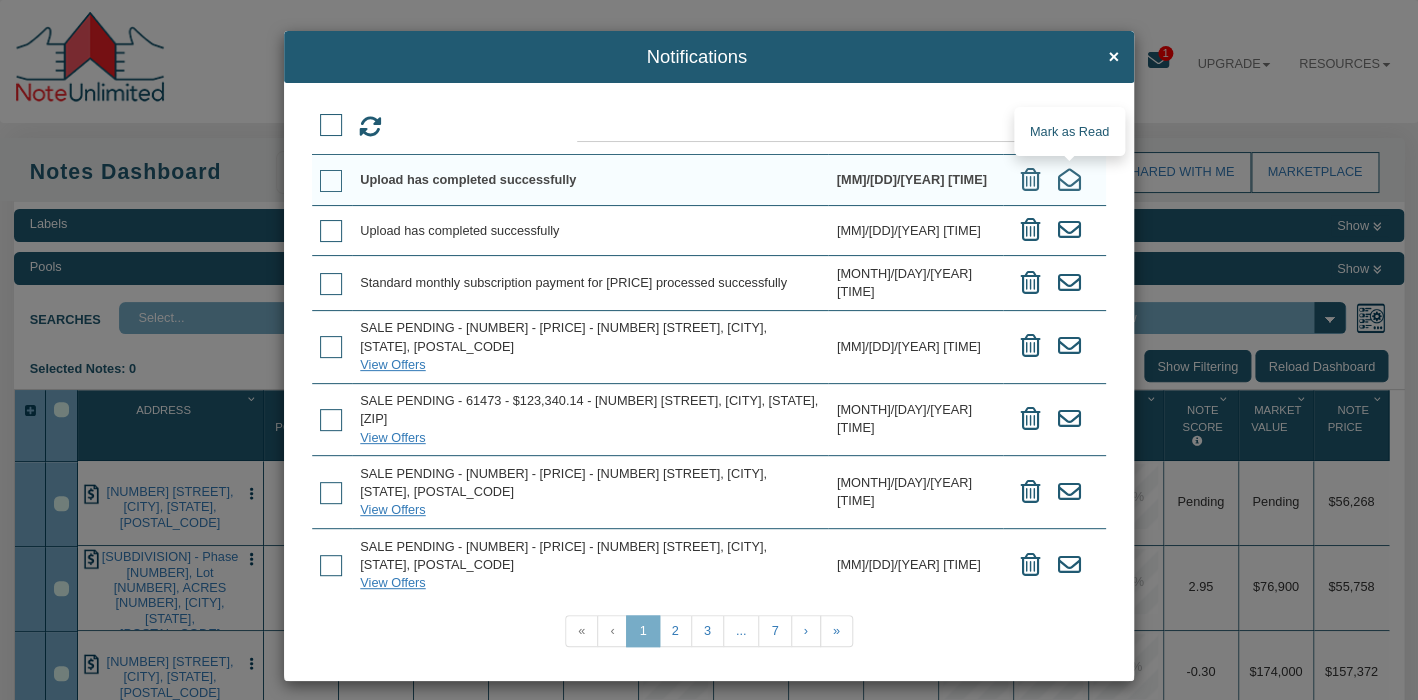 click at bounding box center [1069, 180] 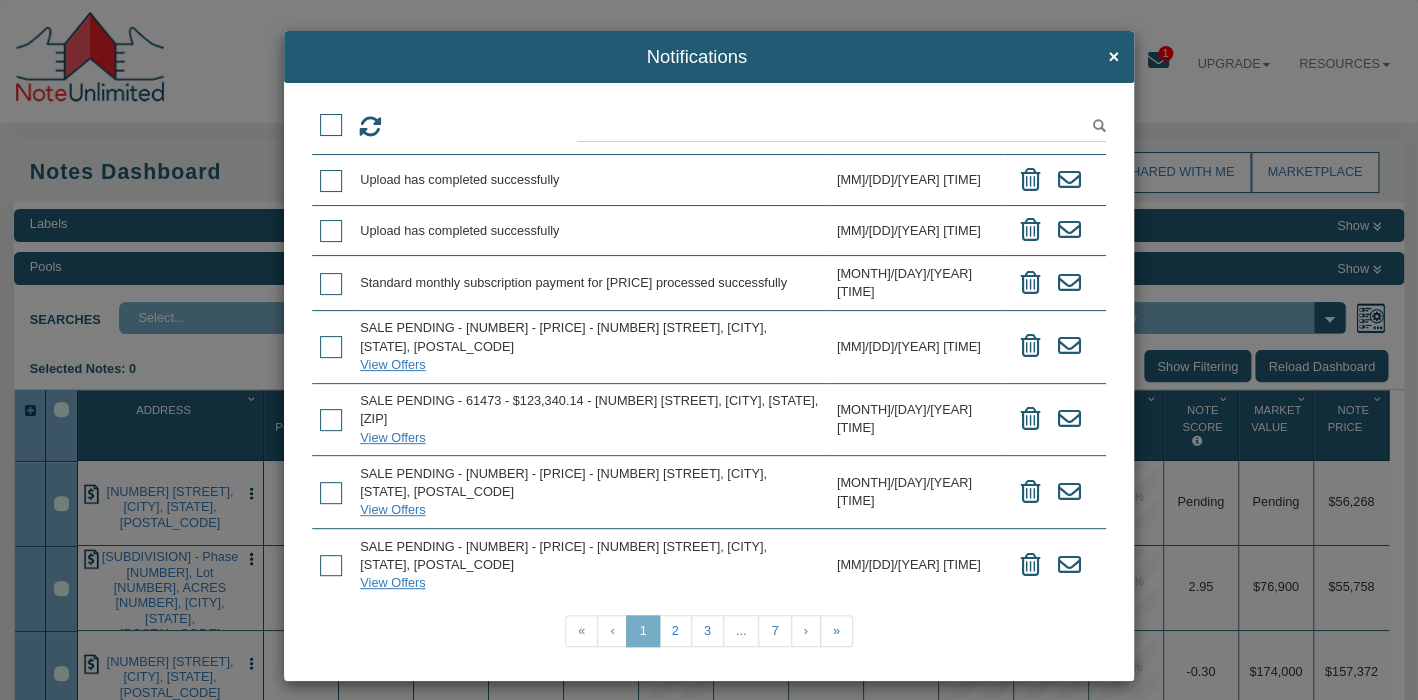 click on "Notifications
×" at bounding box center [709, 56] 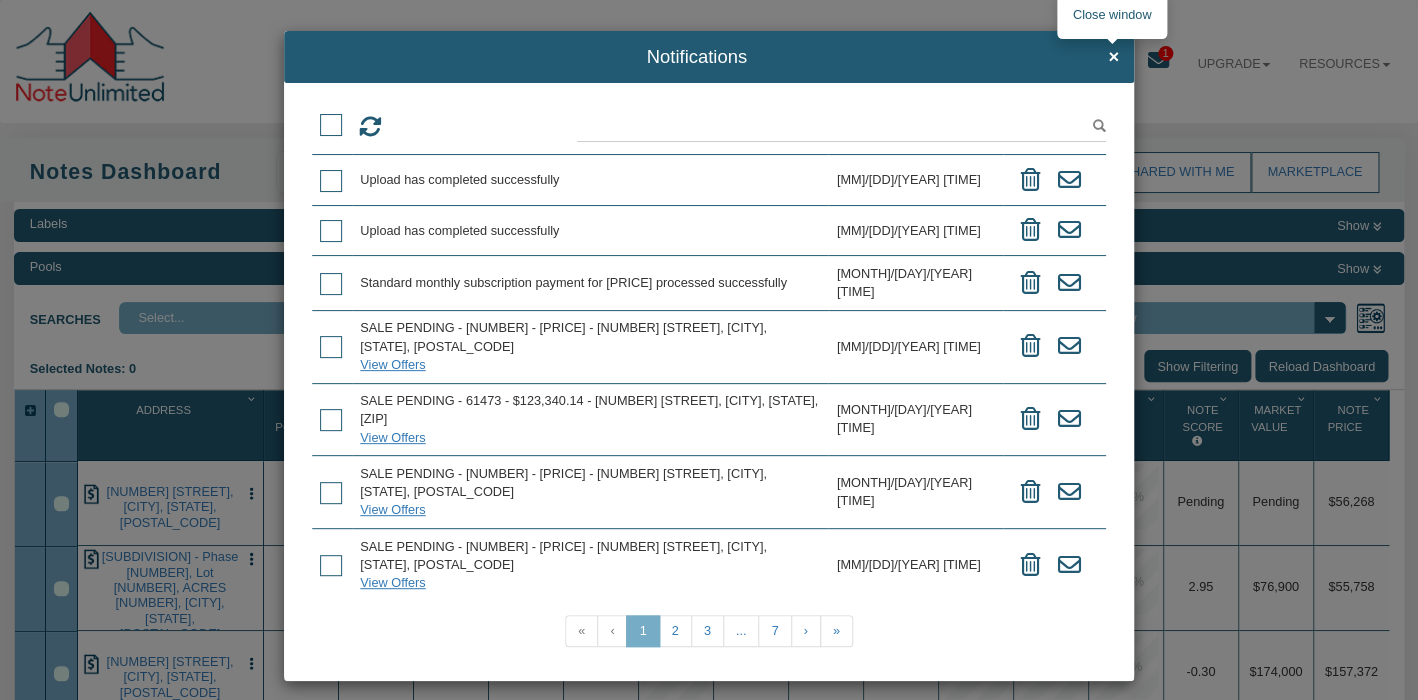 click on "×" at bounding box center [1113, 57] 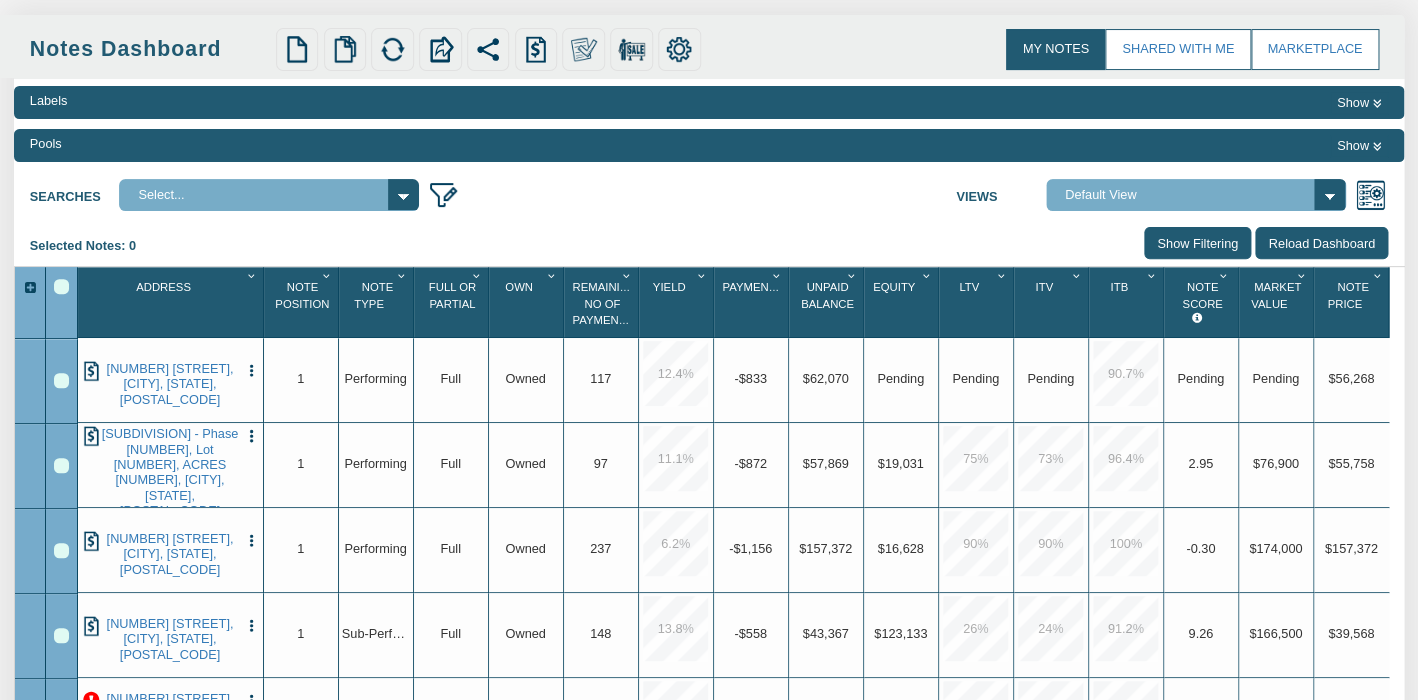 scroll, scrollTop: 124, scrollLeft: 0, axis: vertical 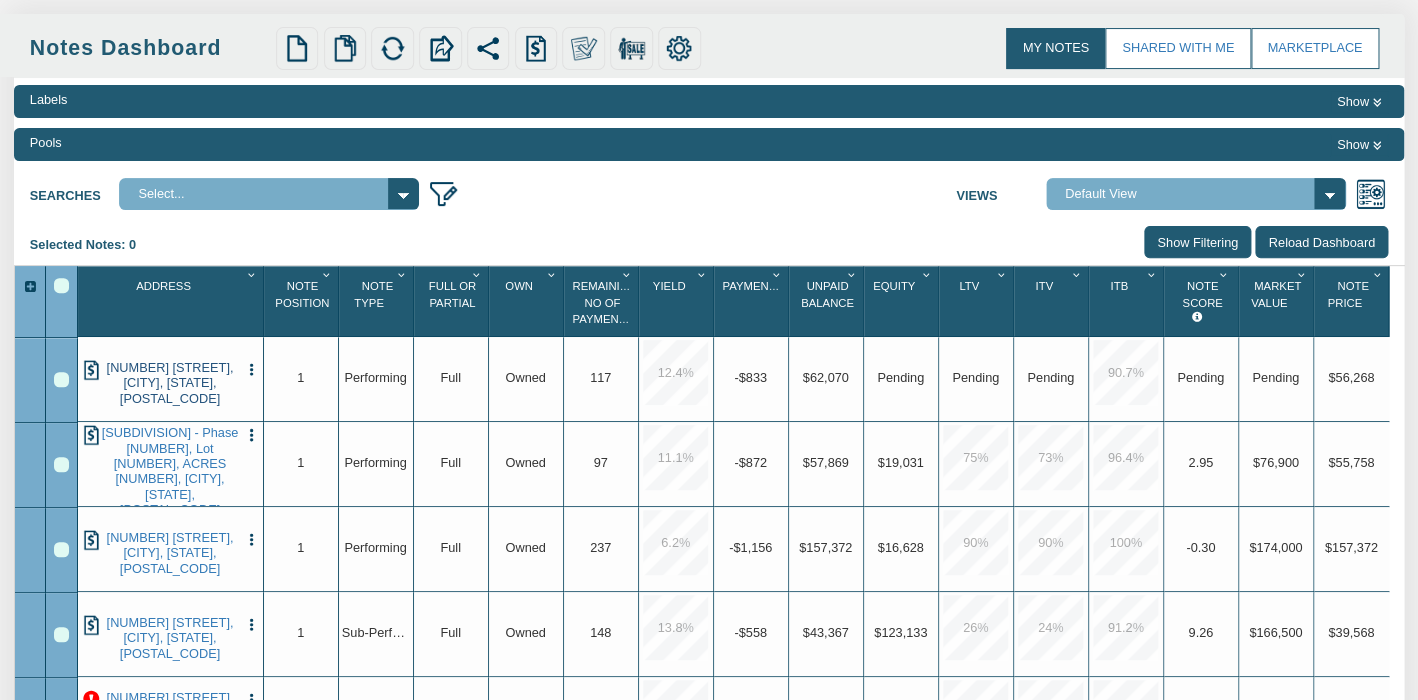 click on "[NUMBER] [STREET], [CITY], [STATE], [POSTAL_CODE]" at bounding box center [169, 383] 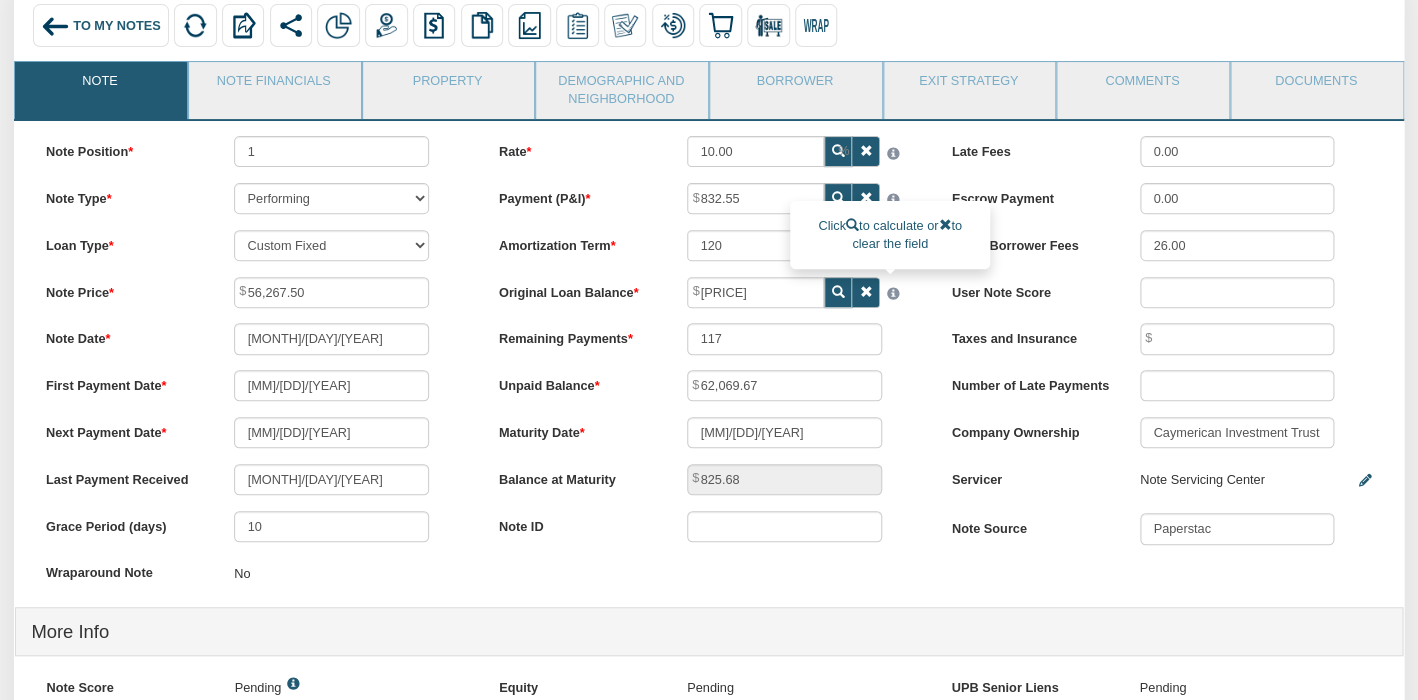 scroll, scrollTop: 161, scrollLeft: 0, axis: vertical 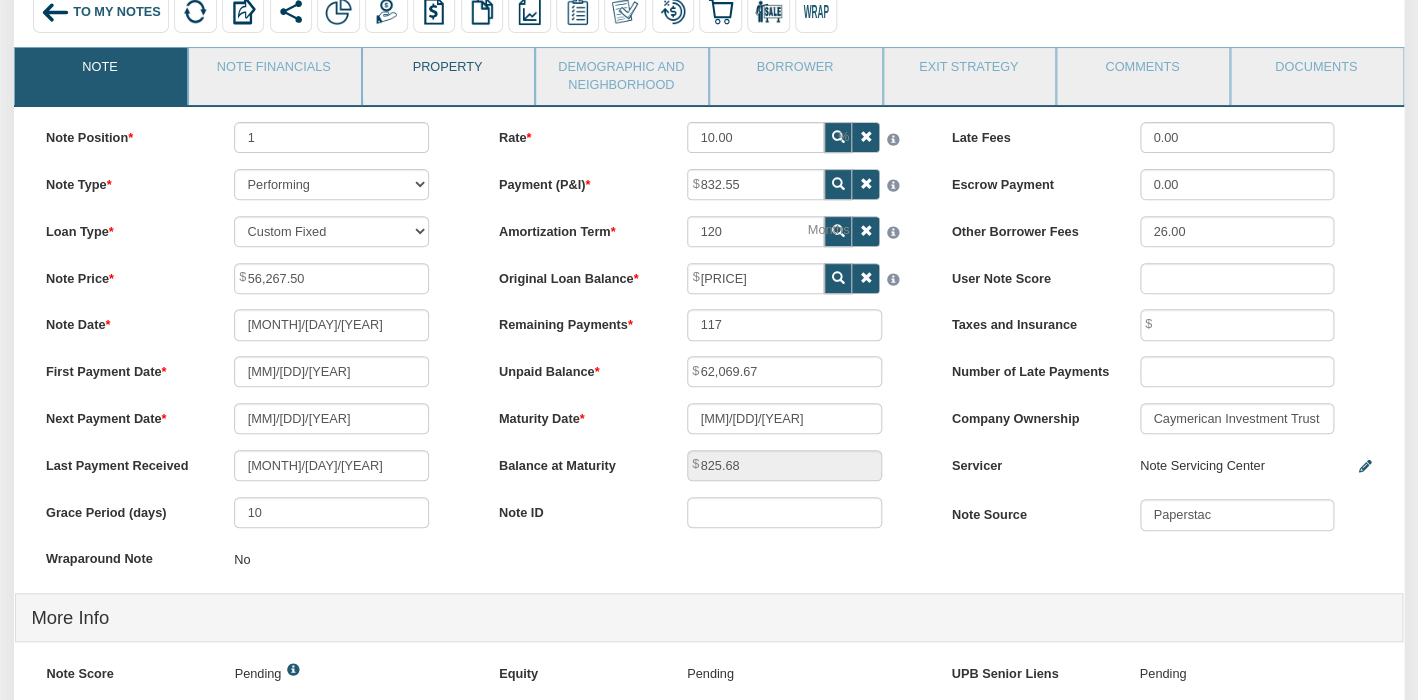 click on "Property" at bounding box center (448, 73) 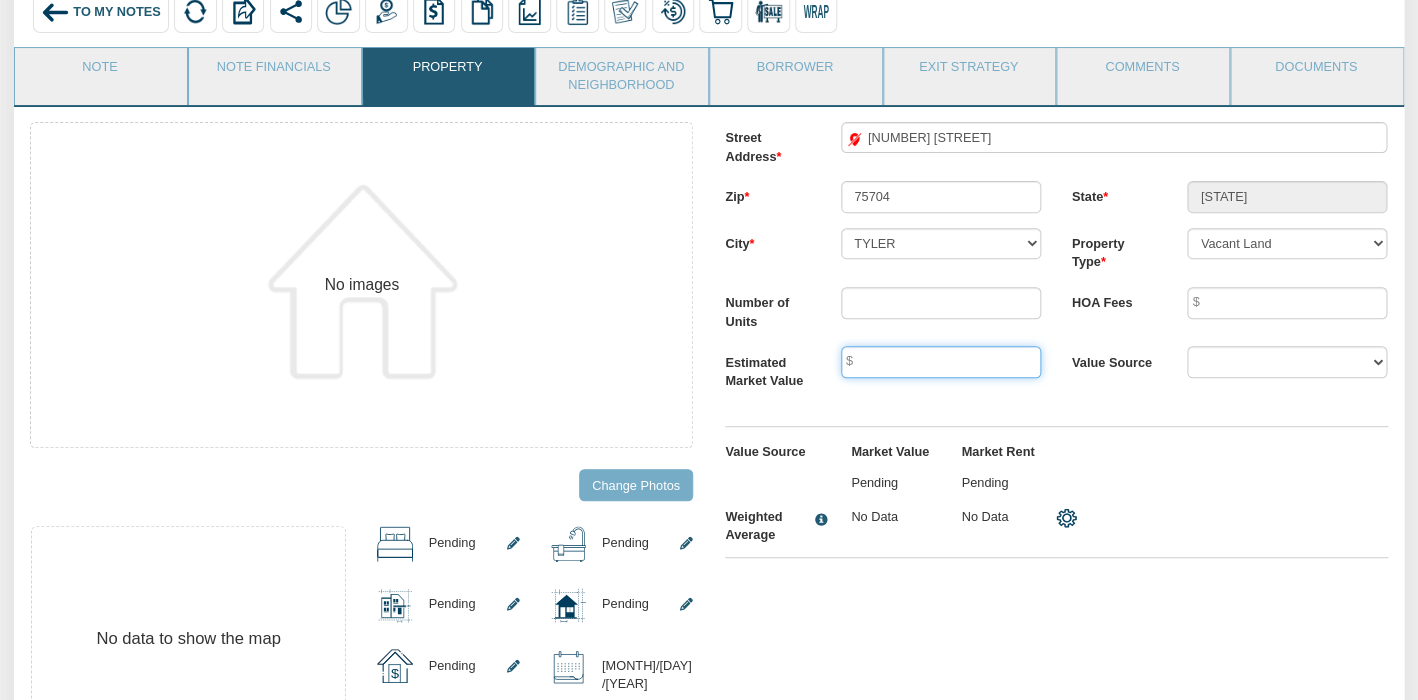 click at bounding box center (941, 361) 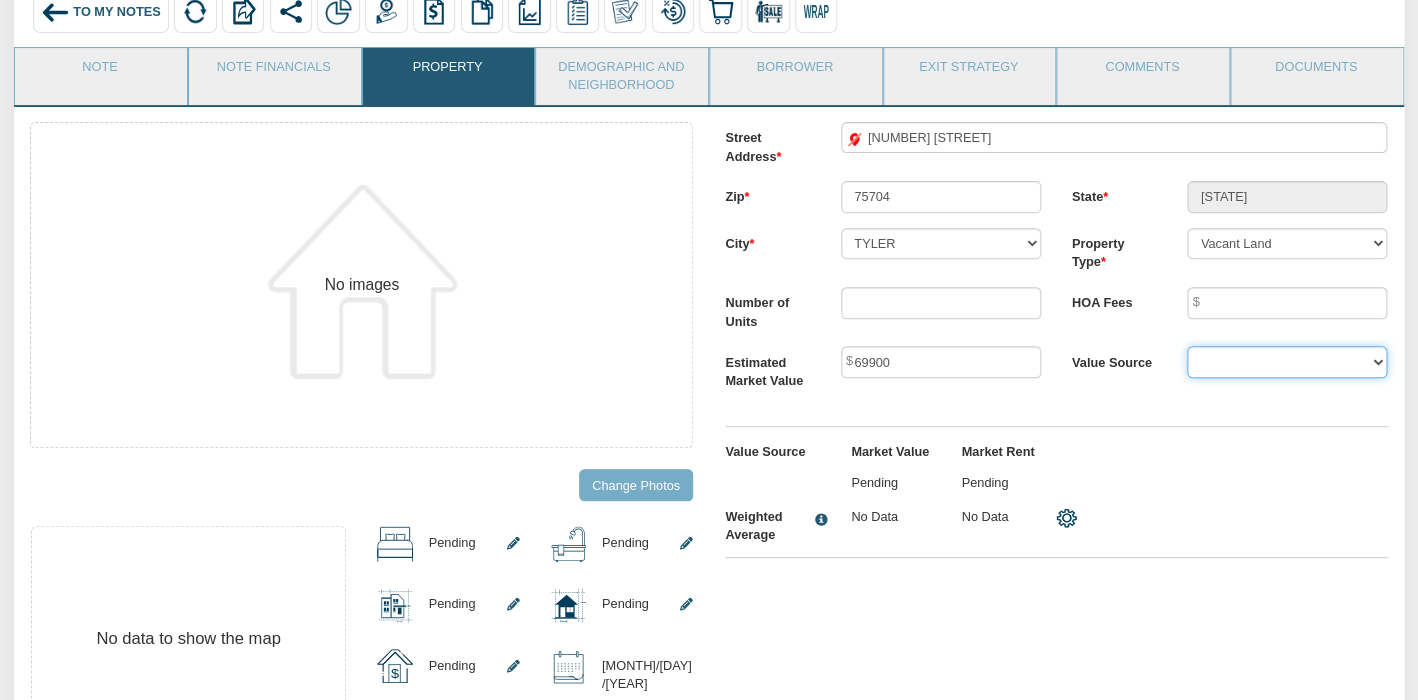 type on "69,900.00" 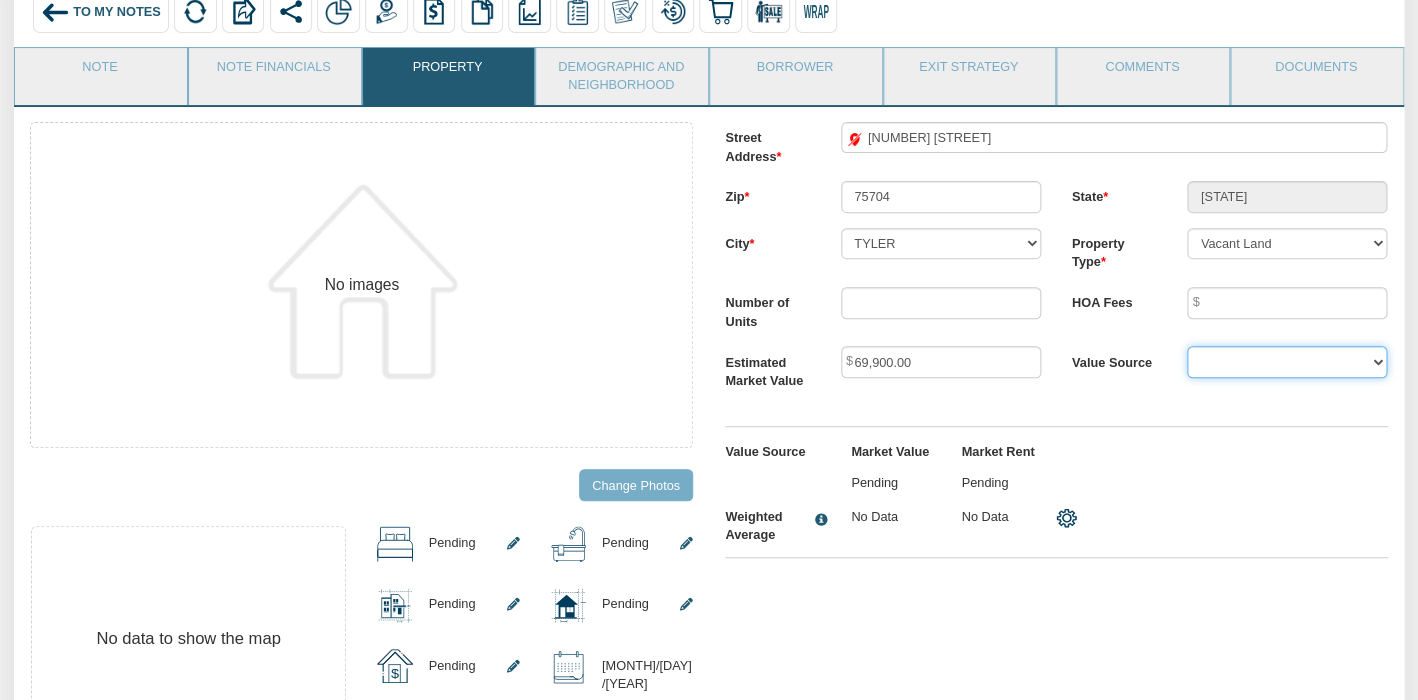 select on "string:Custom" 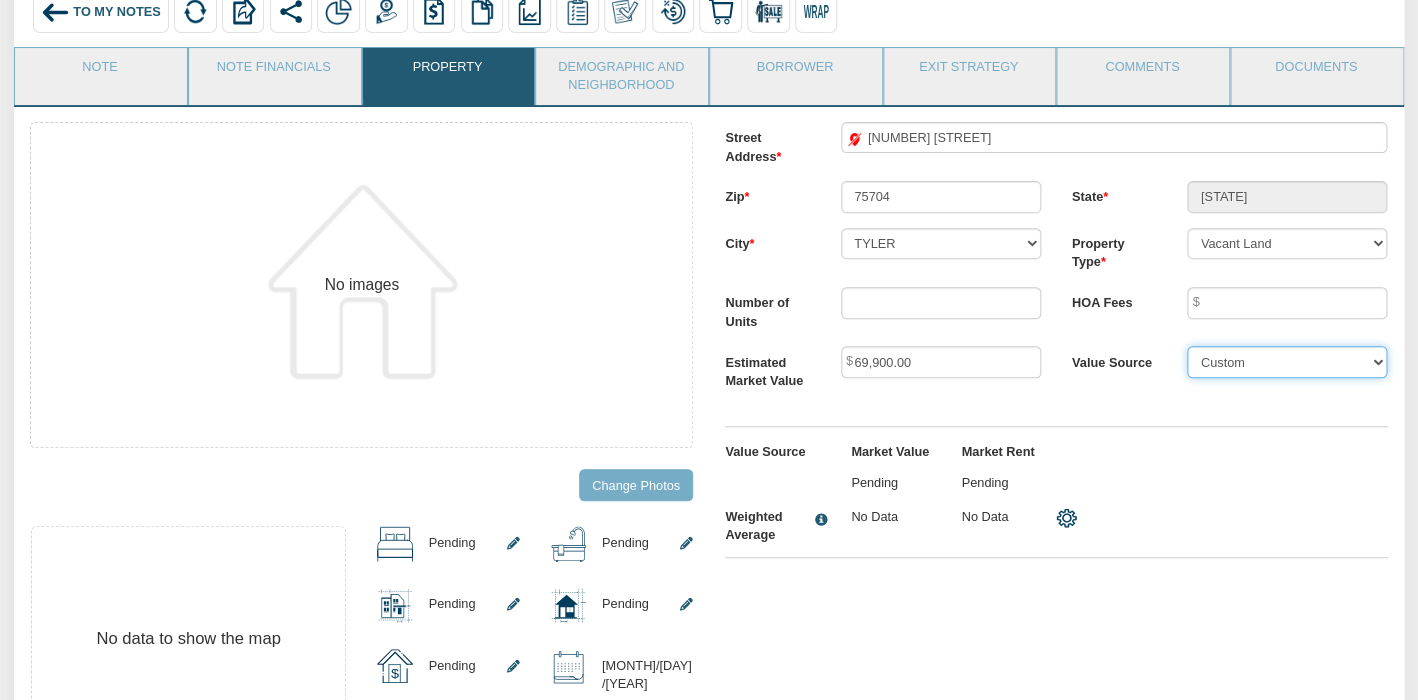 click on "Custom" at bounding box center [0, 0] 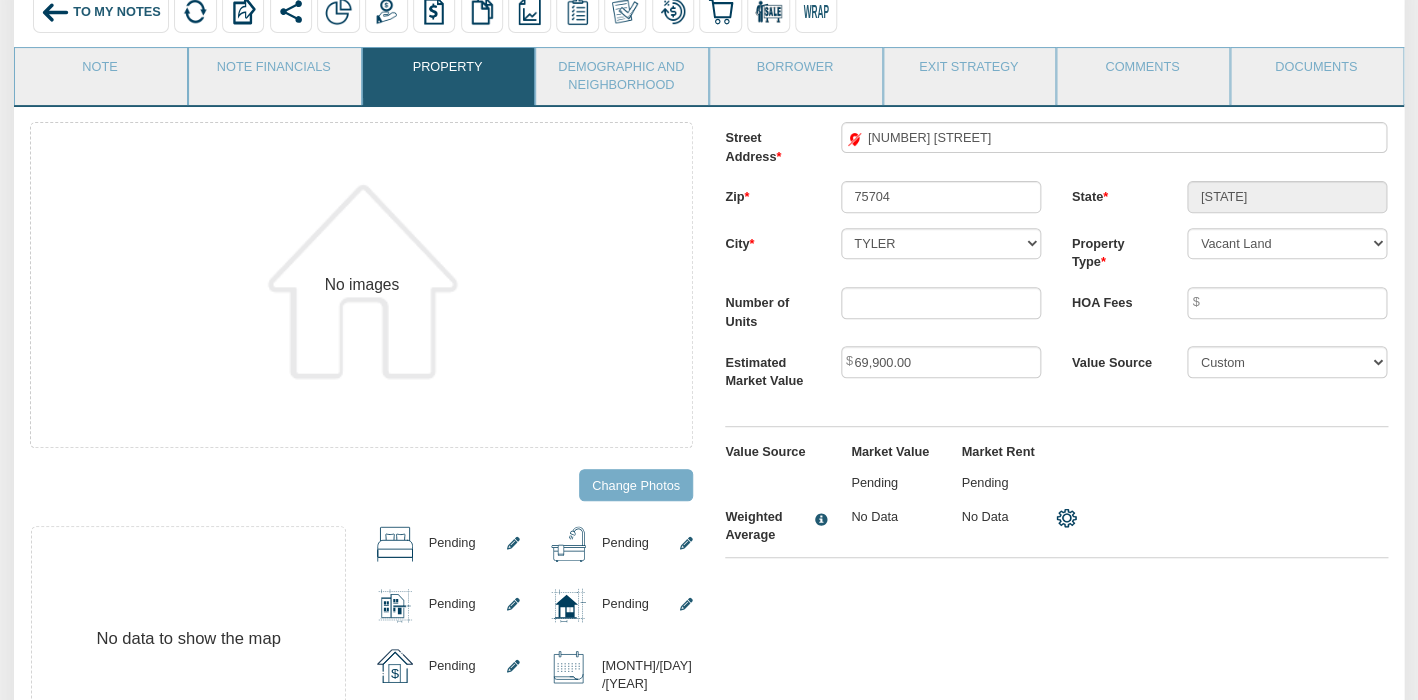 click on "[STREET_ADDRESS]
[NUMBER] [STREET_NAME]
[POSTAL_CODE]
[POSTAL_CODE]
[STATE]
[STATE]
[CITY]
[CITY]
Property Type" at bounding box center [1056, 347] 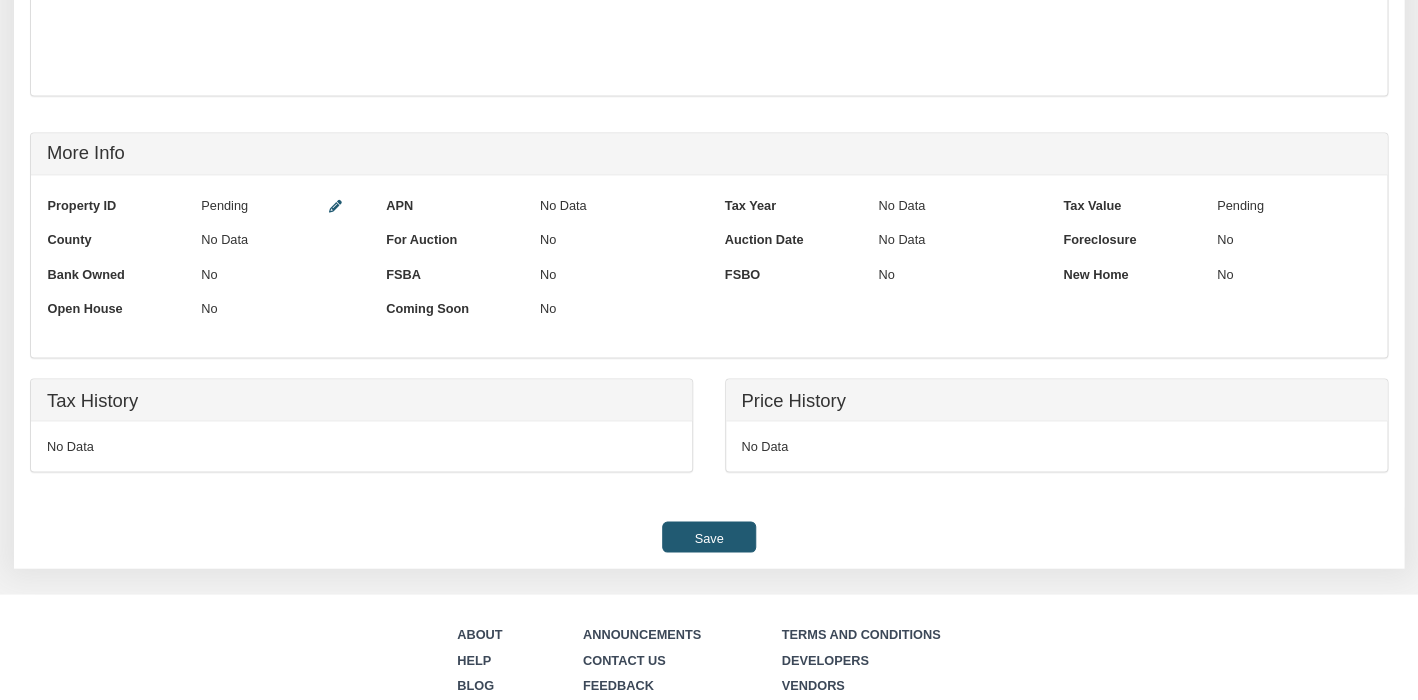 scroll, scrollTop: 1226, scrollLeft: 0, axis: vertical 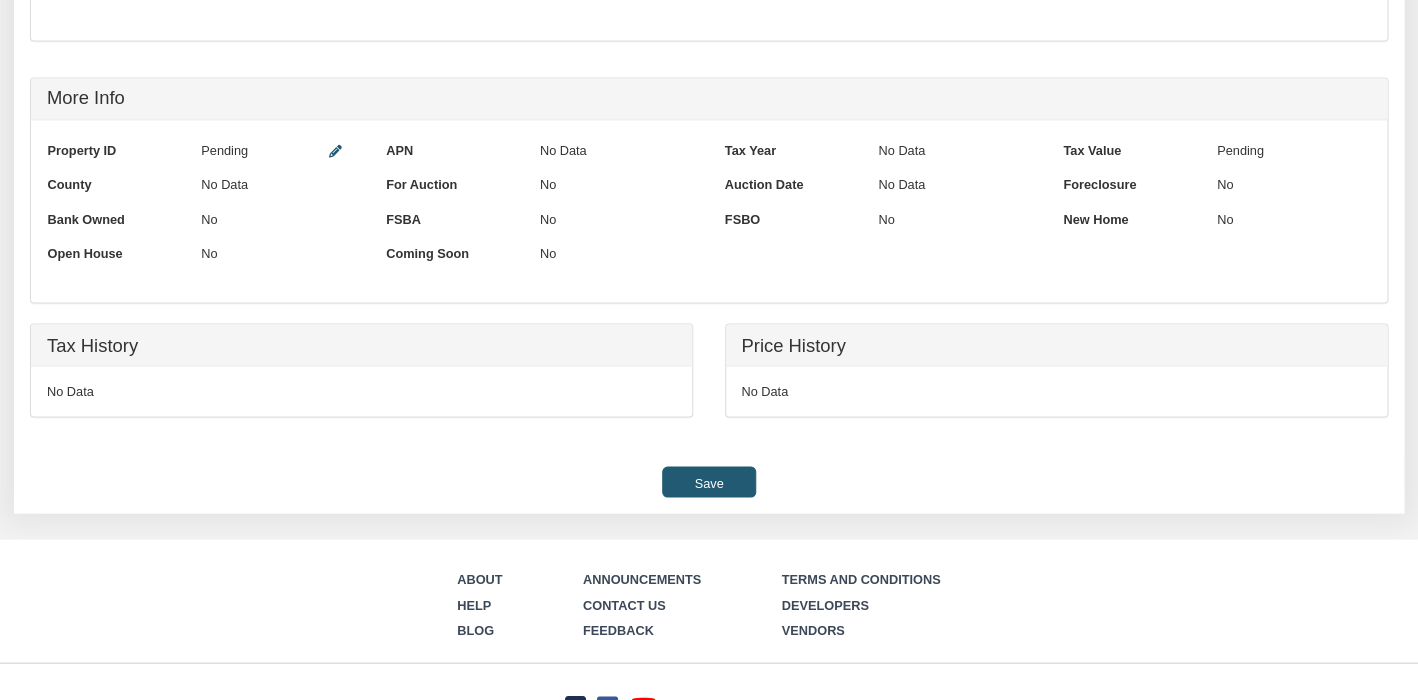 click on "Save" at bounding box center (709, 481) 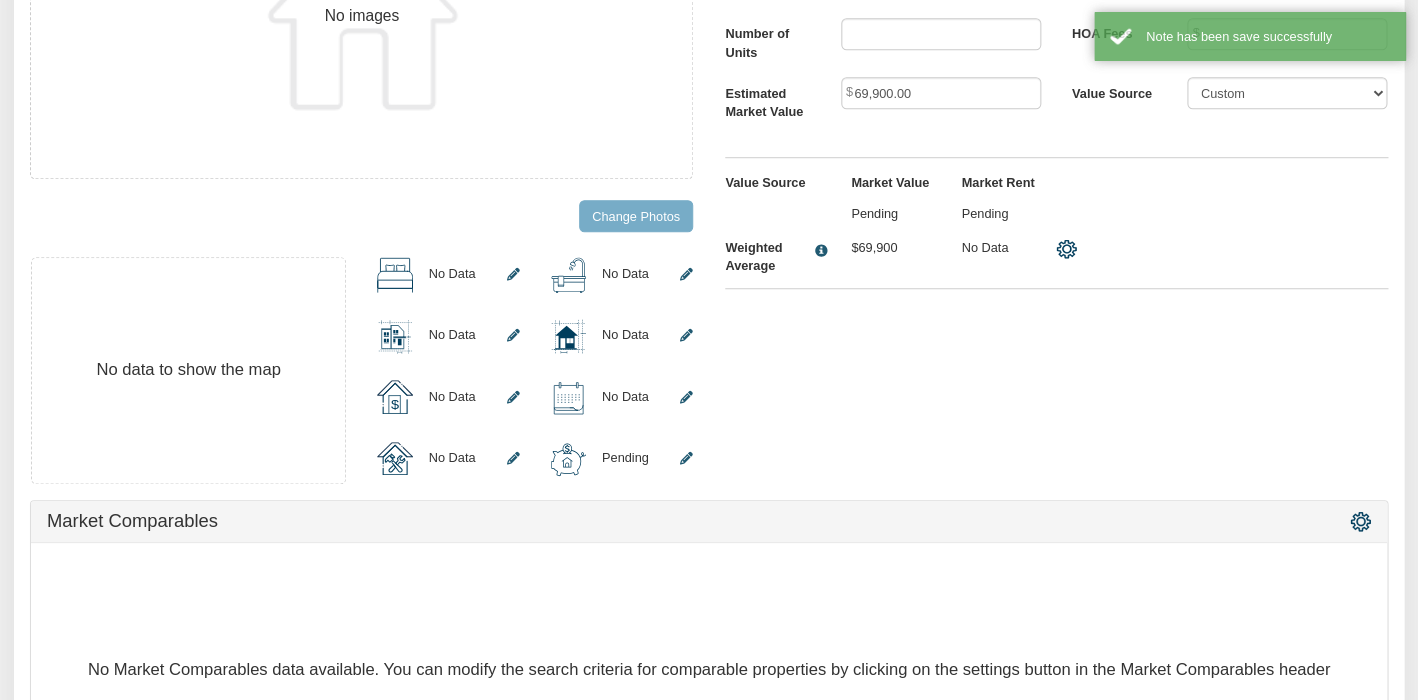 scroll, scrollTop: 0, scrollLeft: 0, axis: both 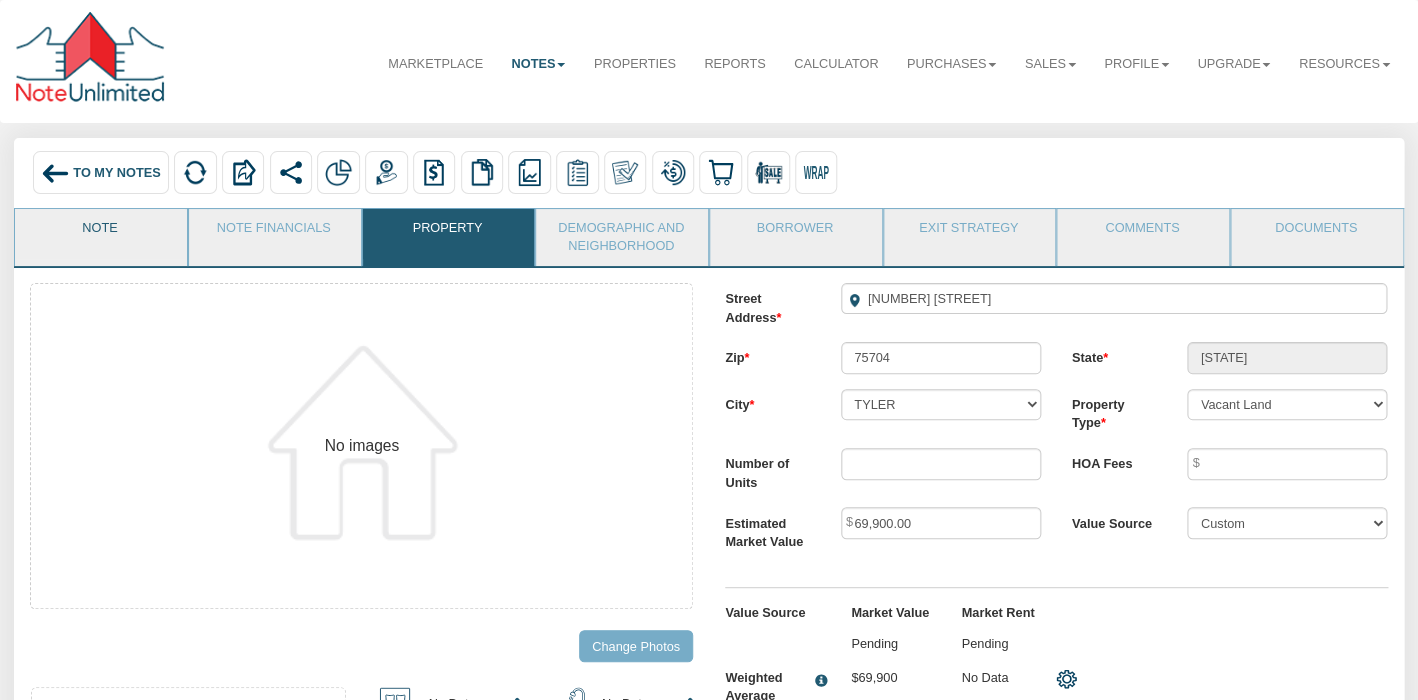 click on "Note" at bounding box center [100, 234] 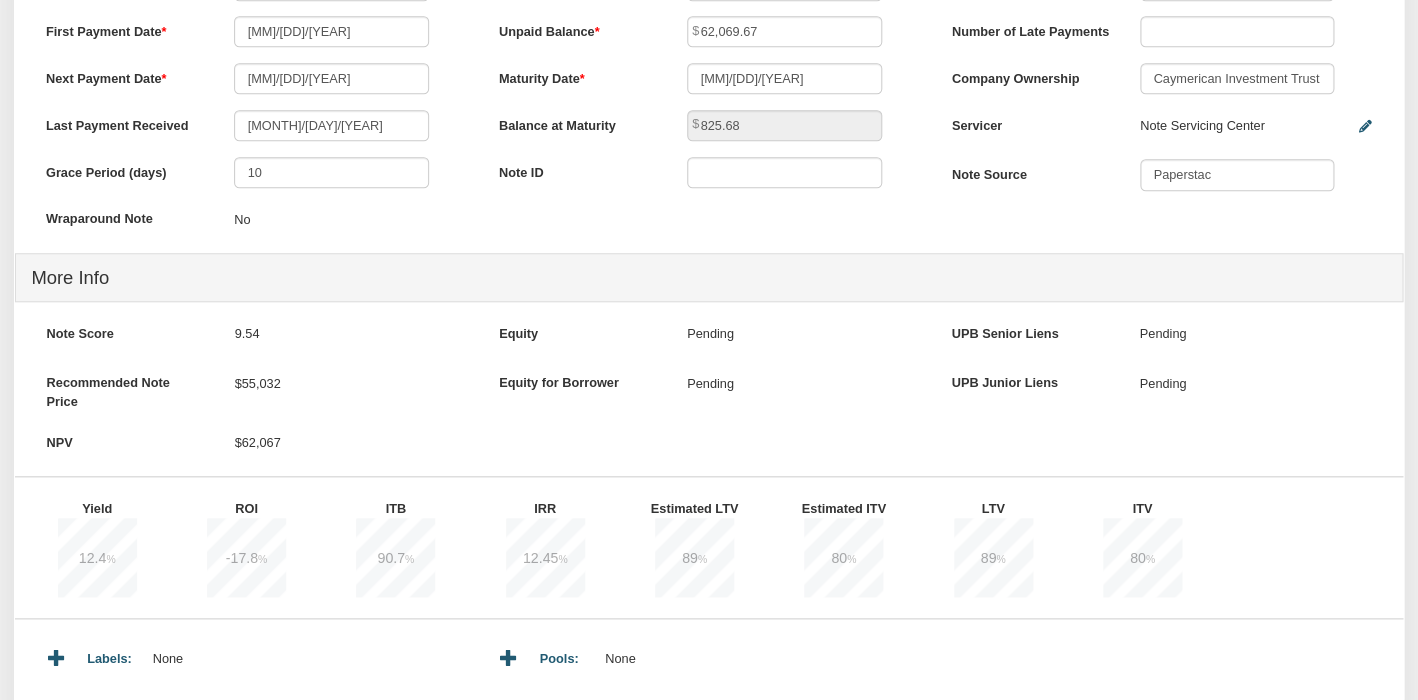 scroll, scrollTop: 782, scrollLeft: 0, axis: vertical 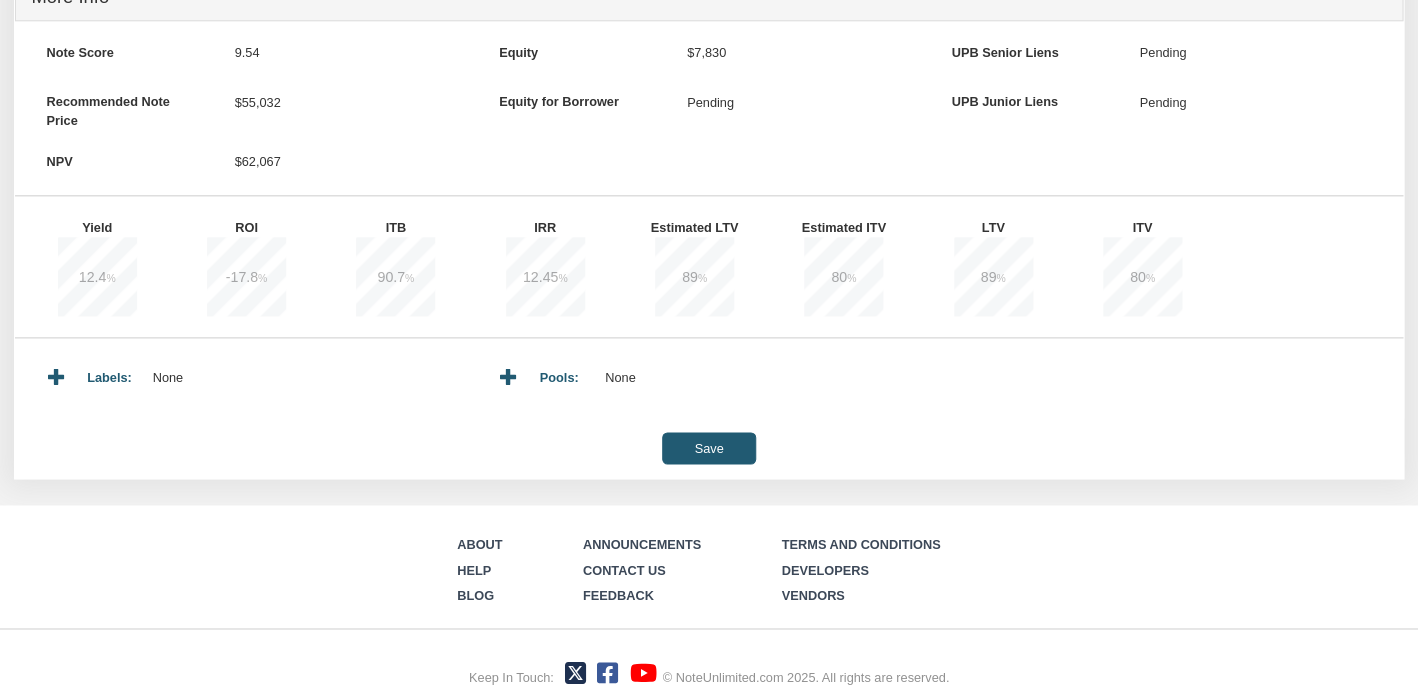 click on "Save" at bounding box center (709, 447) 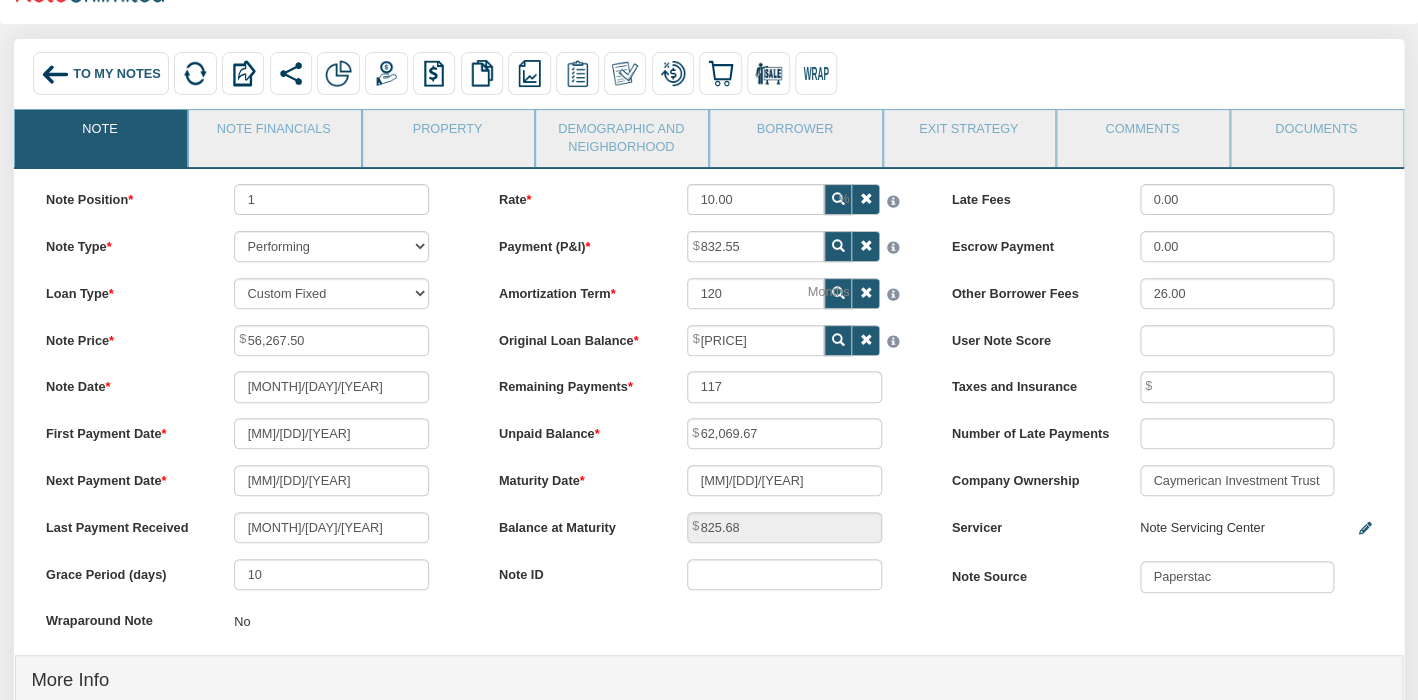 scroll, scrollTop: 98, scrollLeft: 0, axis: vertical 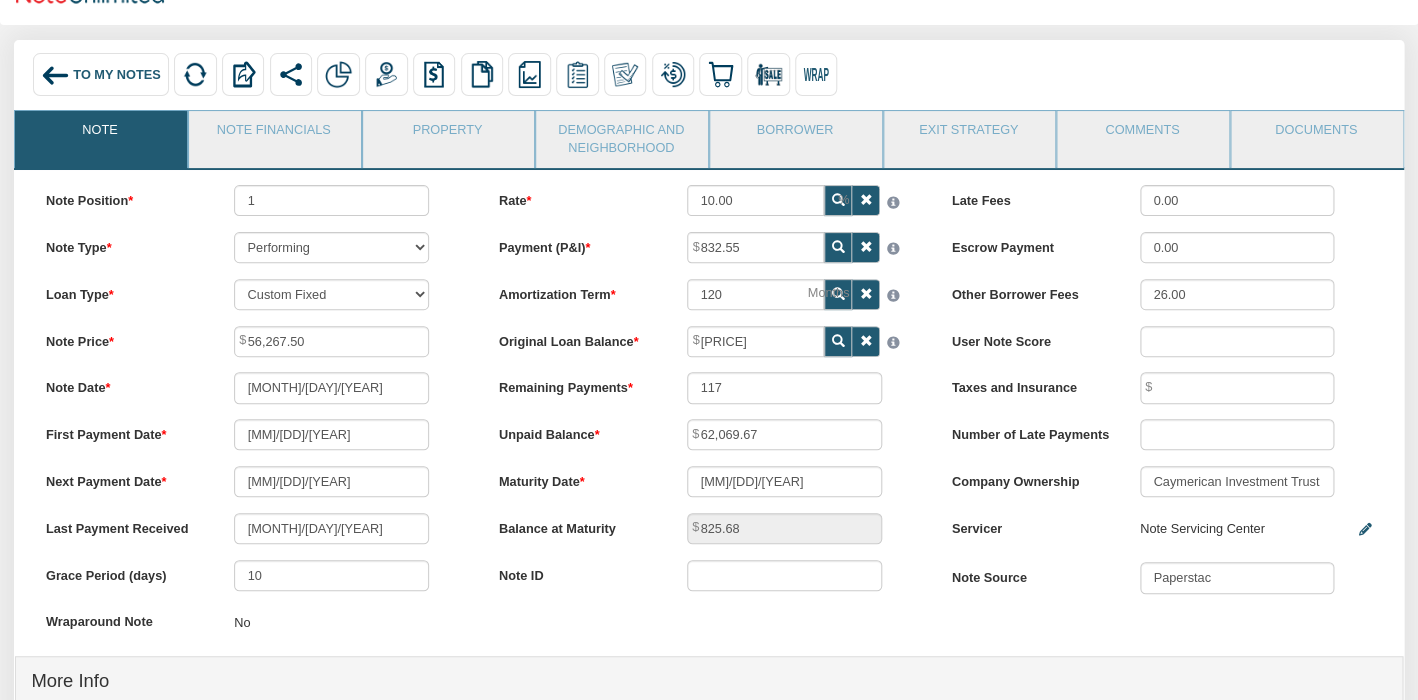 click on "To My Notes" at bounding box center (116, 74) 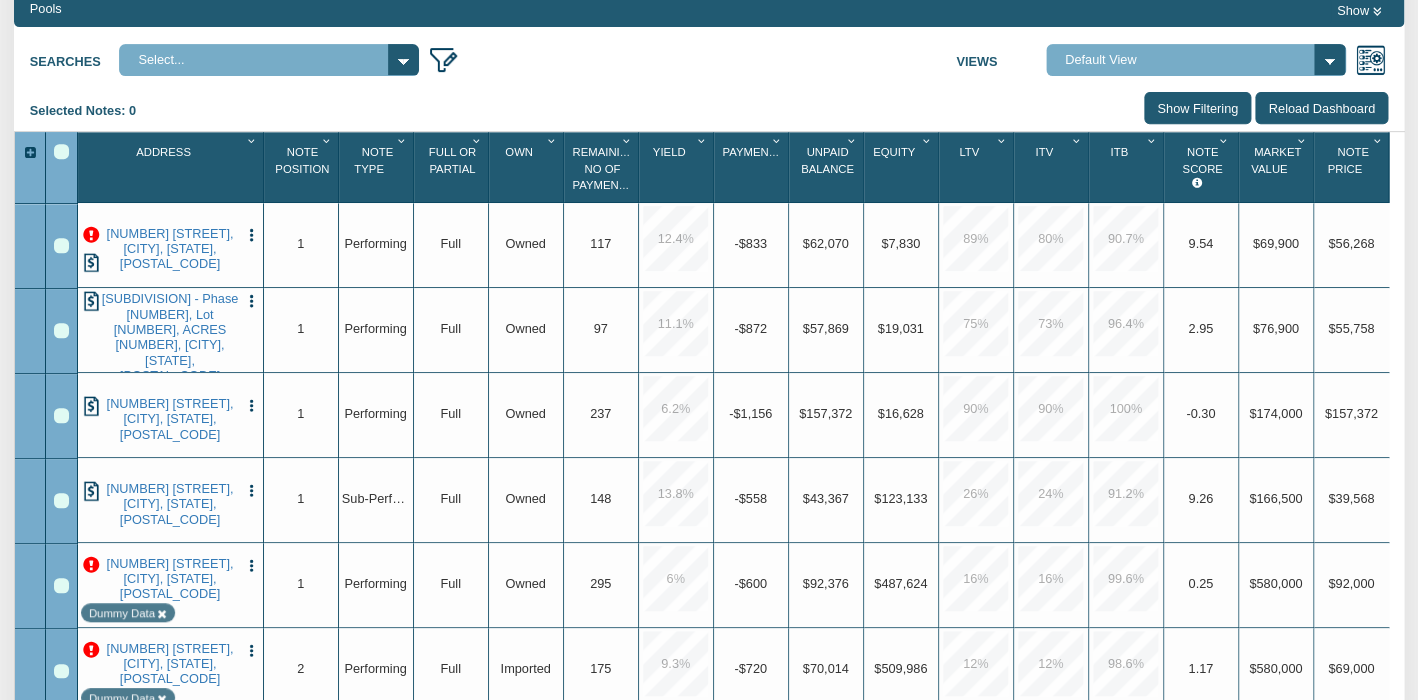 scroll, scrollTop: 260, scrollLeft: 0, axis: vertical 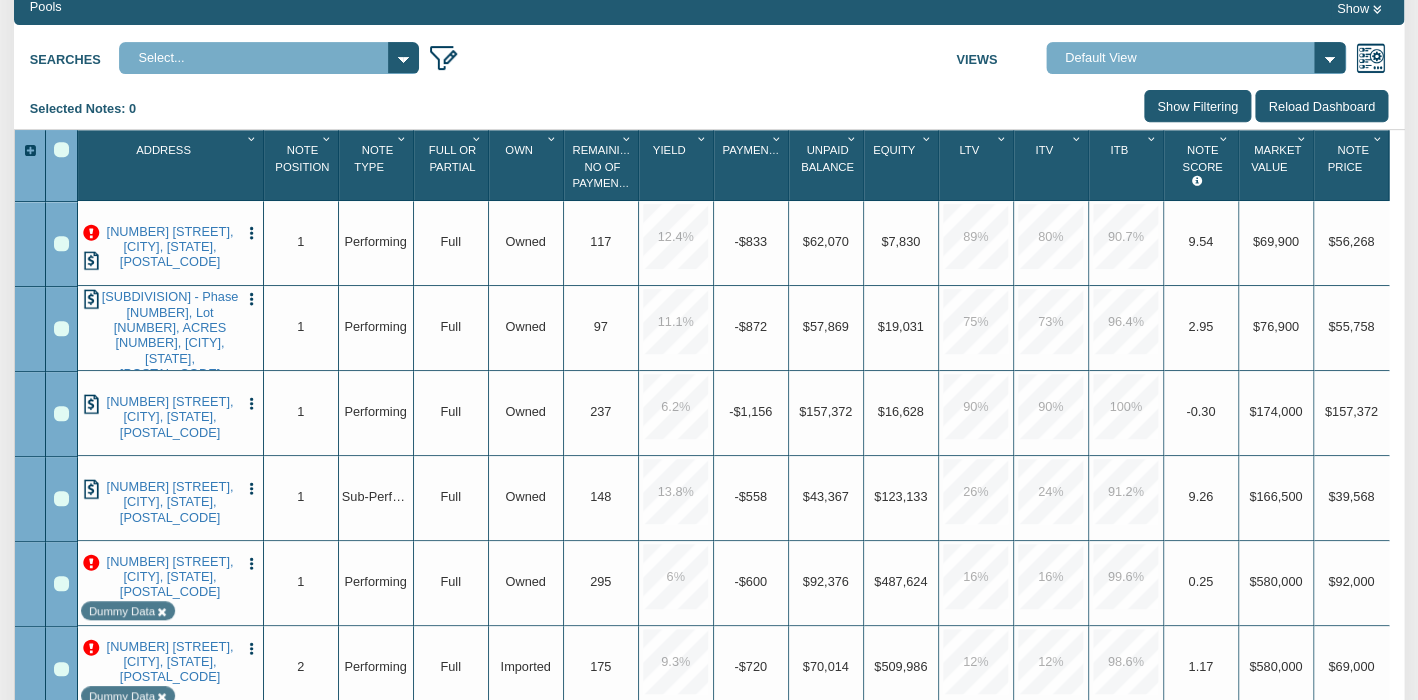 click at bounding box center (91, 233) 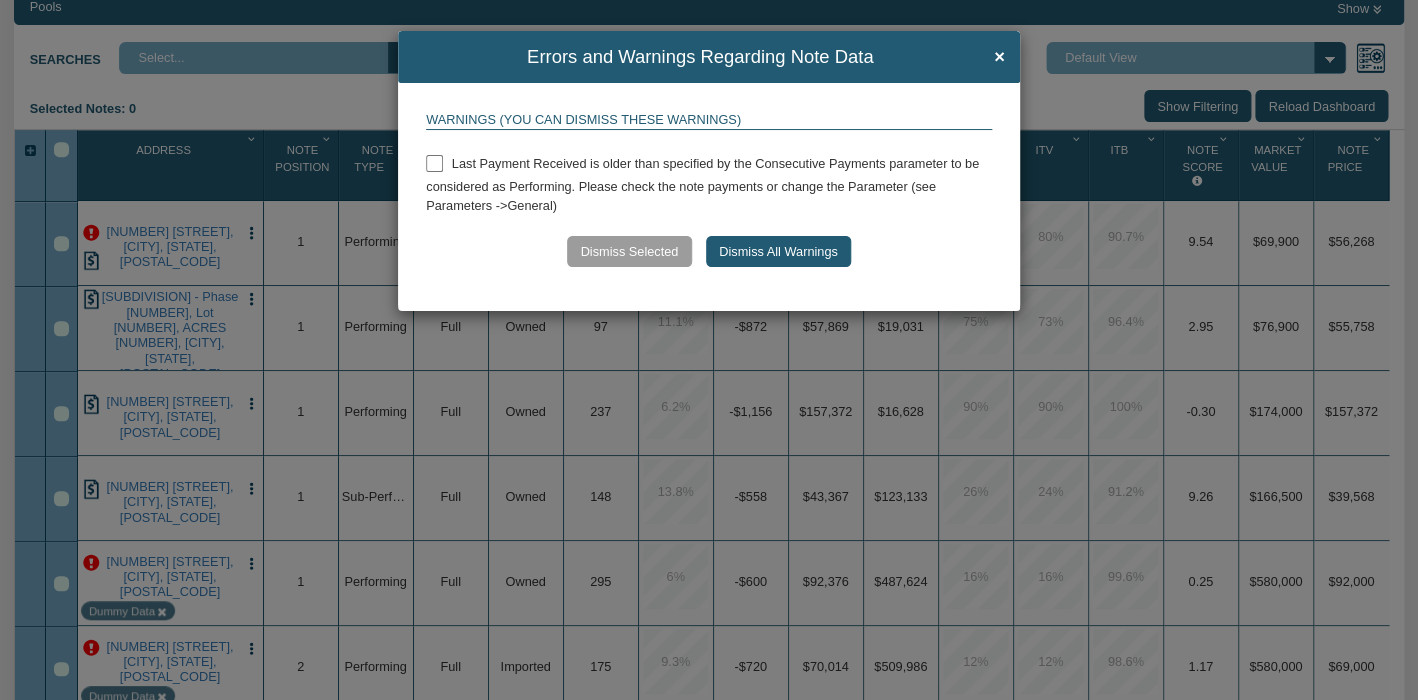click at bounding box center [434, 163] 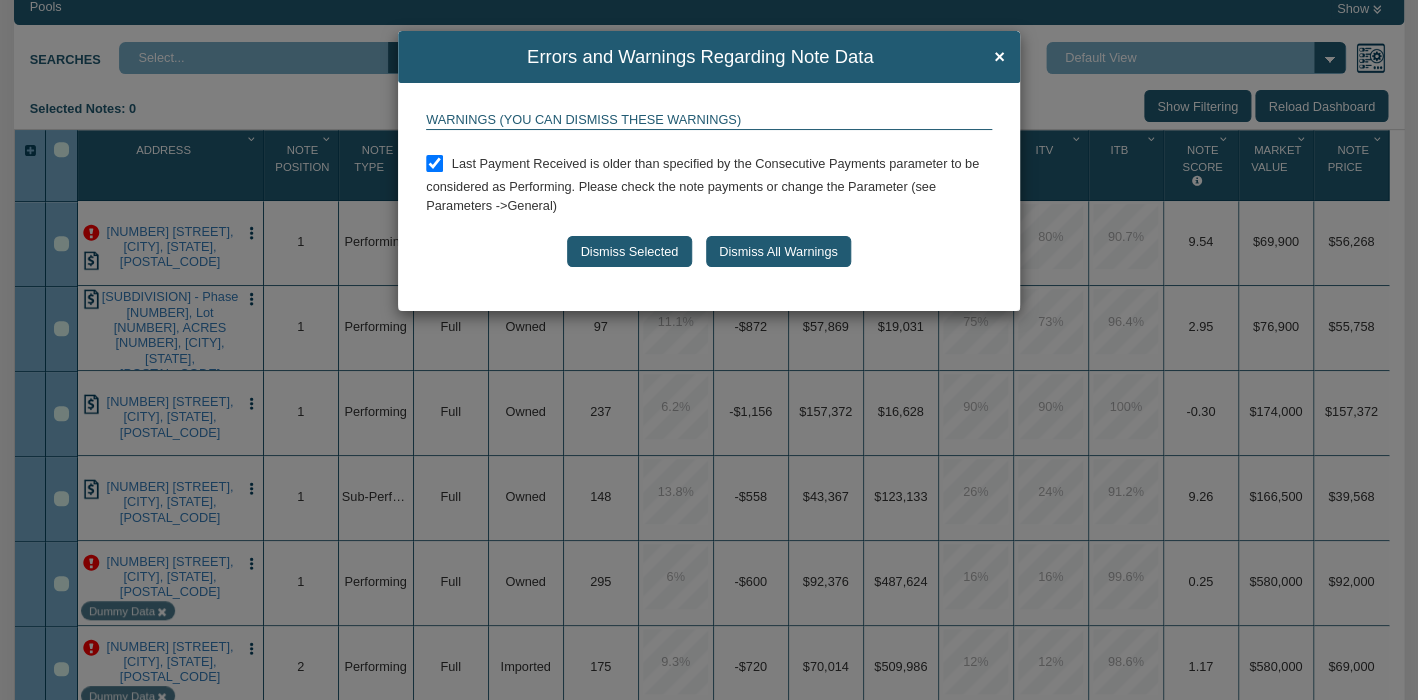 click on "Dismiss Selected" at bounding box center (629, 251) 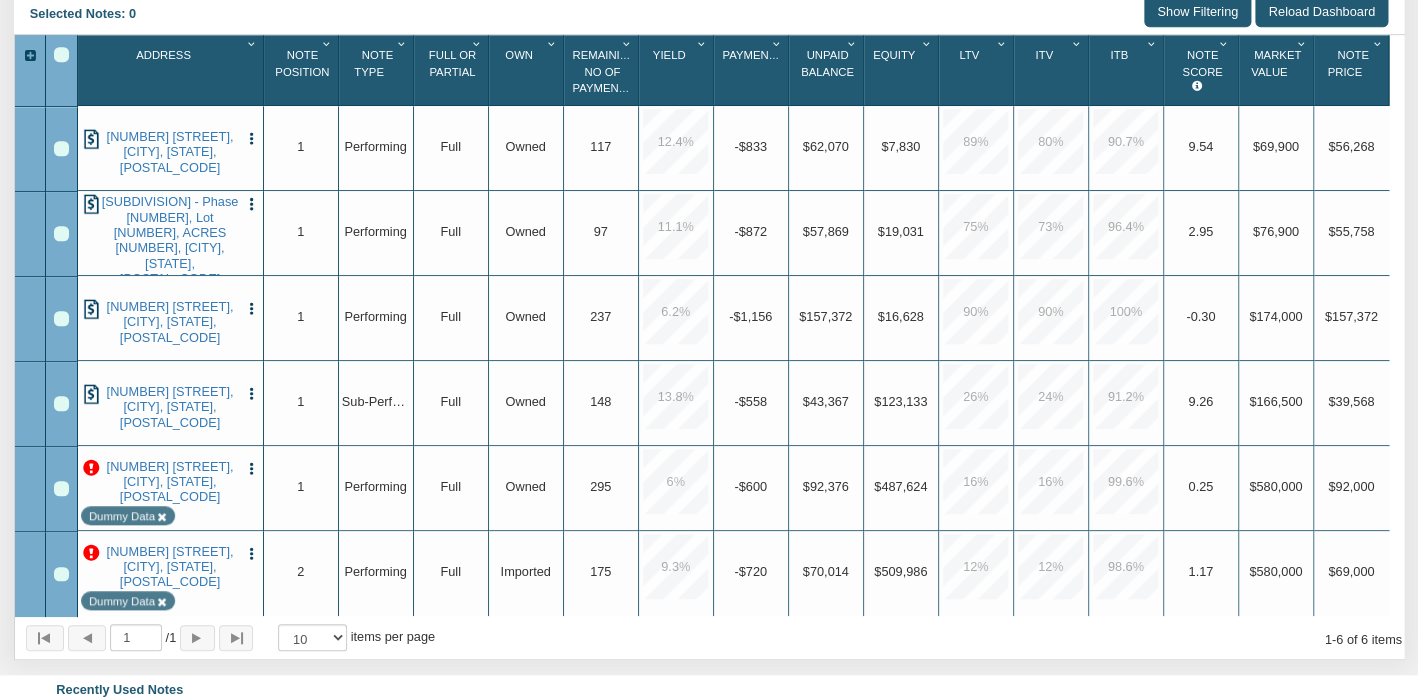 scroll, scrollTop: 345, scrollLeft: 0, axis: vertical 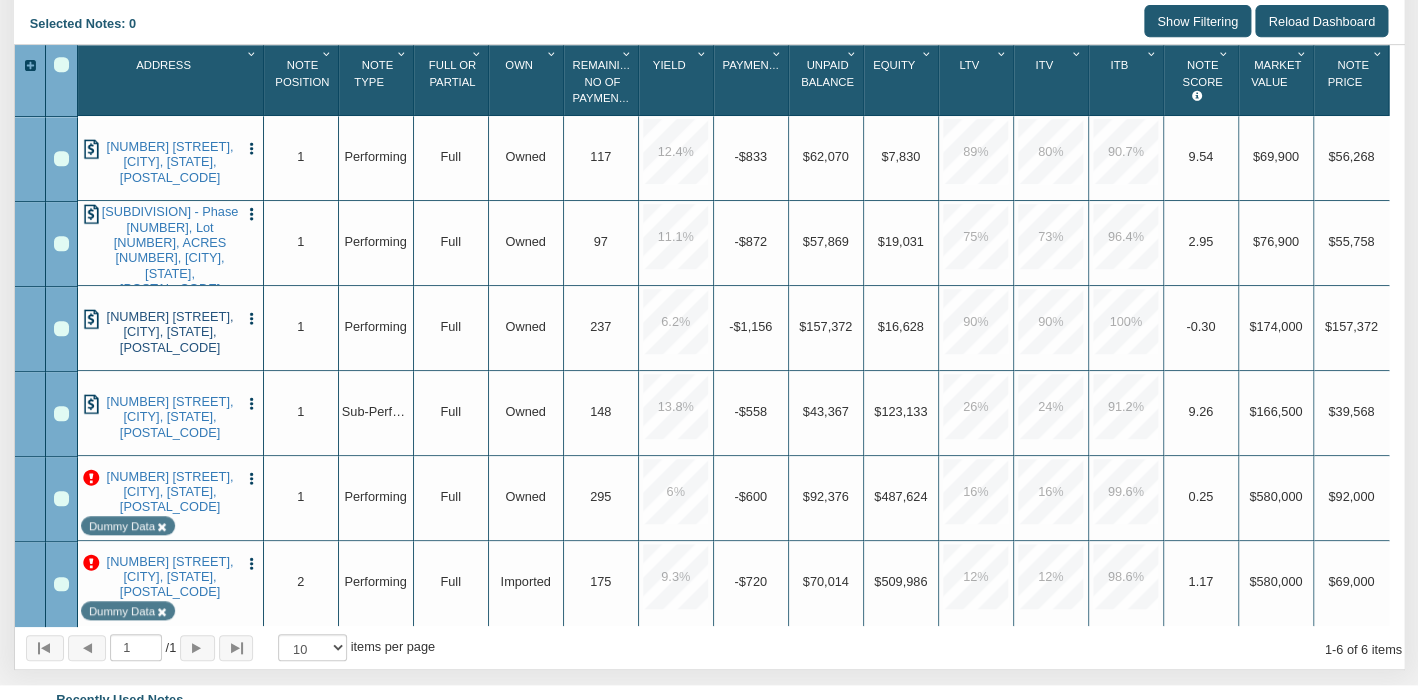 click on "[NUMBER] [STREET], [CITY], [STATE], [POSTAL_CODE]" at bounding box center (169, 332) 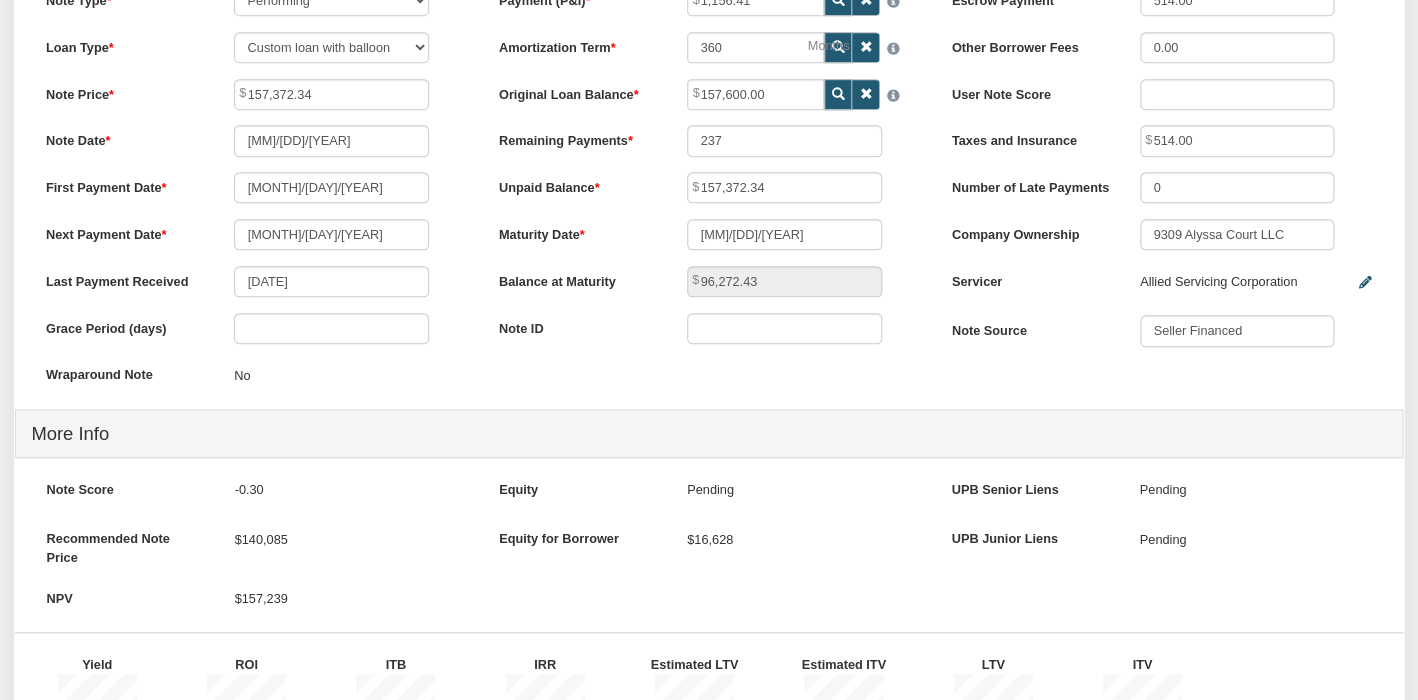 scroll, scrollTop: 0, scrollLeft: 0, axis: both 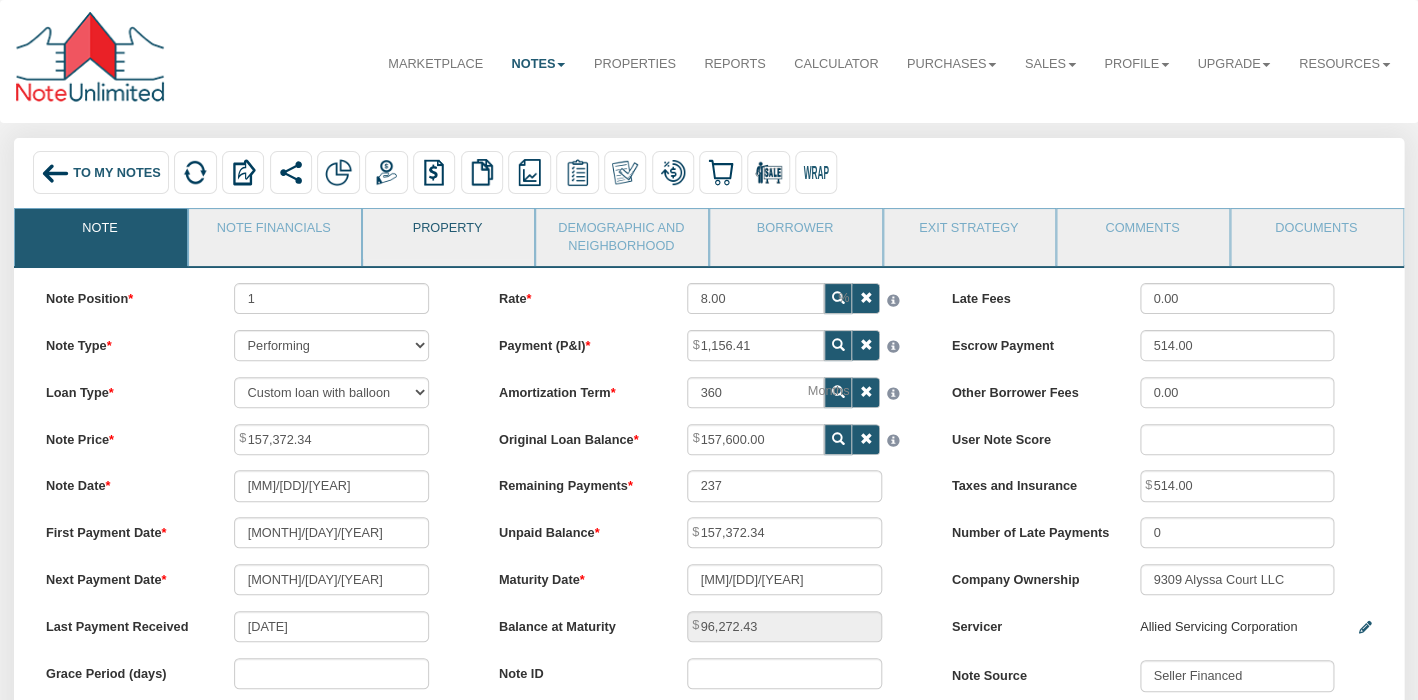 click on "Property" at bounding box center [448, 234] 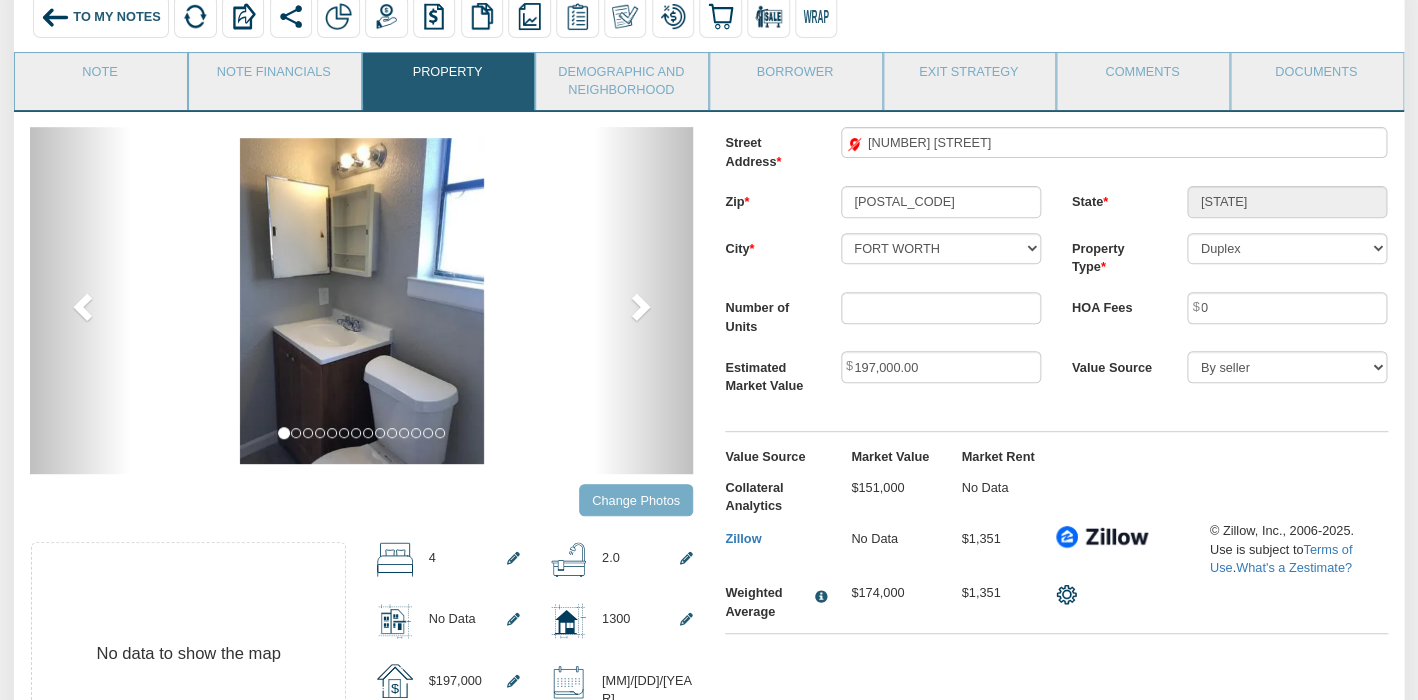 scroll, scrollTop: 217, scrollLeft: 0, axis: vertical 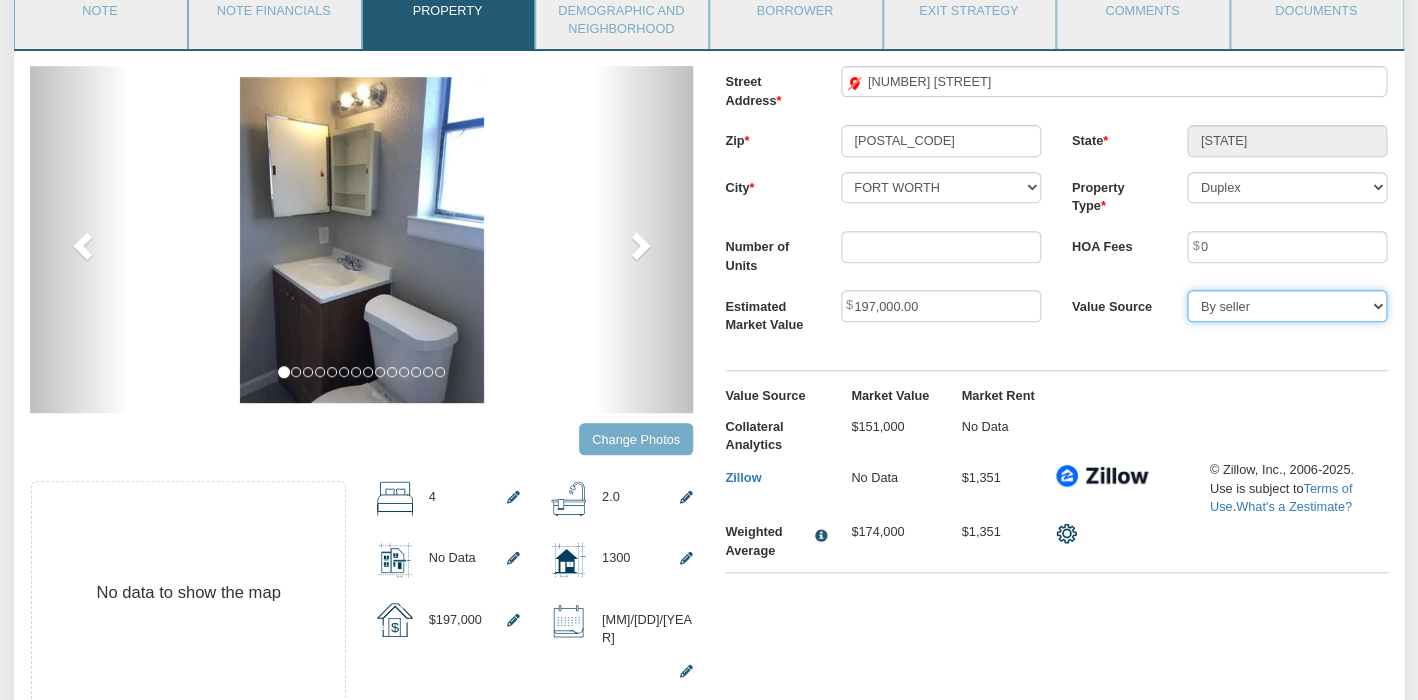 select on "string:Custom" 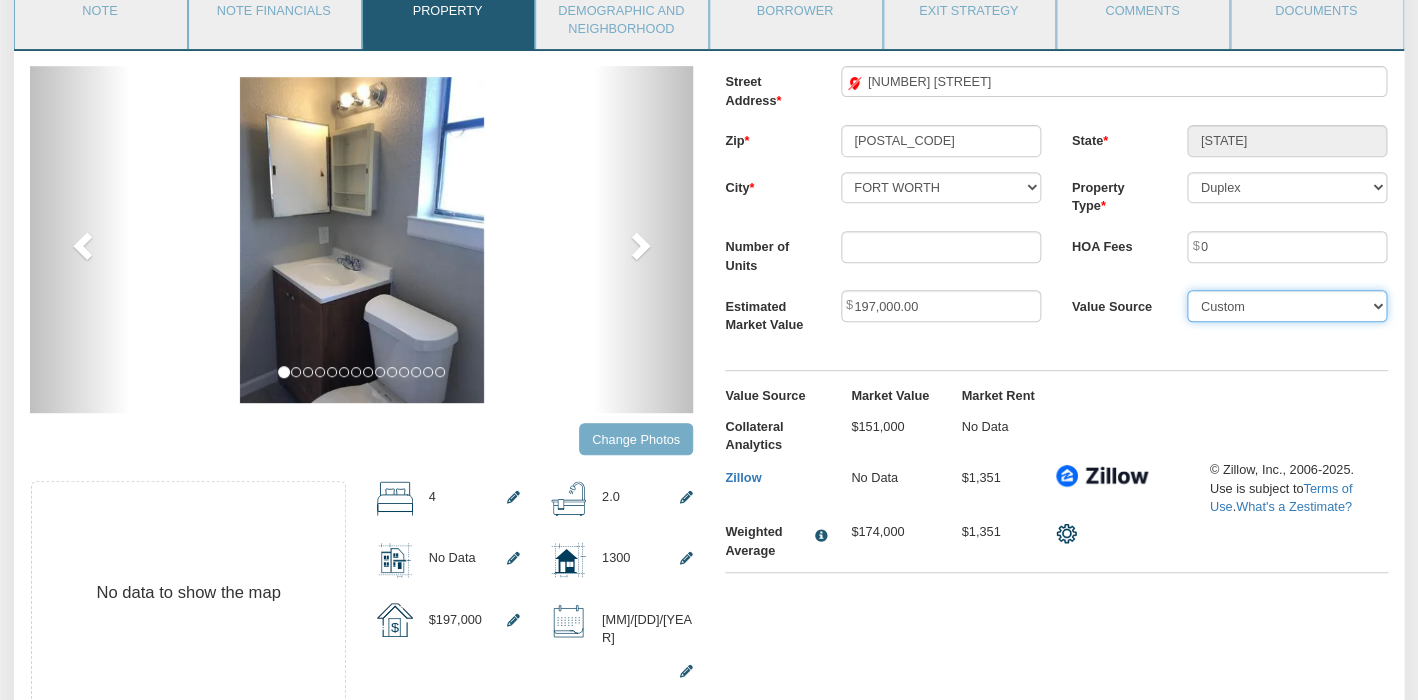 click on "Custom" at bounding box center (0, 0) 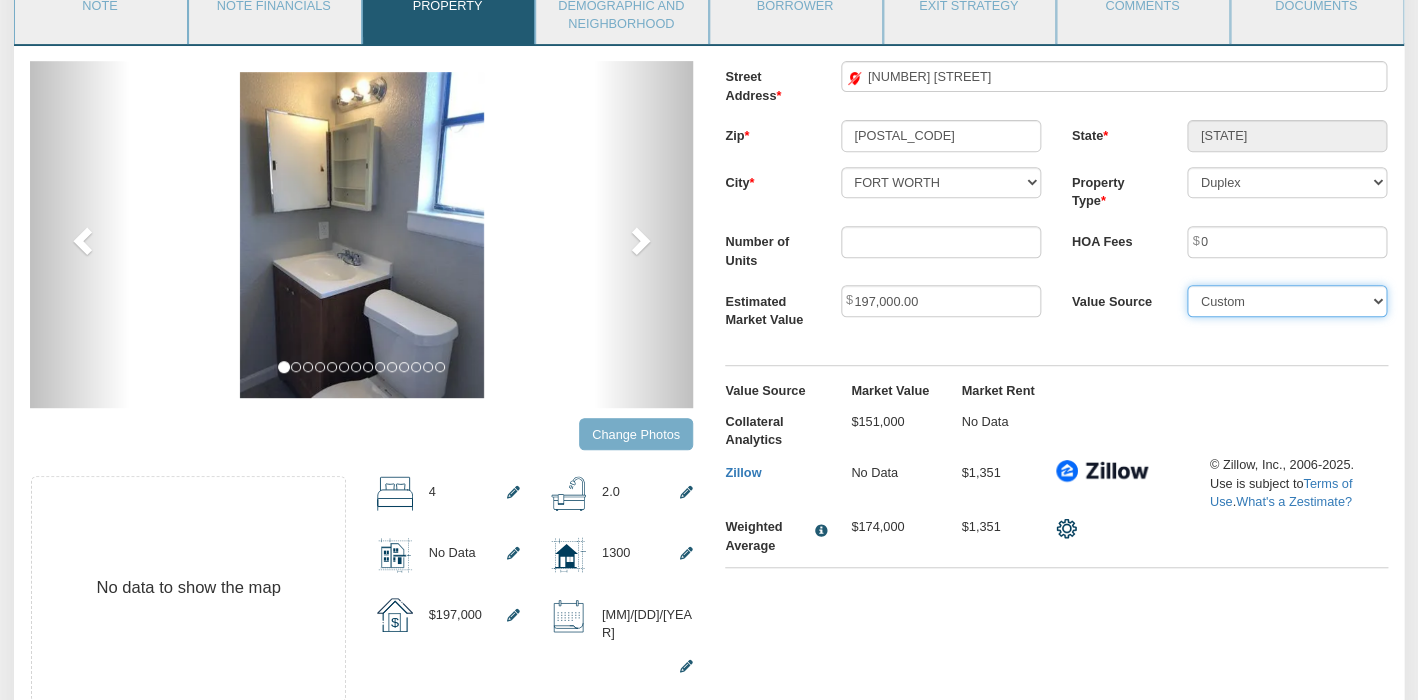 scroll, scrollTop: 210, scrollLeft: 0, axis: vertical 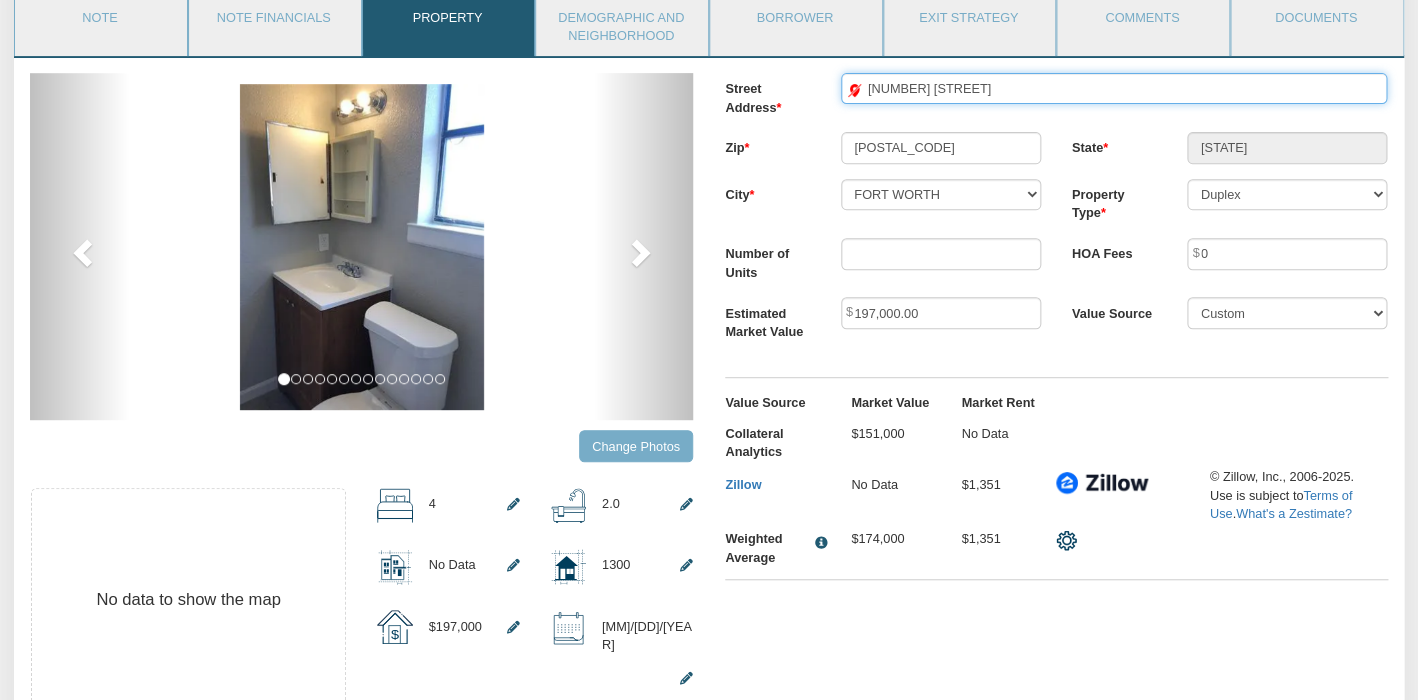 click on "[NUMBER] [STREET]" at bounding box center (1114, 88) 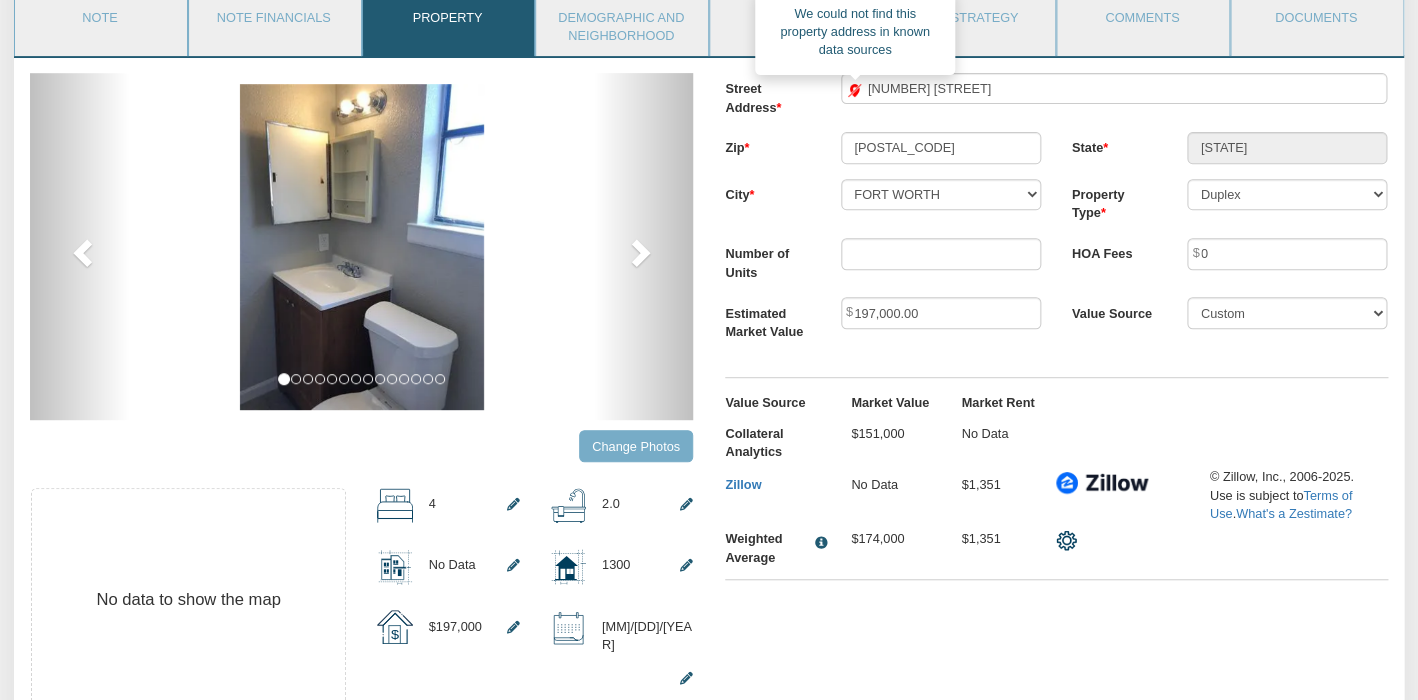click at bounding box center [854, 90] 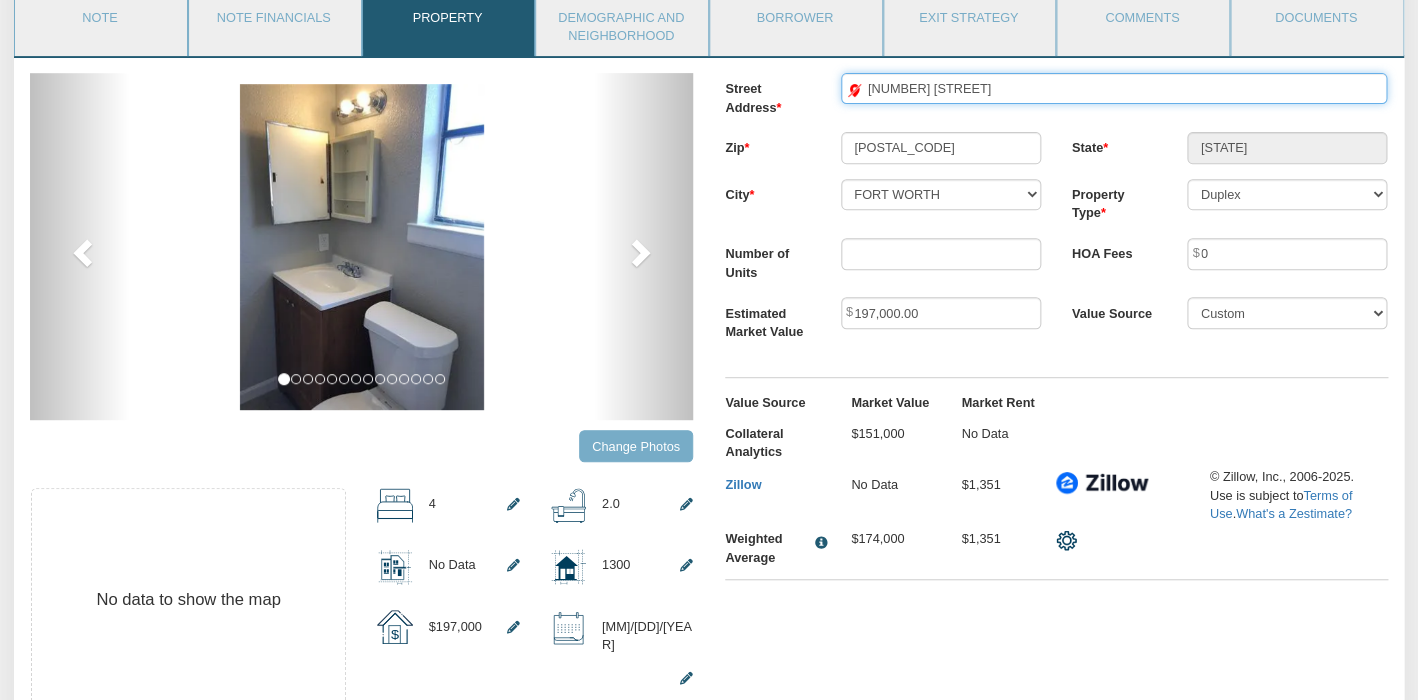 click on "[NUMBER] [STREET]" at bounding box center (1114, 88) 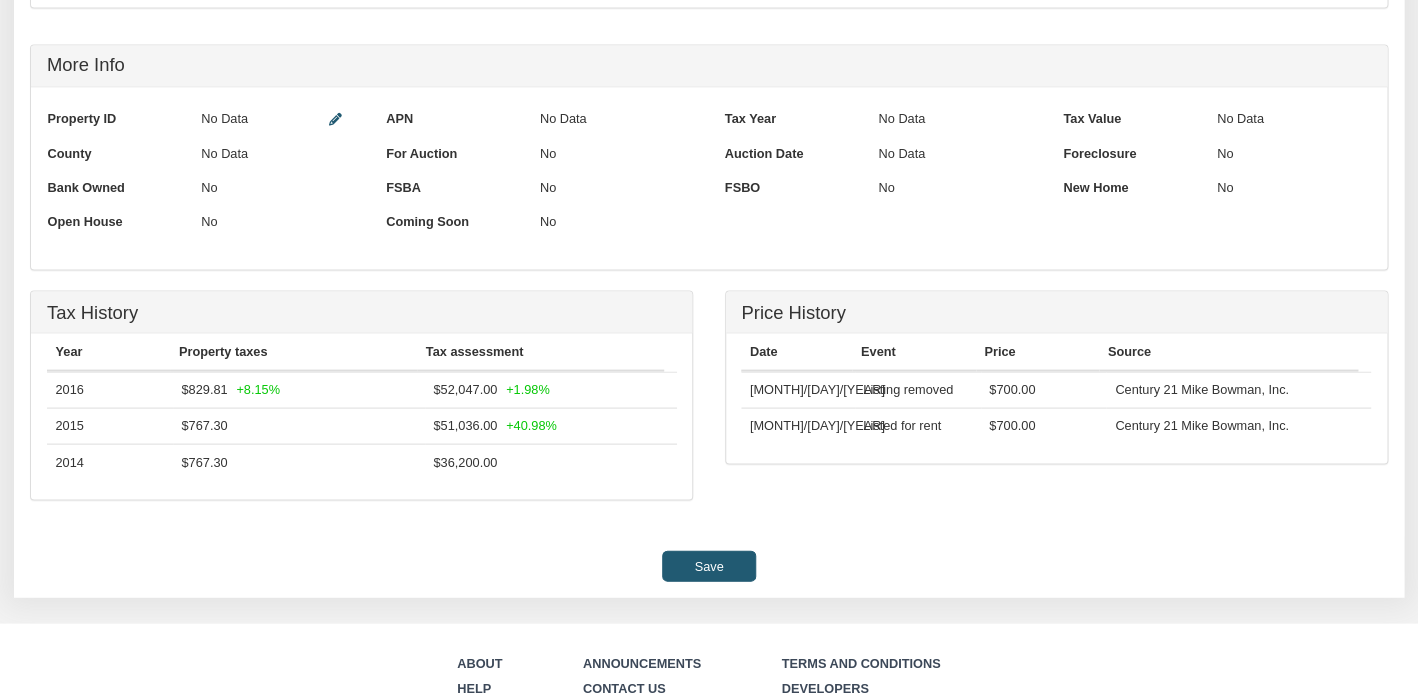 scroll, scrollTop: 1352, scrollLeft: 0, axis: vertical 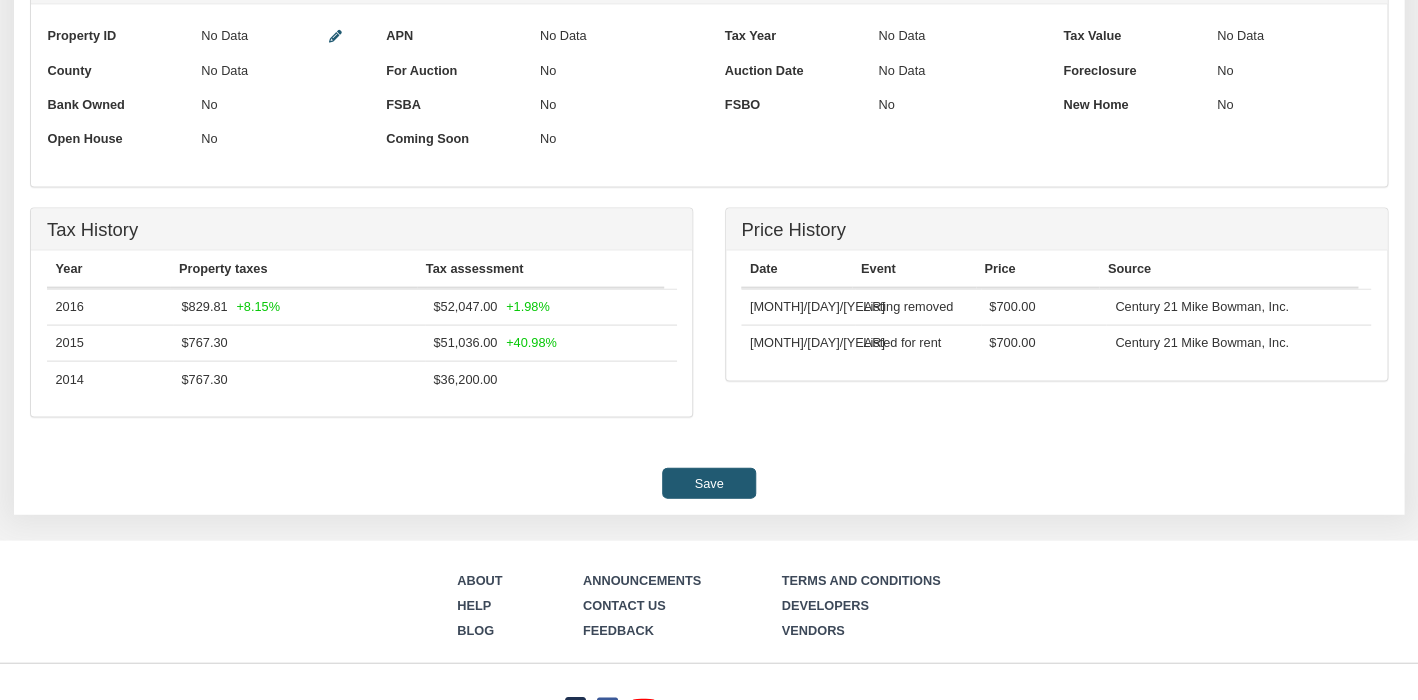click on "Save" at bounding box center (709, 482) 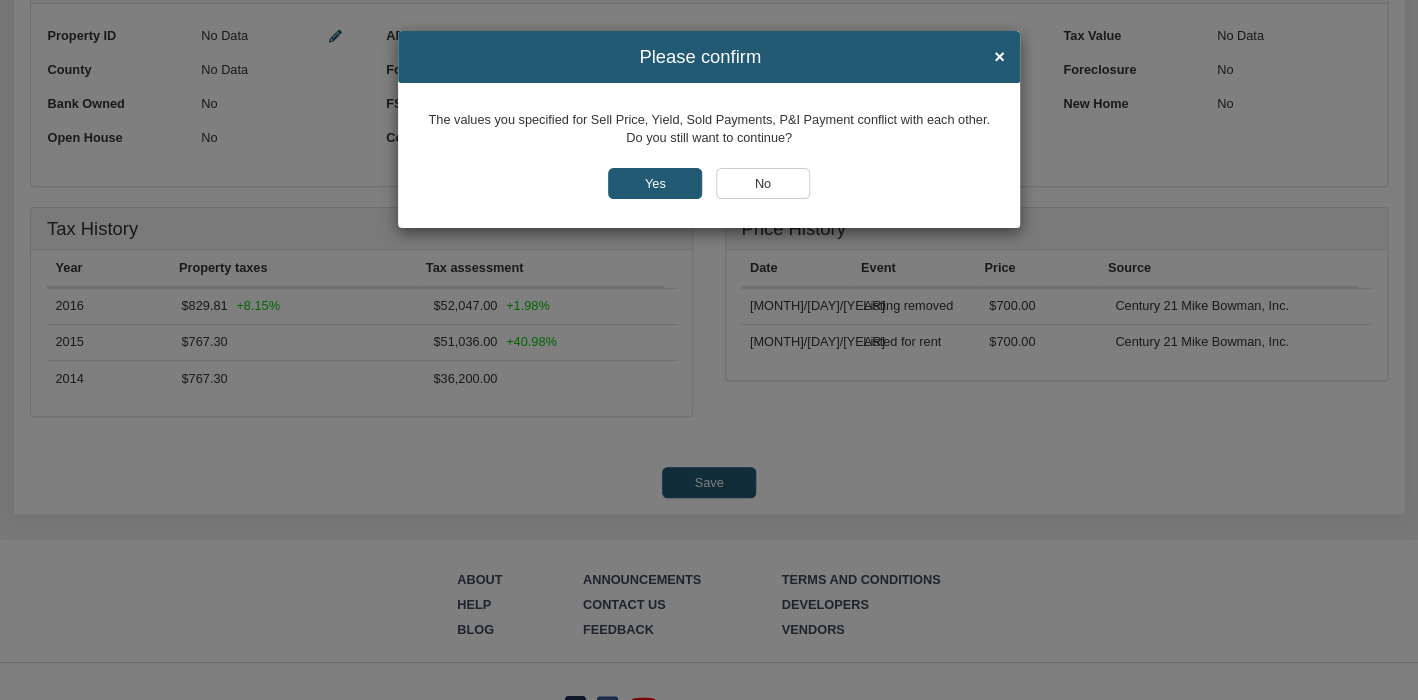 click on "Yes" at bounding box center [655, 183] 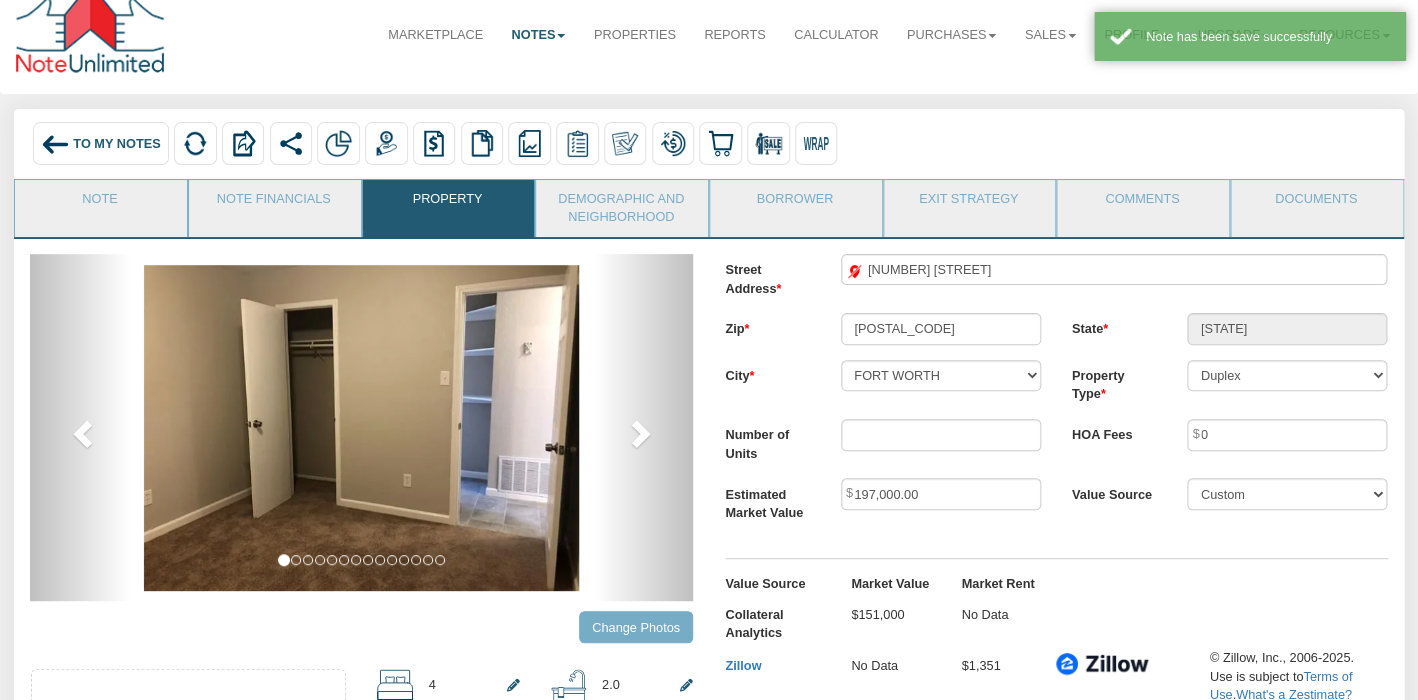 scroll, scrollTop: 0, scrollLeft: 0, axis: both 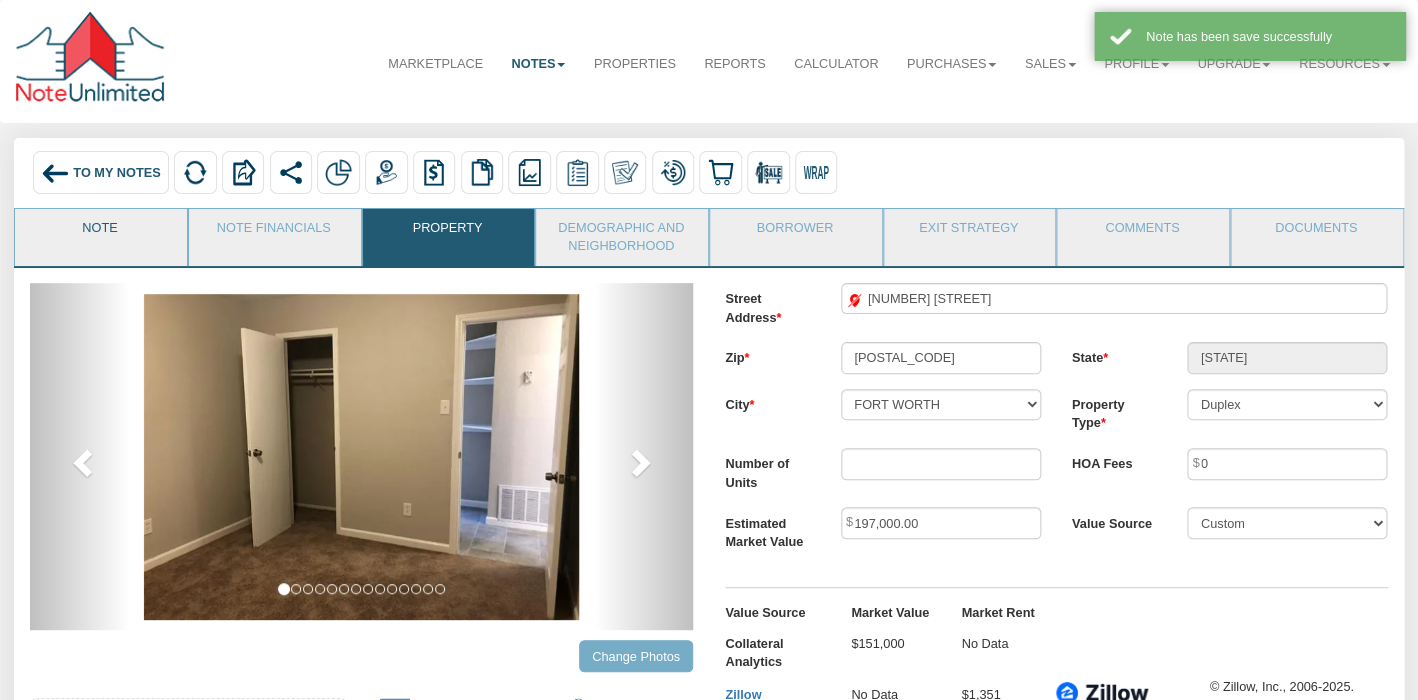 click on "Note" at bounding box center (100, 234) 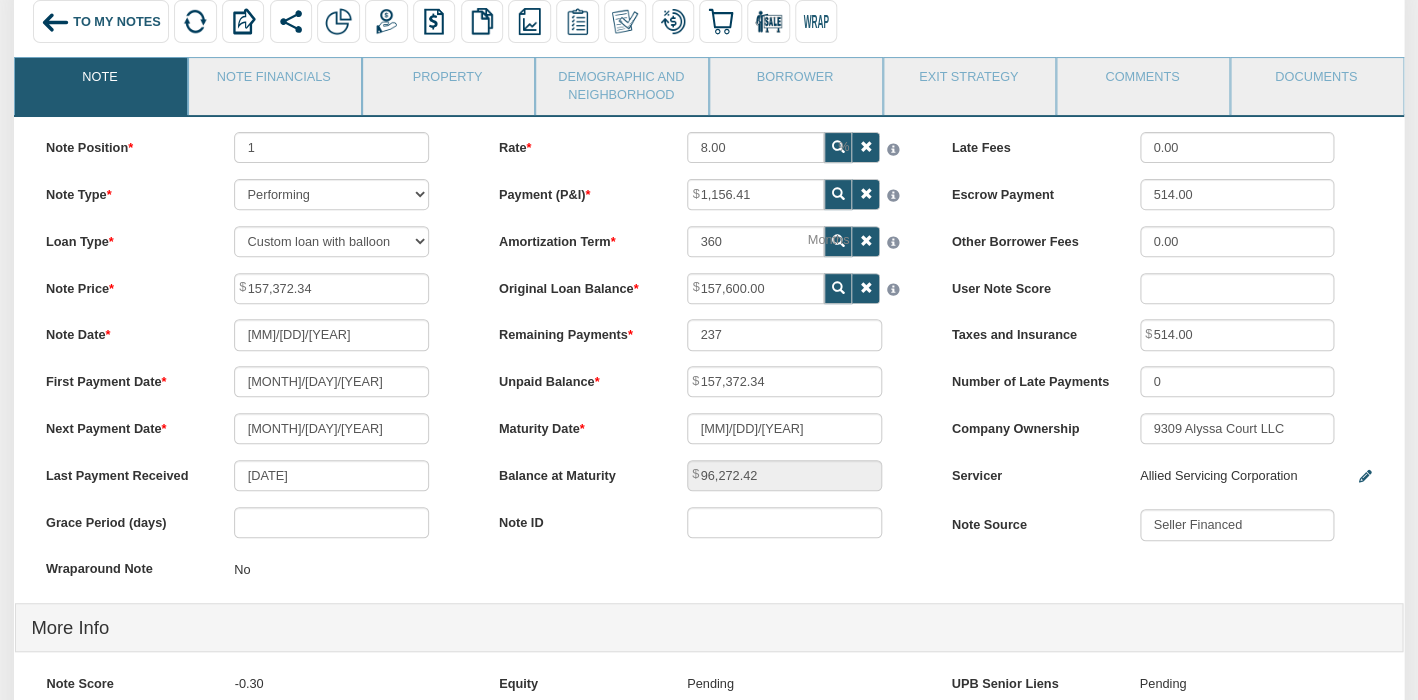 scroll, scrollTop: 153, scrollLeft: 0, axis: vertical 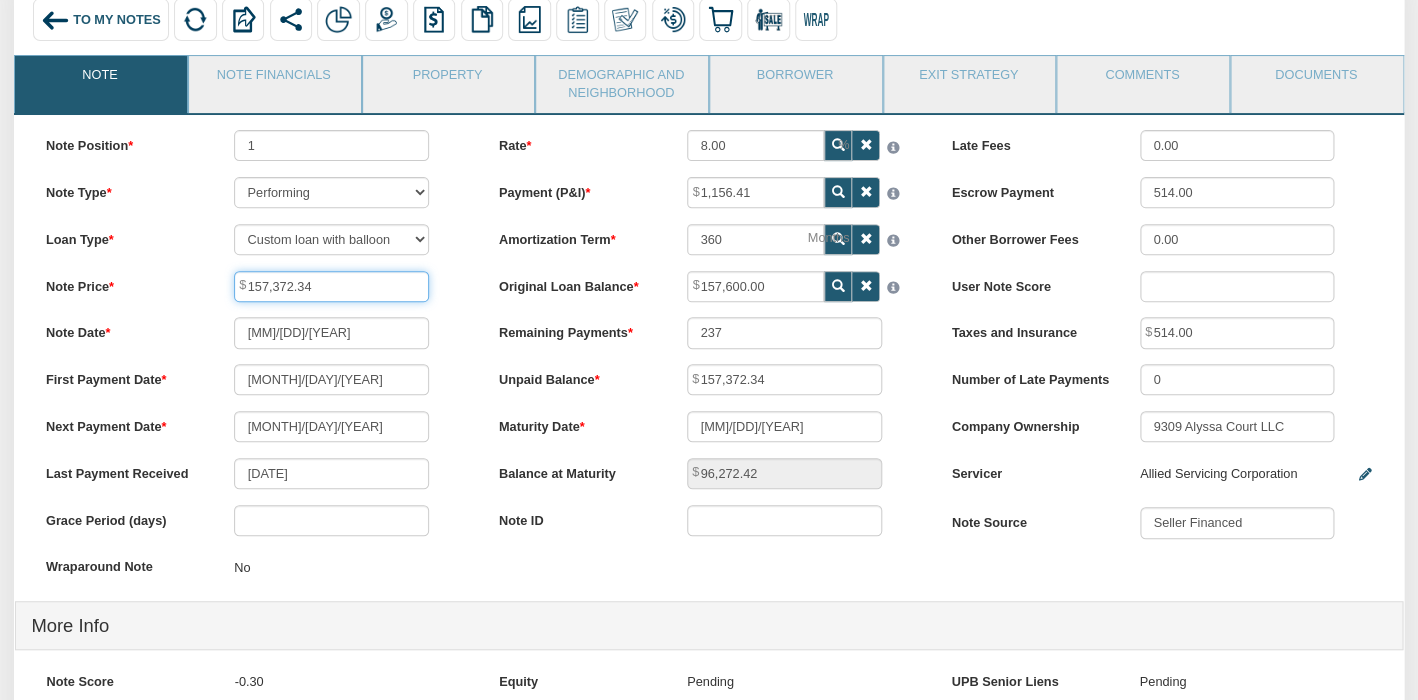 click on "157,372.34" at bounding box center [331, 286] 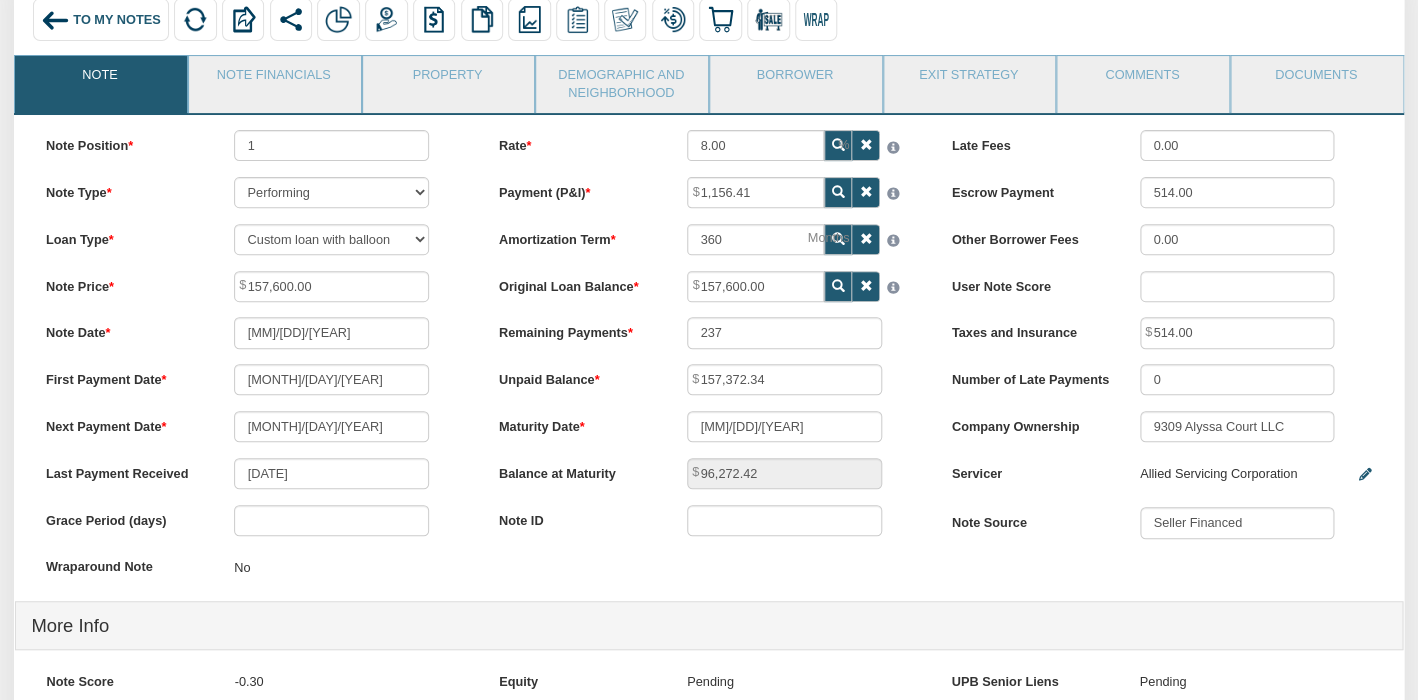 click on "Note Price
157,600.00" at bounding box center (256, 286) 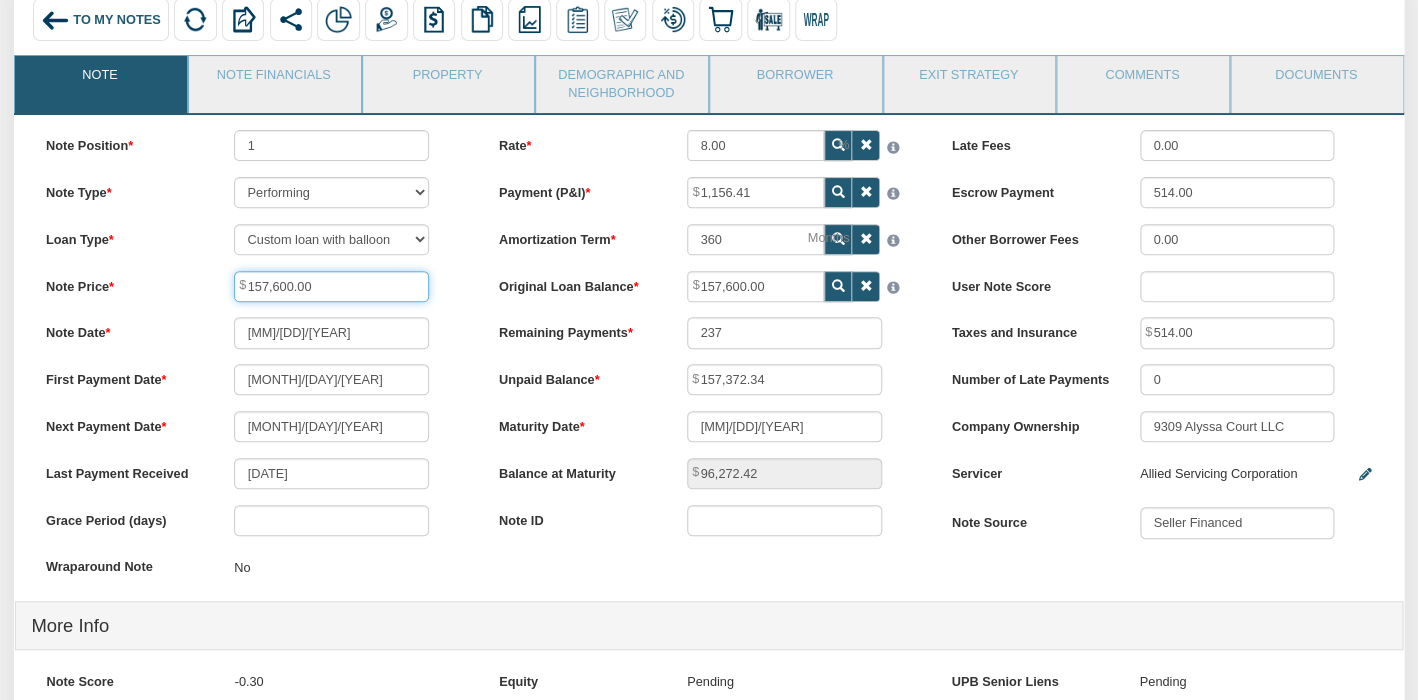 click on "157,600.00" at bounding box center [331, 286] 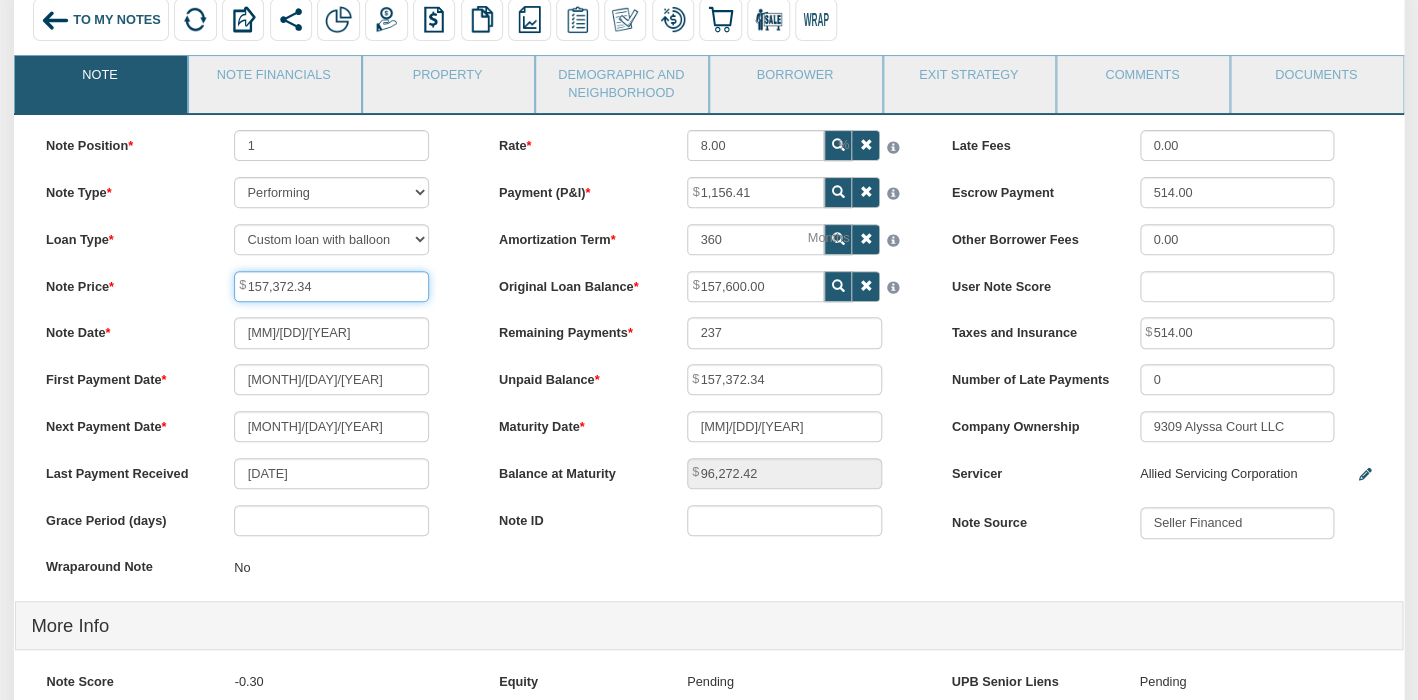 type on "157,372.34" 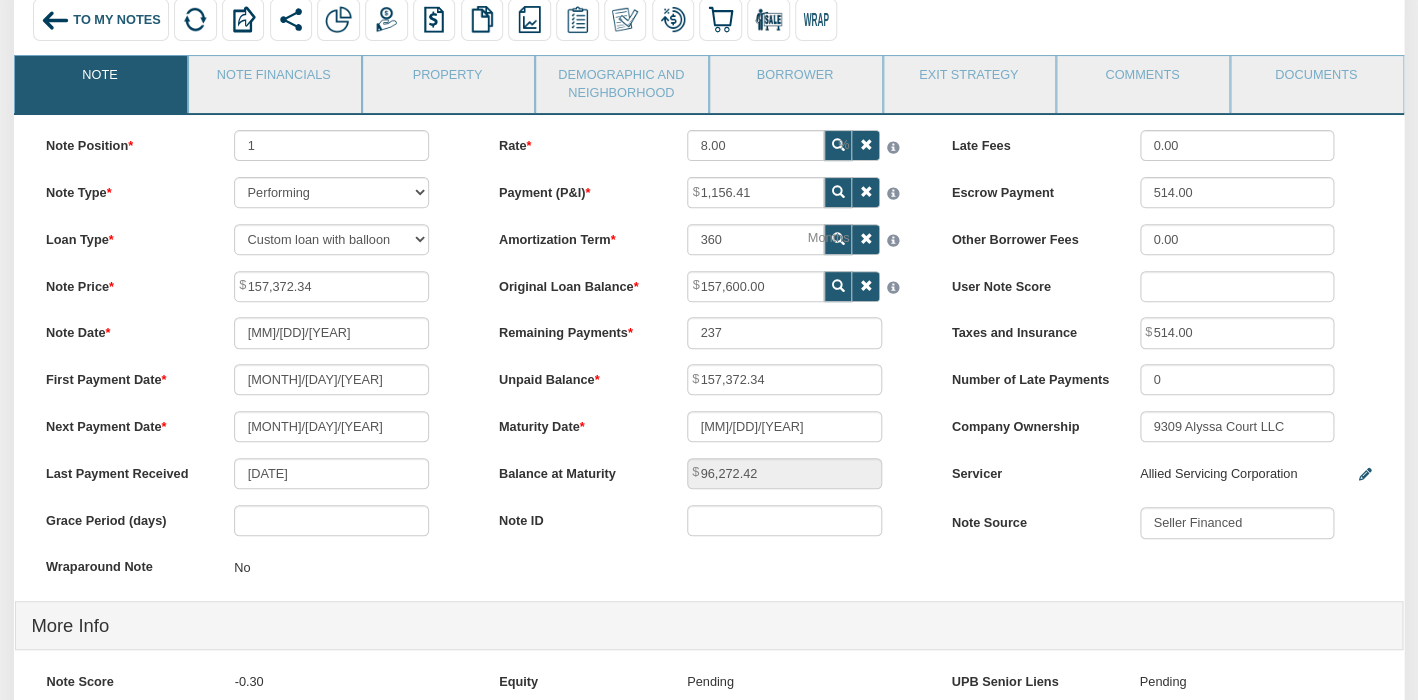 click on "Note Price
157,372.34" at bounding box center (256, 286) 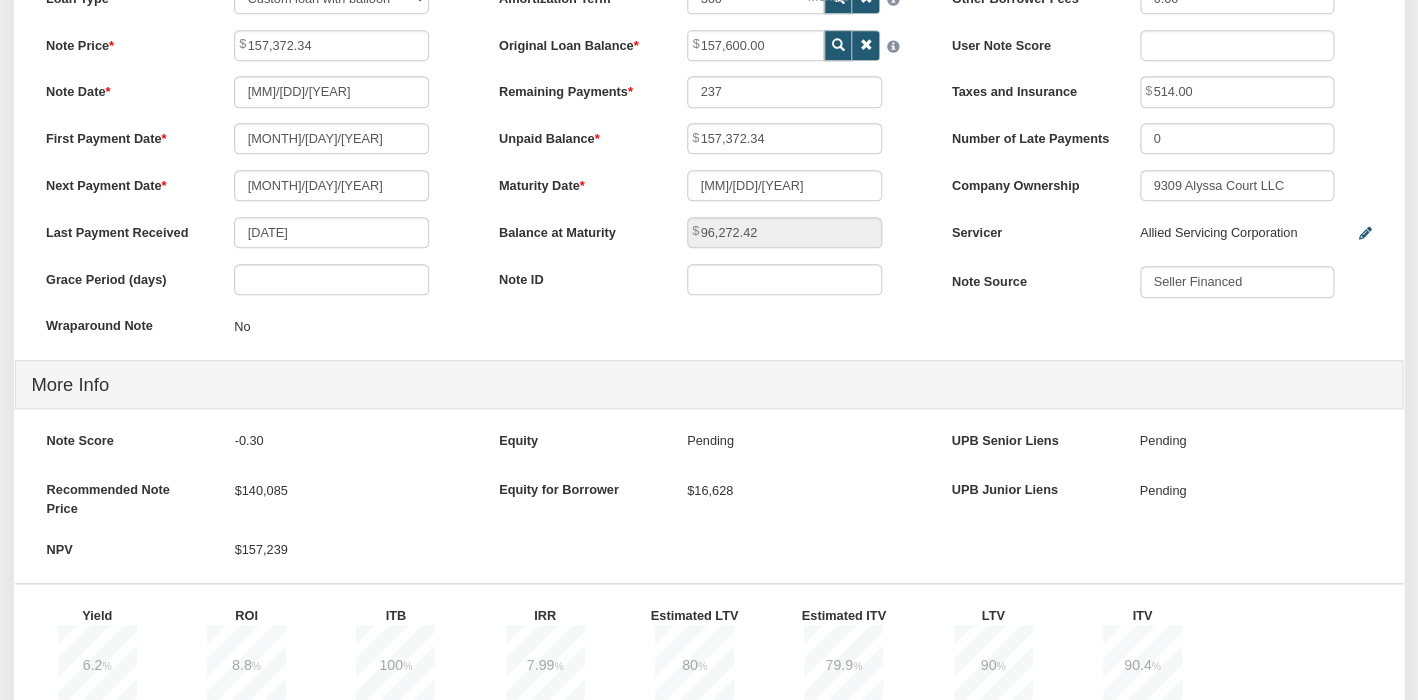 scroll, scrollTop: 782, scrollLeft: 0, axis: vertical 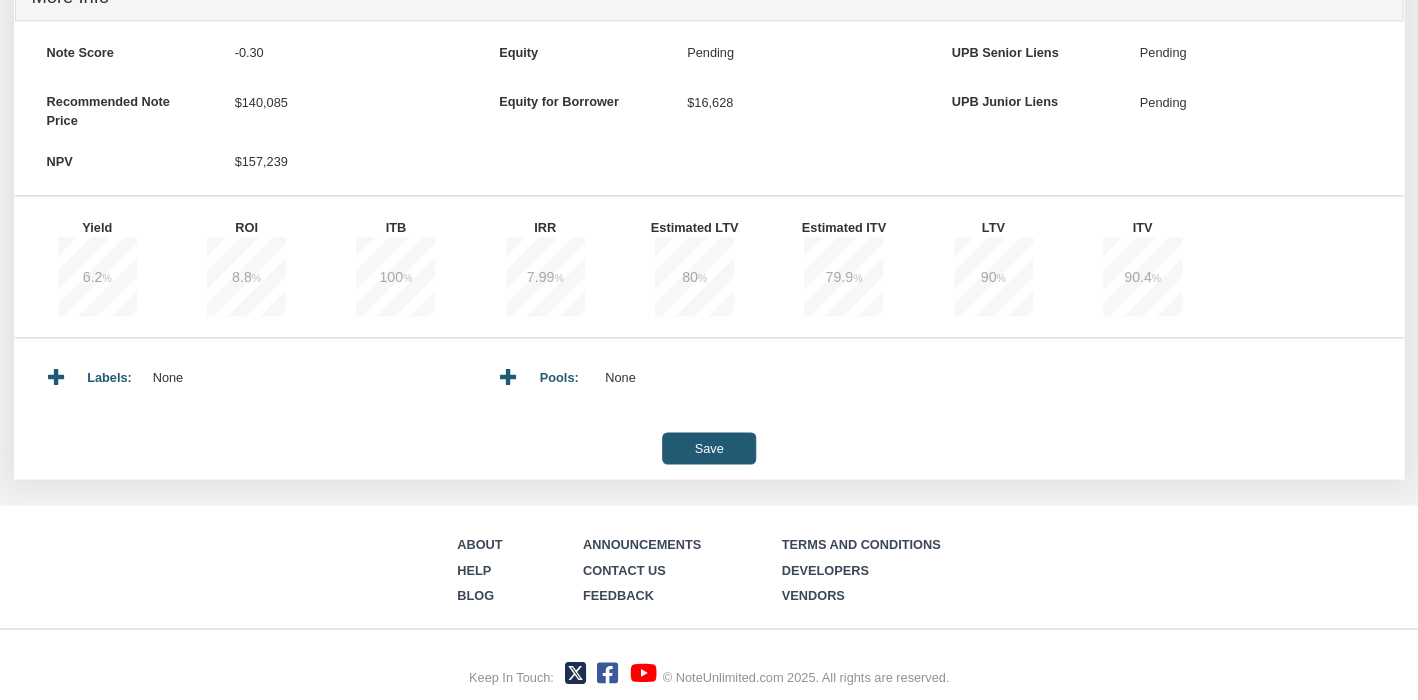 click on "Save" at bounding box center [709, 447] 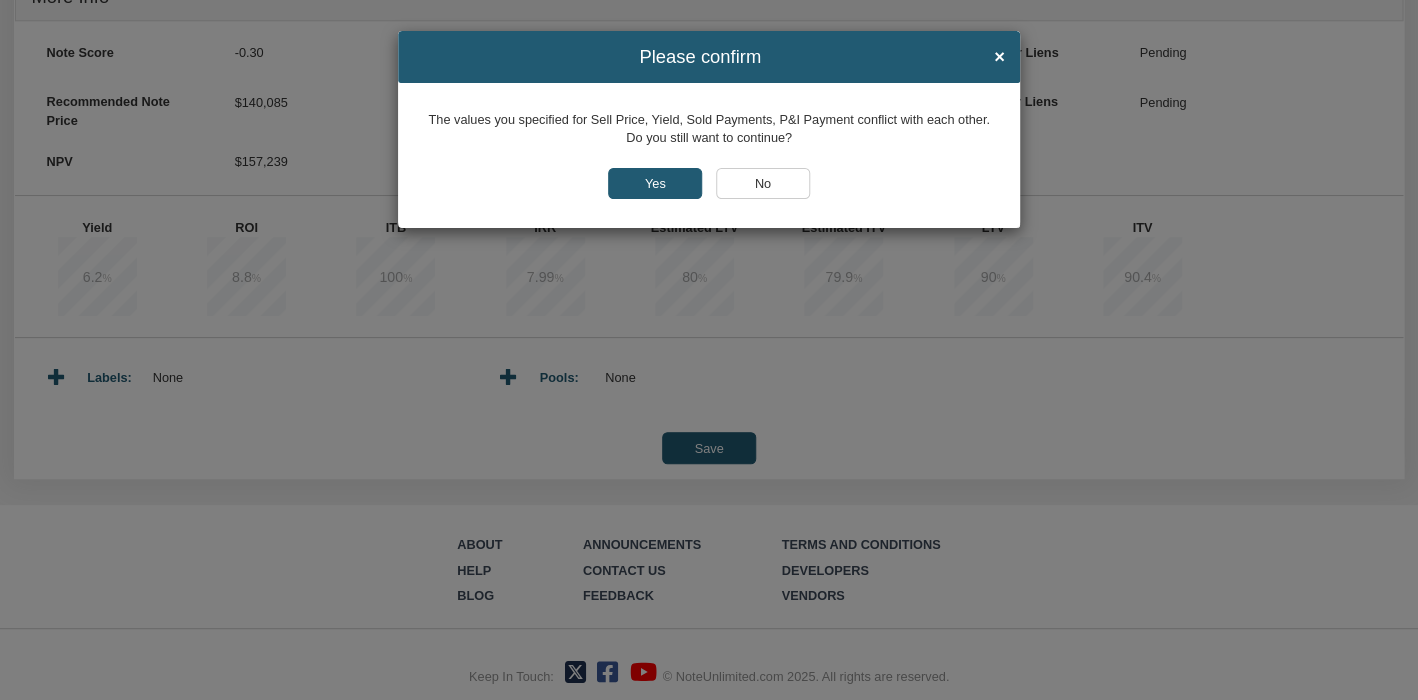 click on "Yes" at bounding box center (655, 183) 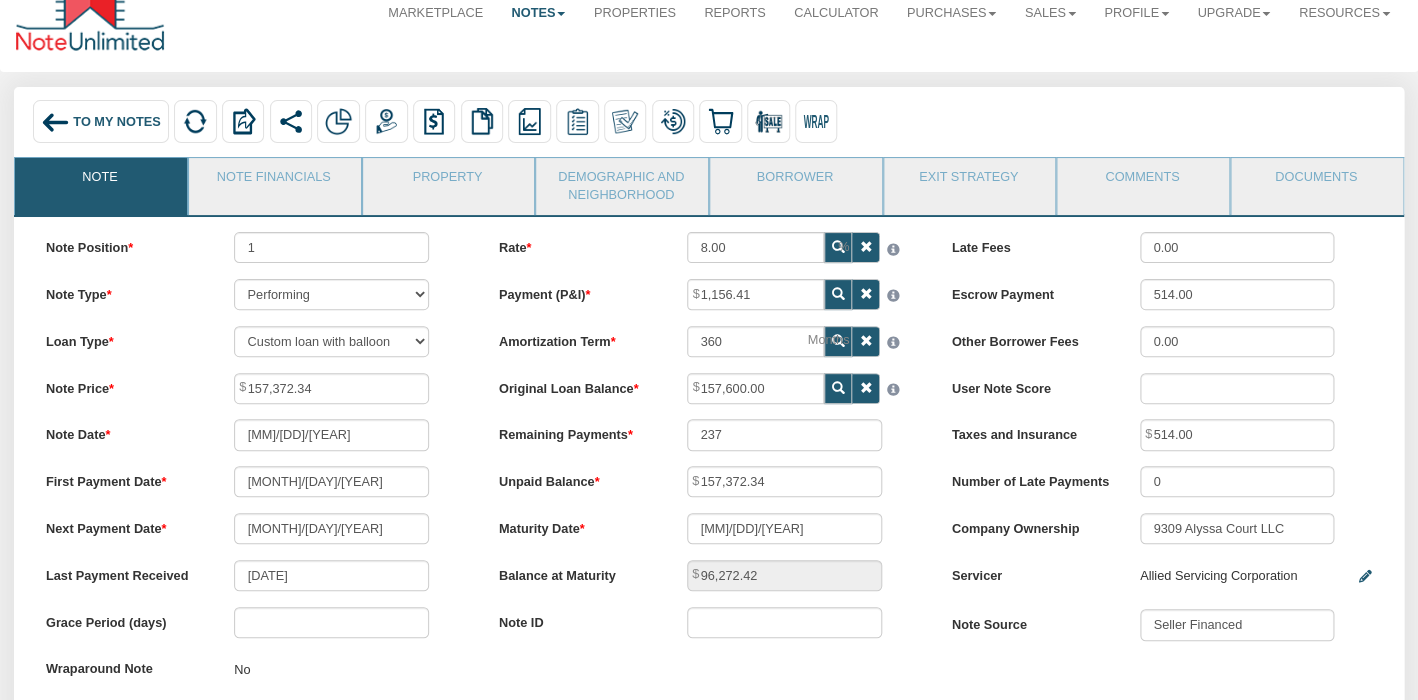 scroll, scrollTop: 0, scrollLeft: 0, axis: both 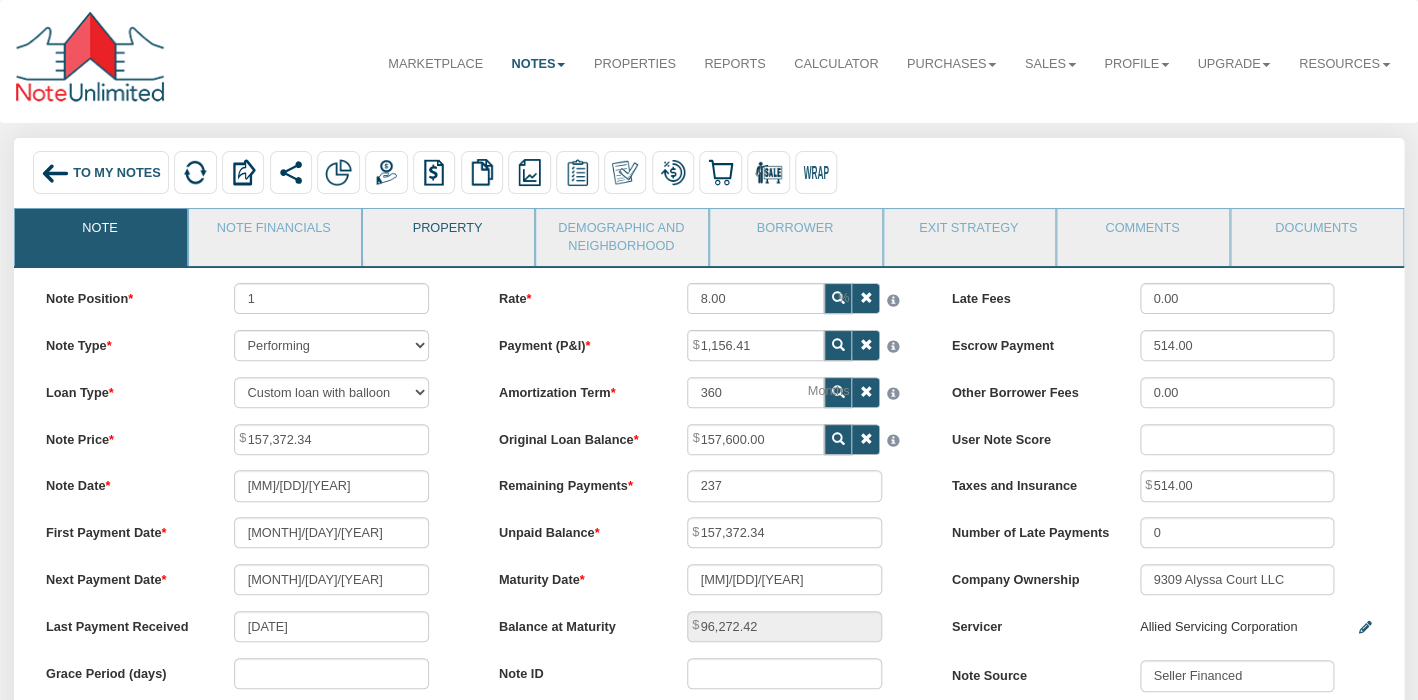 click on "Property" at bounding box center [448, 234] 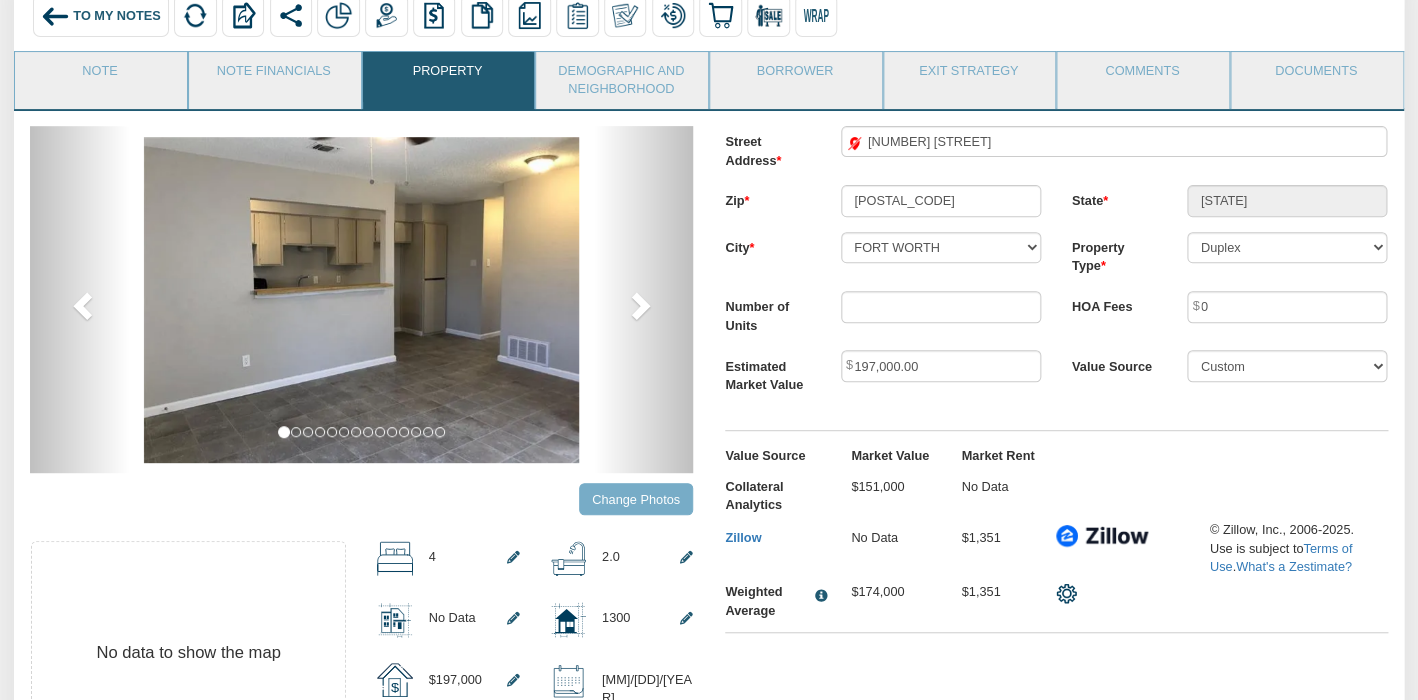 scroll, scrollTop: 0, scrollLeft: 0, axis: both 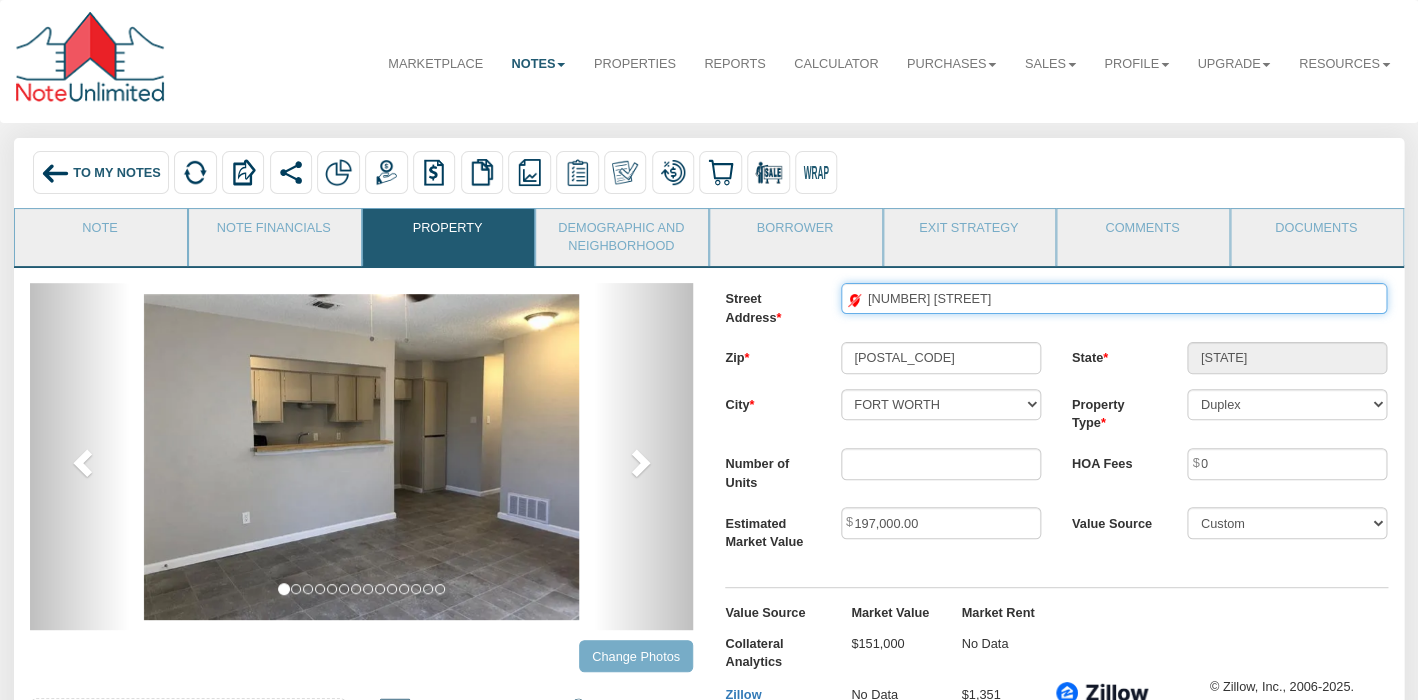 click on "[NUMBER] [STREET]" at bounding box center [1114, 298] 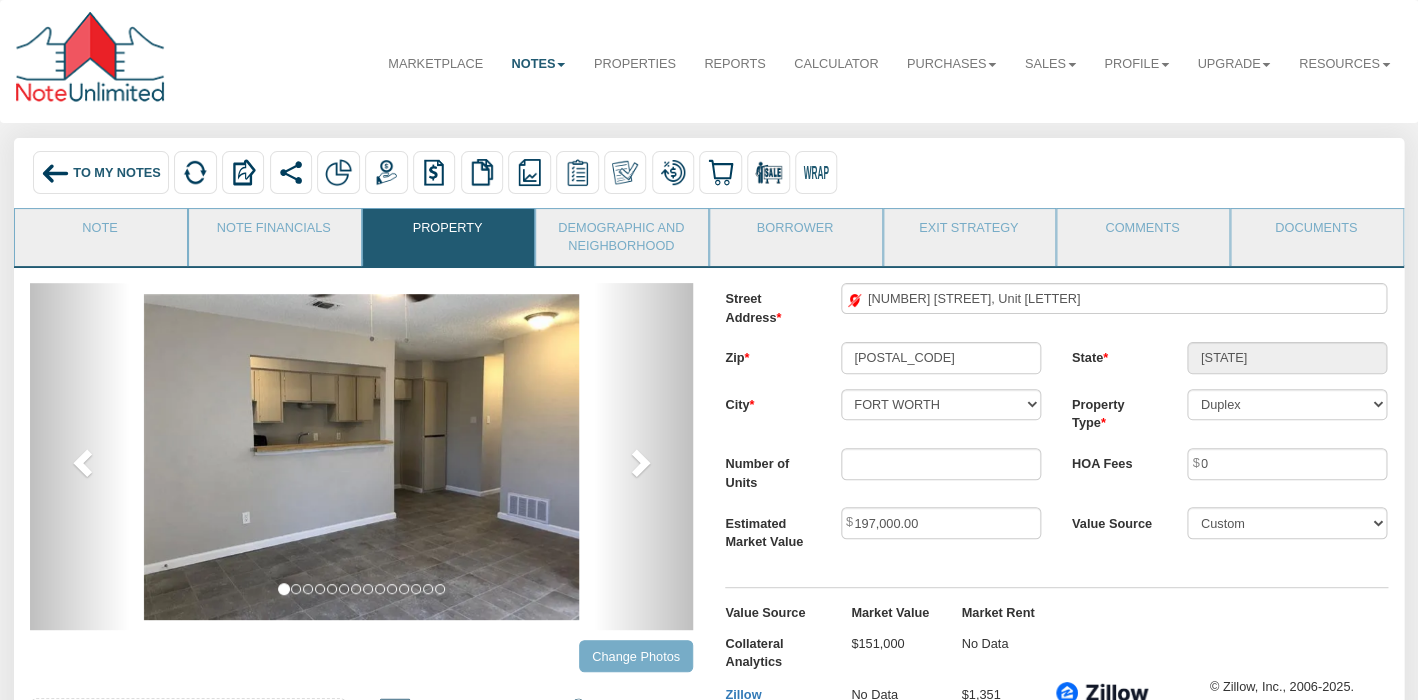 click on "Zip" at bounding box center (768, 354) 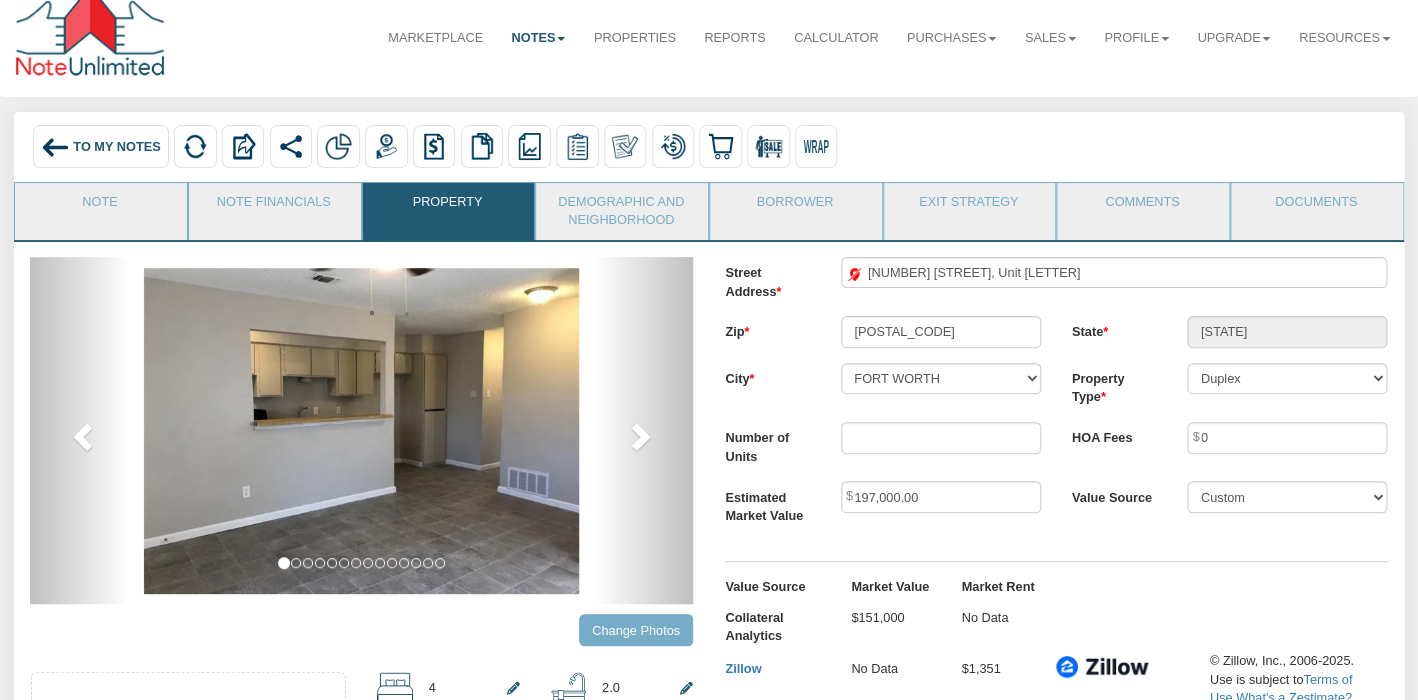 scroll, scrollTop: 0, scrollLeft: 0, axis: both 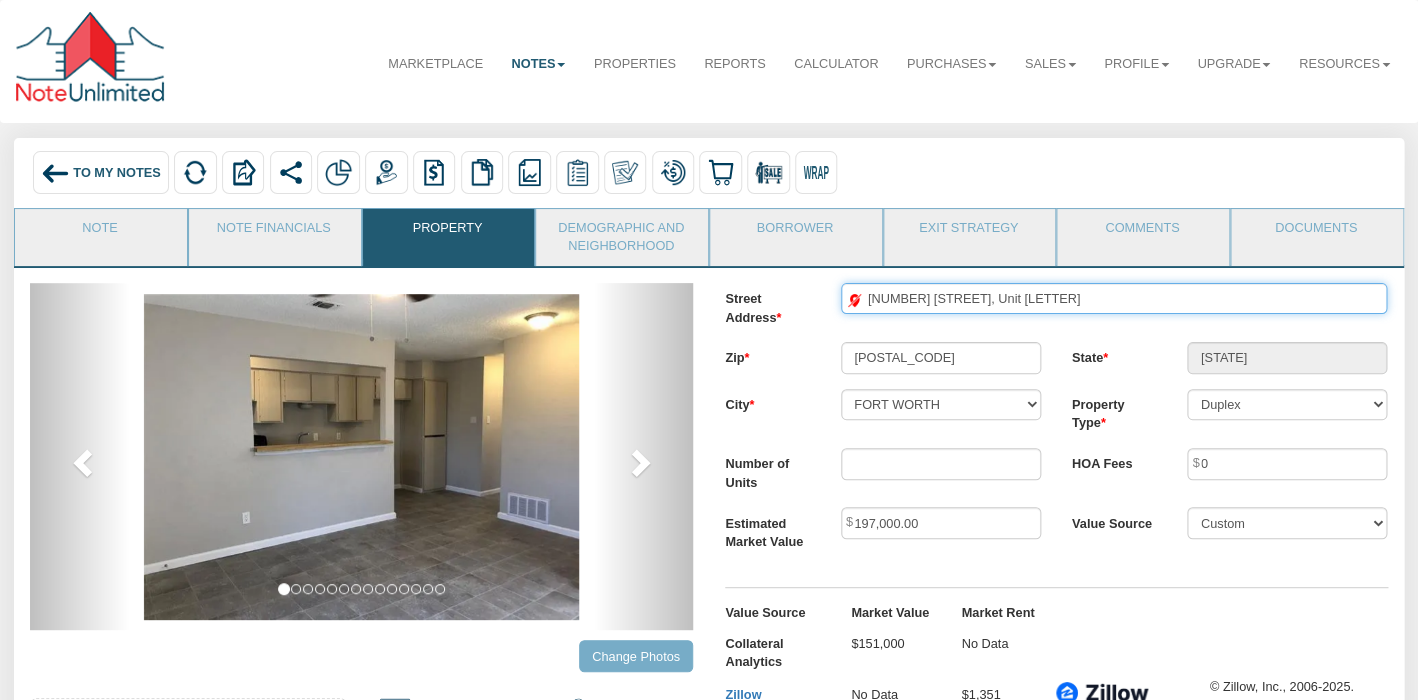 click on "[NUMBER] [STREET], Unit [LETTER]" at bounding box center [1114, 298] 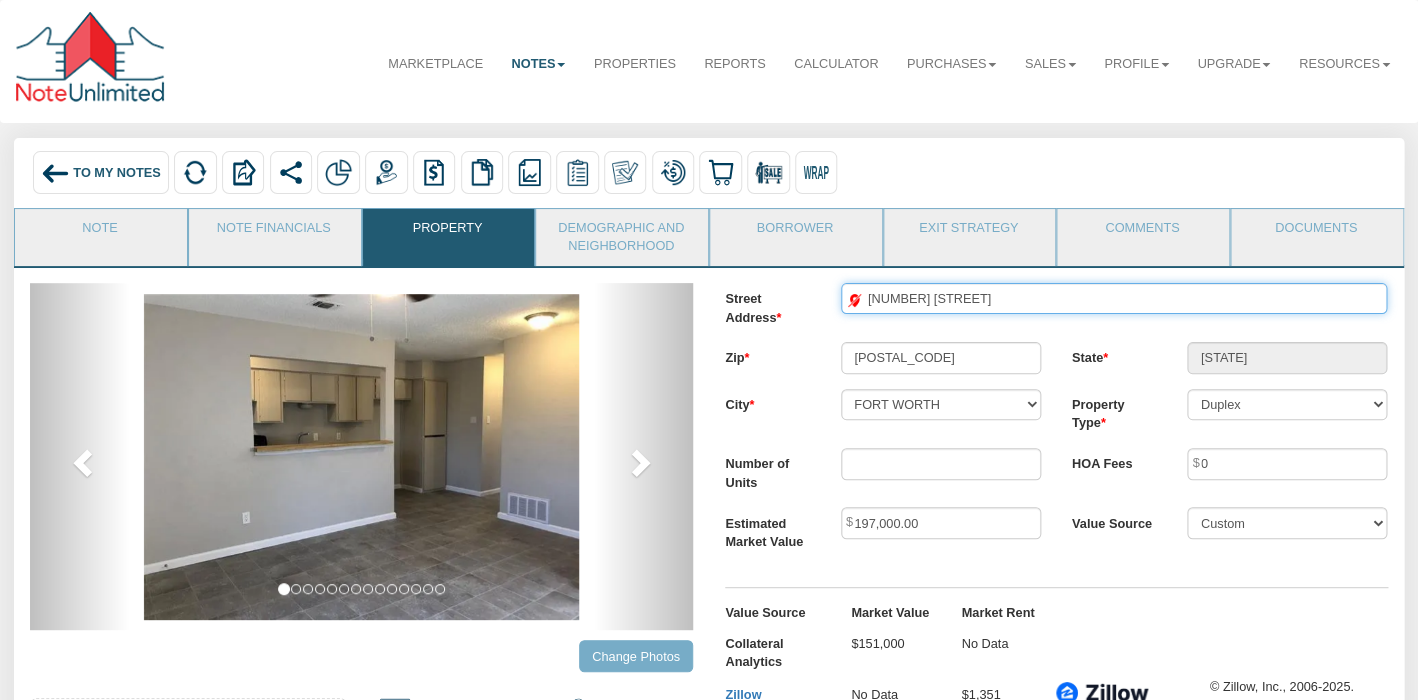 type on "[NUMBER] [STREET]" 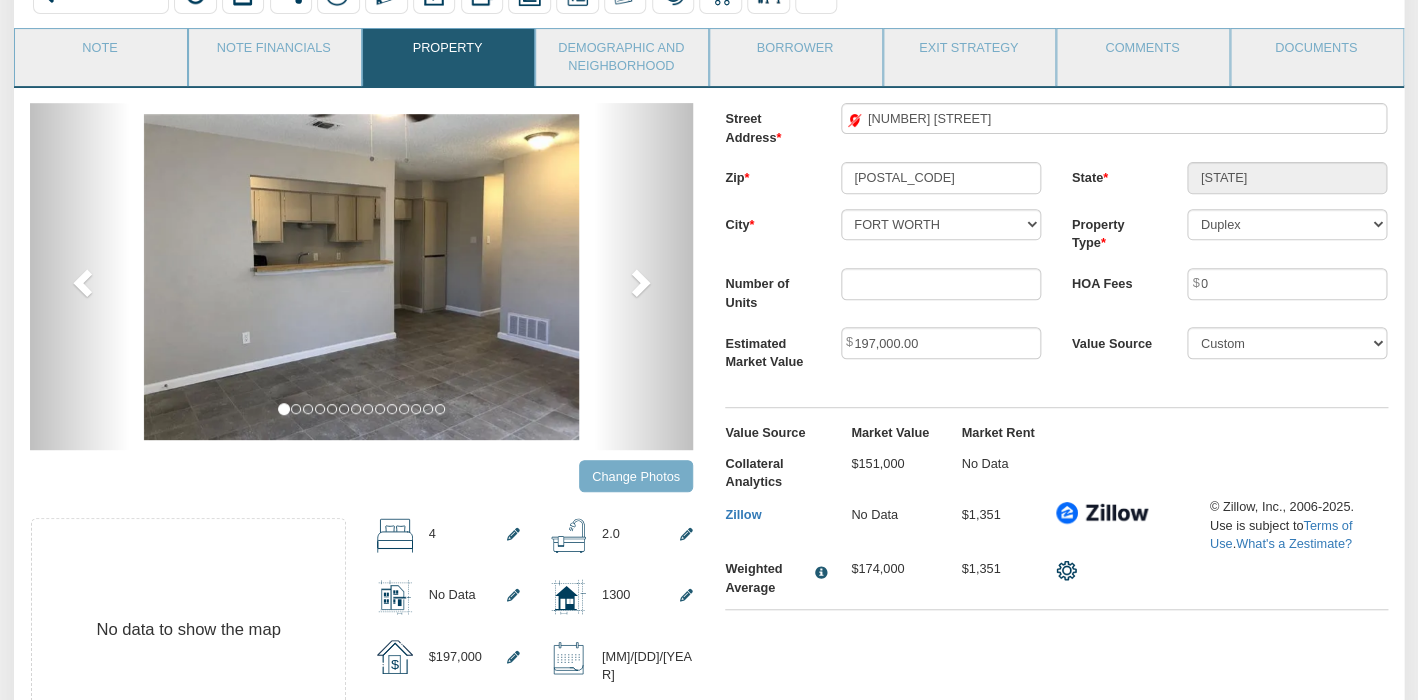 scroll, scrollTop: 204, scrollLeft: 0, axis: vertical 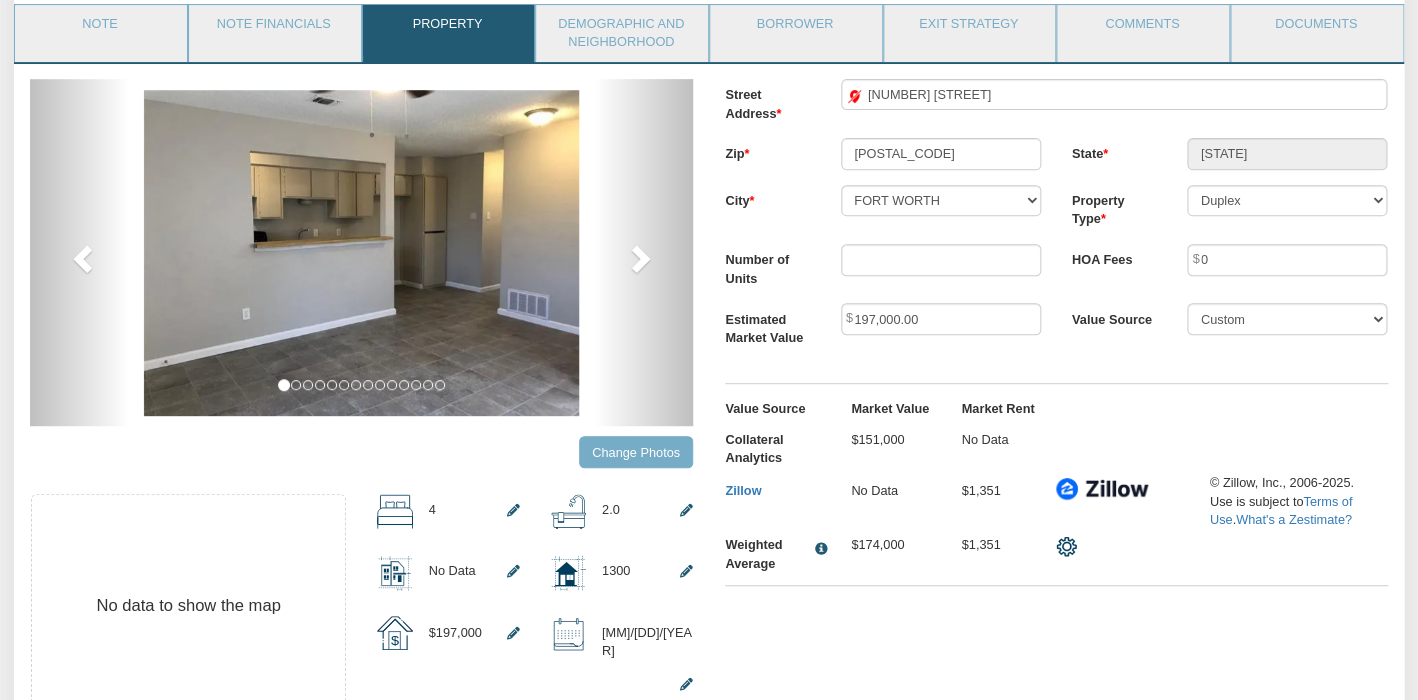 click on "previous
next
slide [NUMBER] of [NUMBER] , currently active
slide [NUMBER] of [NUMBER]
slide [NUMBER] of [NUMBER]
slide [NUMBER] of [NUMBER]
slide [NUMBER] of [NUMBER]
slide [NUMBER] of [NUMBER]
slide [NUMBER] of [NUMBER]" at bounding box center (709, 425) 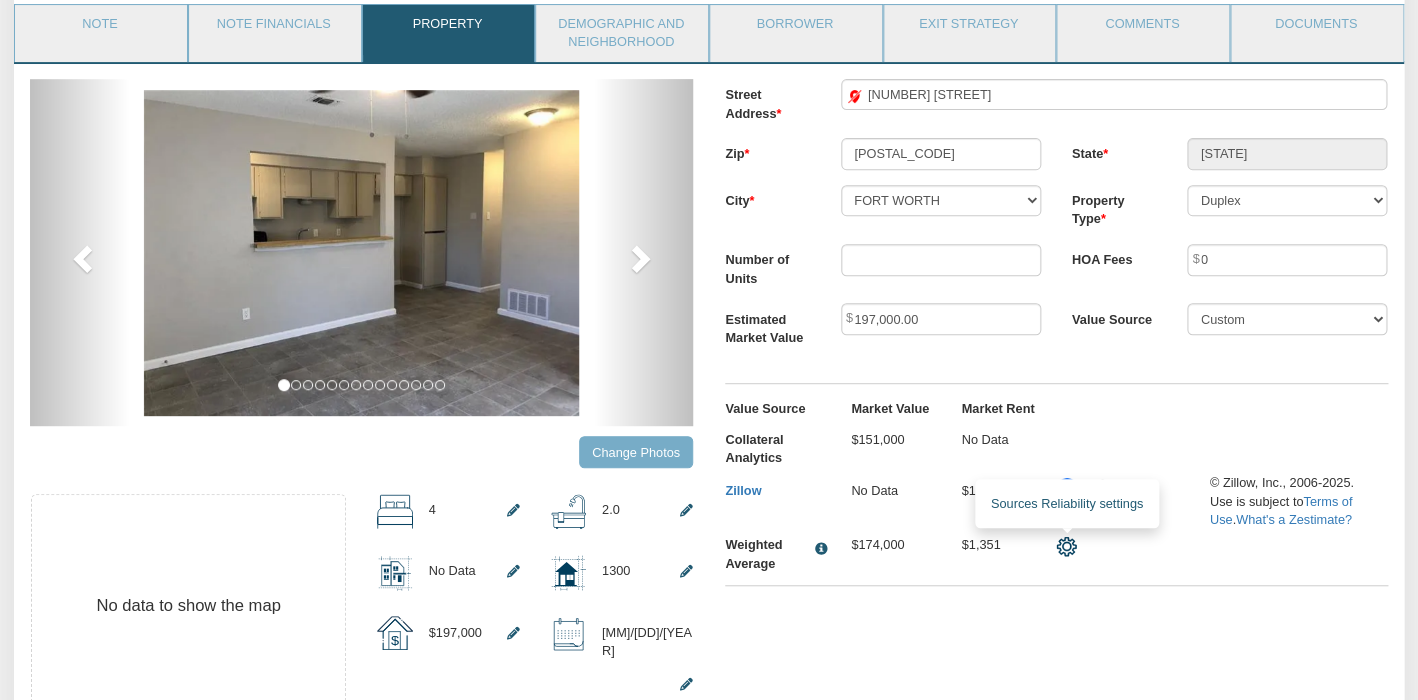 click at bounding box center (1066, 546) 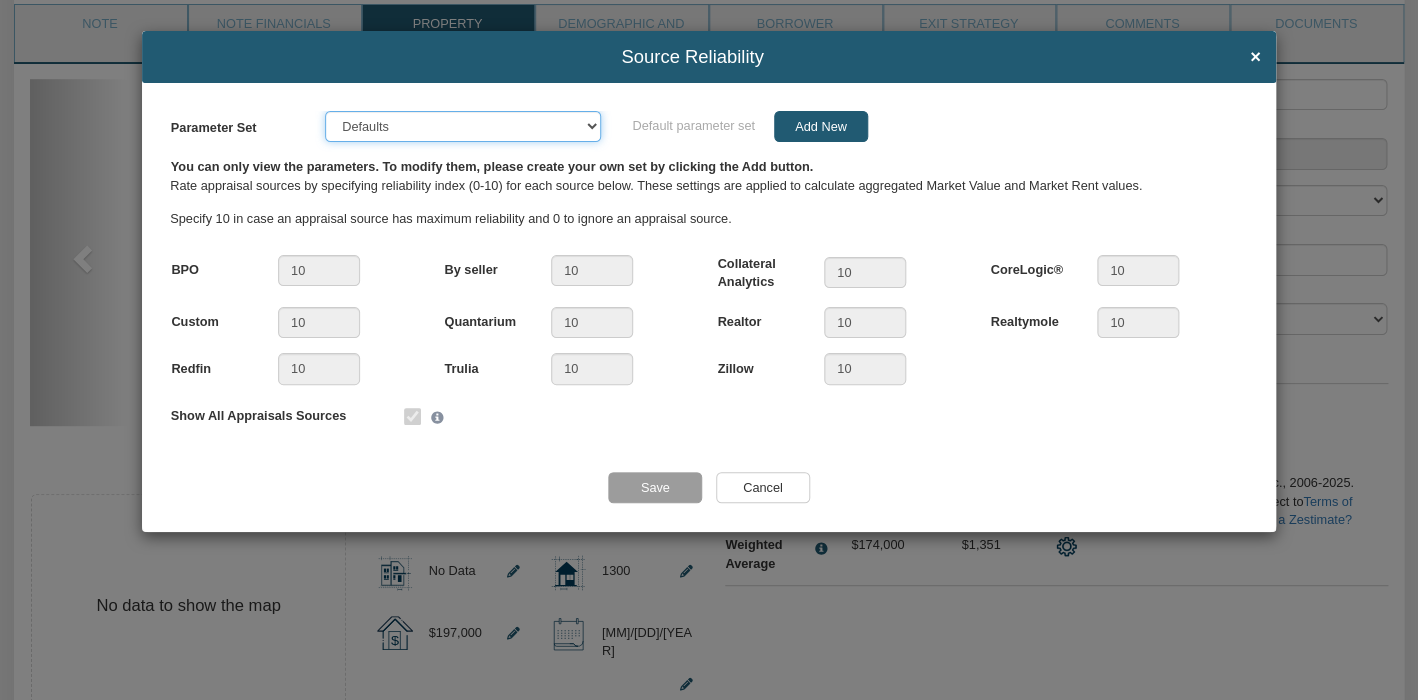 select on "object:19320" 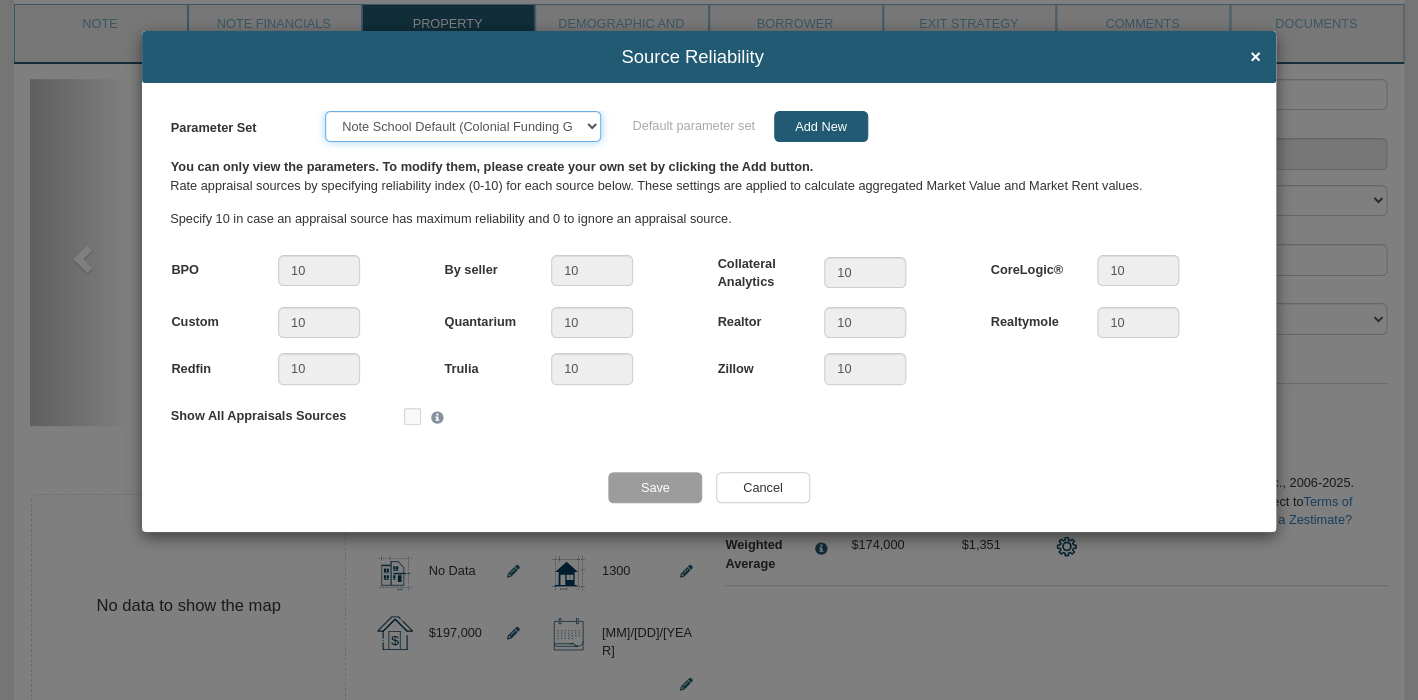 click on "Note School Default (Colonial Funding Group)" at bounding box center (0, 0) 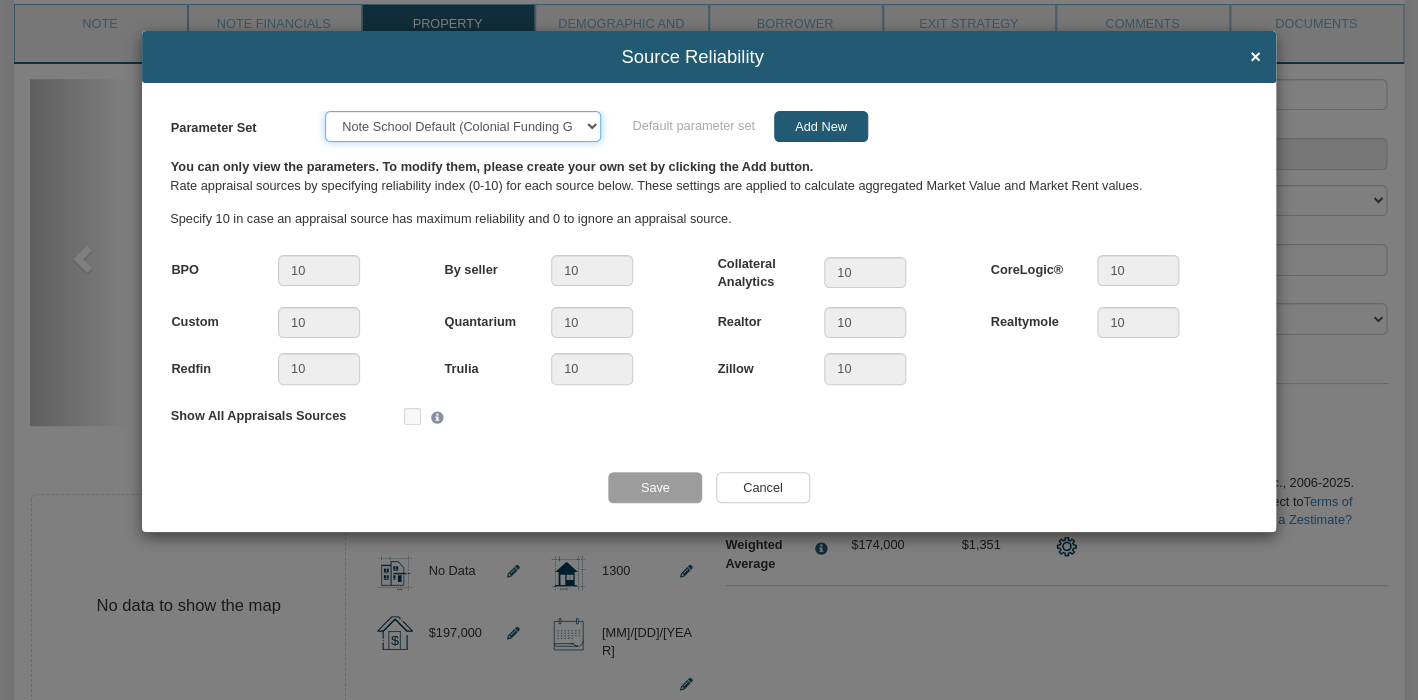 type on "0" 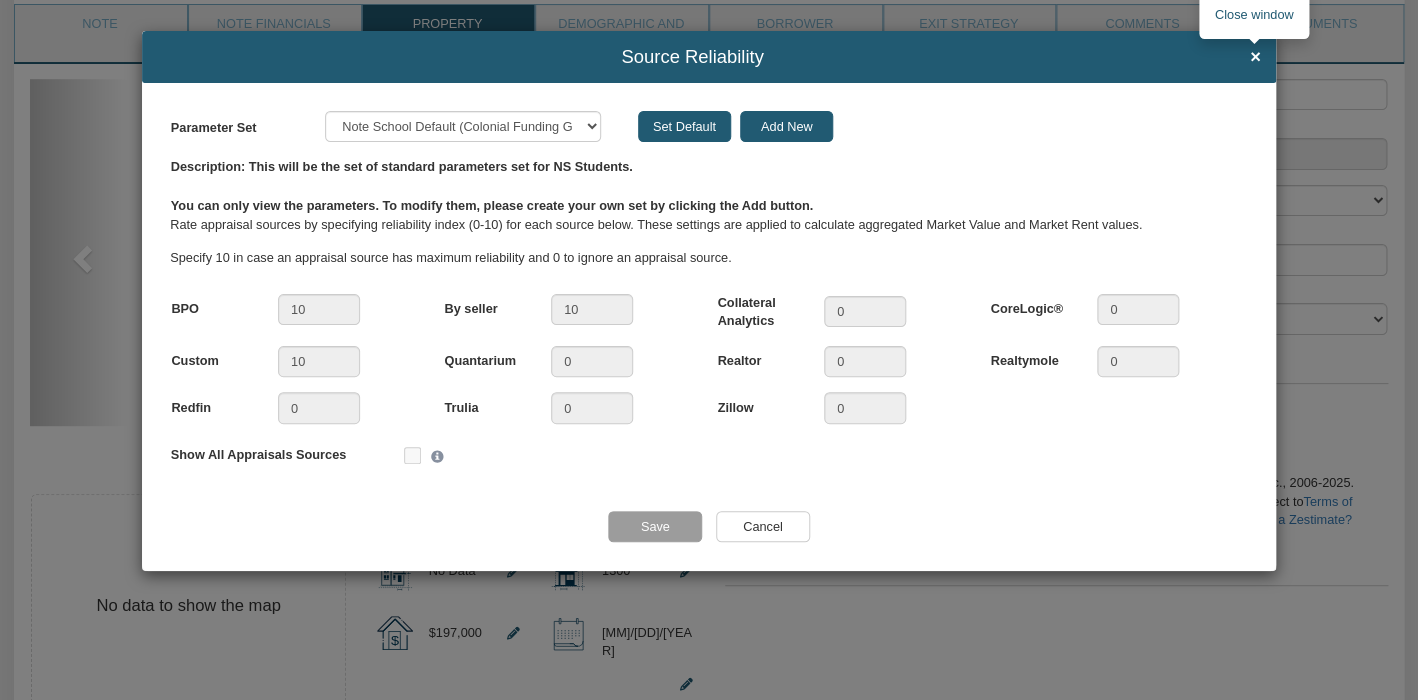 click on "×" at bounding box center (1255, 57) 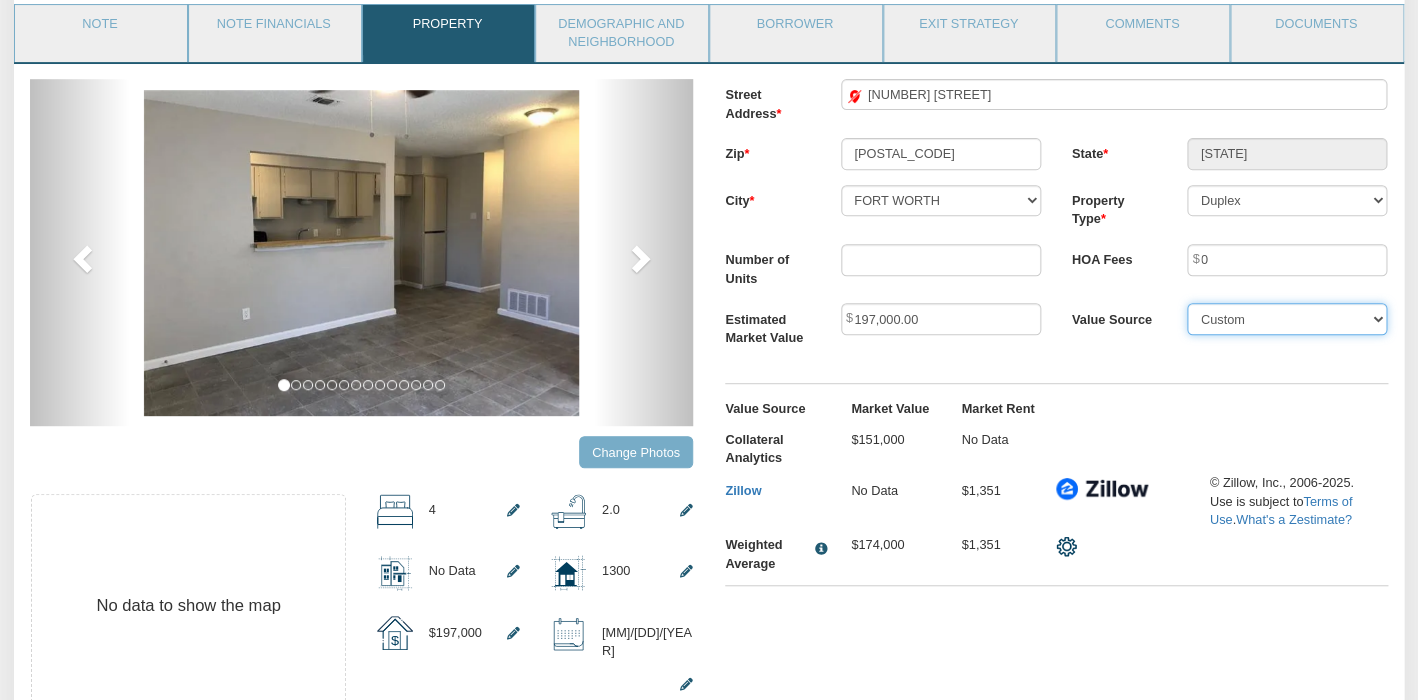 select on "string:BPO" 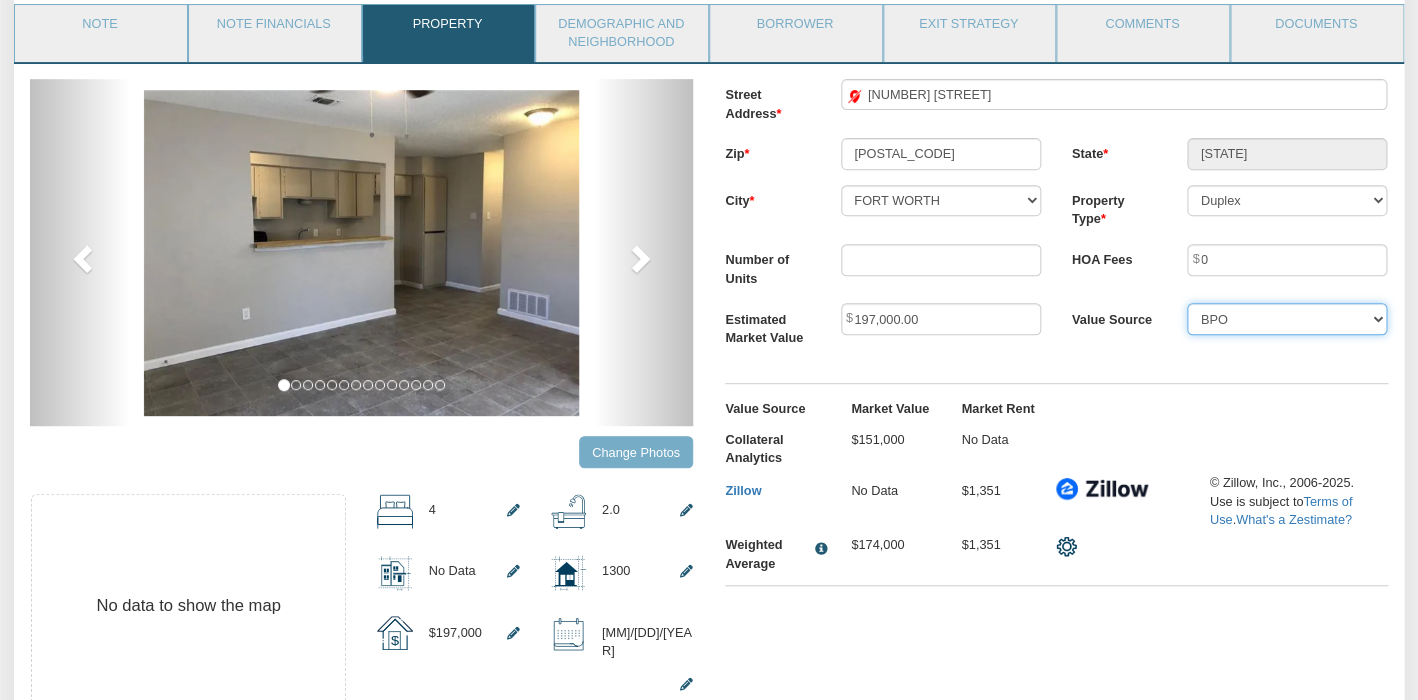 click on "BPO" at bounding box center (0, 0) 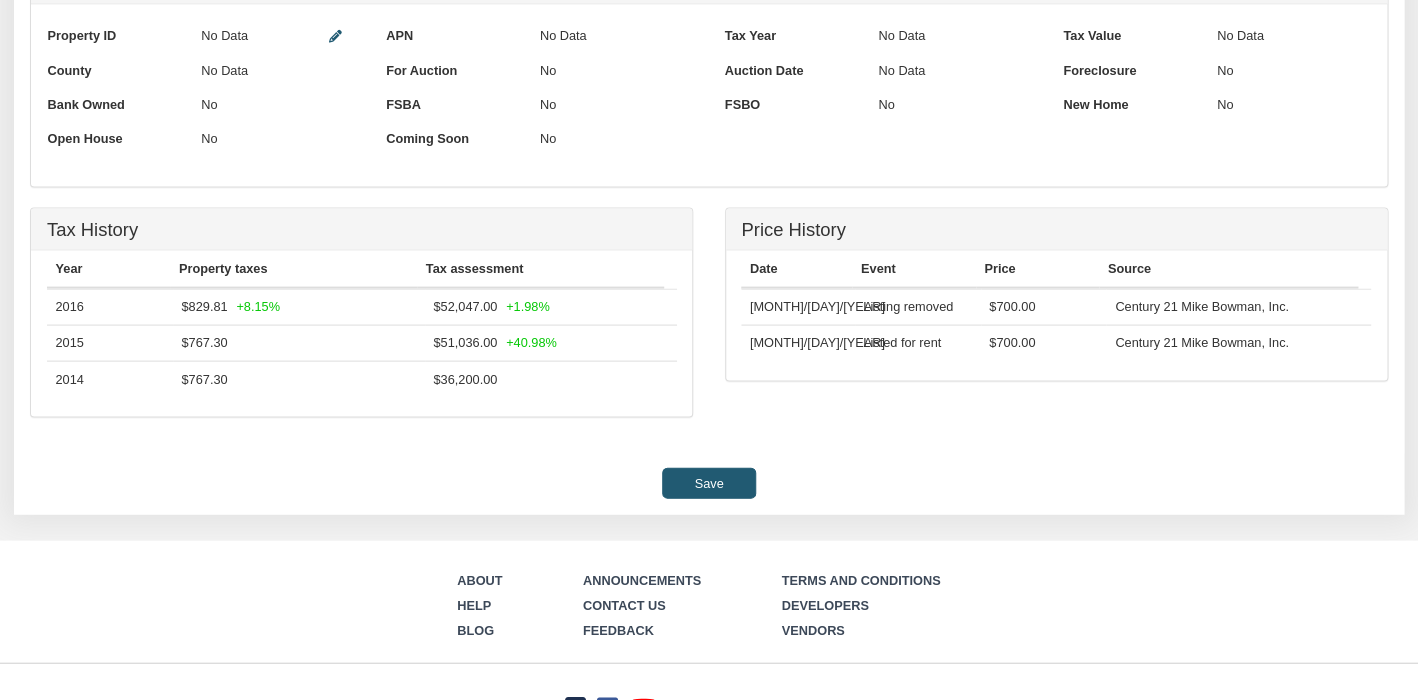 scroll, scrollTop: 1352, scrollLeft: 0, axis: vertical 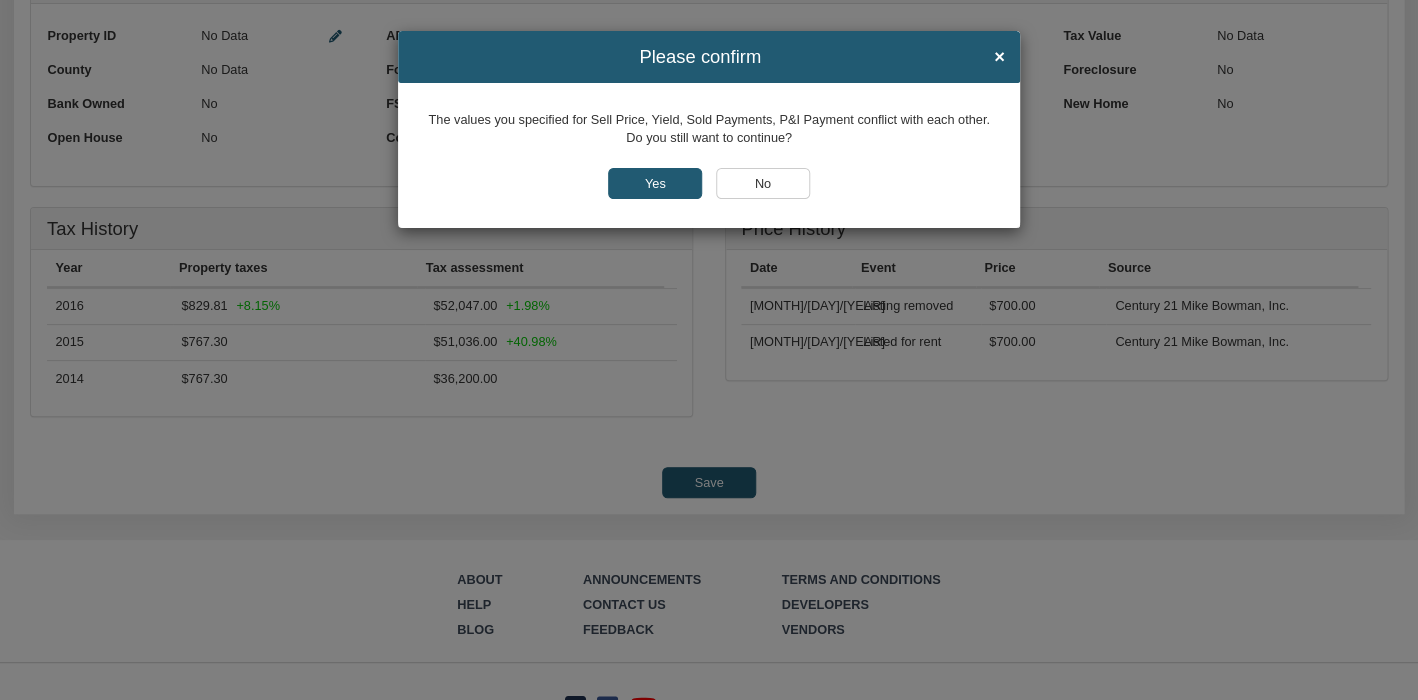 click on "Yes" at bounding box center [655, 183] 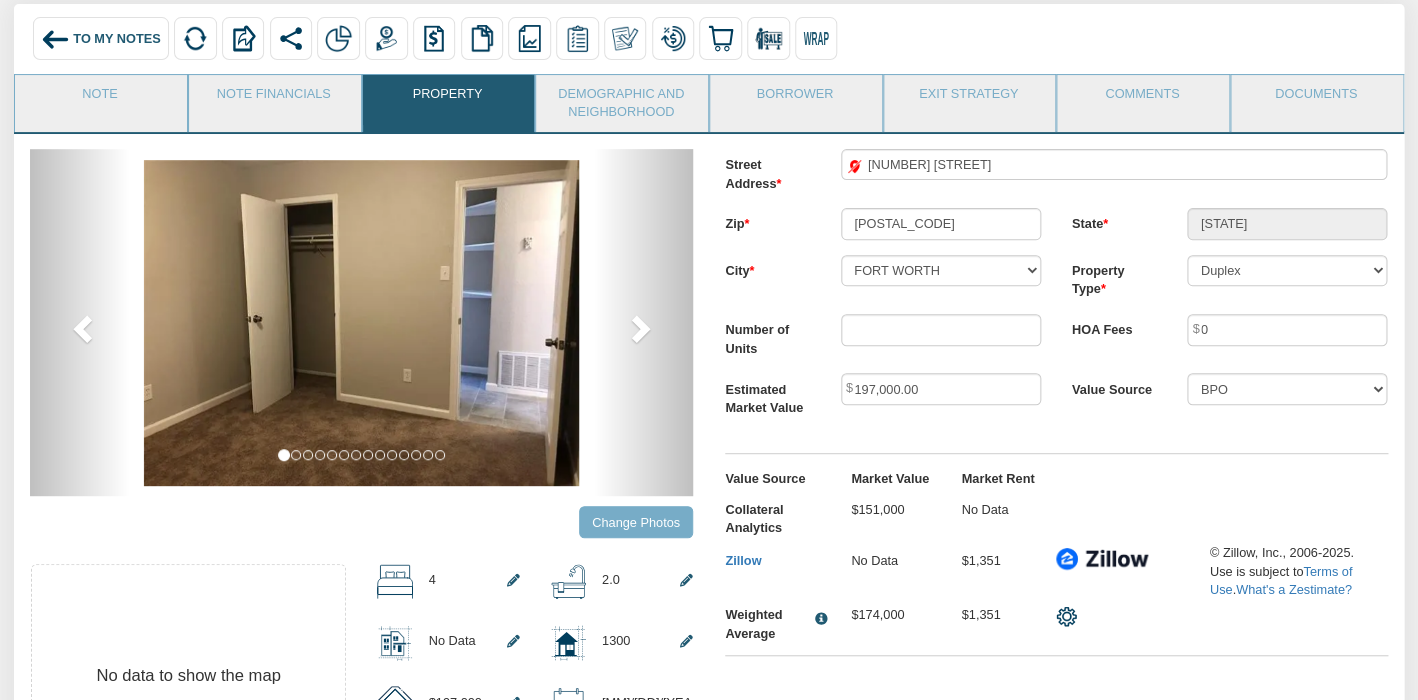 scroll, scrollTop: 133, scrollLeft: 0, axis: vertical 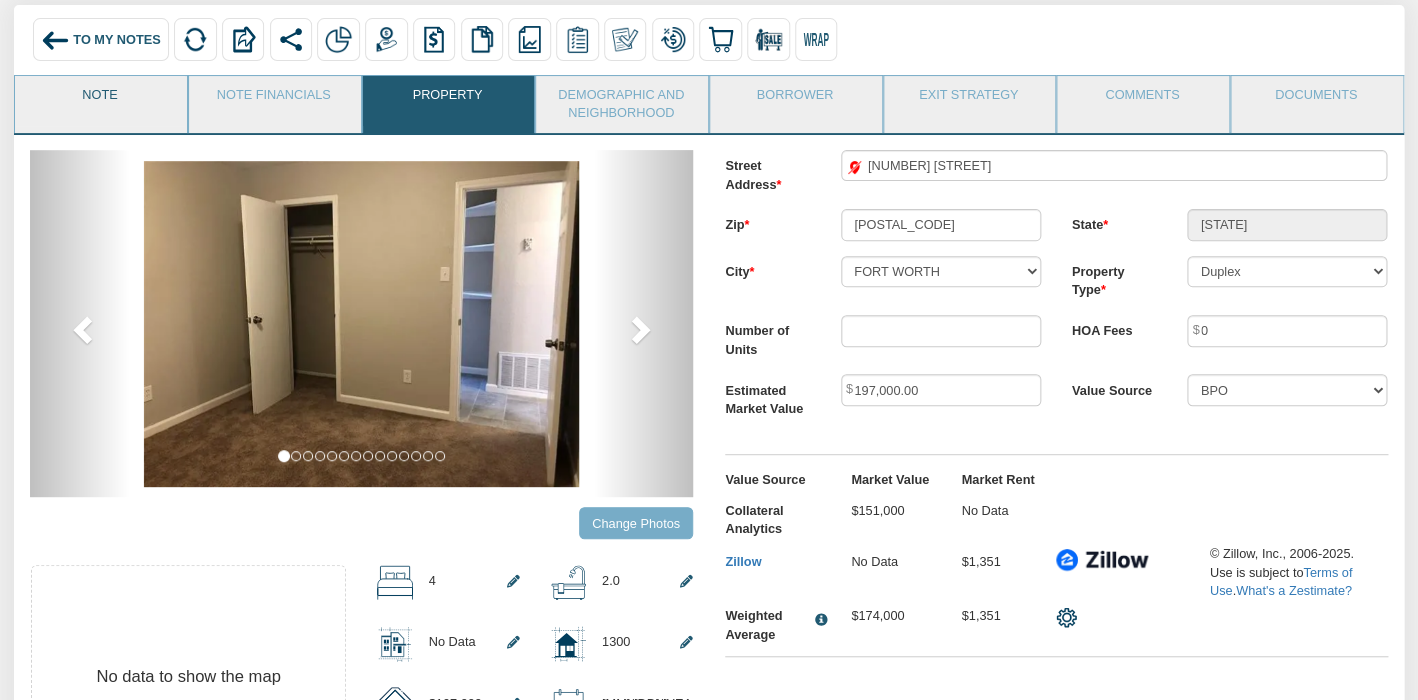 click on "Note" at bounding box center [100, 101] 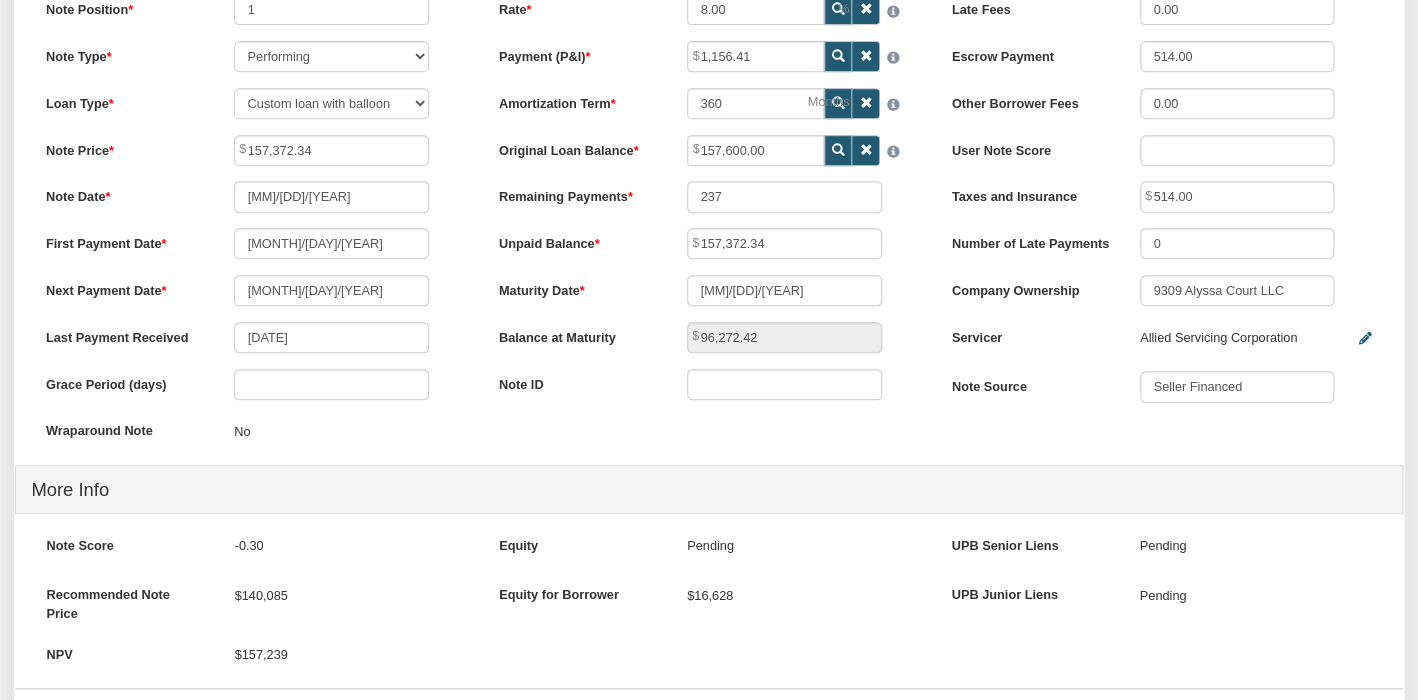 scroll, scrollTop: 0, scrollLeft: 0, axis: both 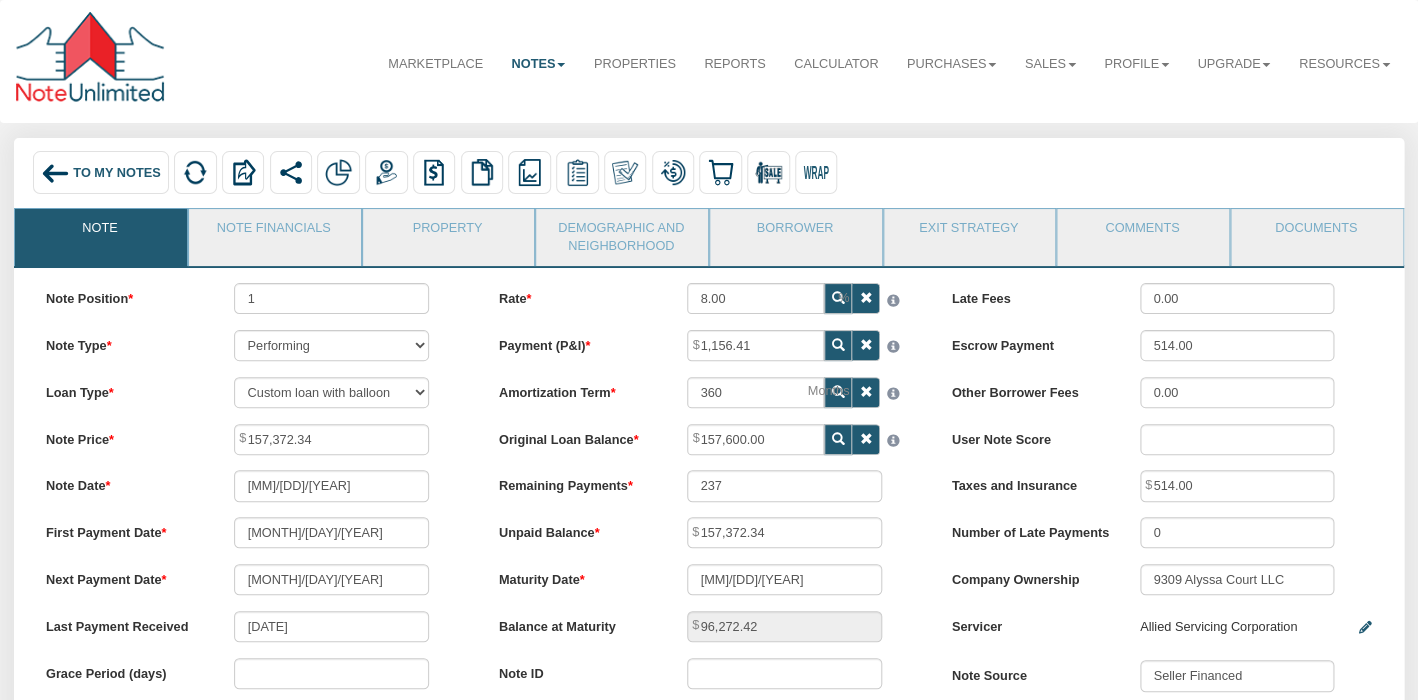 click on "To My Notes" at bounding box center [116, 172] 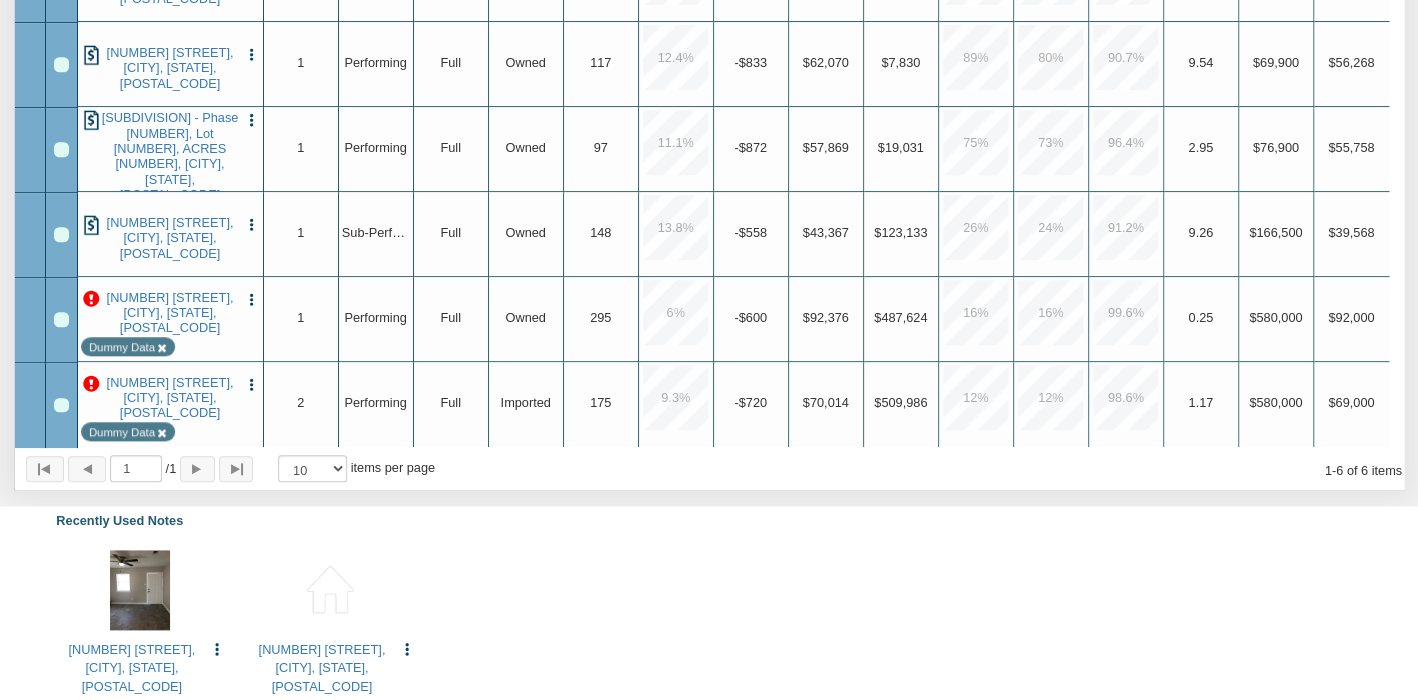 scroll, scrollTop: 0, scrollLeft: 0, axis: both 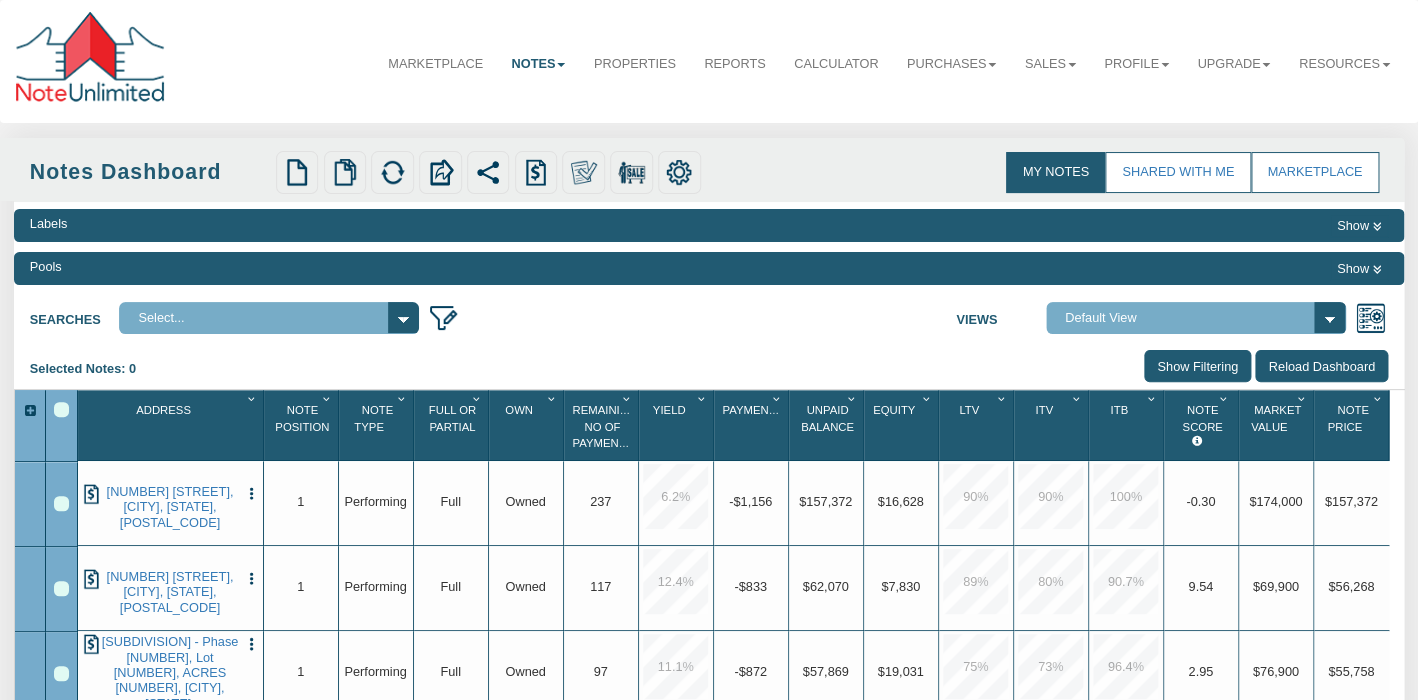 click on "Labels
Show
Pools
Show
Searches
Select...
Views Default View" at bounding box center (709, 608) 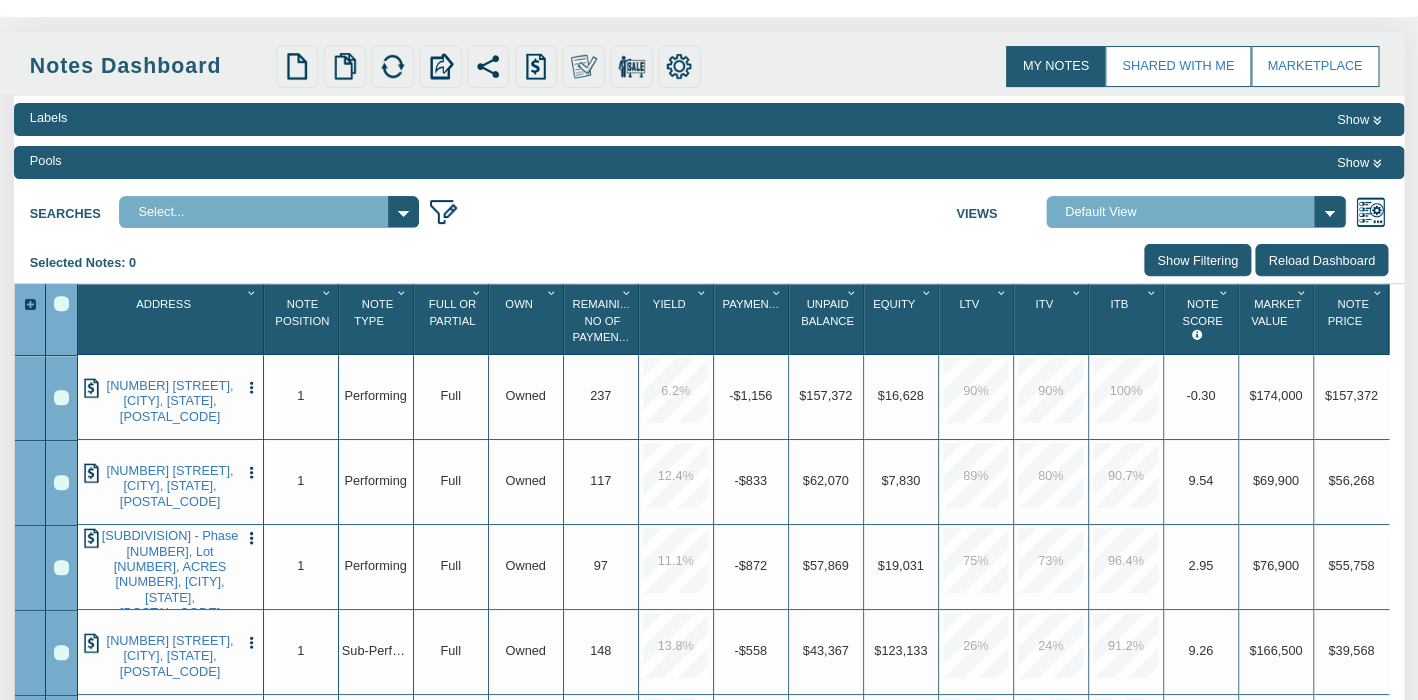 scroll, scrollTop: 232, scrollLeft: 0, axis: vertical 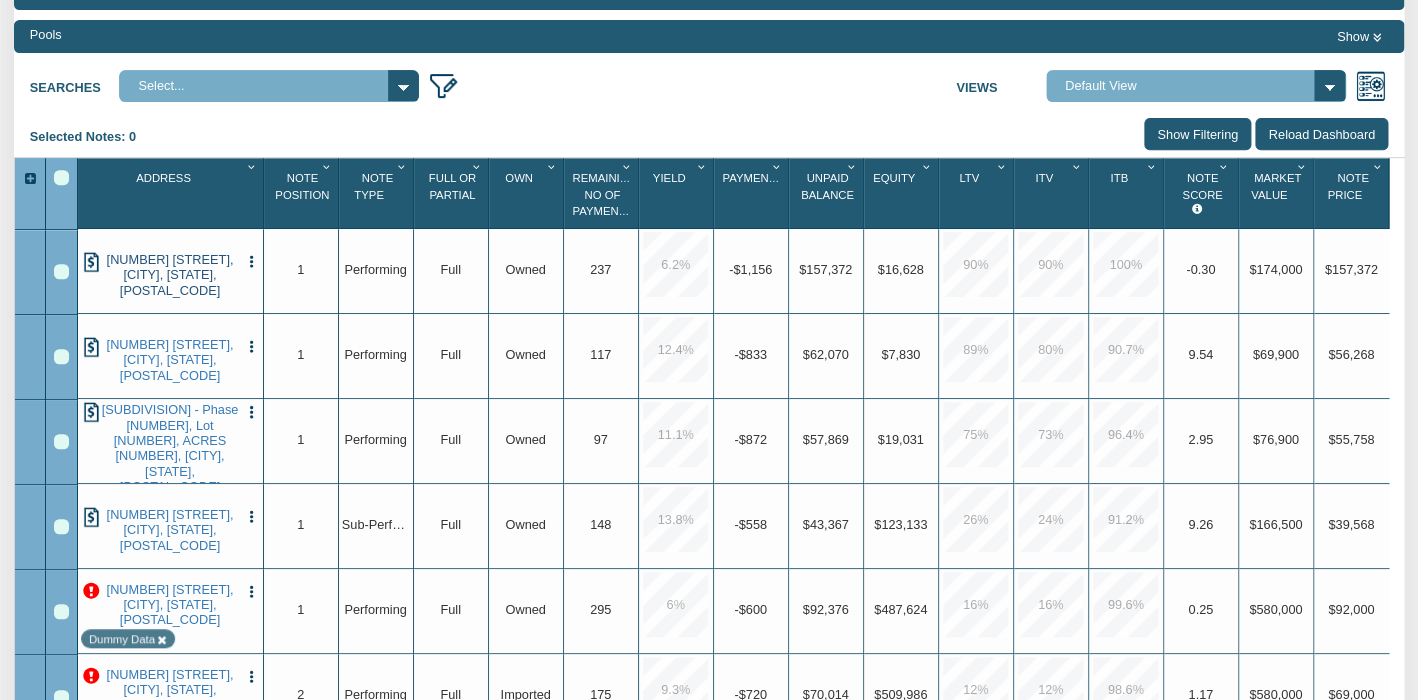 click on "[NUMBER] [STREET], [CITY], [STATE], [POSTAL_CODE]" at bounding box center [169, 275] 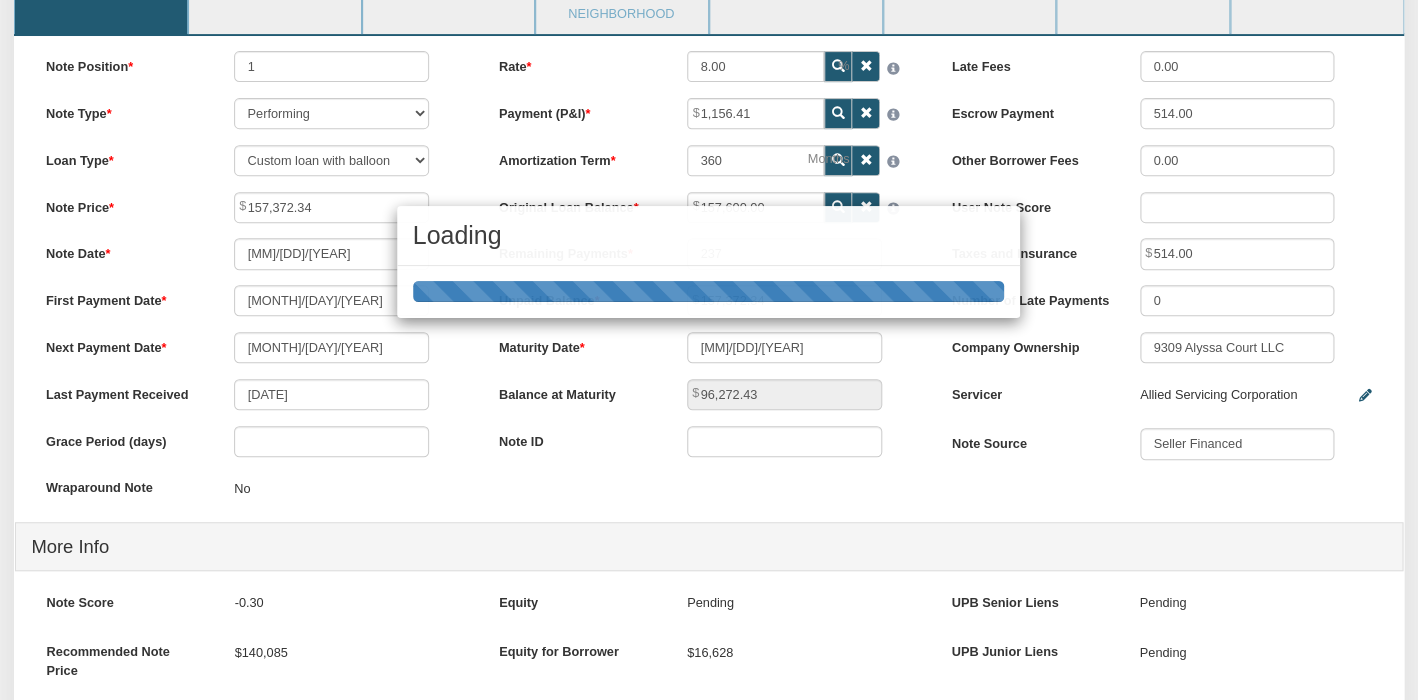 scroll, scrollTop: 0, scrollLeft: 0, axis: both 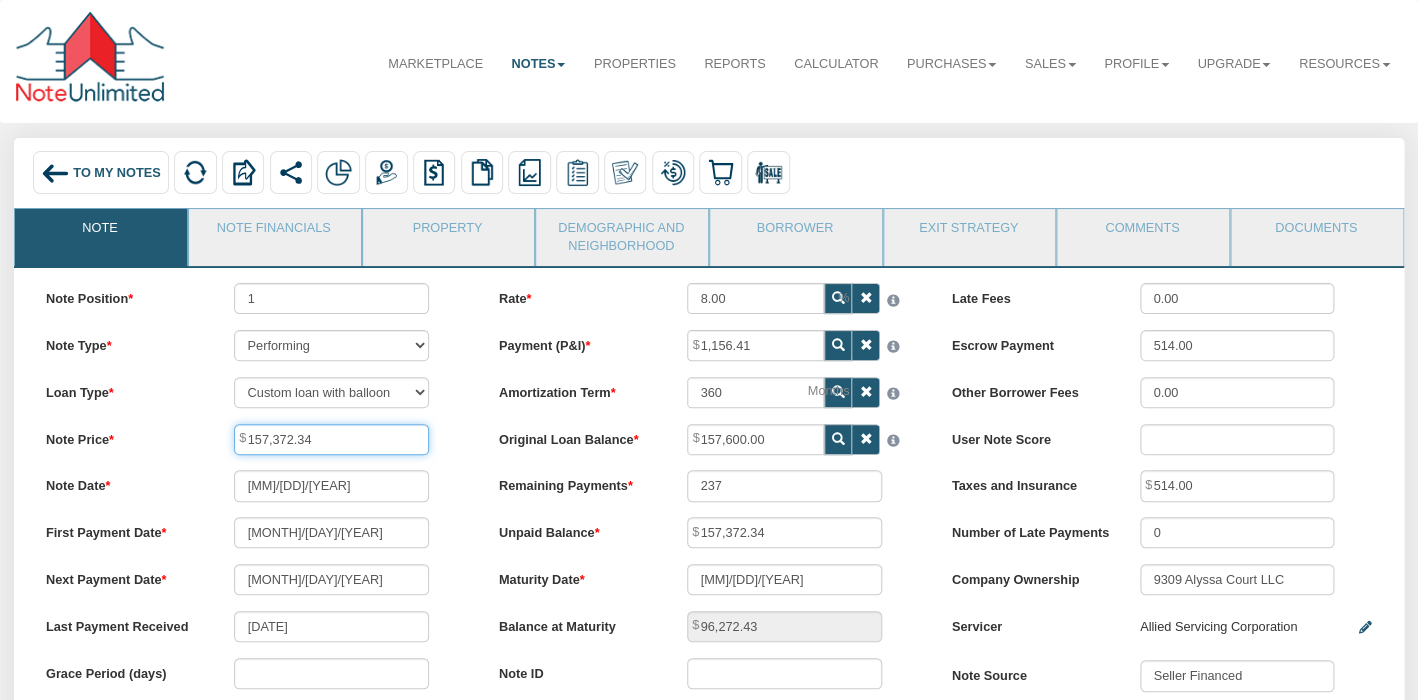 click on "157,372.34" at bounding box center (331, 439) 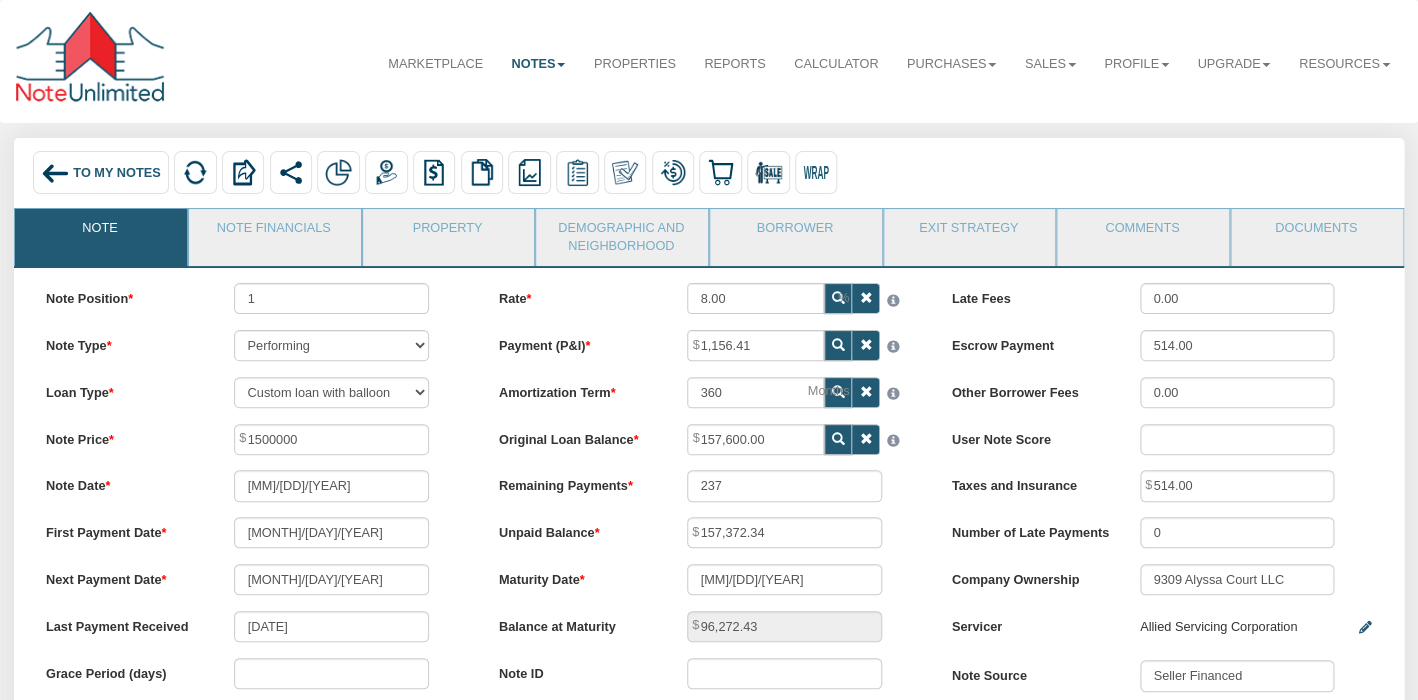 click on "Note Position
[NUMBER]
Note Type
Performing Forthcoming Non-Performing REO Sub-Performing Unknown
Loan Type
30 Year Fixed 15 Year Fixed 20 Year Fixed 40 Year Fixed 5 years balloon loan with 30 years amortization 7 years balloon loan with 30 years amortization Cash payment No loan Custom Fixed Custom loan with balloon
Note Price
[PRICE]
Note Date
[MM]/[DD]/[YEAR]" at bounding box center [256, 518] 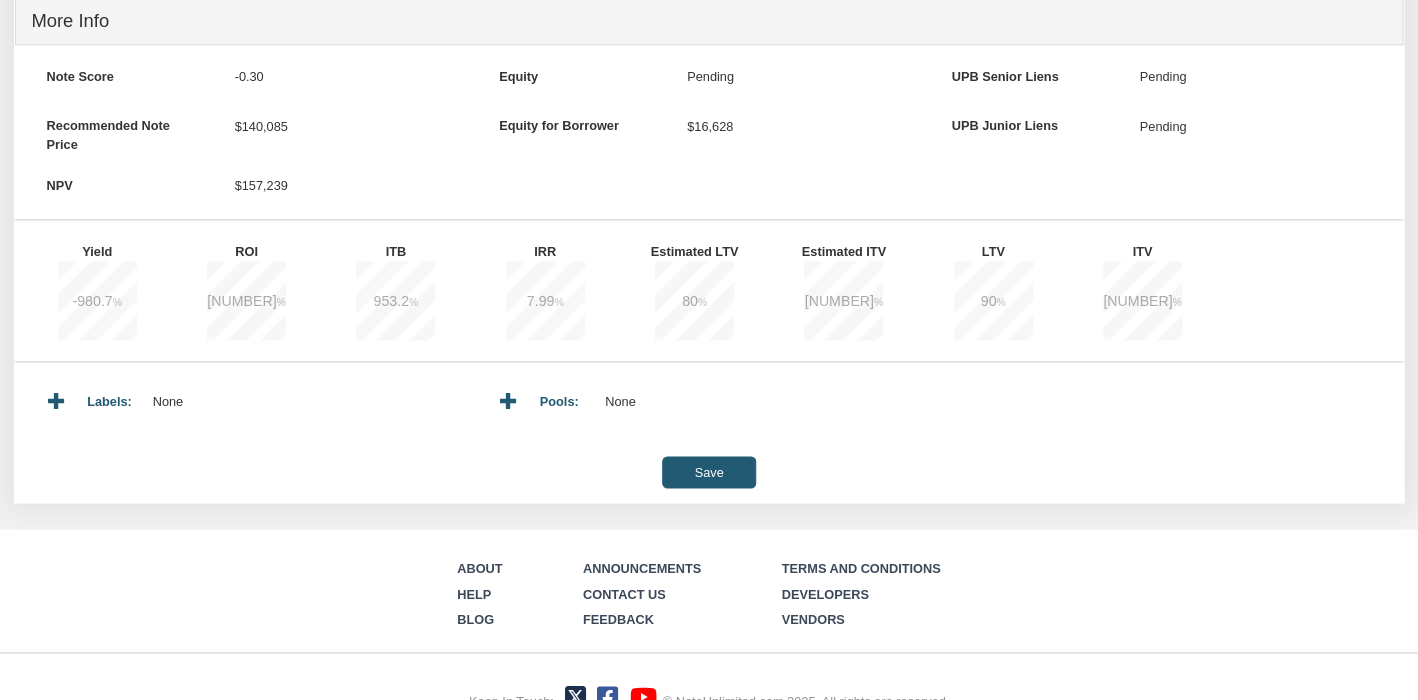 scroll, scrollTop: 782, scrollLeft: 0, axis: vertical 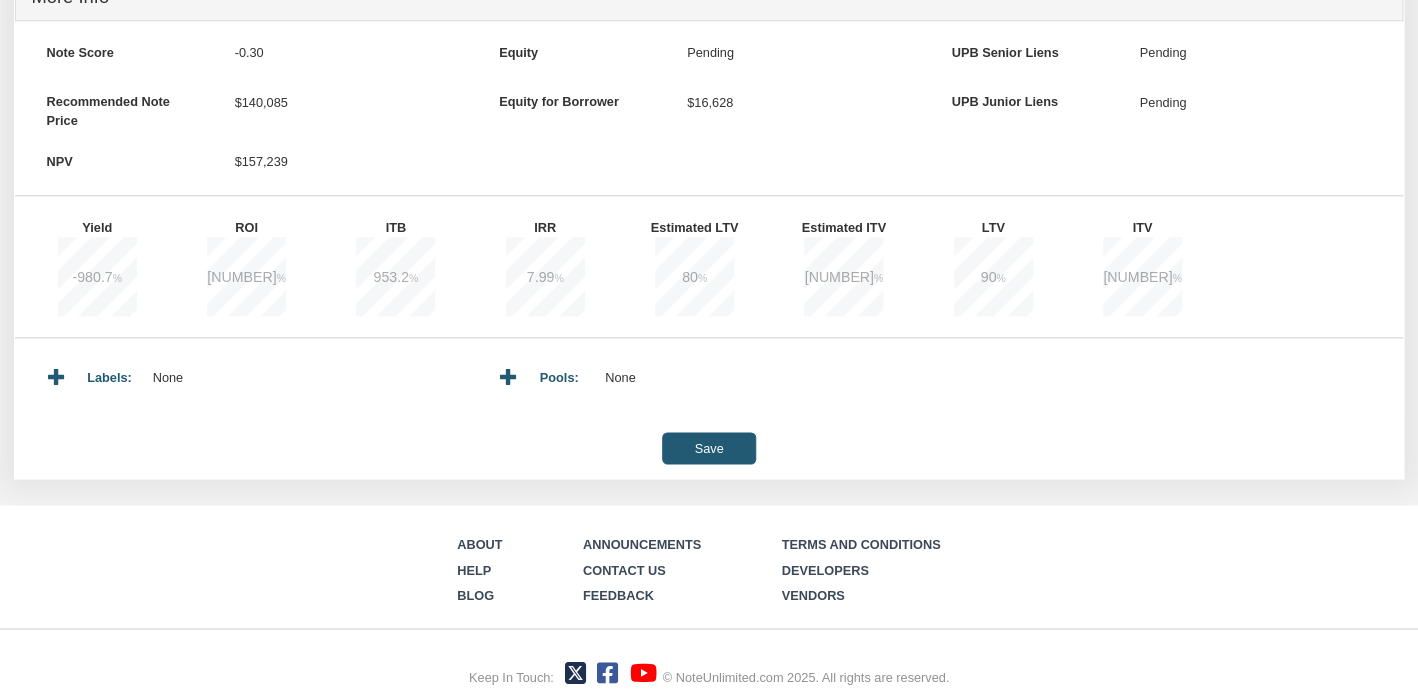 click on "Save" at bounding box center [709, 447] 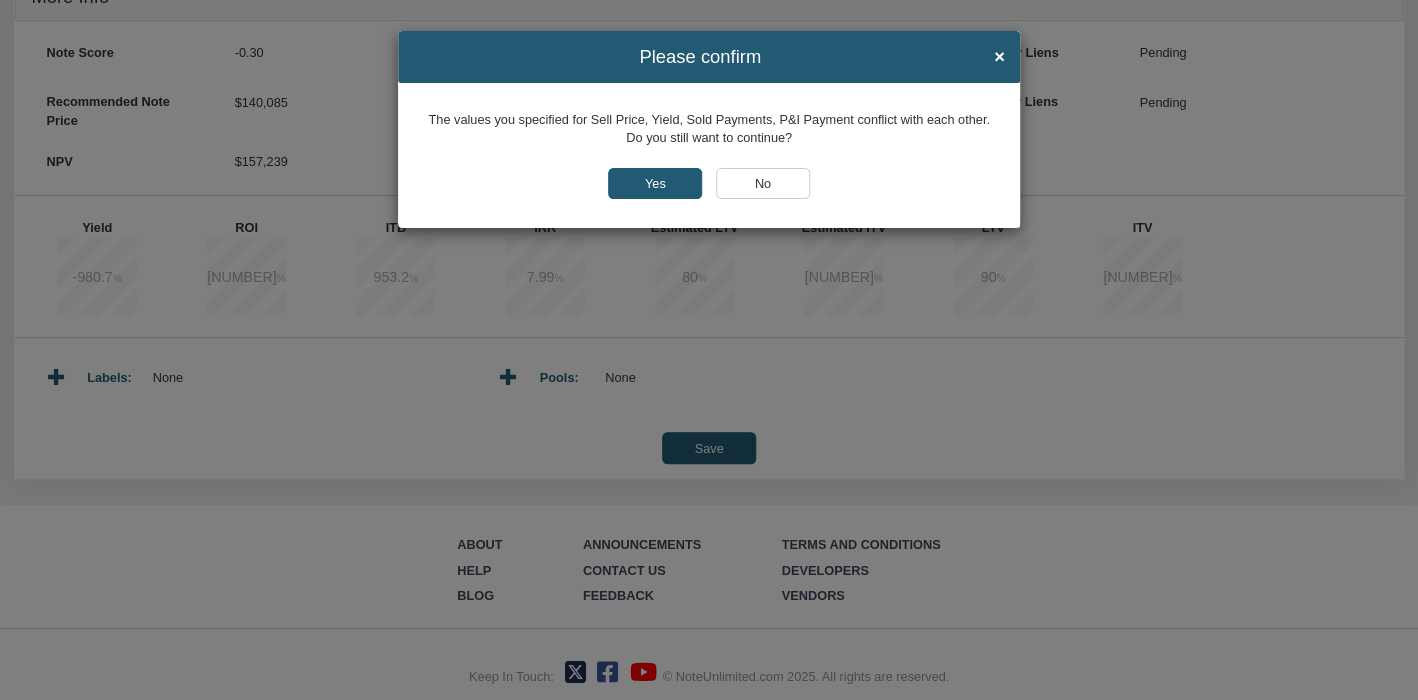 click on "Yes" at bounding box center [655, 183] 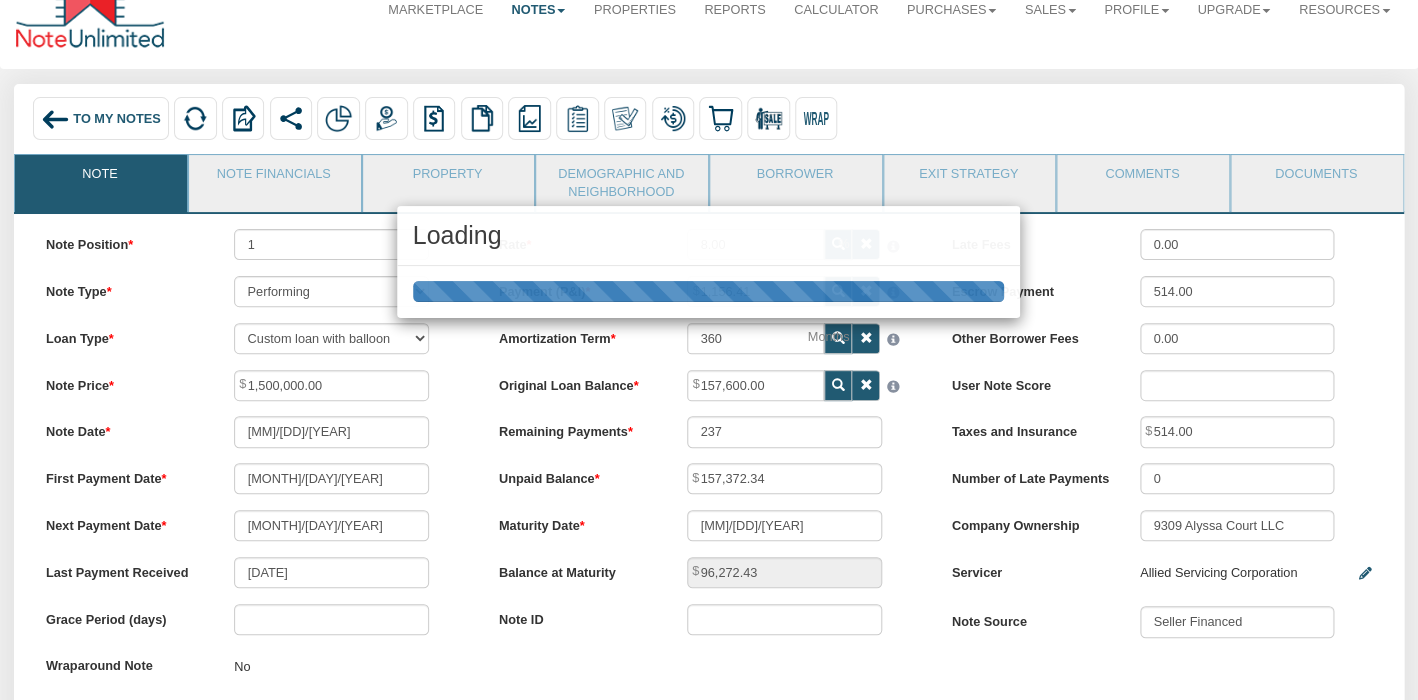 scroll, scrollTop: 0, scrollLeft: 0, axis: both 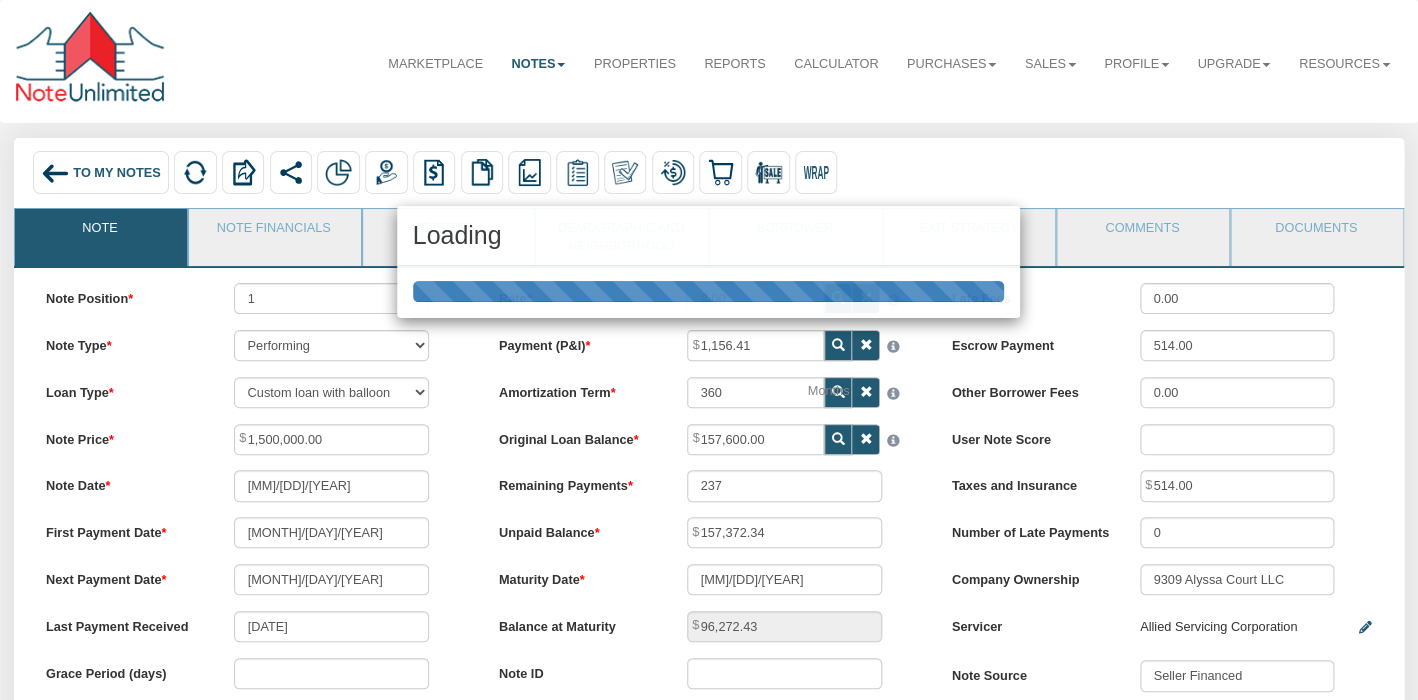 type on "96,272.42" 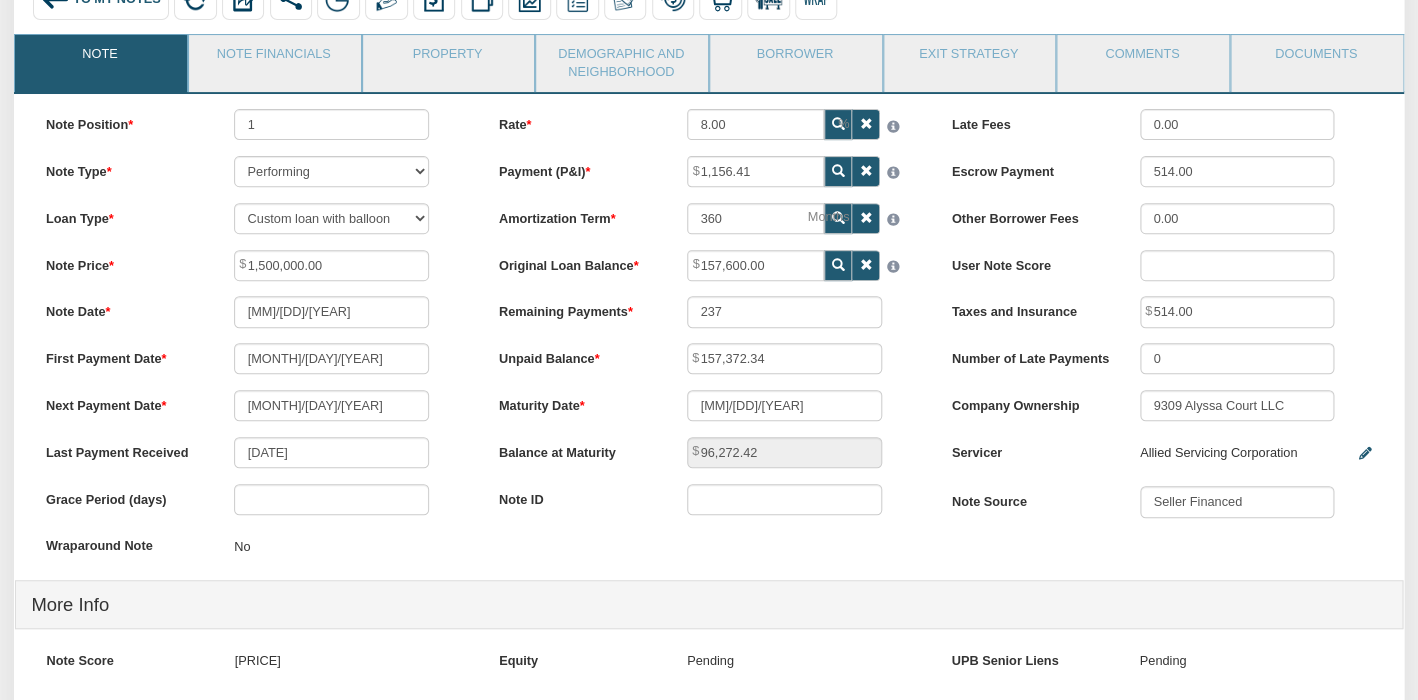 scroll, scrollTop: 173, scrollLeft: 0, axis: vertical 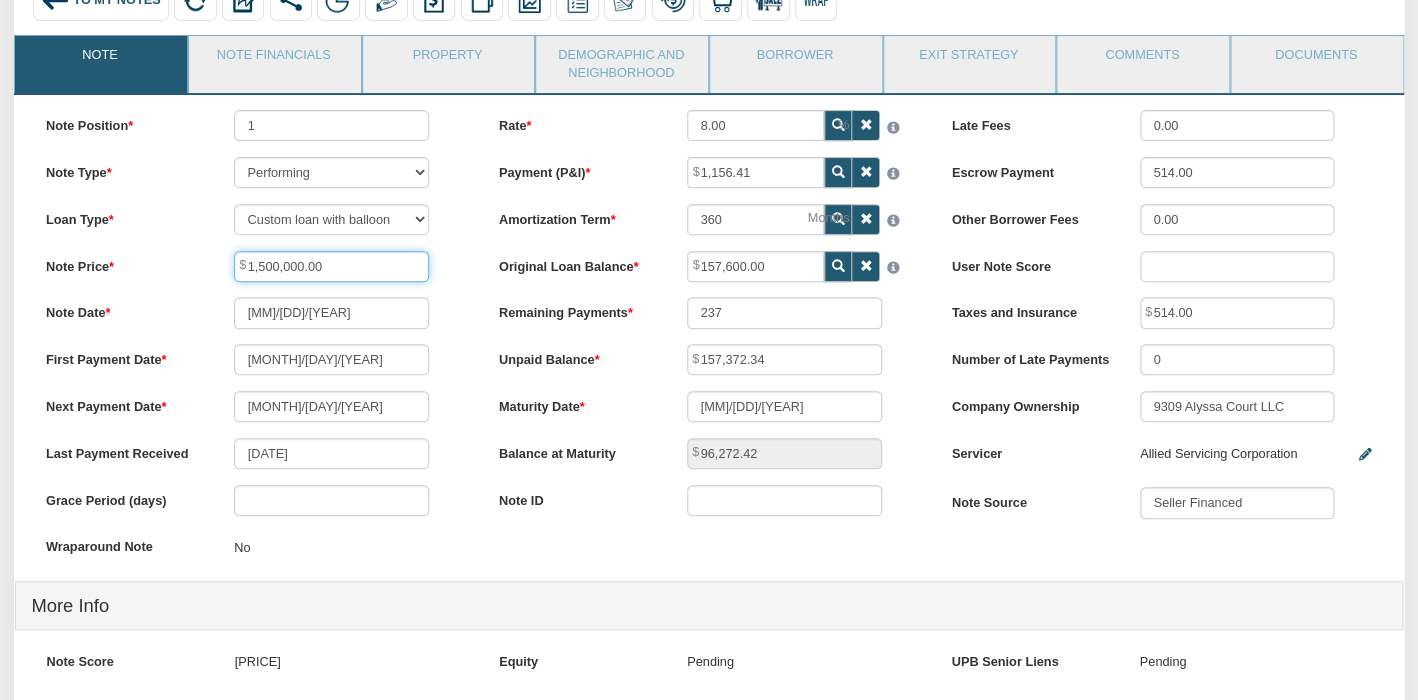 click on "1,500,000.00" at bounding box center [331, 266] 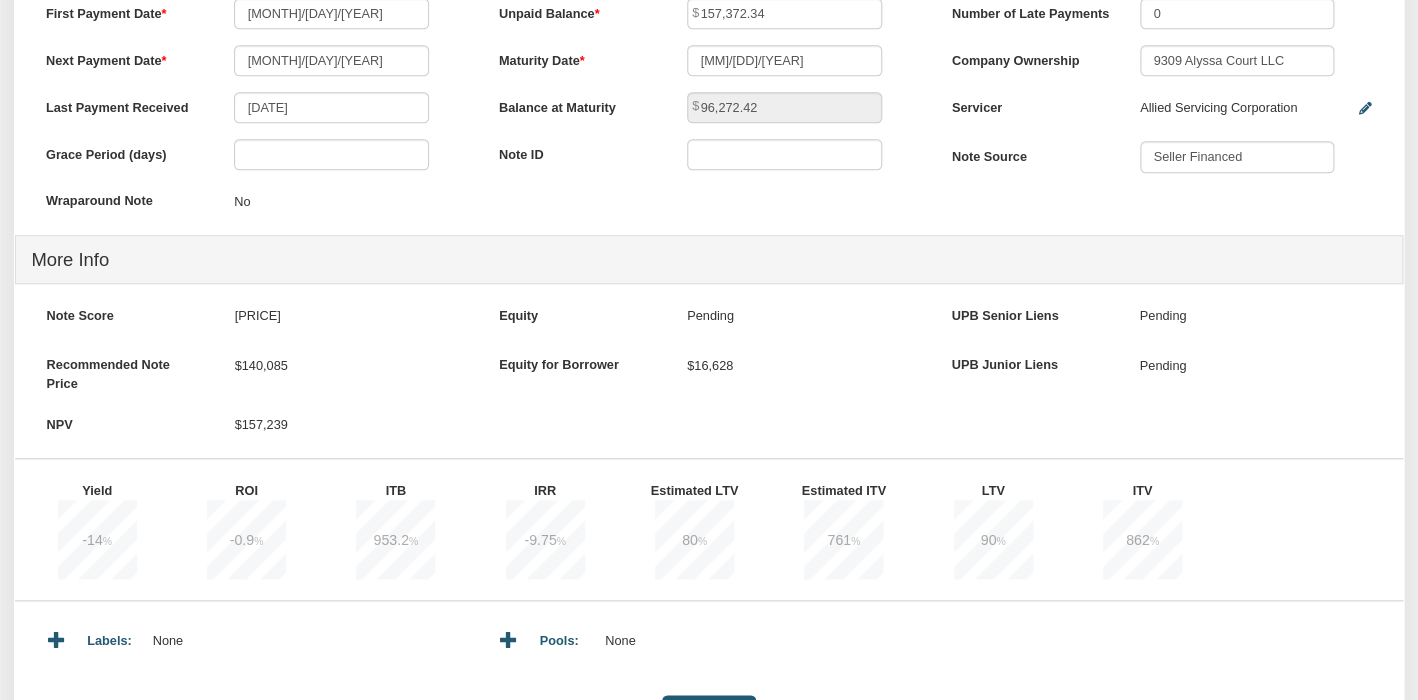 scroll, scrollTop: 754, scrollLeft: 0, axis: vertical 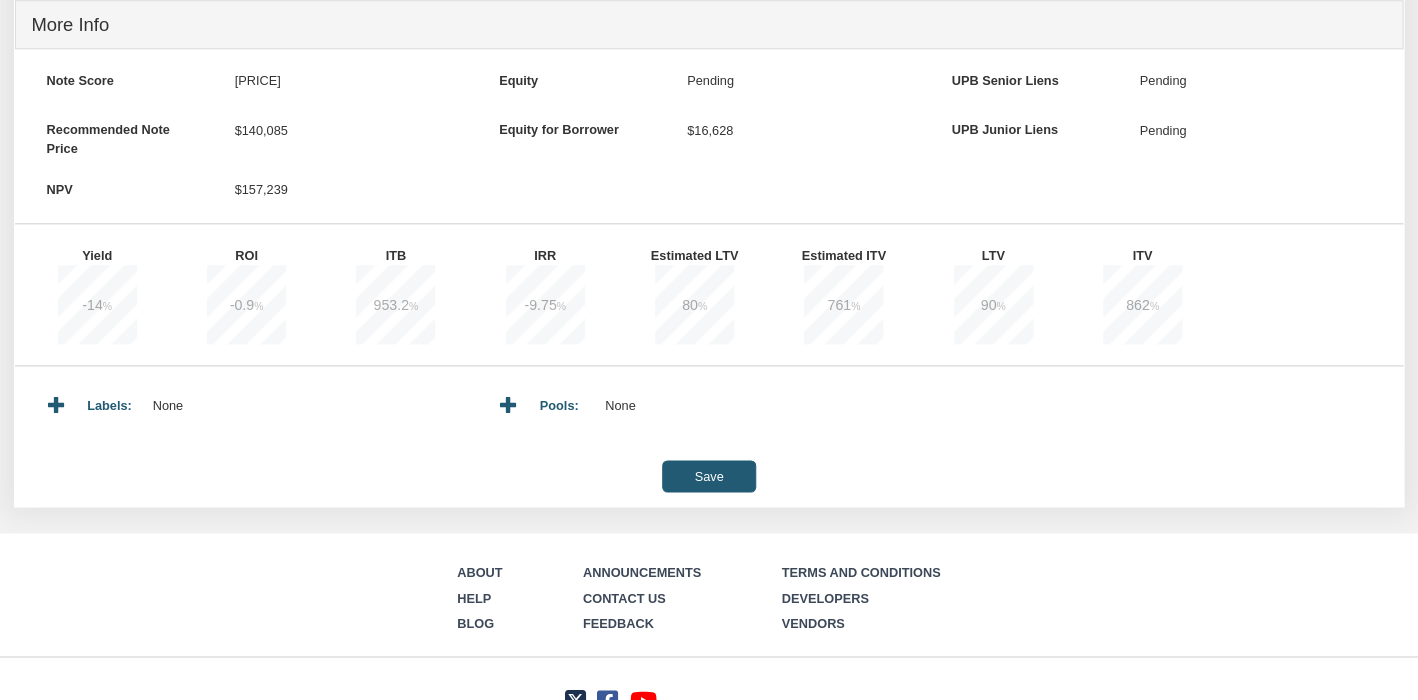 type on "150,000.00" 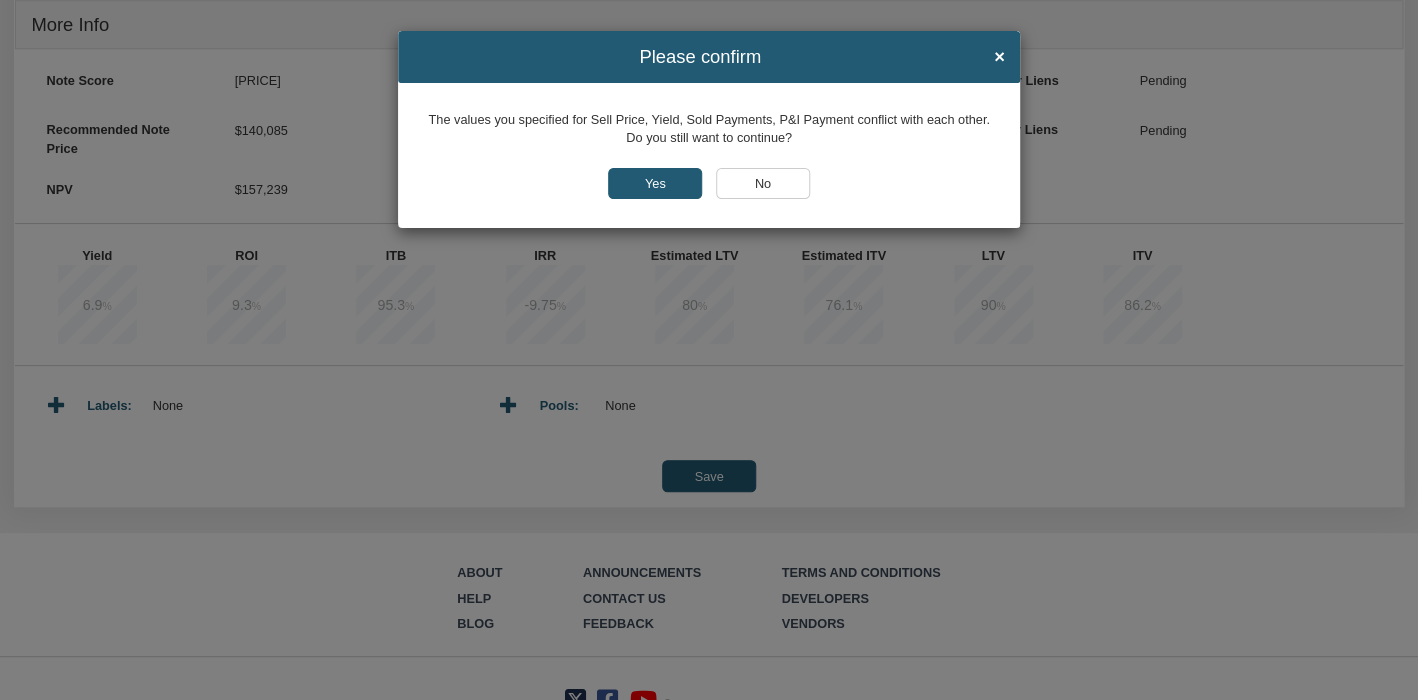 click on "The values you specified for Sell Price, Yield, Sold Payments, P&I Payment conflict with each other. Do you still want to continue?
Yes
No" at bounding box center [709, 155] 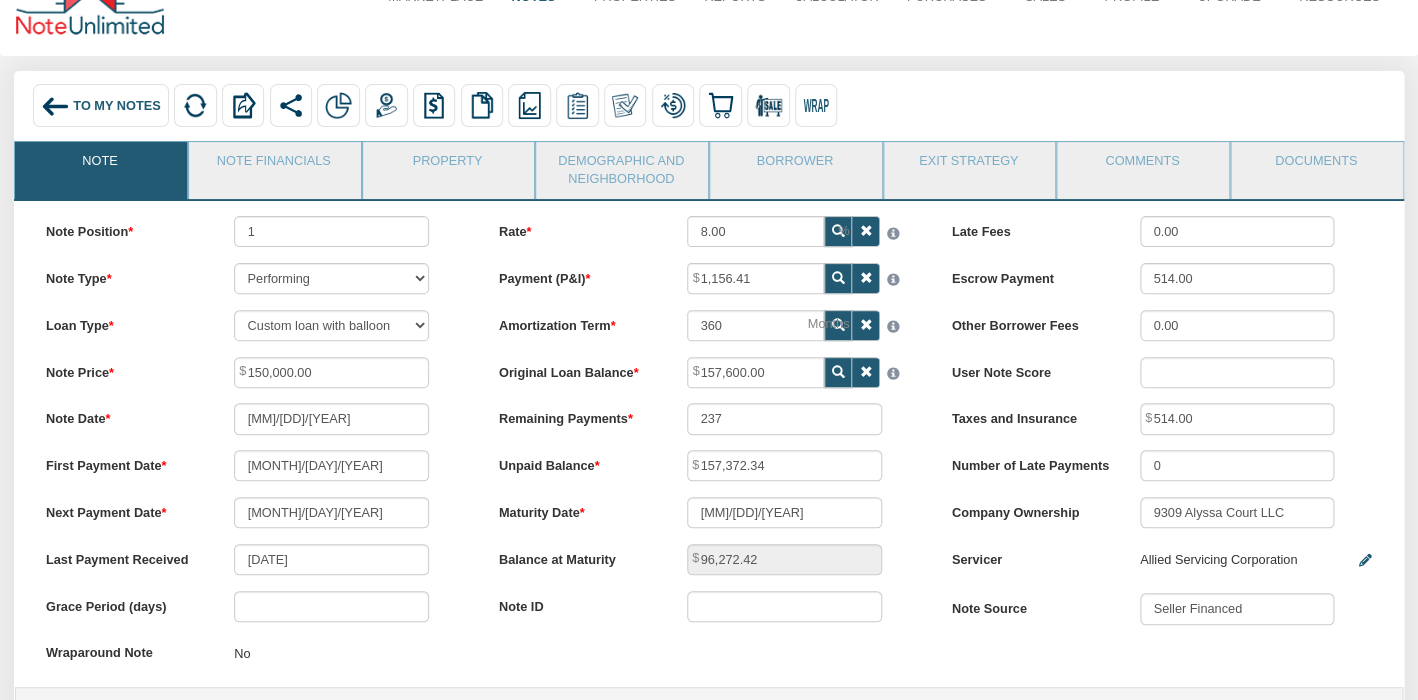 scroll, scrollTop: 61, scrollLeft: 0, axis: vertical 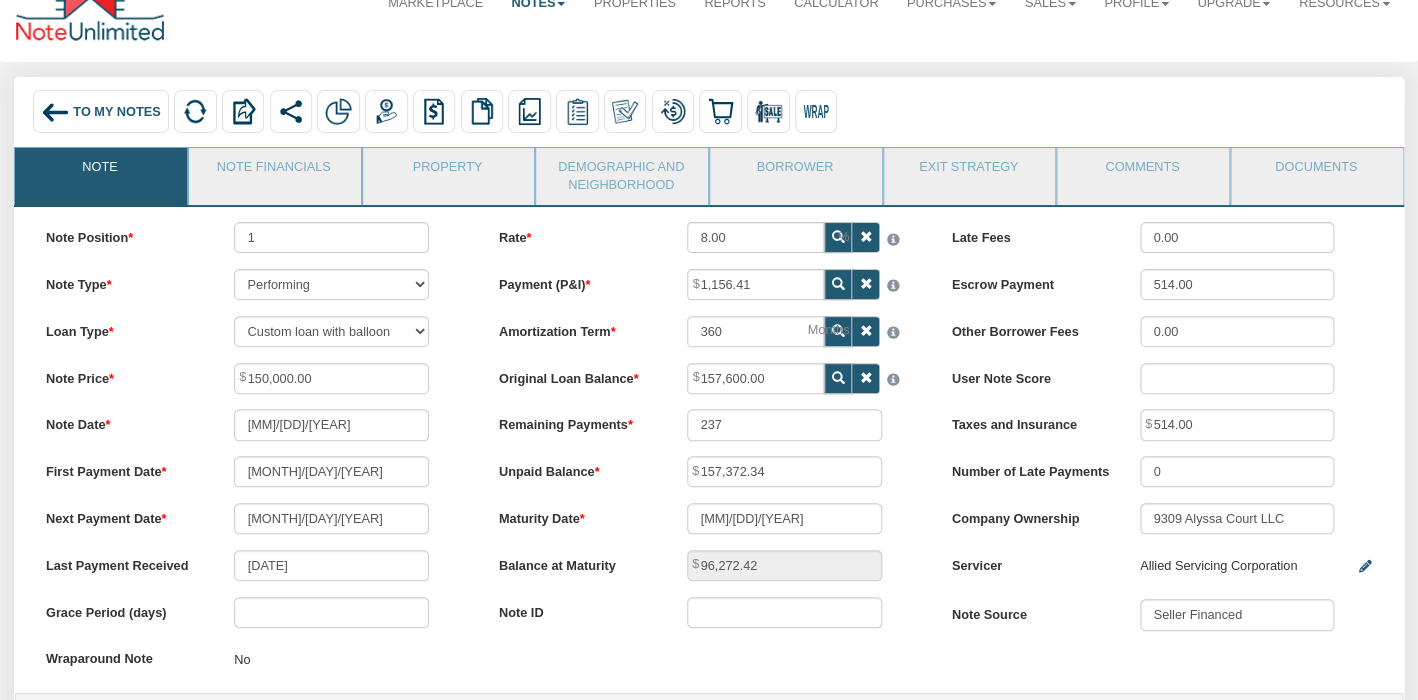 click on "Note" at bounding box center [100, 173] 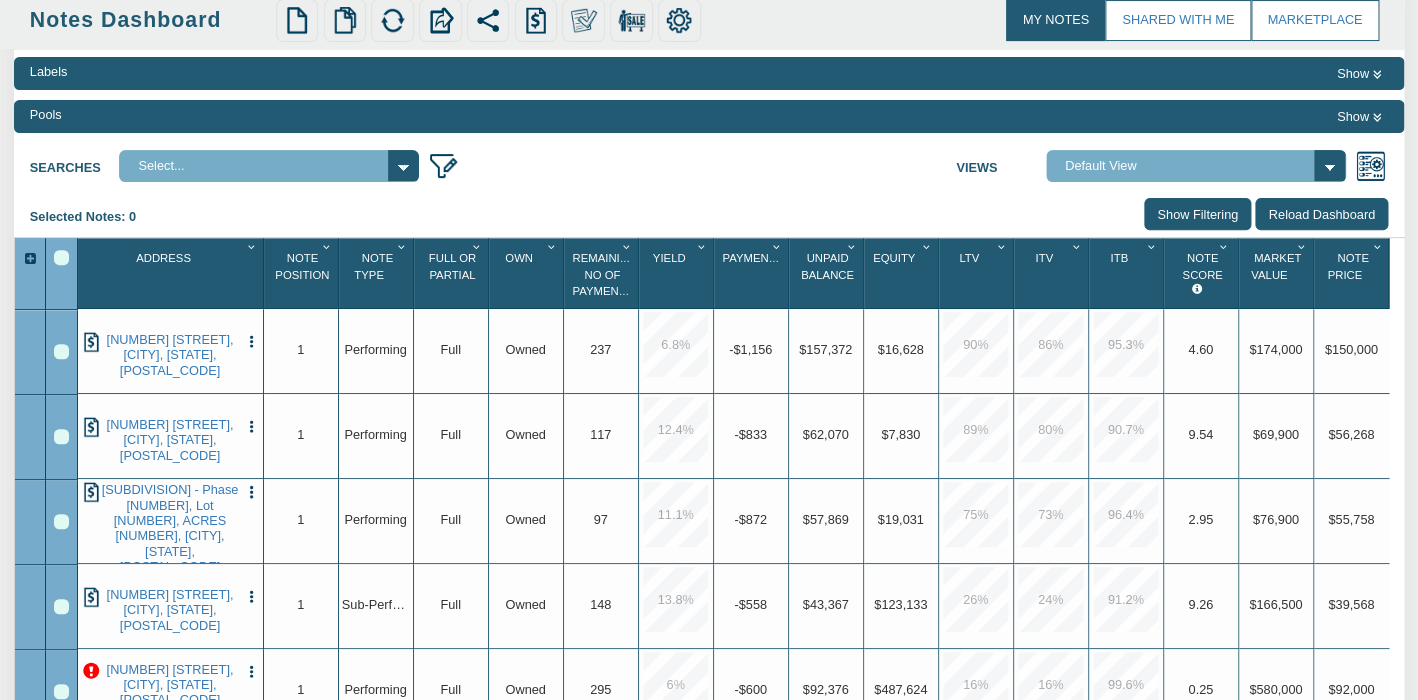 scroll, scrollTop: 155, scrollLeft: 0, axis: vertical 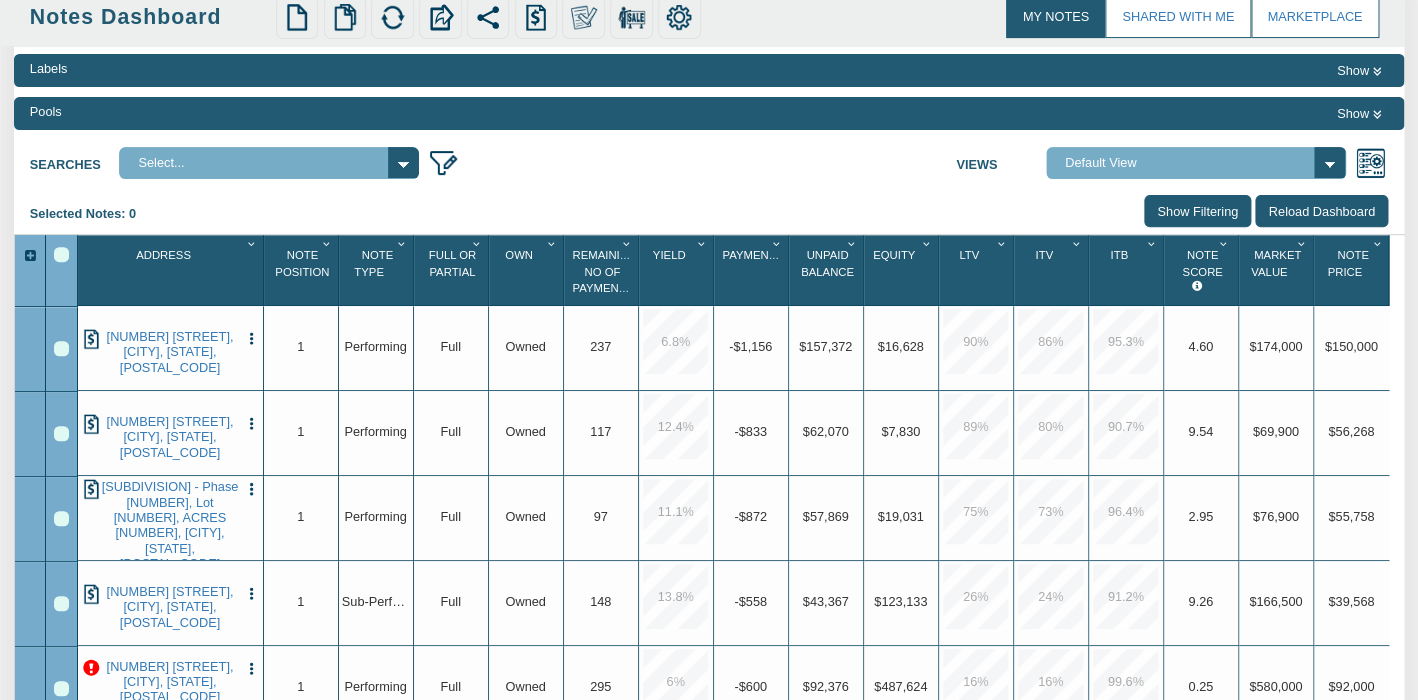 click on "Labels
Show
Pools
Show
Searches
Select...
Views Default View" at bounding box center (709, 453) 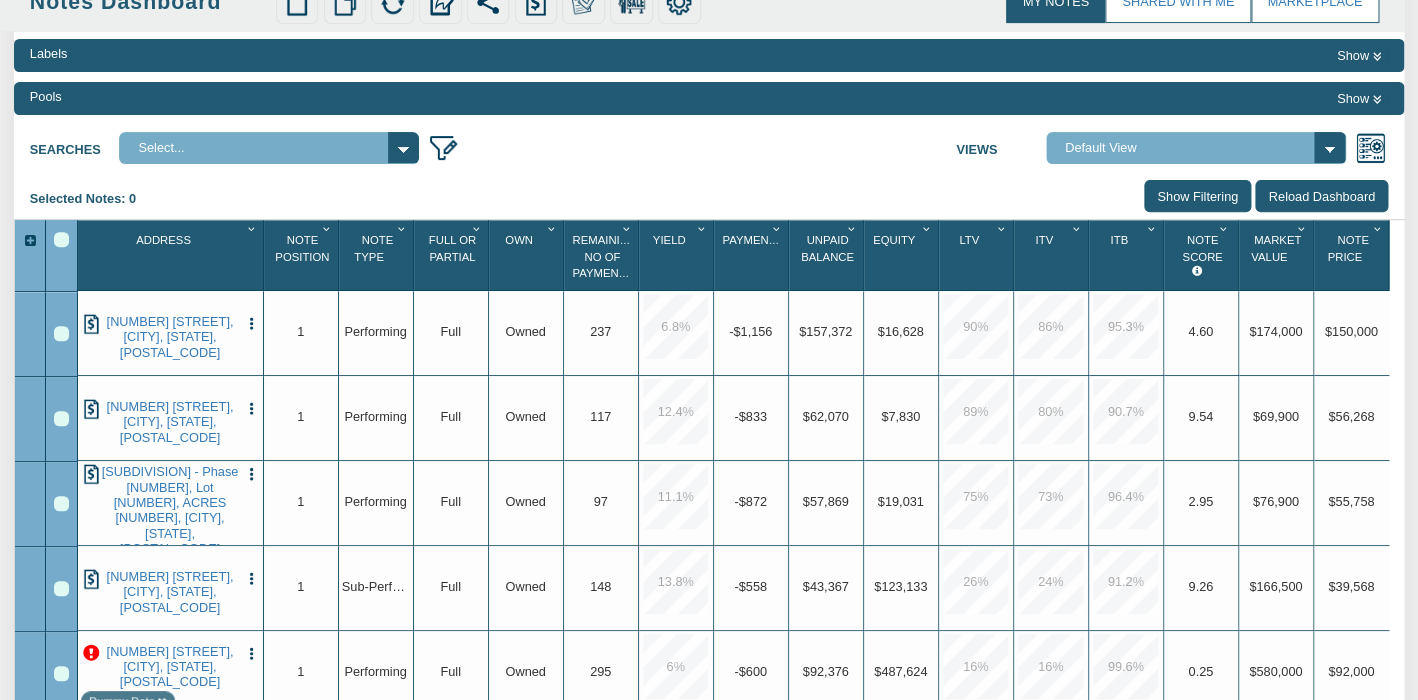 scroll, scrollTop: 211, scrollLeft: 0, axis: vertical 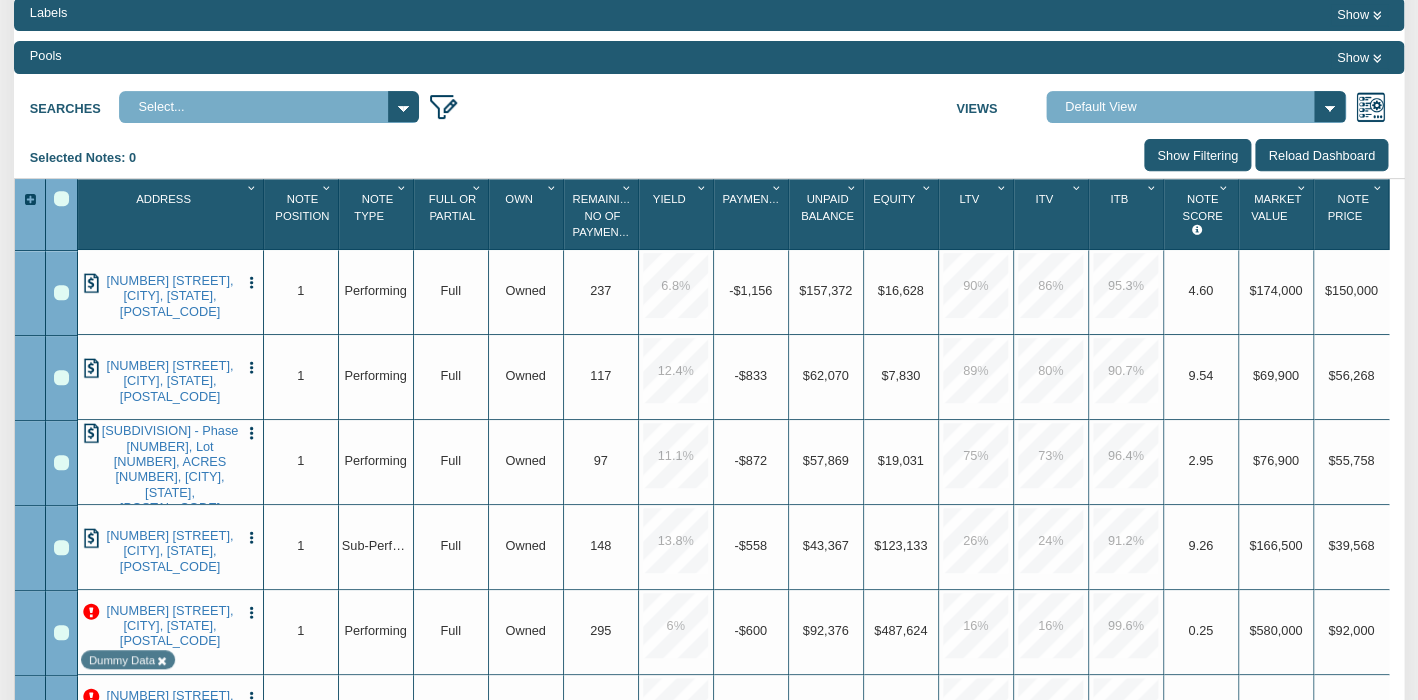 click on "Labels
Show
Pools
Show
Searches
Select...
Views Default View" at bounding box center [709, 397] 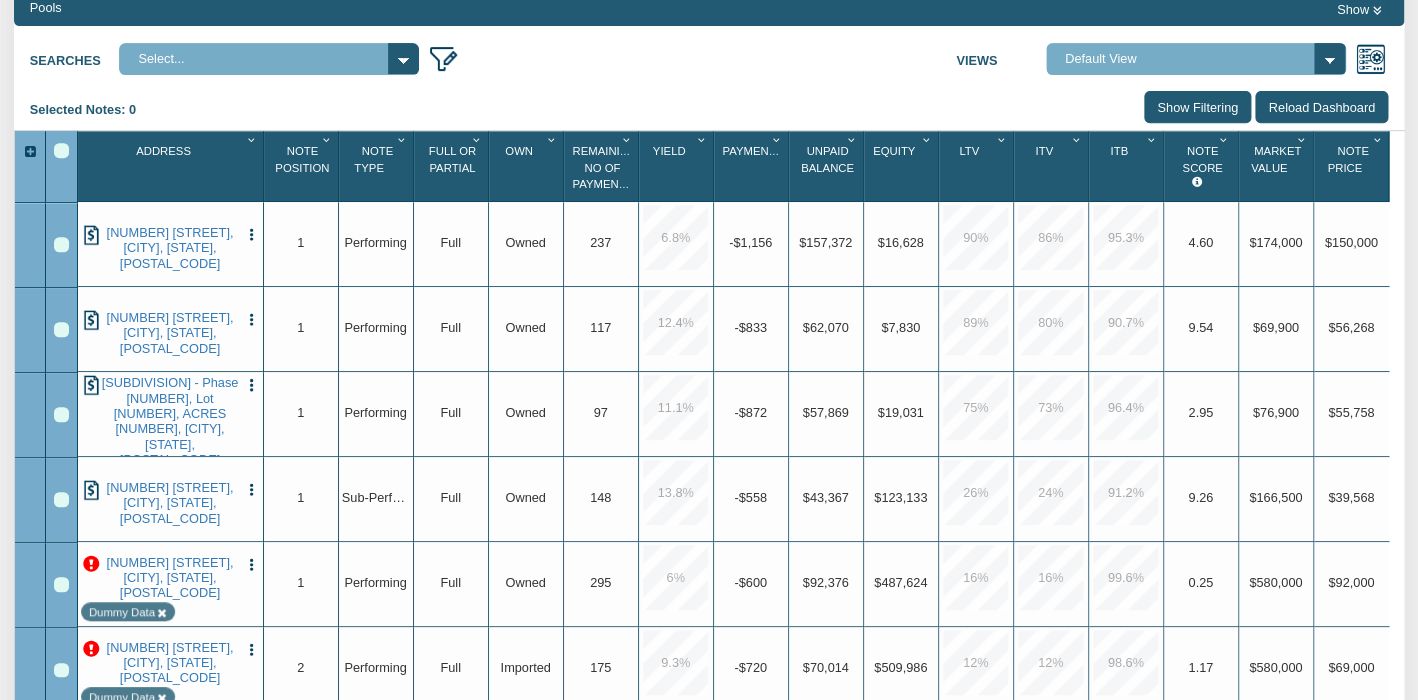 scroll, scrollTop: 267, scrollLeft: 0, axis: vertical 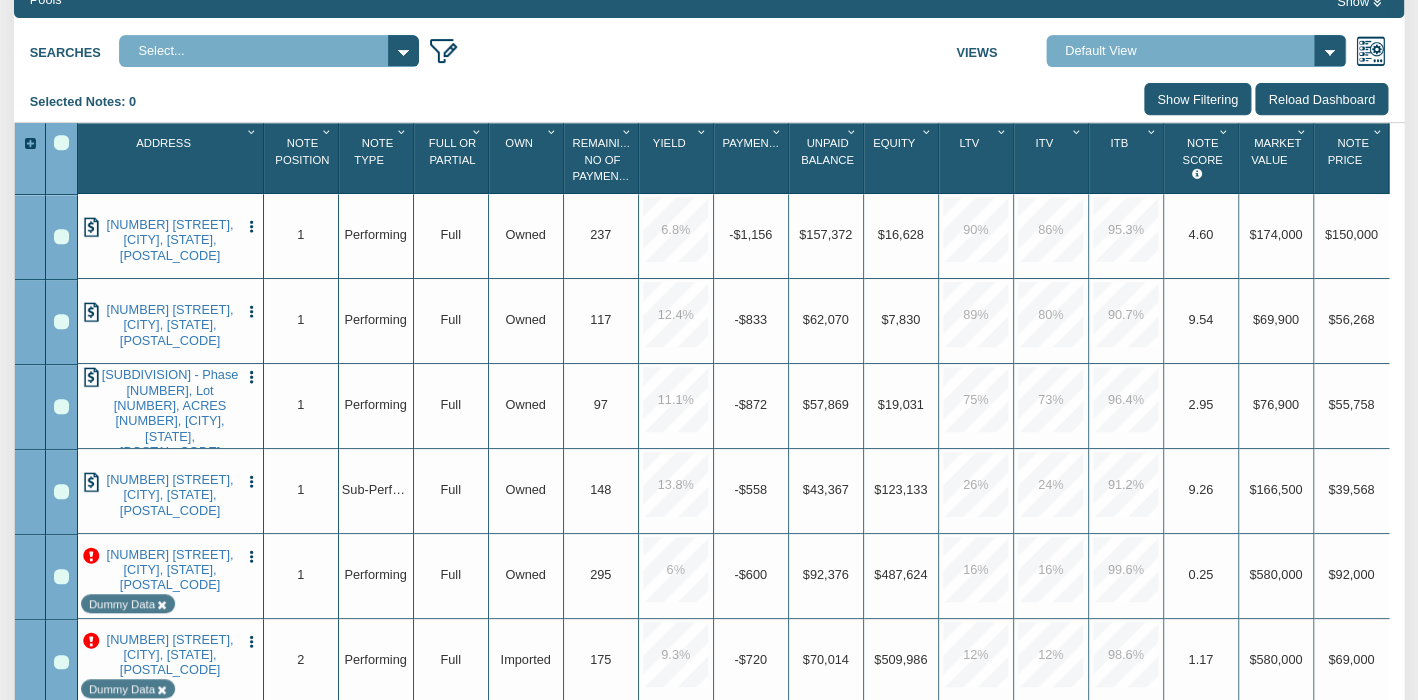 click on "Searches
Select...
Views
Default View NS Default (Colonial Funding Group) (Colonial Funding Group)" at bounding box center [709, 47] 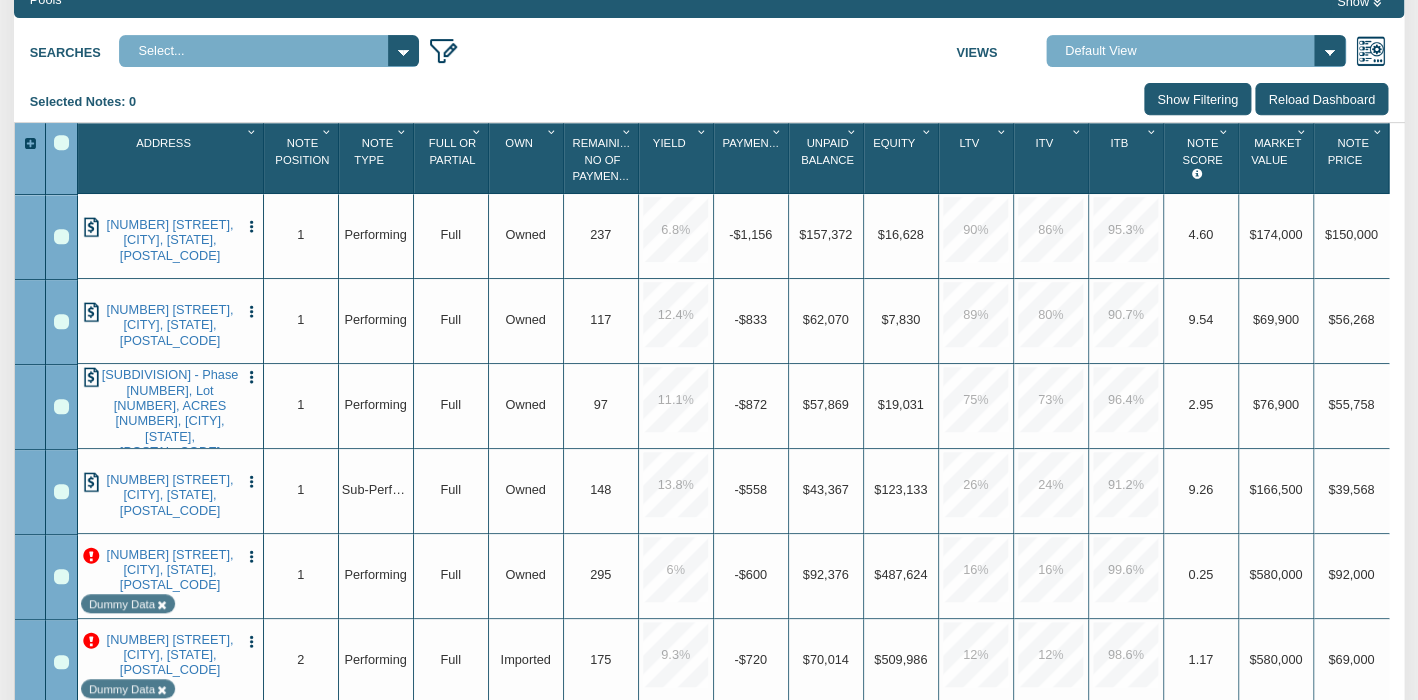 scroll, scrollTop: 0, scrollLeft: 0, axis: both 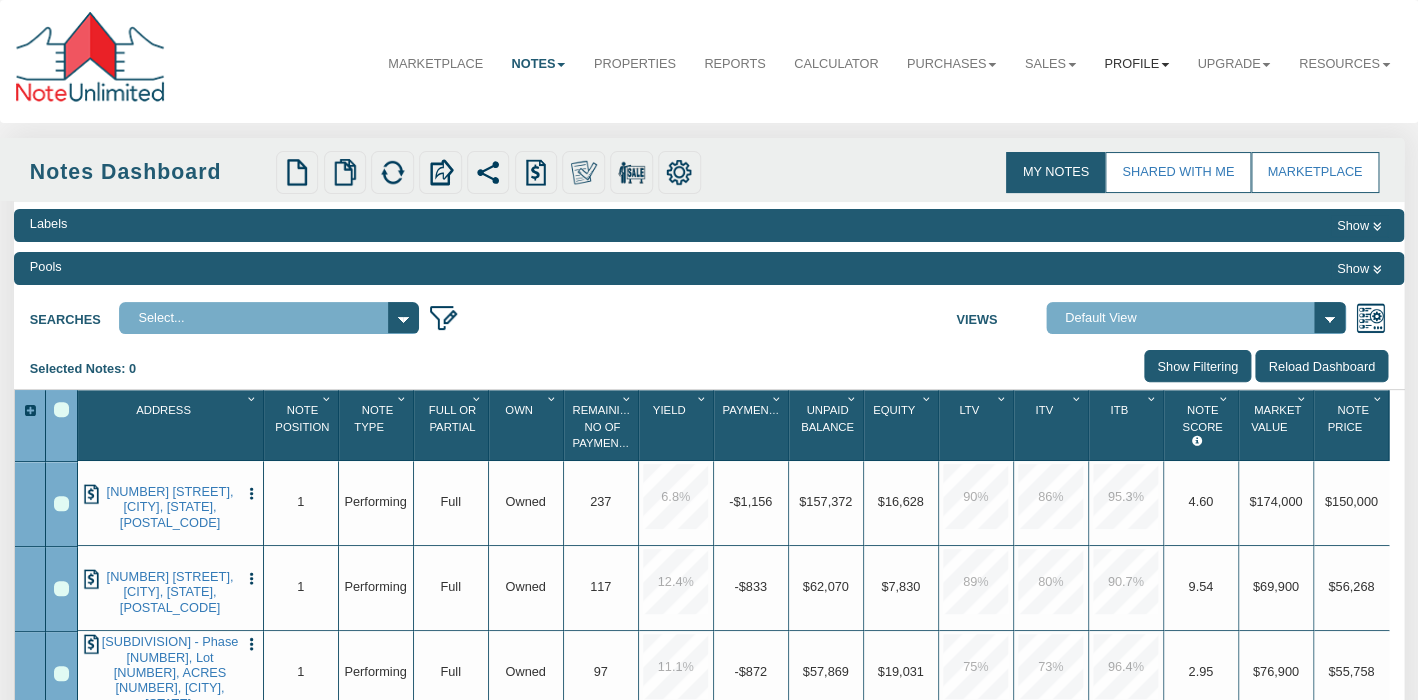 click on "Profile" at bounding box center [1136, 64] 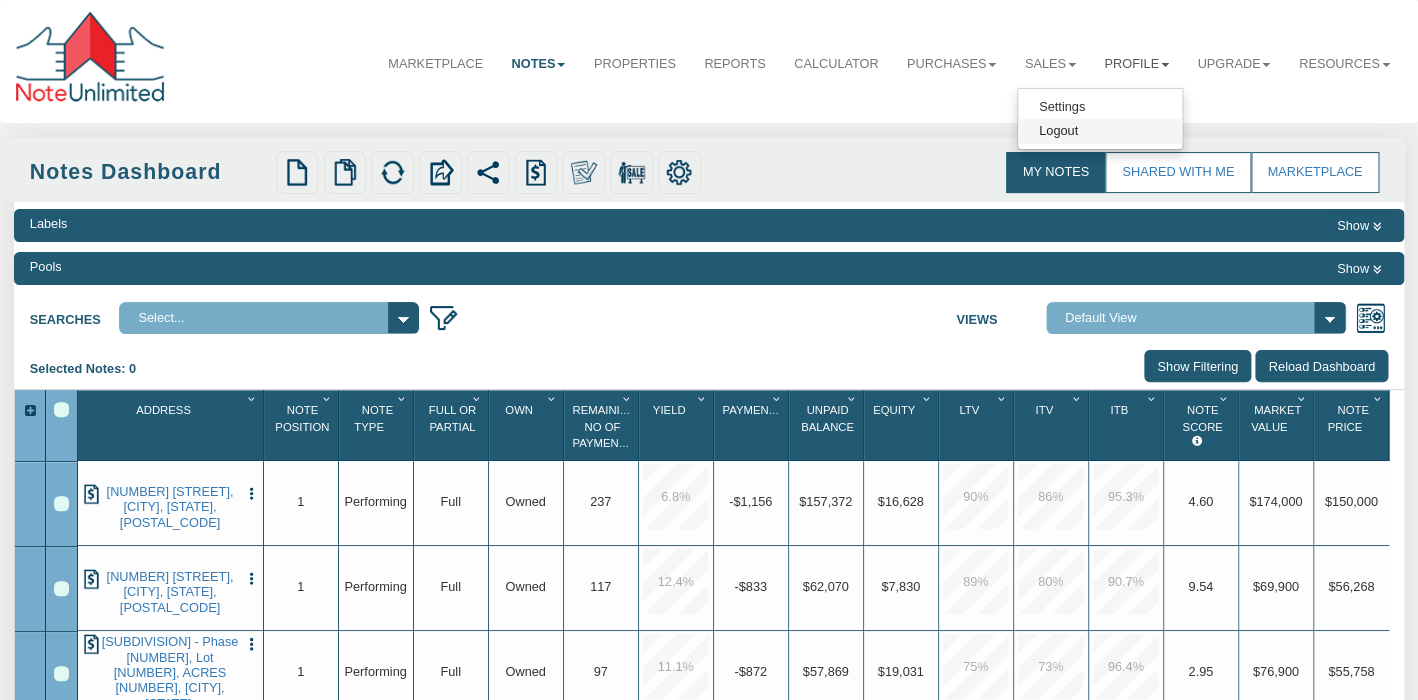click on "Logout" at bounding box center [1100, 131] 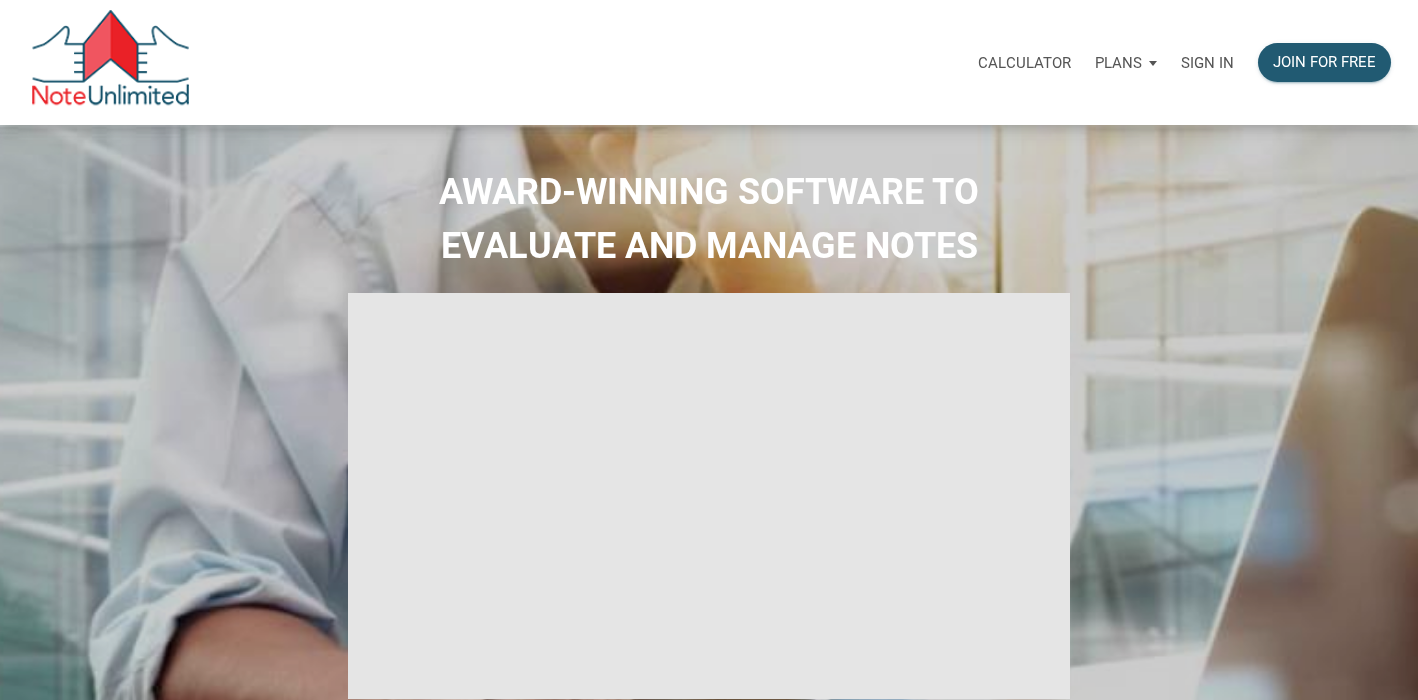scroll, scrollTop: 0, scrollLeft: 0, axis: both 